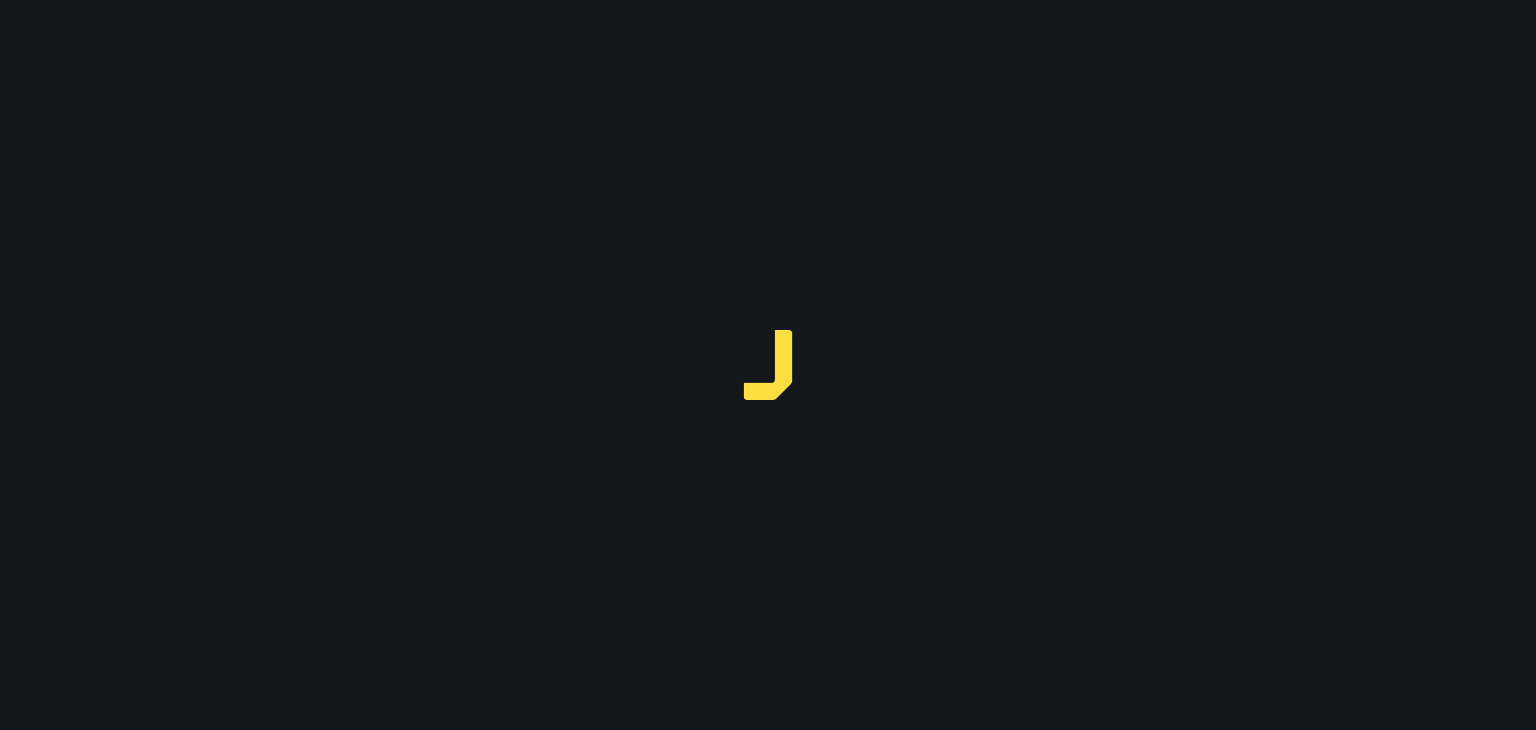 scroll, scrollTop: 0, scrollLeft: 0, axis: both 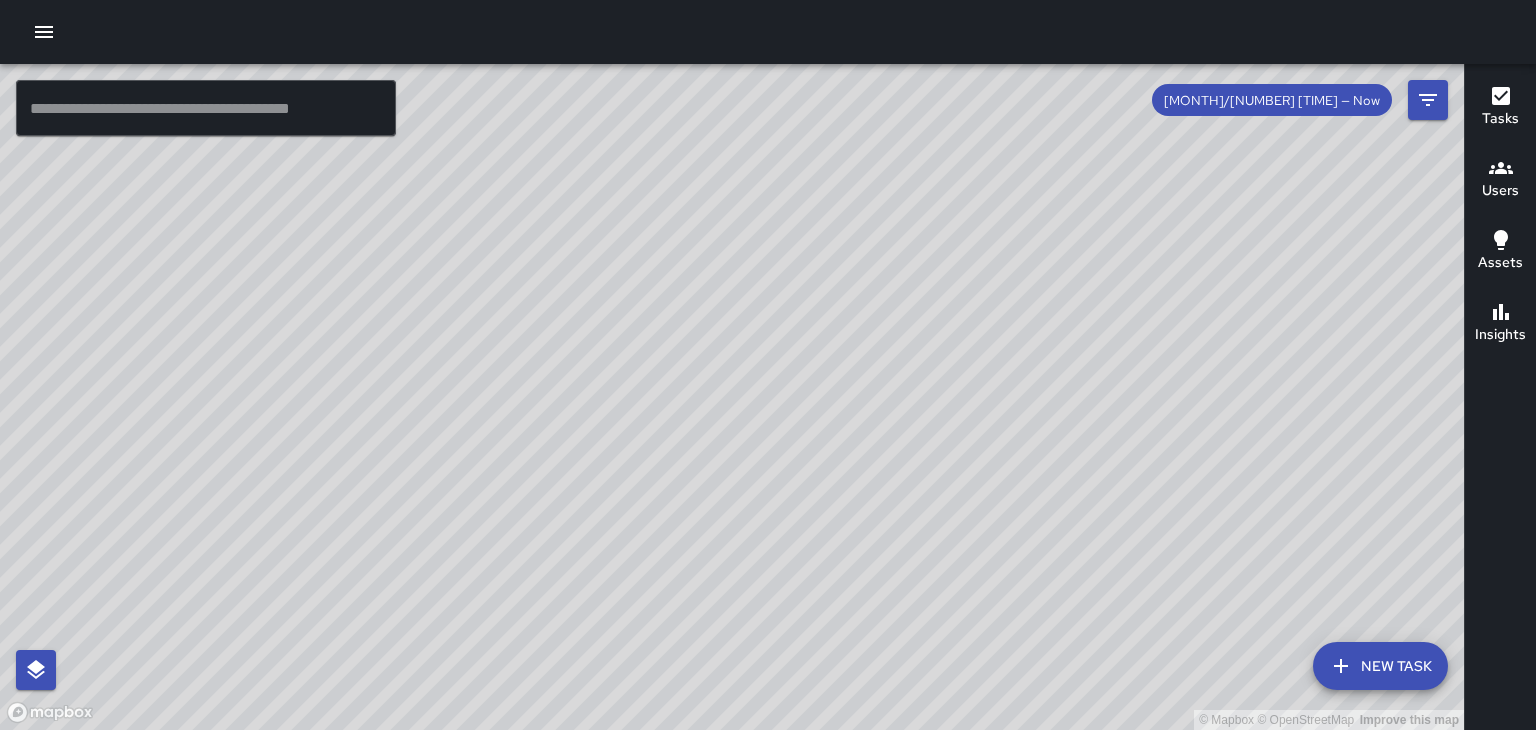 click on "© Mapbox   © OpenStreetMap   Improve this map" at bounding box center [732, 397] 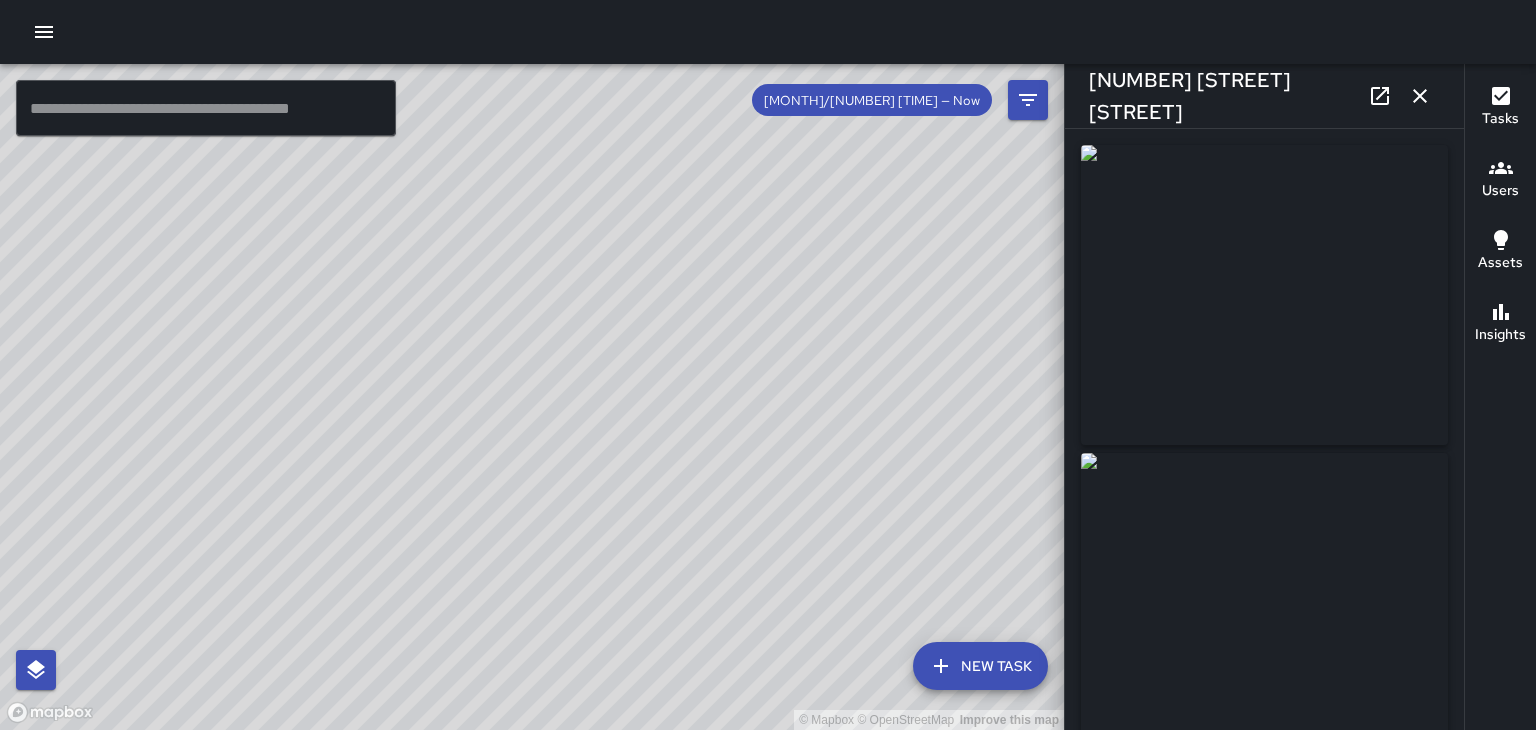 type on "**********" 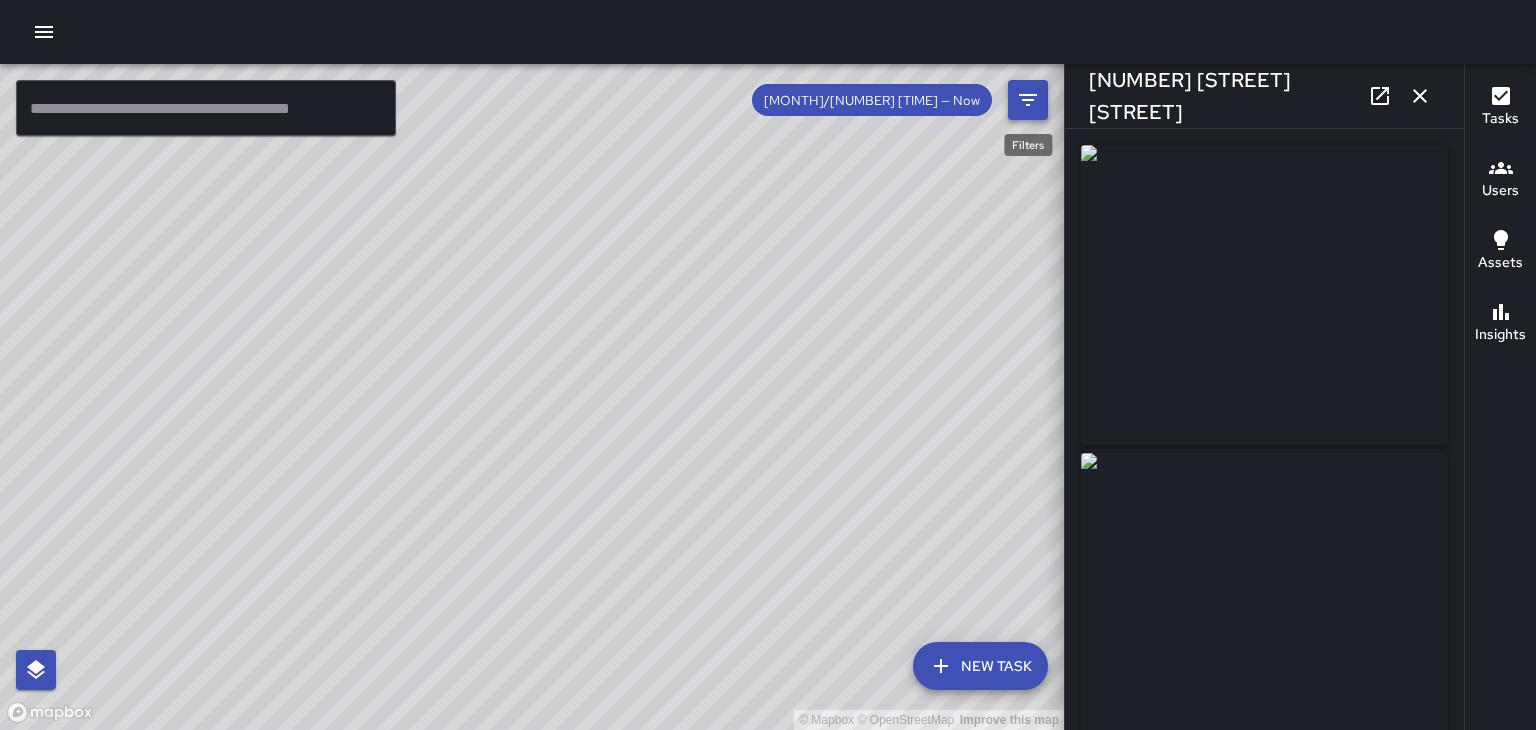click 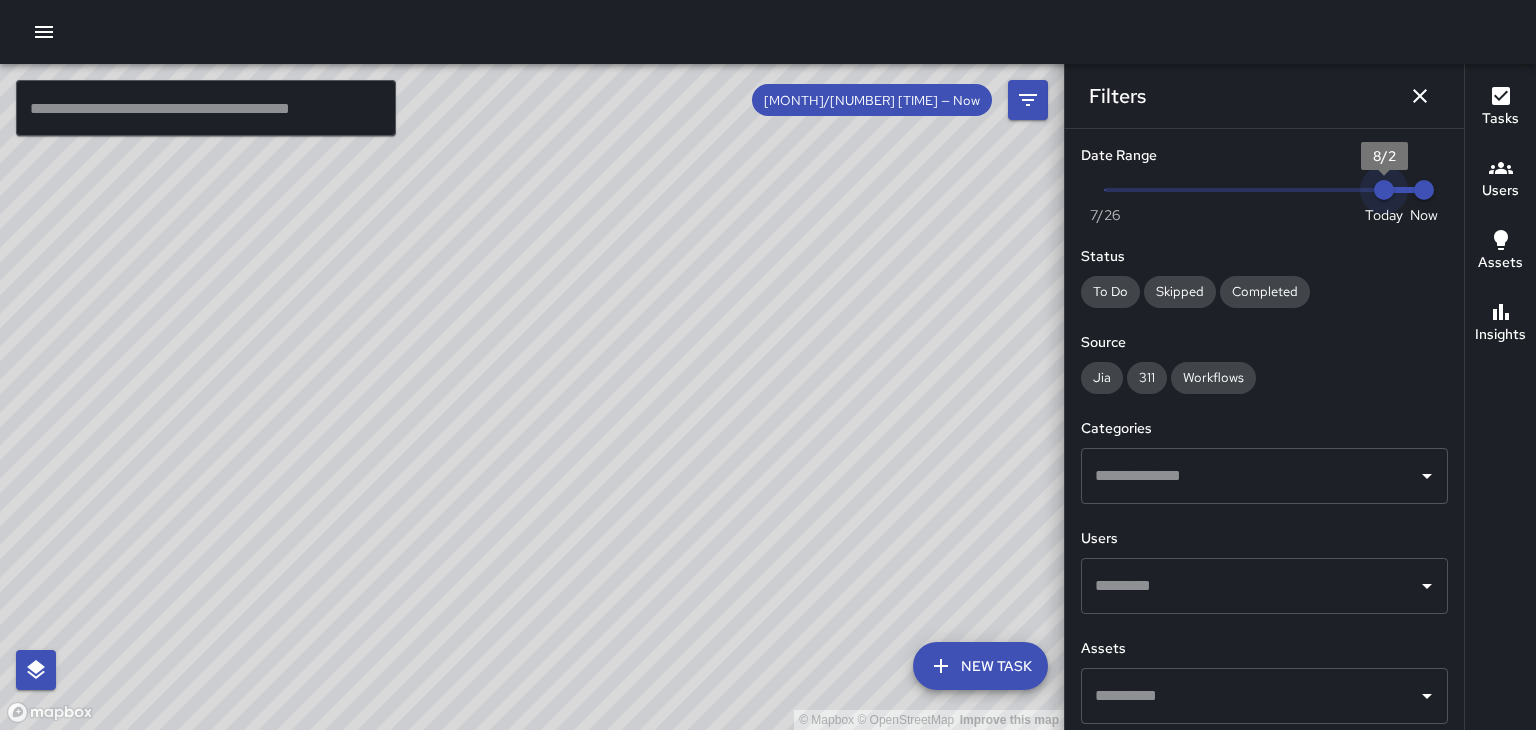 type on "*" 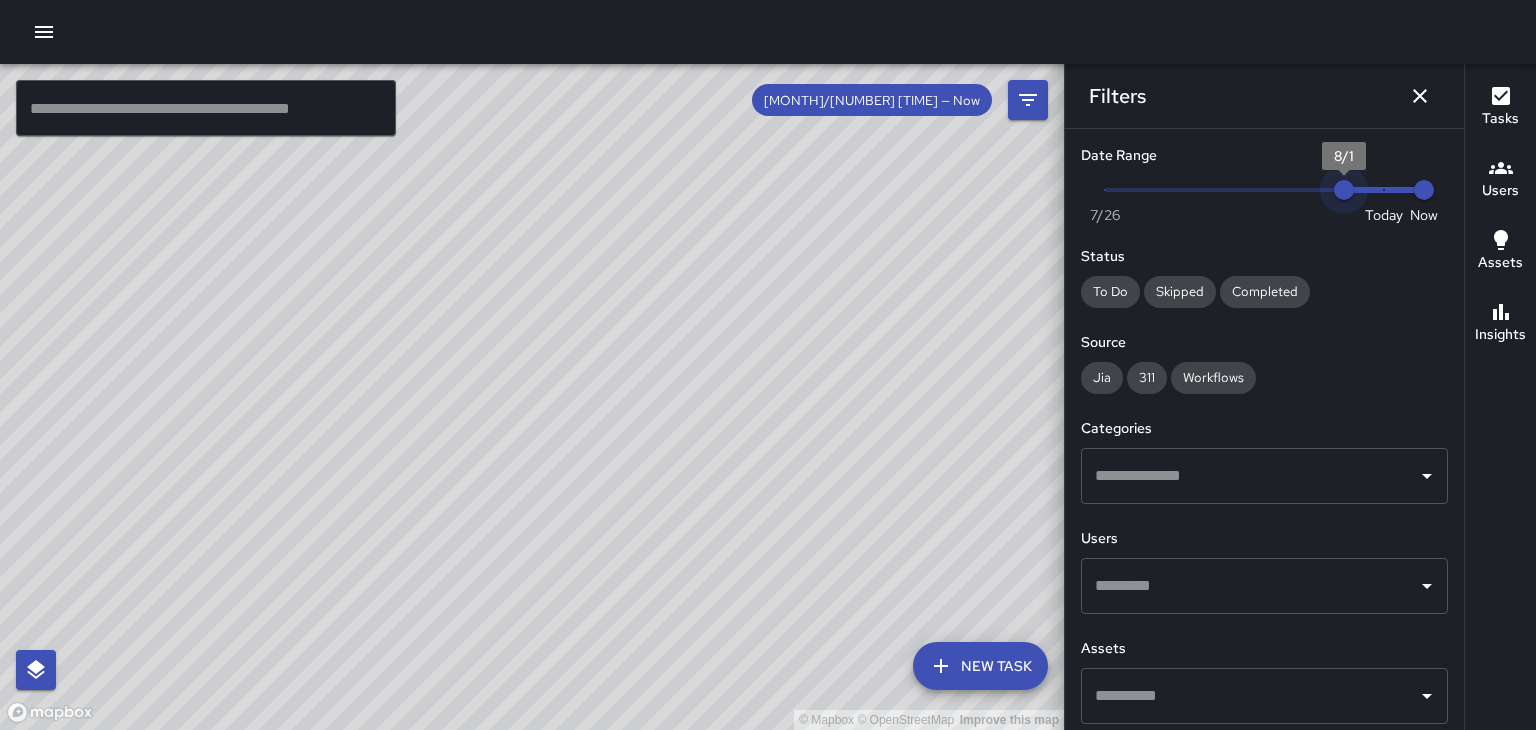 drag, startPoint x: 1386, startPoint y: 197, endPoint x: 1363, endPoint y: 196, distance: 23.021729 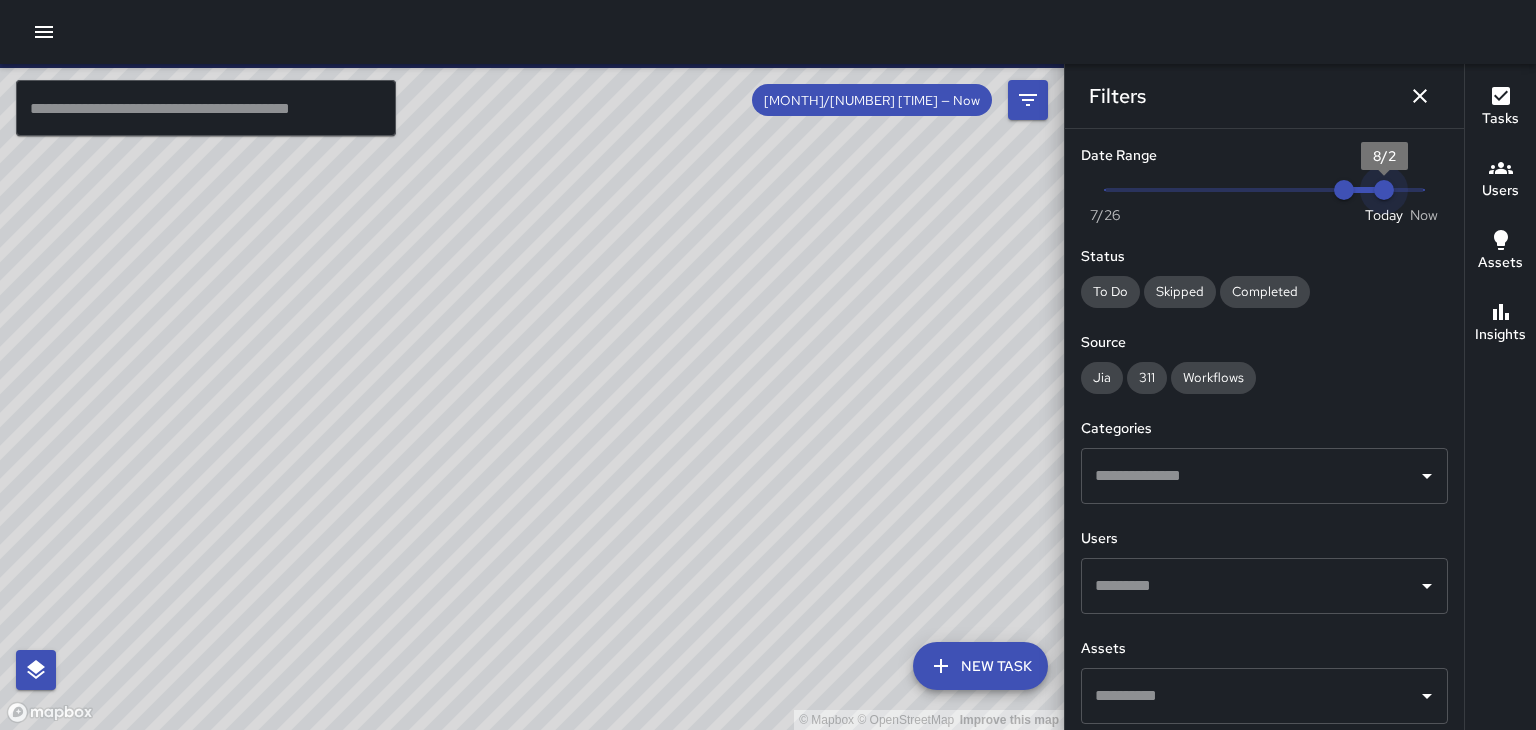 drag, startPoint x: 1422, startPoint y: 188, endPoint x: 1401, endPoint y: 189, distance: 21.023796 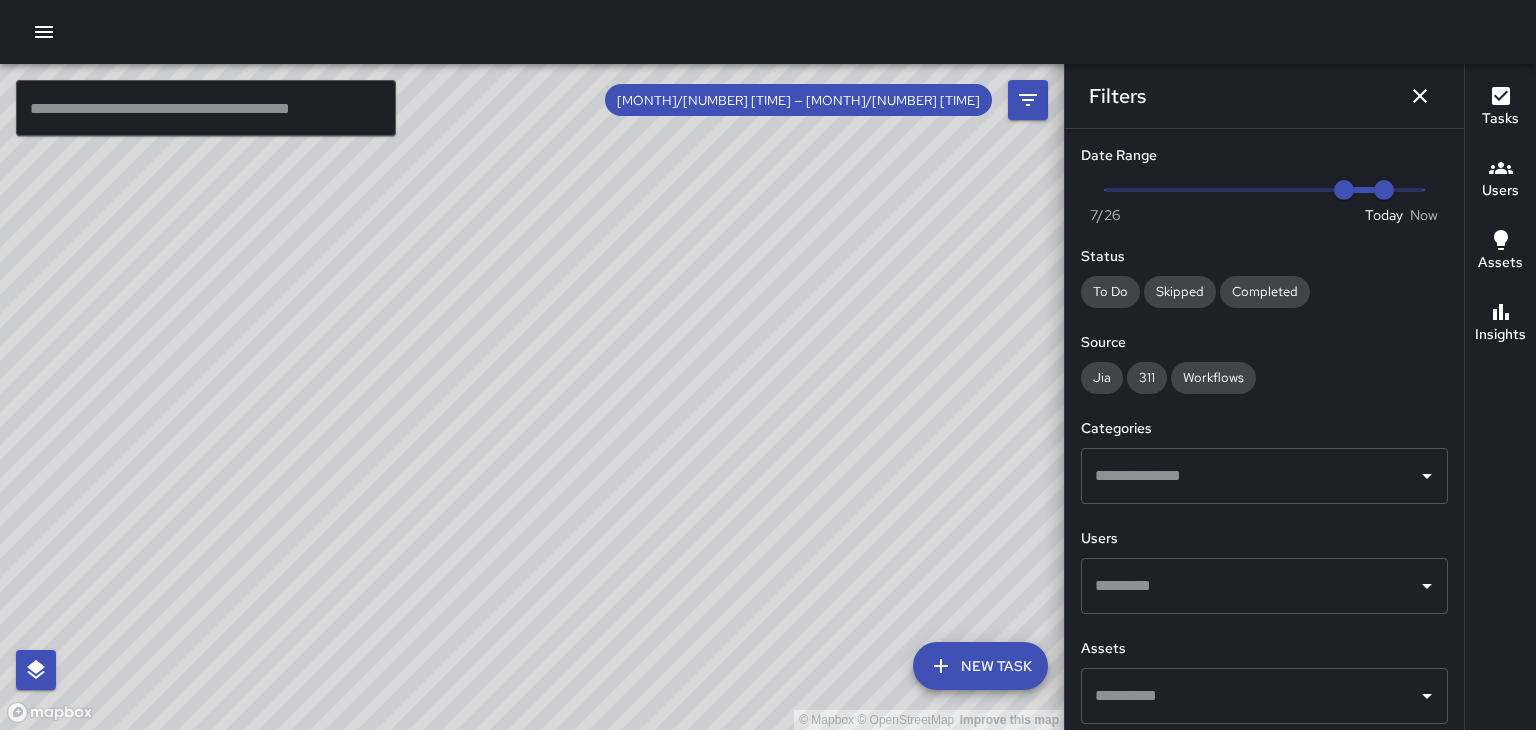 click at bounding box center (1249, 586) 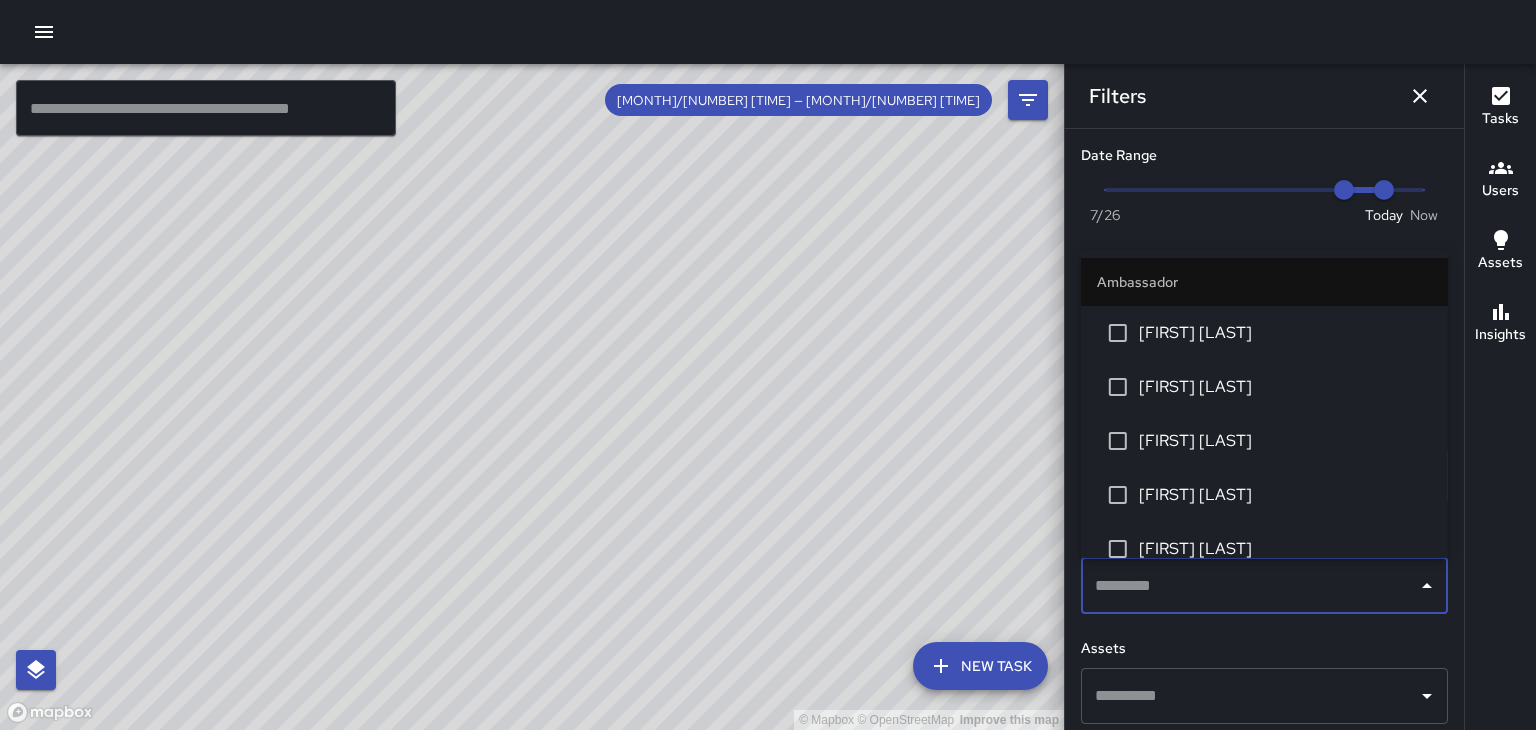 click on "[FIRST] [LAST]" at bounding box center (1285, 495) 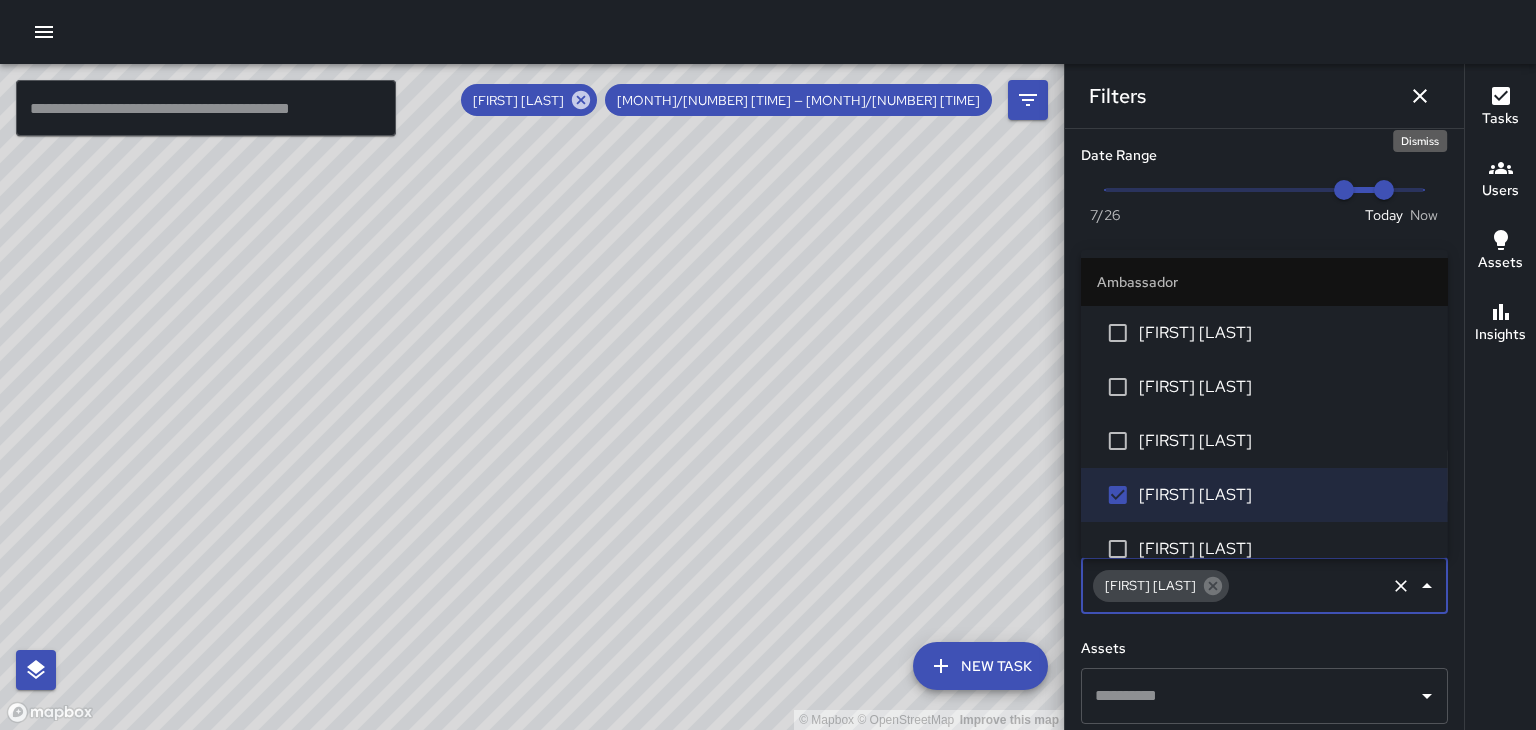 click 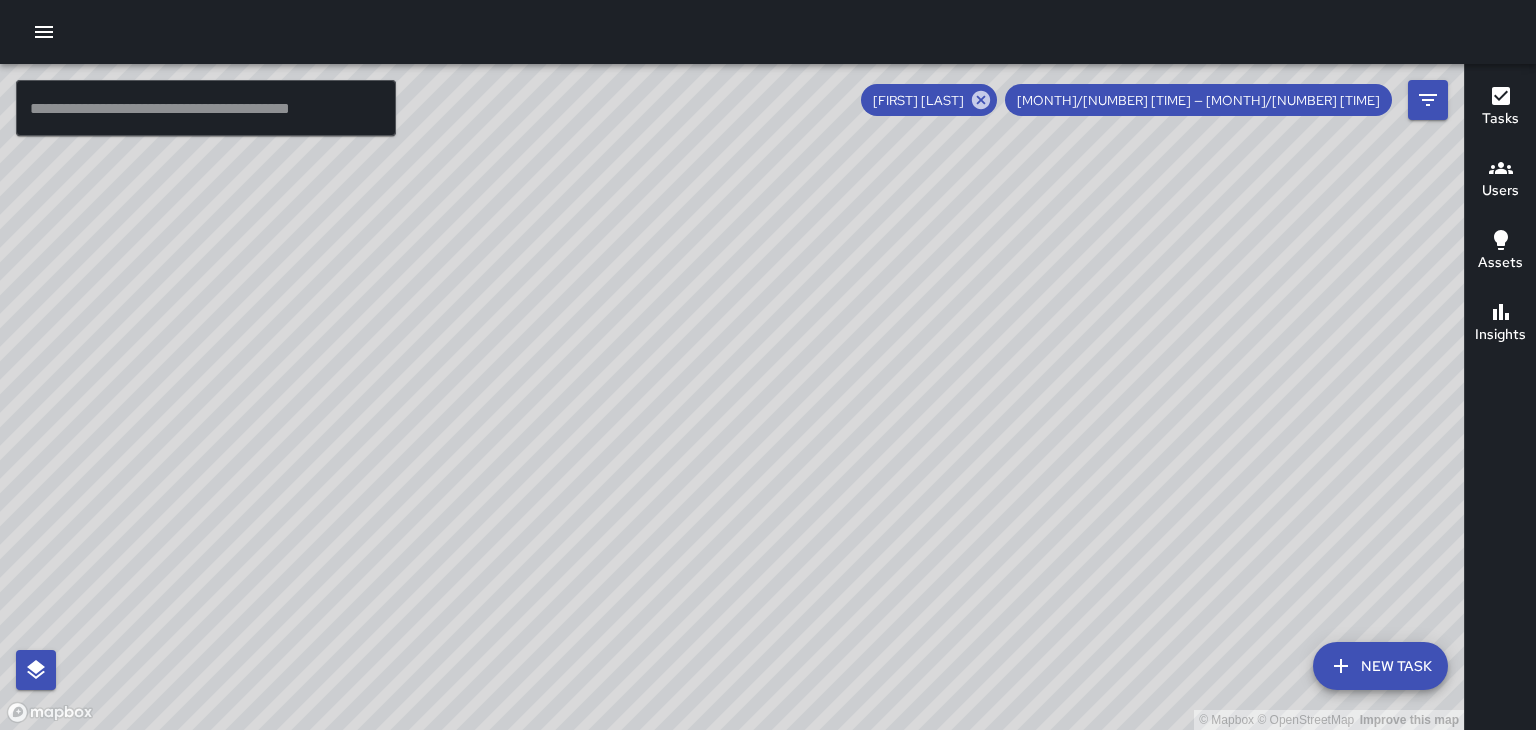 click on "Tasks" at bounding box center [1500, 119] 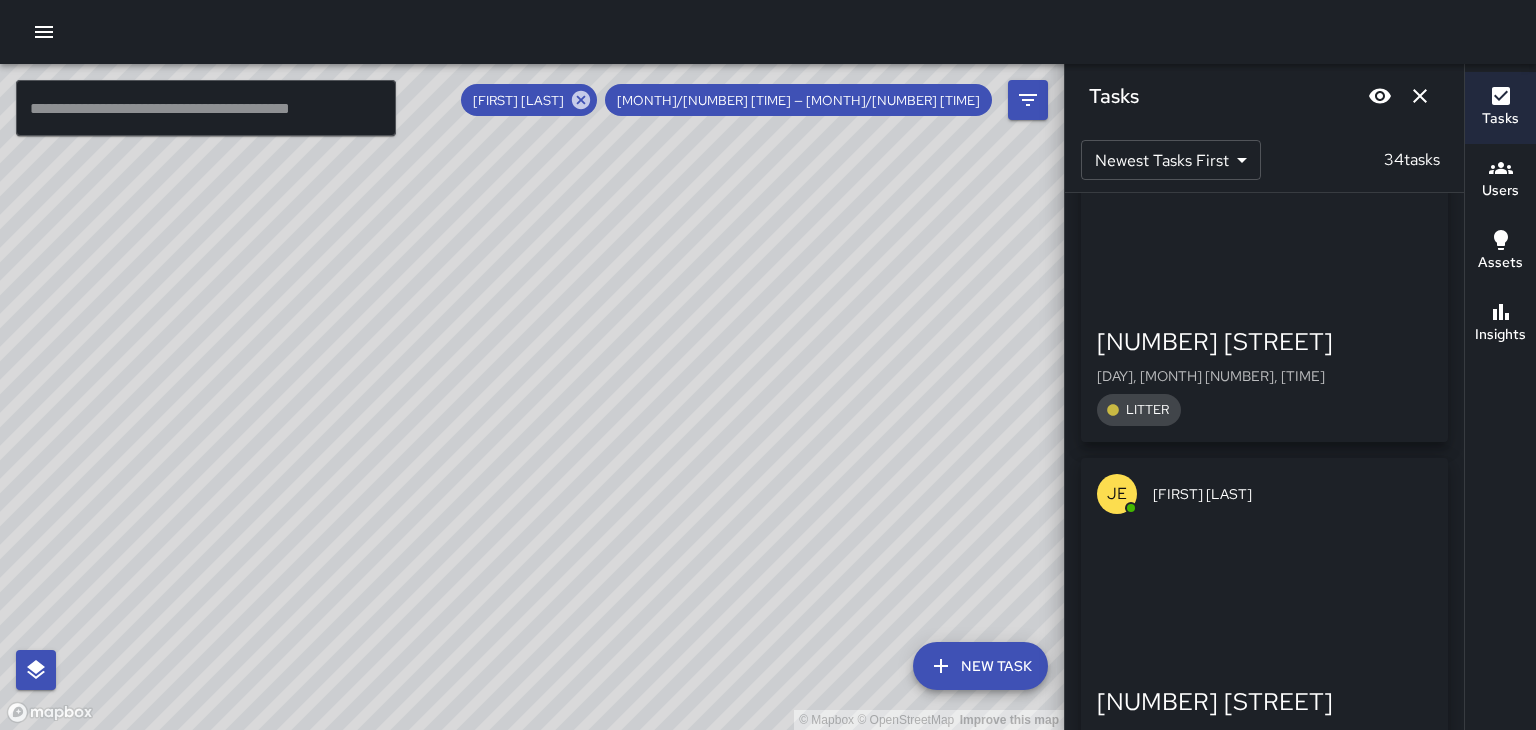 scroll, scrollTop: 8004, scrollLeft: 0, axis: vertical 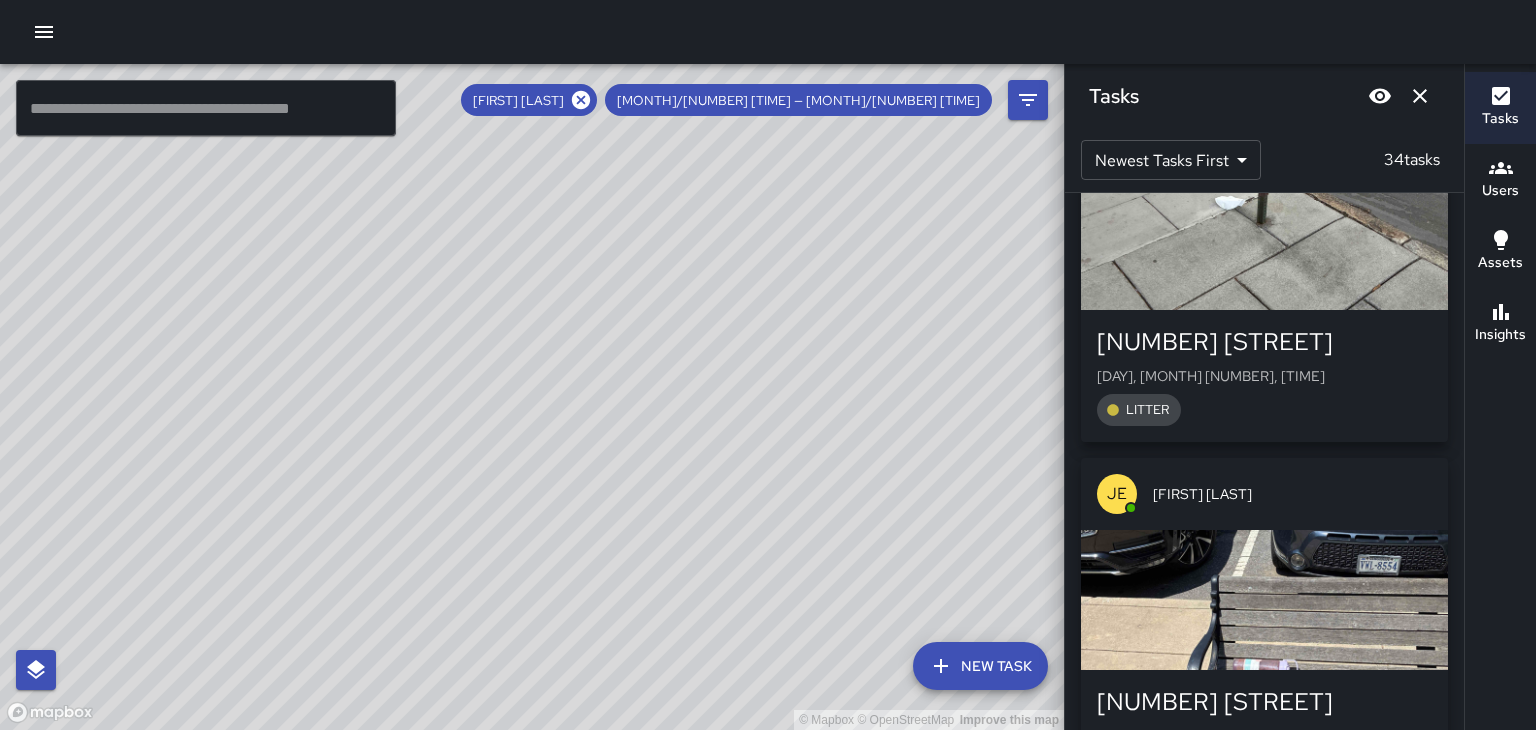 click 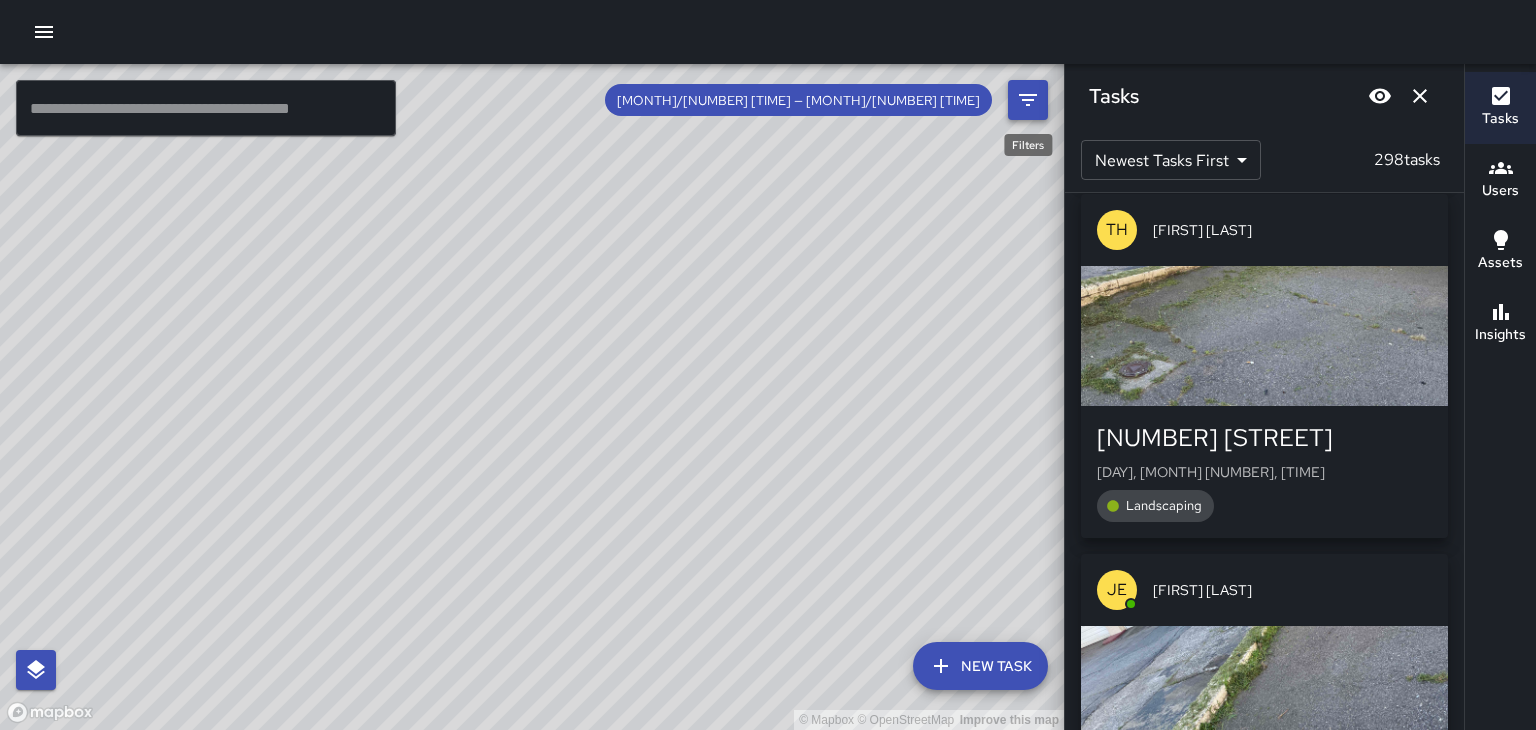 click 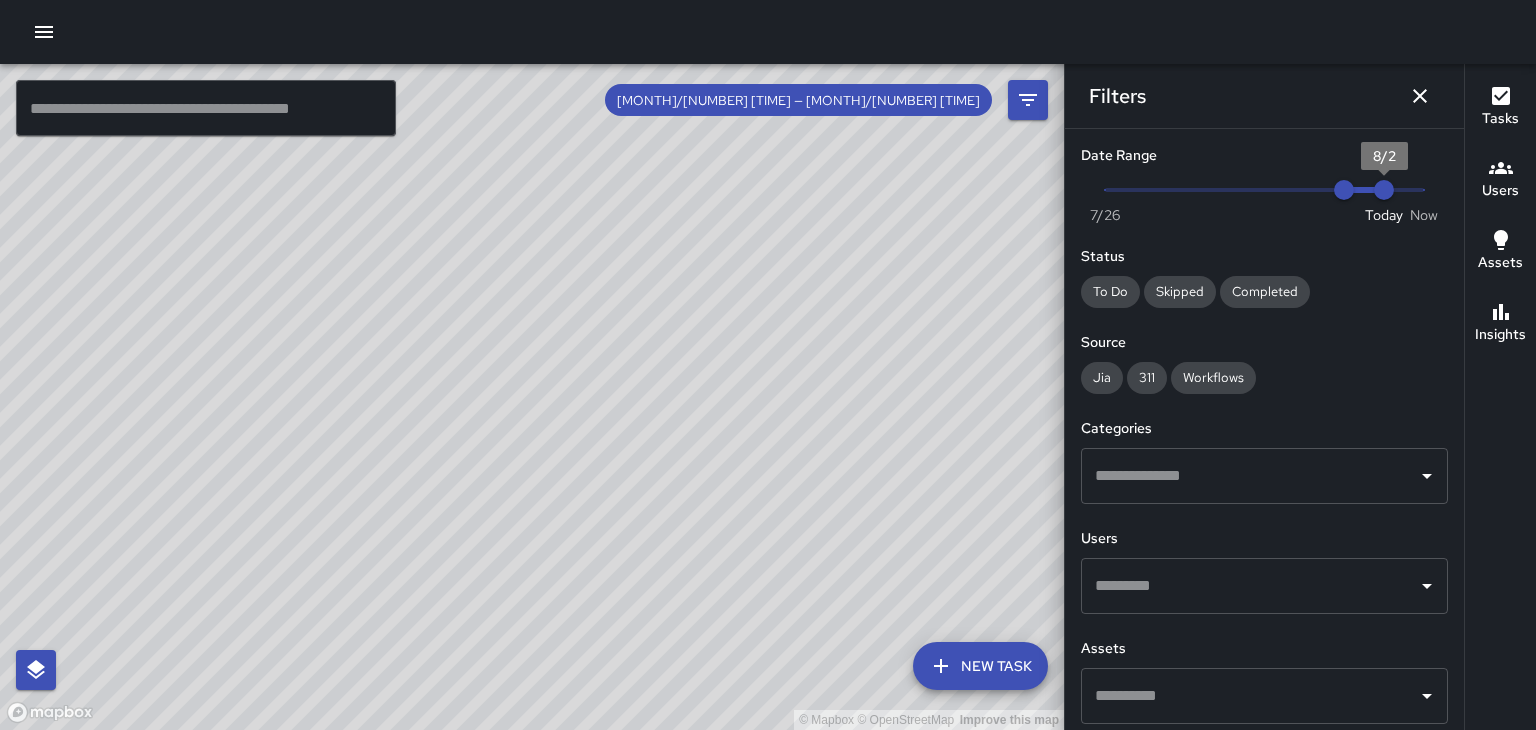 type on "*" 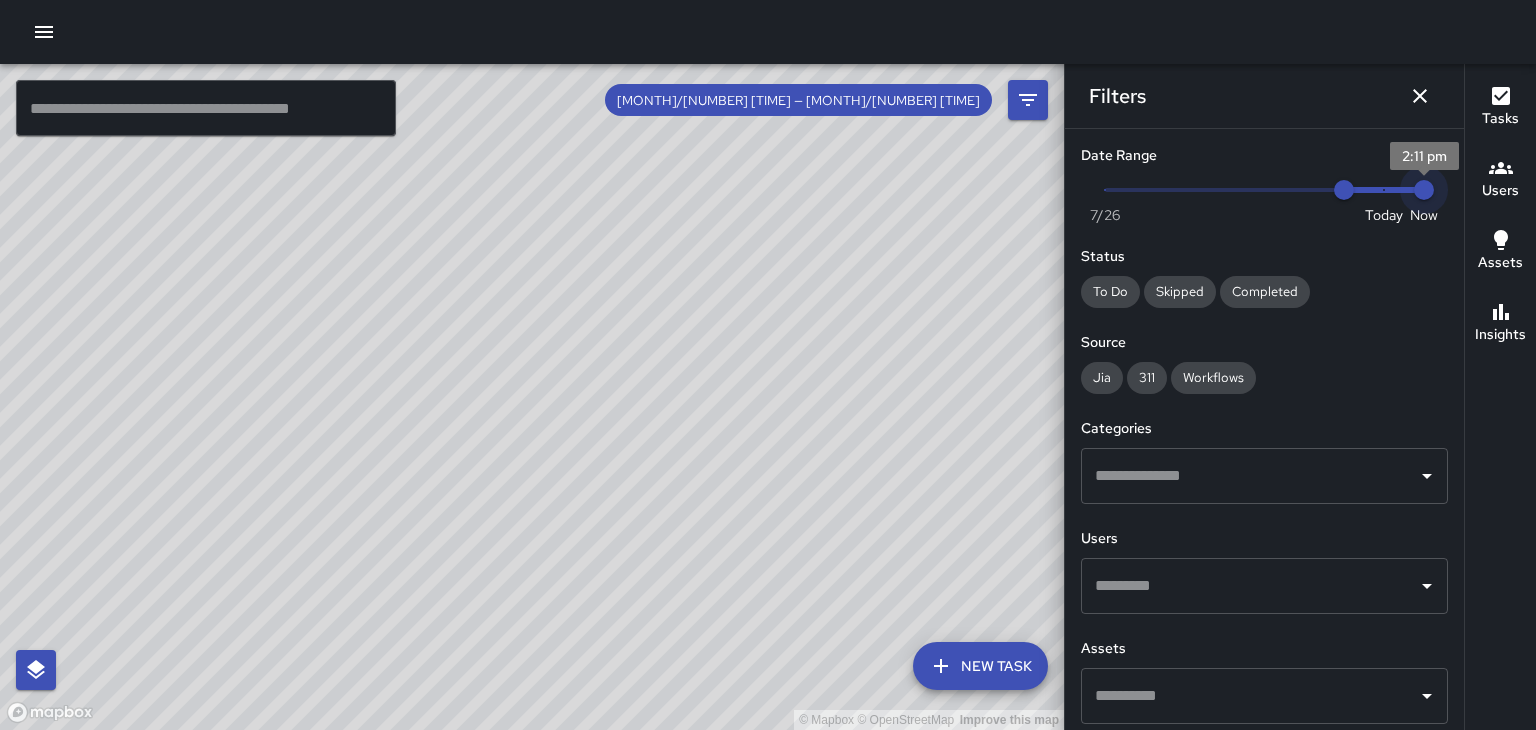 drag, startPoint x: 1383, startPoint y: 186, endPoint x: 1535, endPoint y: 179, distance: 152.1611 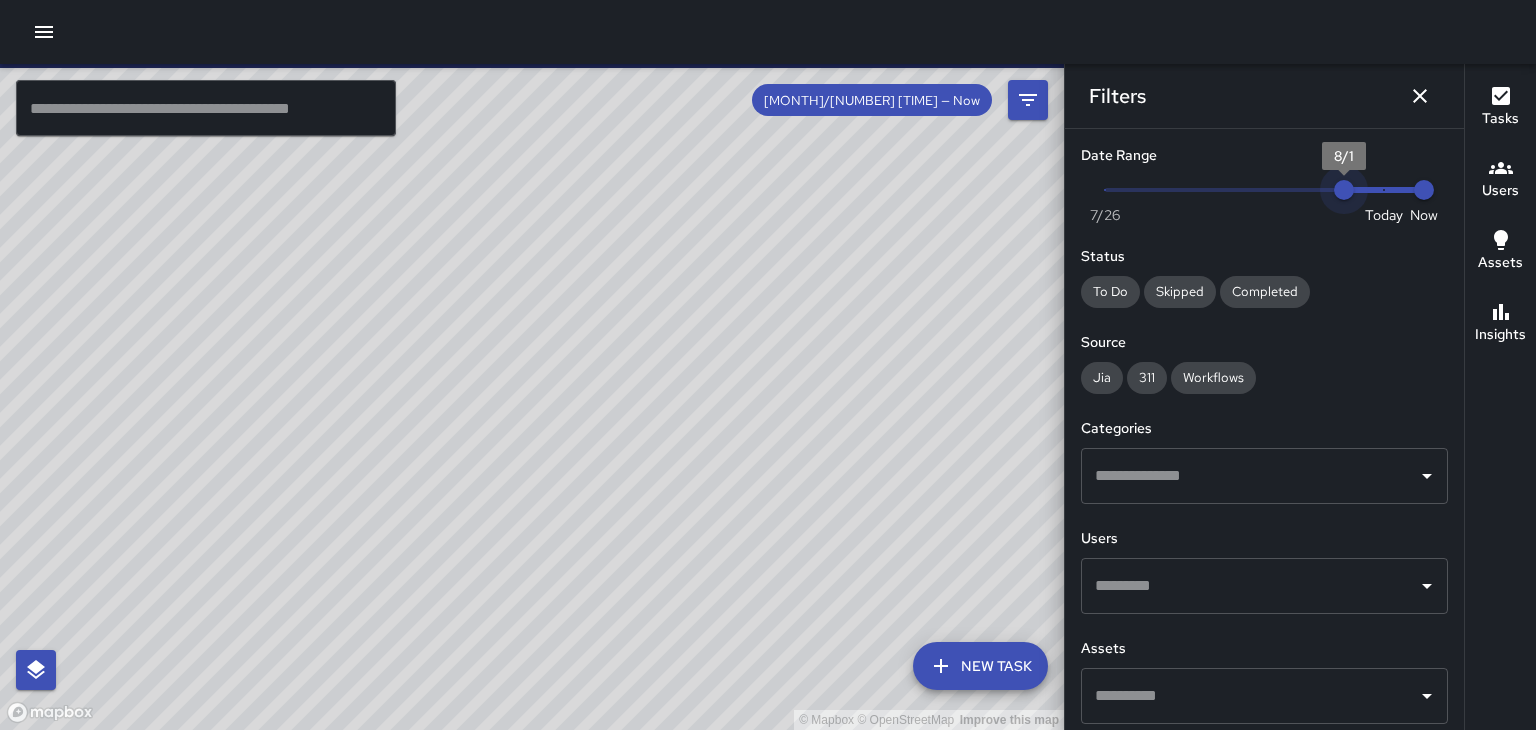 type on "*" 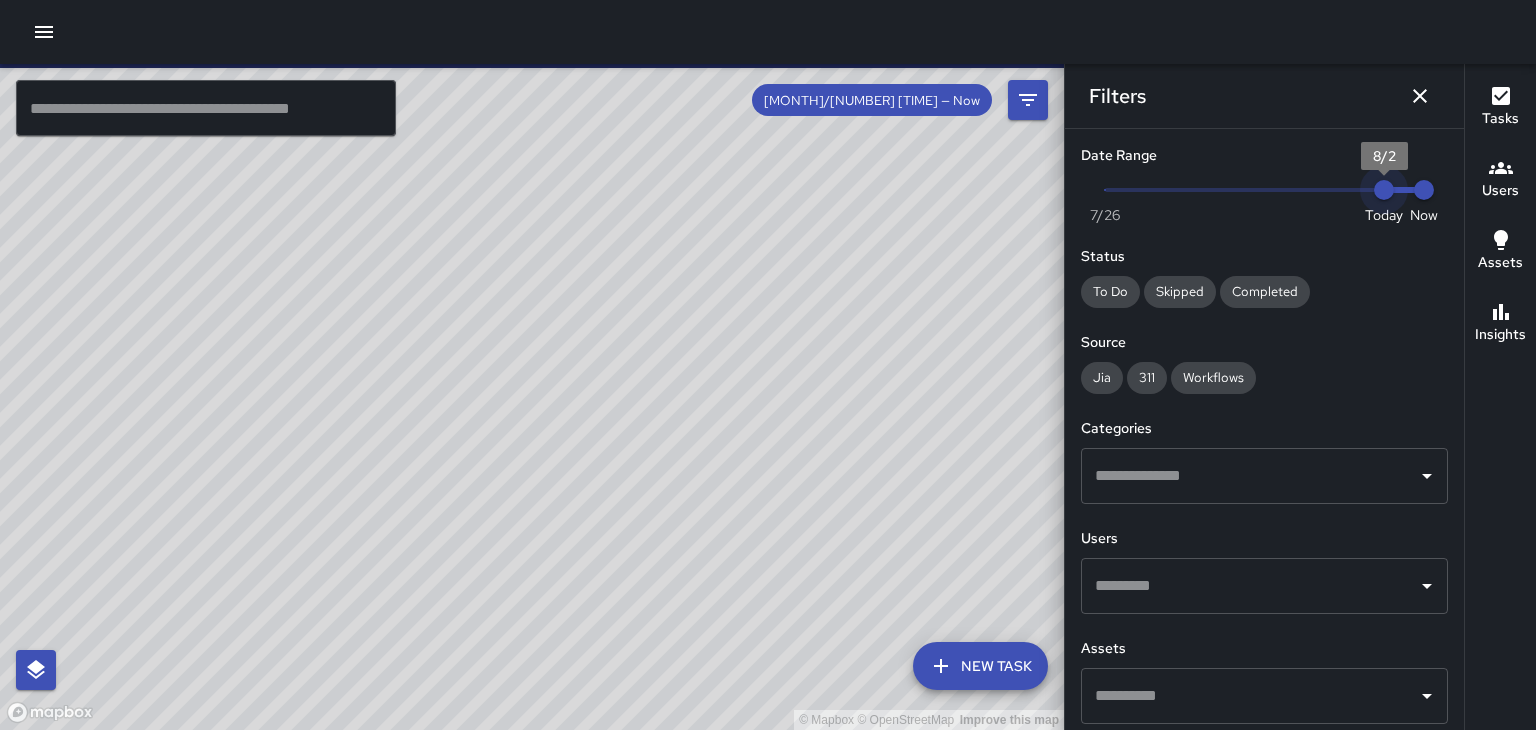 drag, startPoint x: 1344, startPoint y: 191, endPoint x: 1404, endPoint y: 183, distance: 60.530983 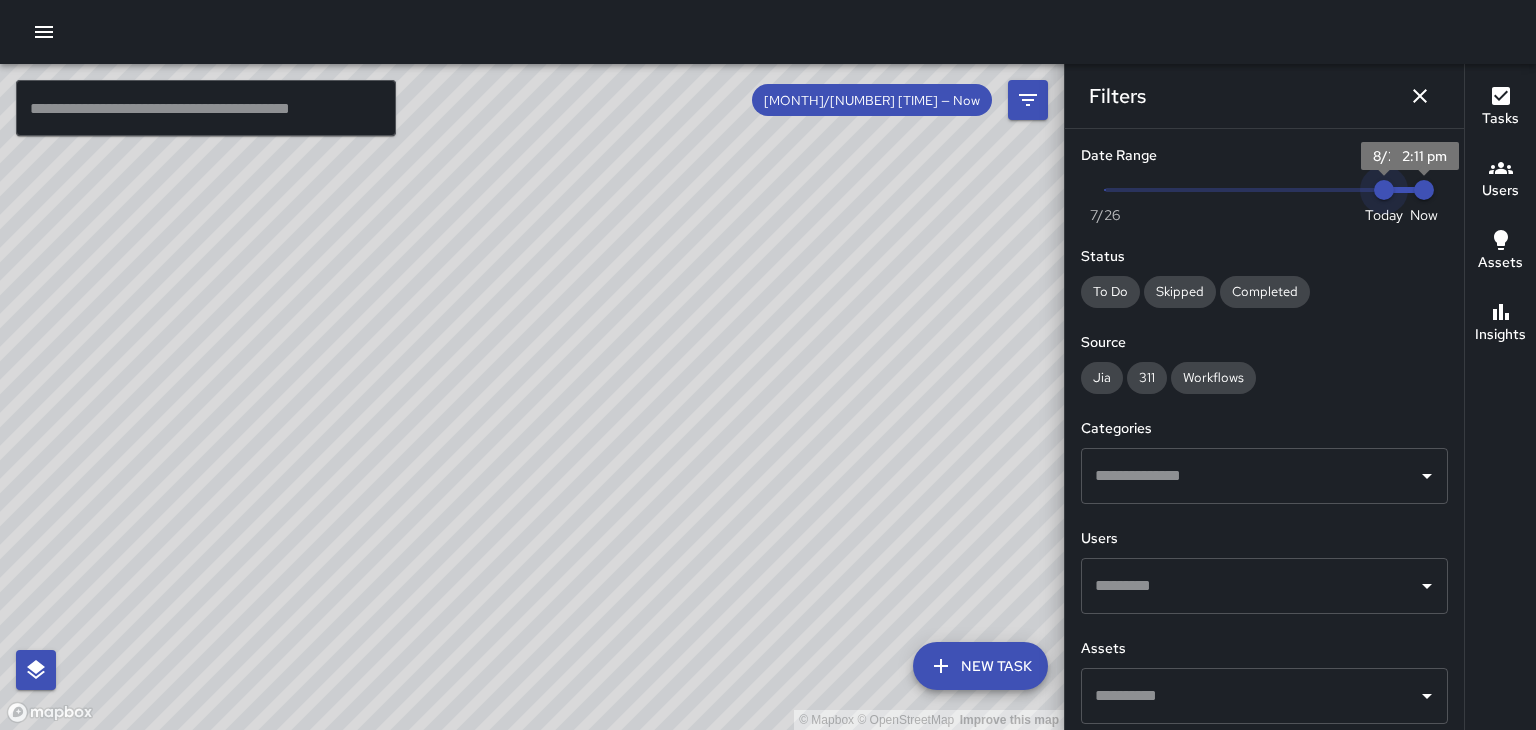 click on "Now Today 7/26 8/2 2:11 pm" at bounding box center [1264, 190] 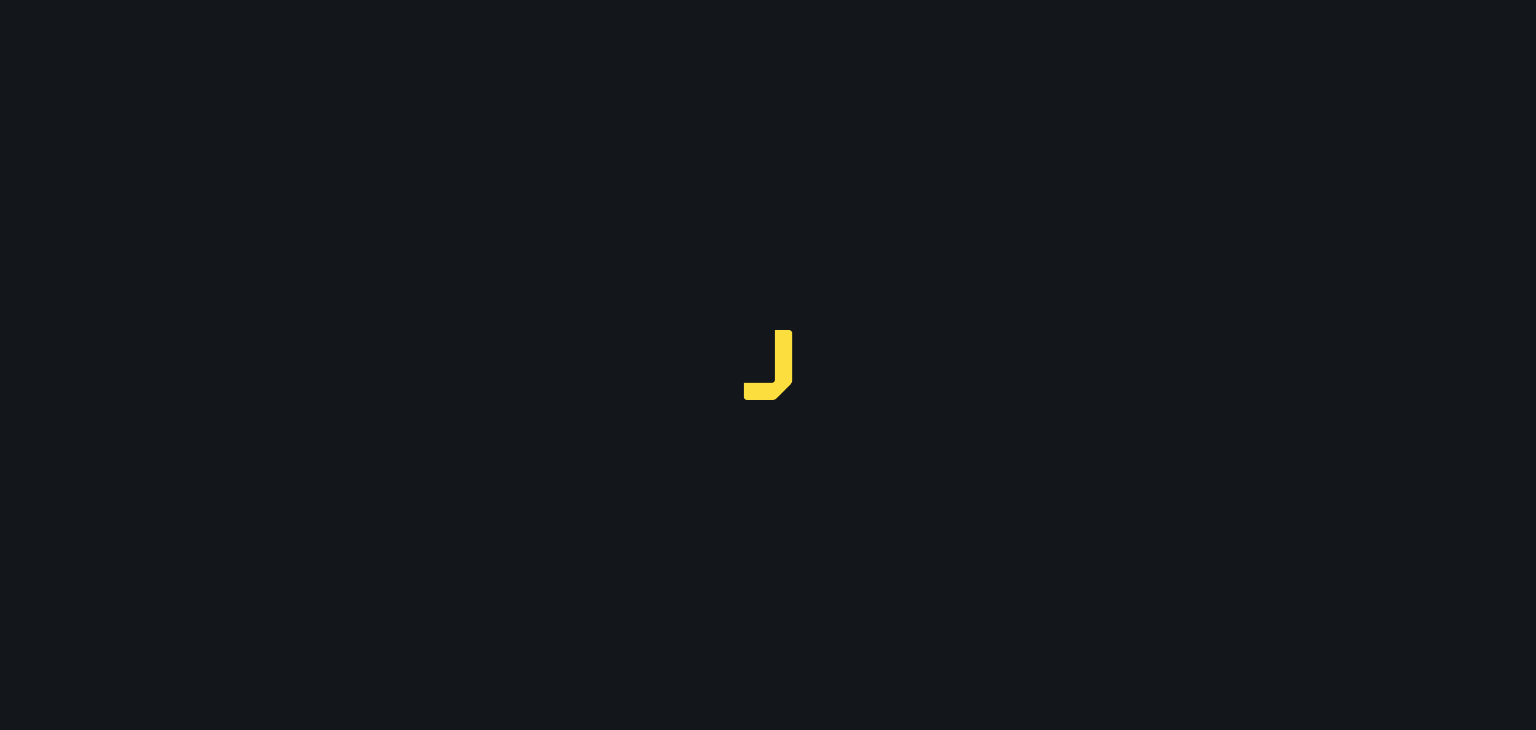 scroll, scrollTop: 0, scrollLeft: 0, axis: both 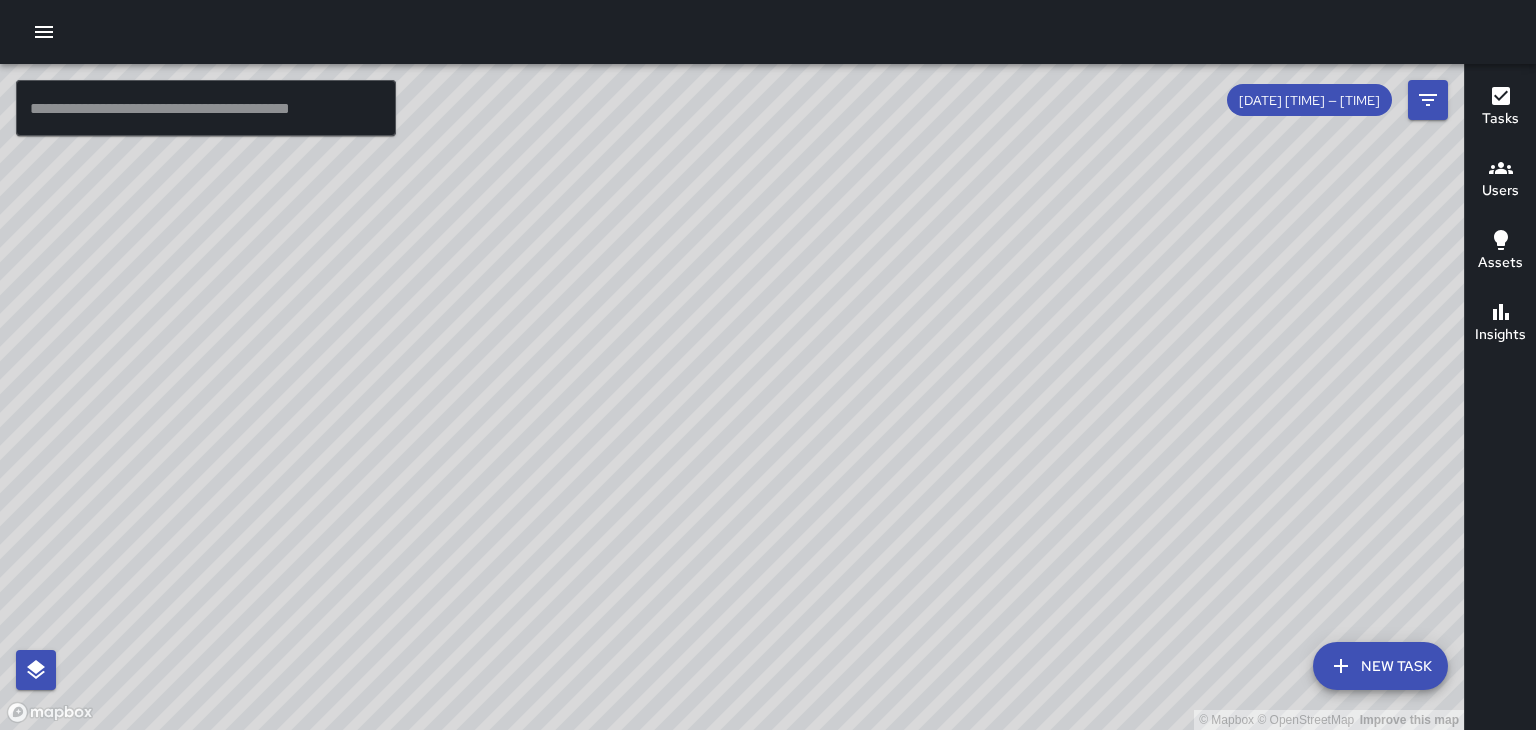 click on "© Mapbox   © OpenStreetMap   Improve this map" at bounding box center [732, 397] 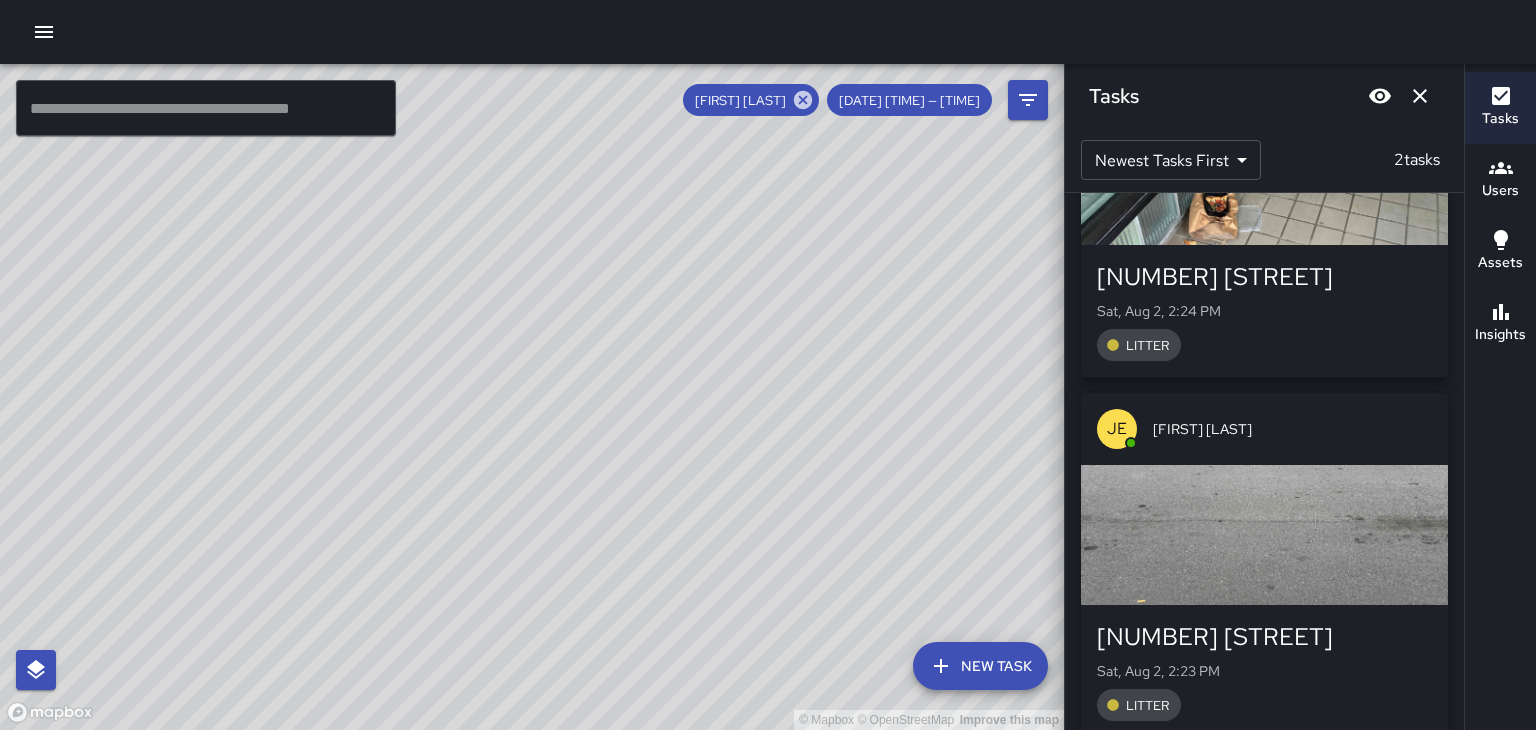 scroll, scrollTop: 179, scrollLeft: 0, axis: vertical 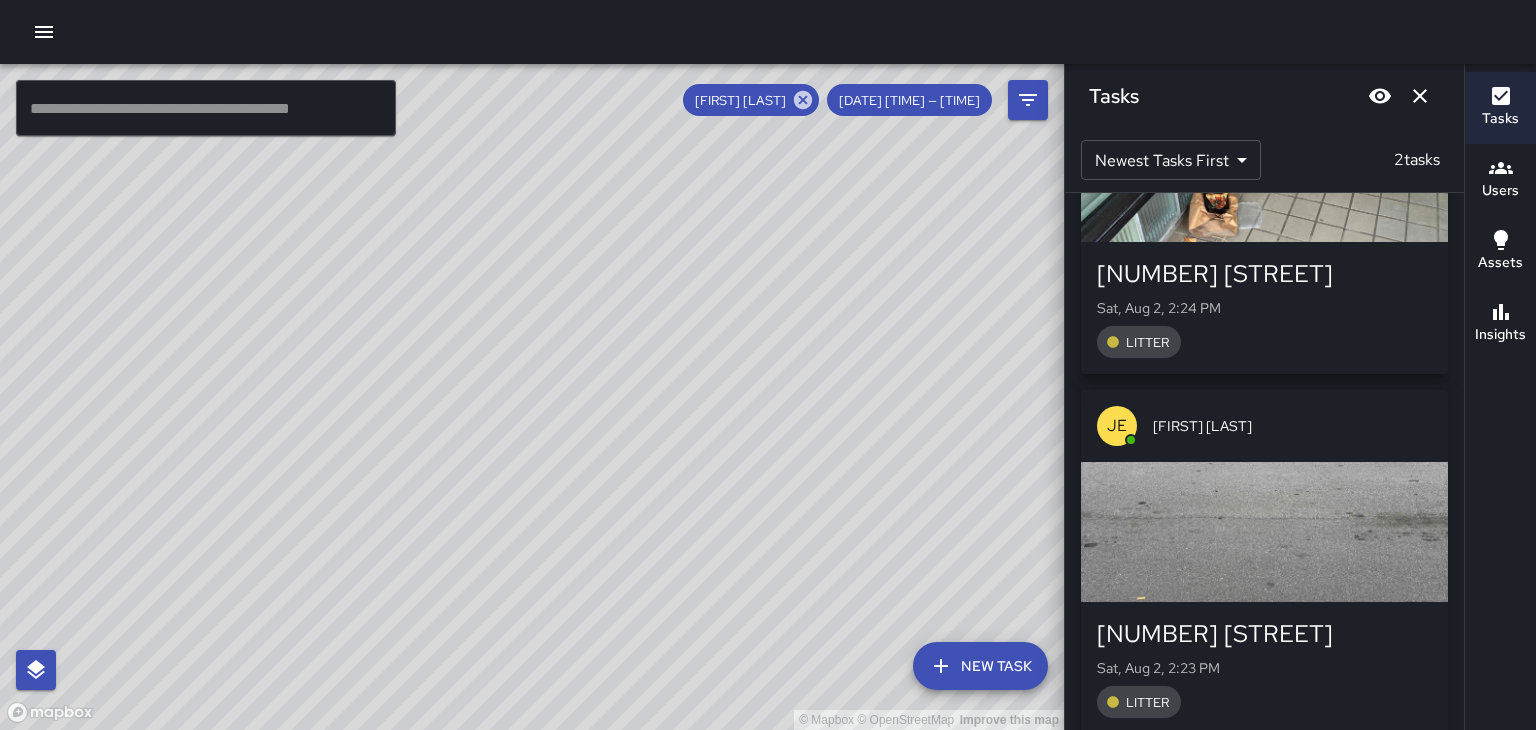click 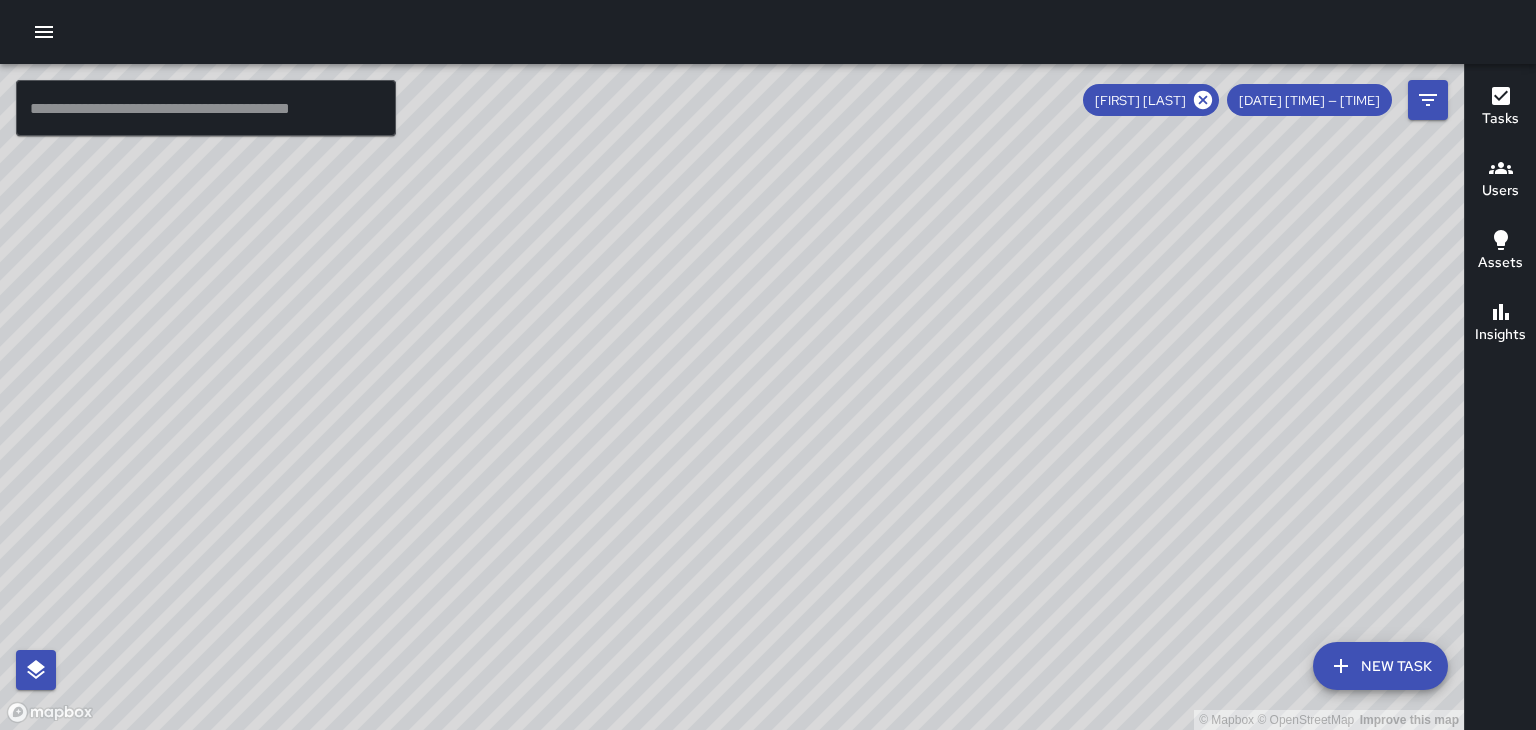 click 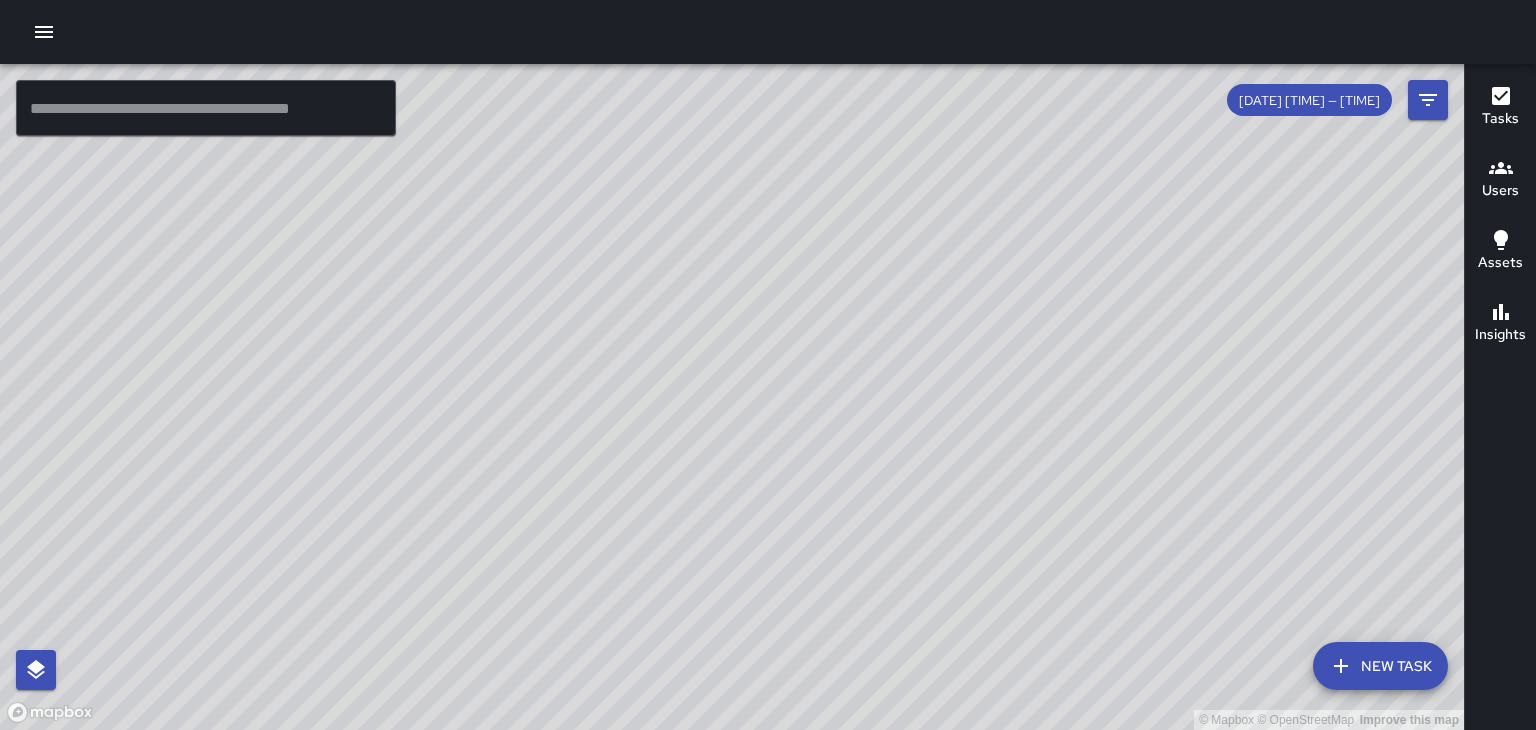 click on "© Mapbox   © OpenStreetMap   Improve this map" at bounding box center [732, 397] 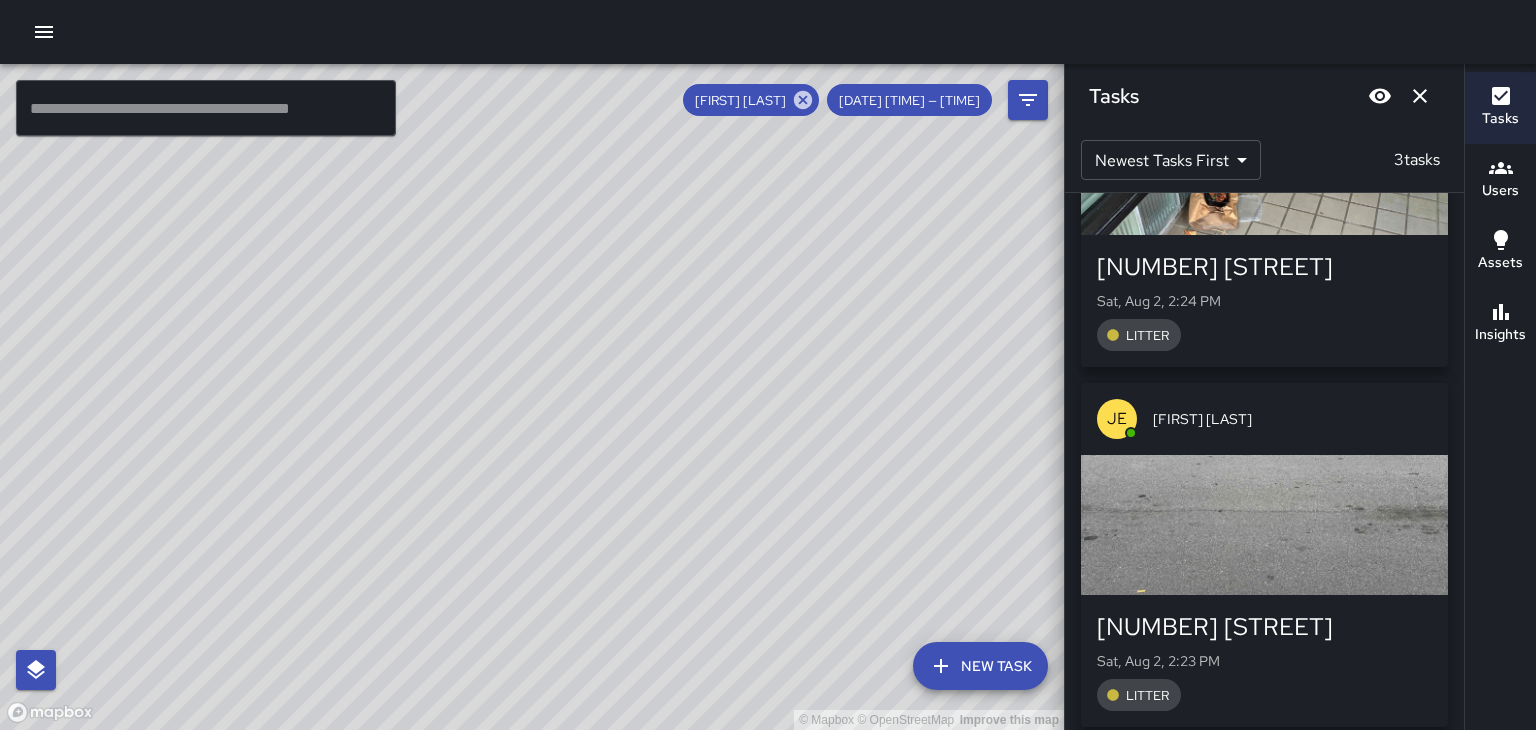 scroll, scrollTop: 559, scrollLeft: 0, axis: vertical 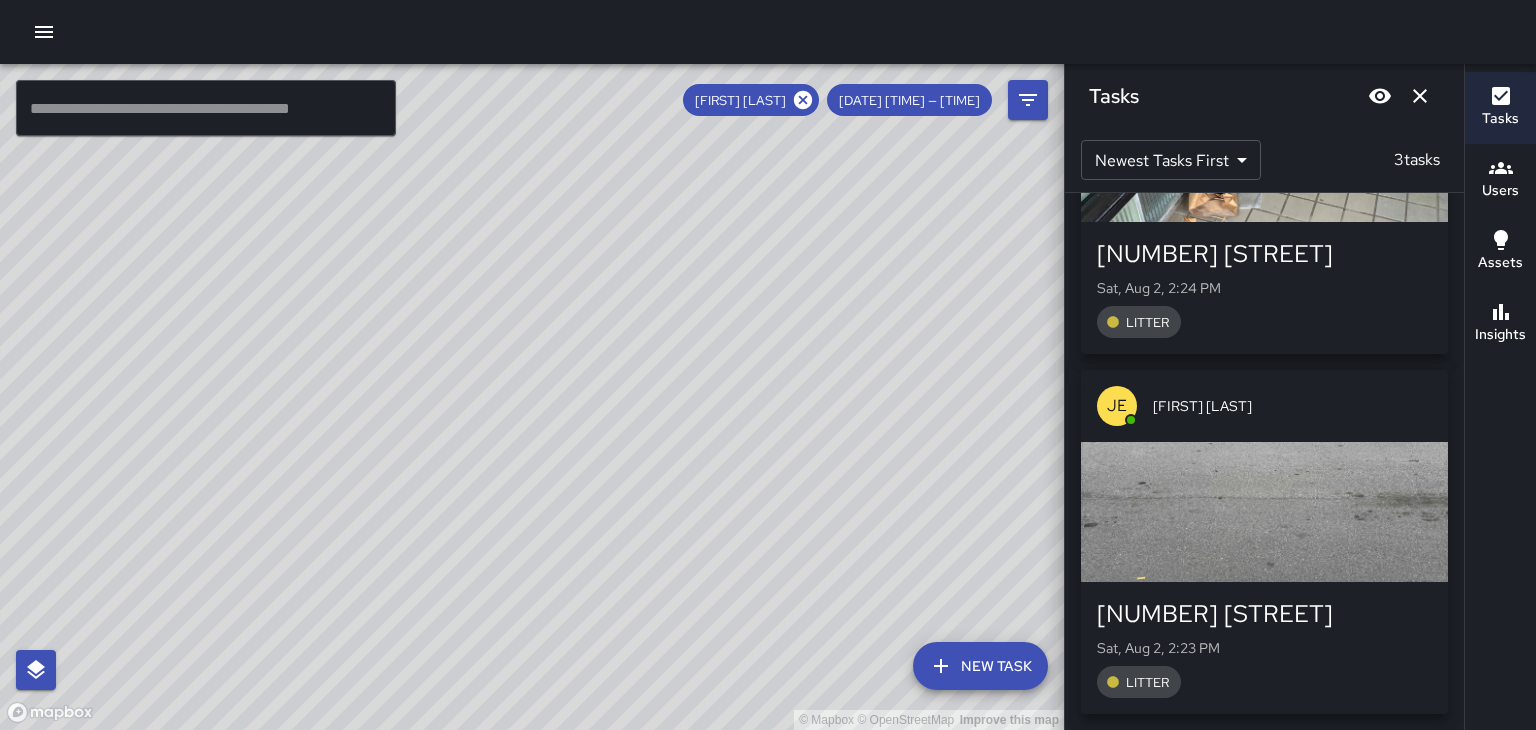 click 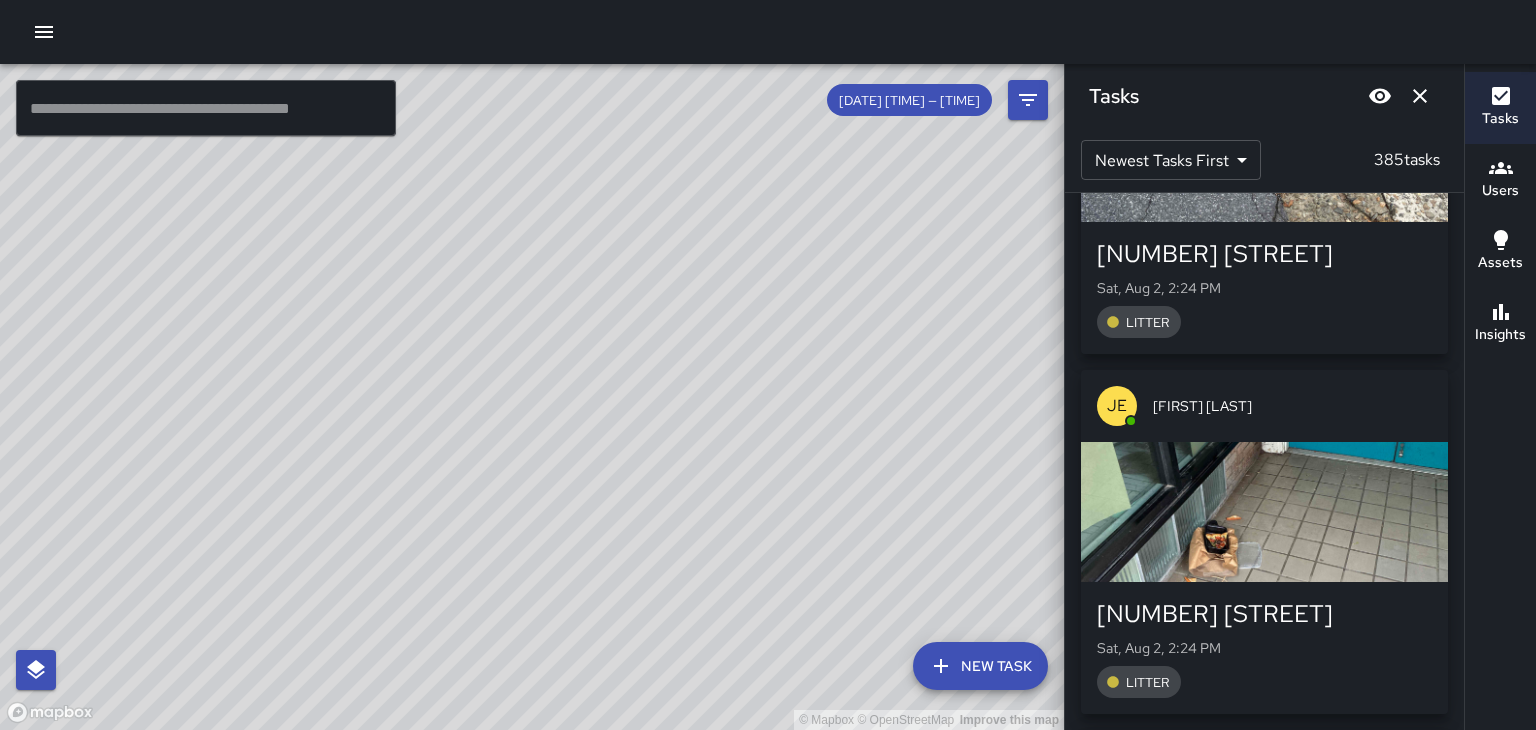 scroll, scrollTop: 4879, scrollLeft: 0, axis: vertical 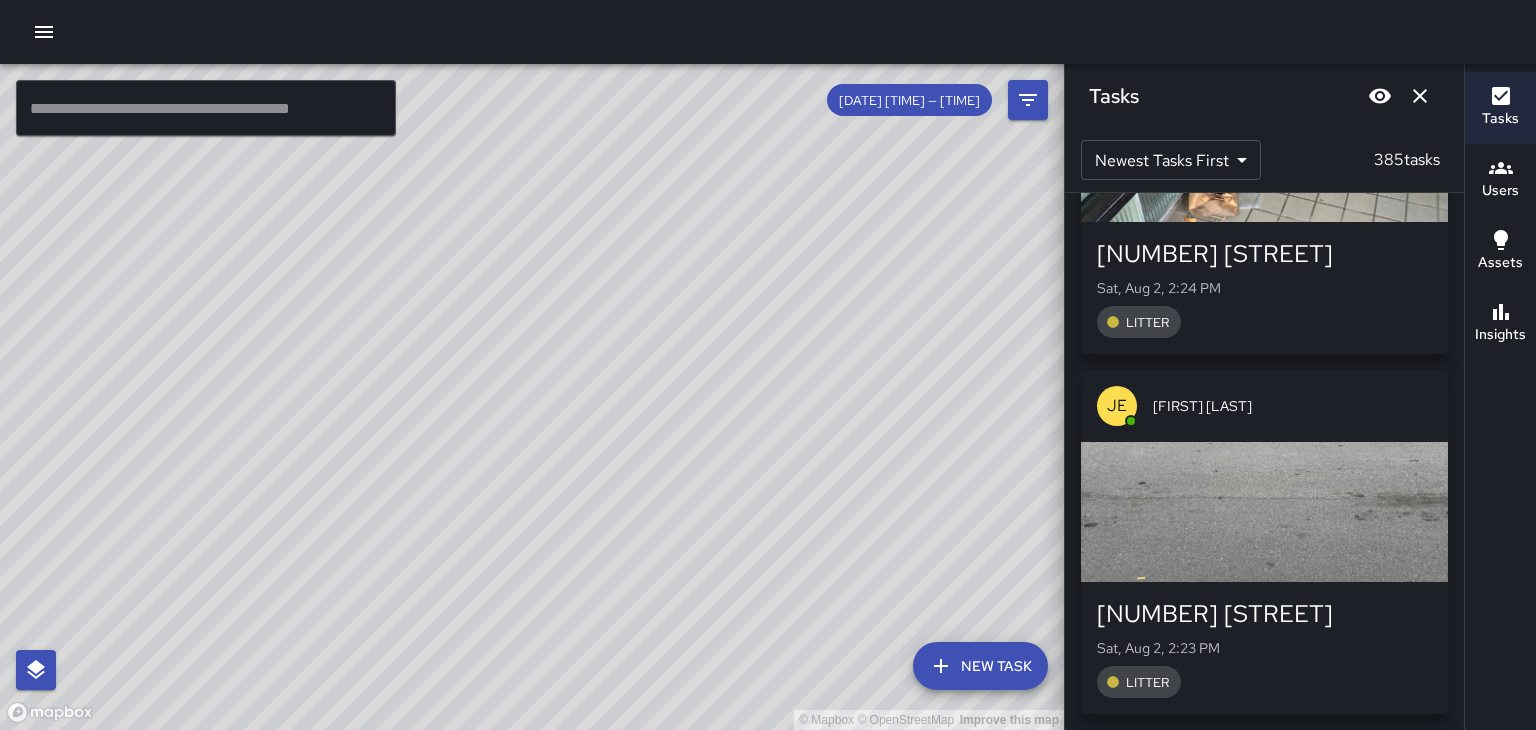 click on "© Mapbox   © OpenStreetMap   Improve this map" at bounding box center (532, 397) 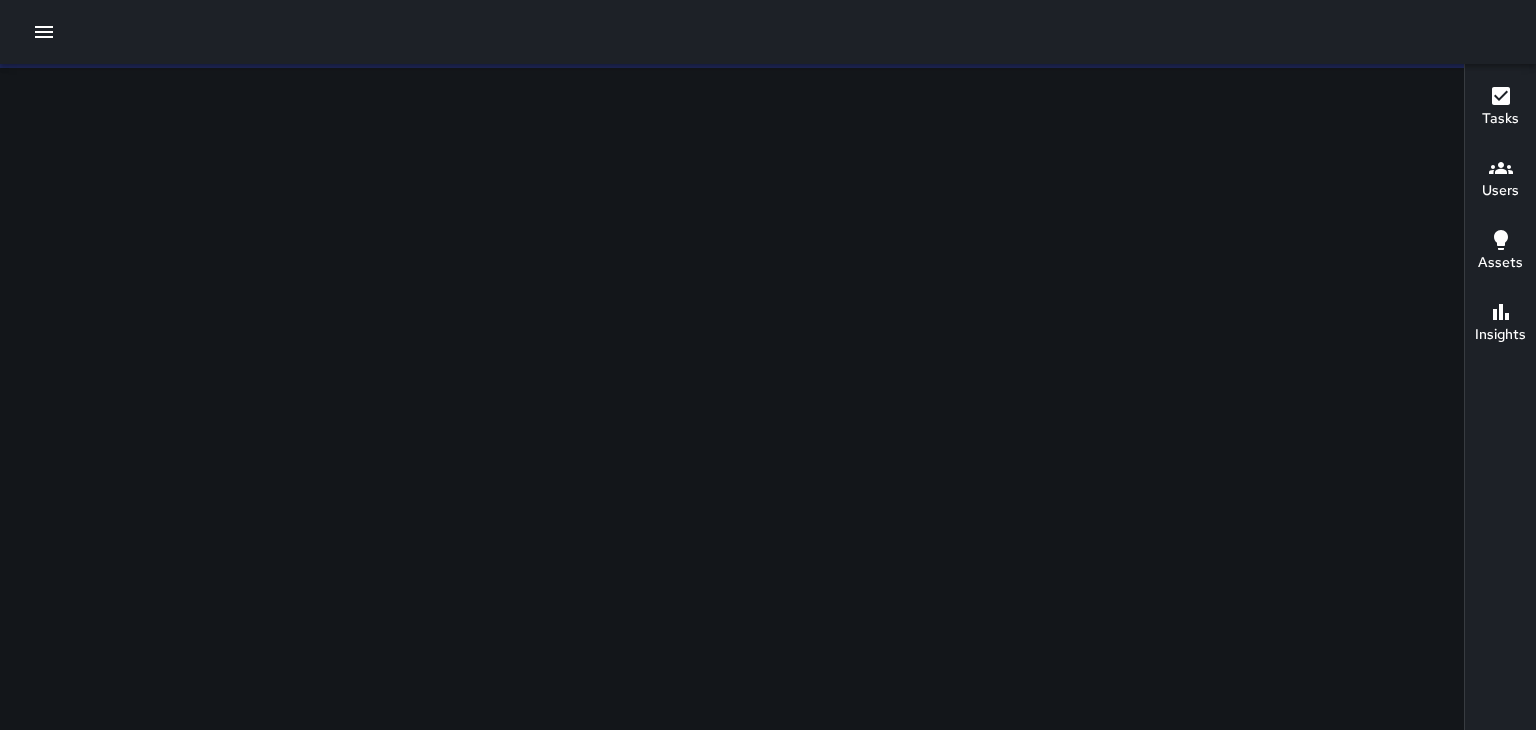 scroll, scrollTop: 0, scrollLeft: 0, axis: both 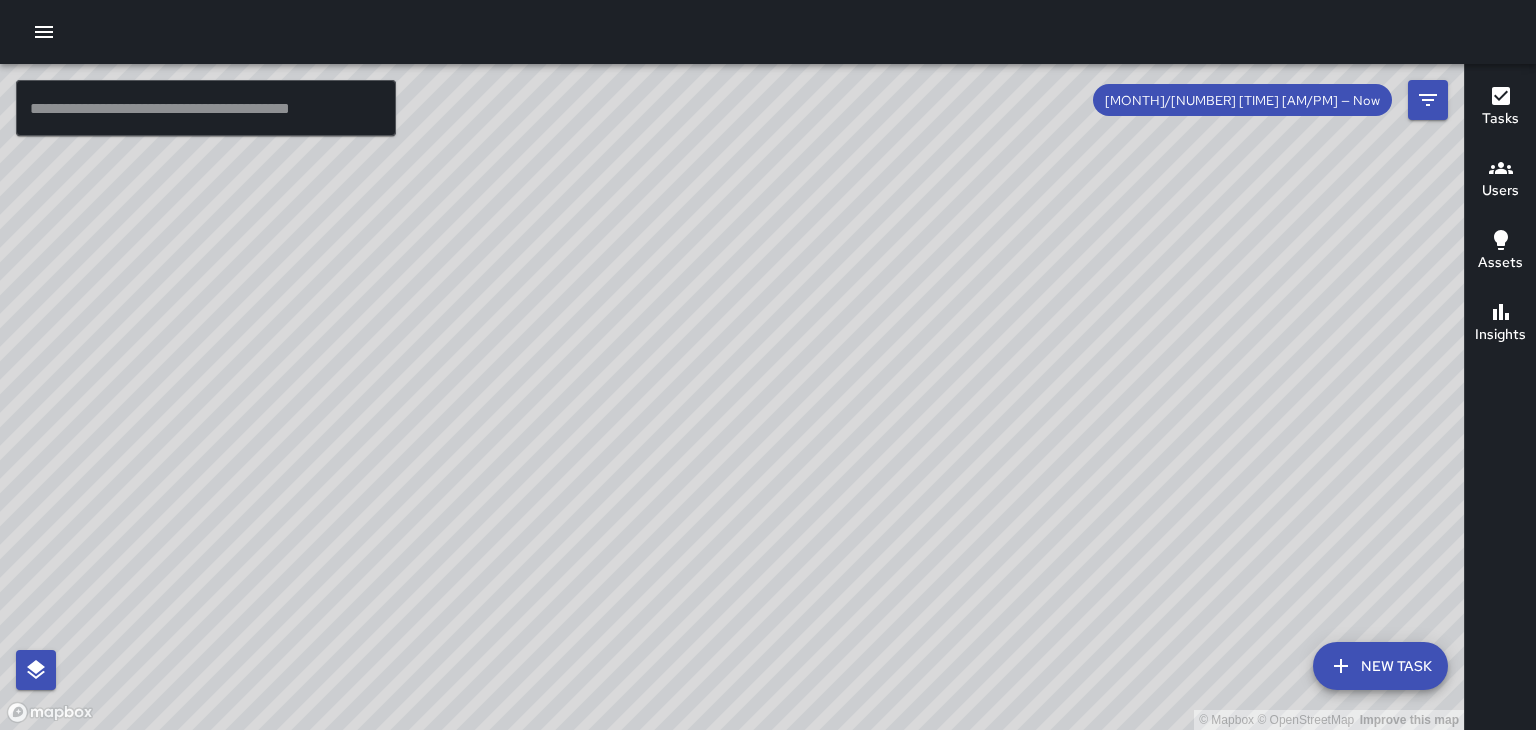click on "© Mapbox   © OpenStreetMap   Improve this map" at bounding box center (732, 397) 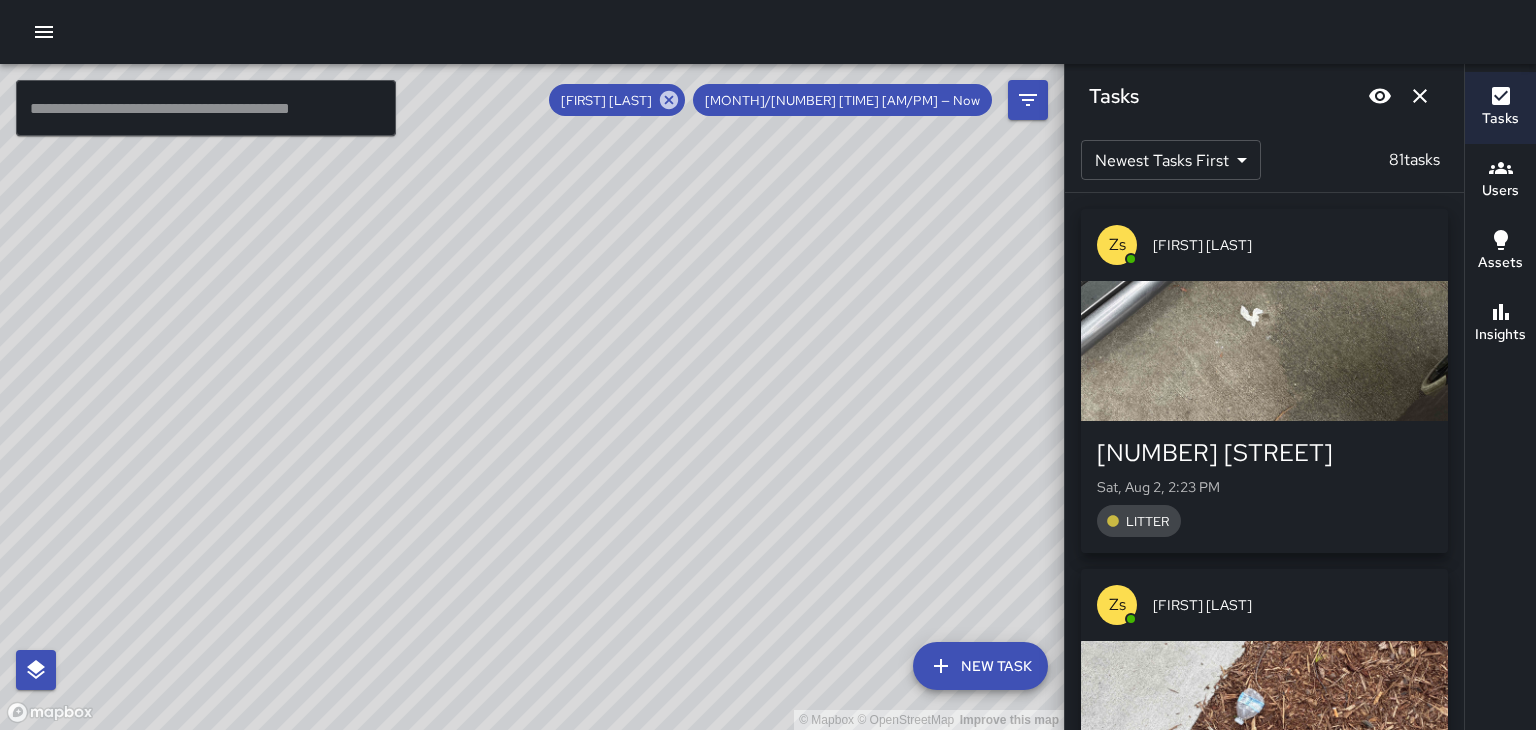 click 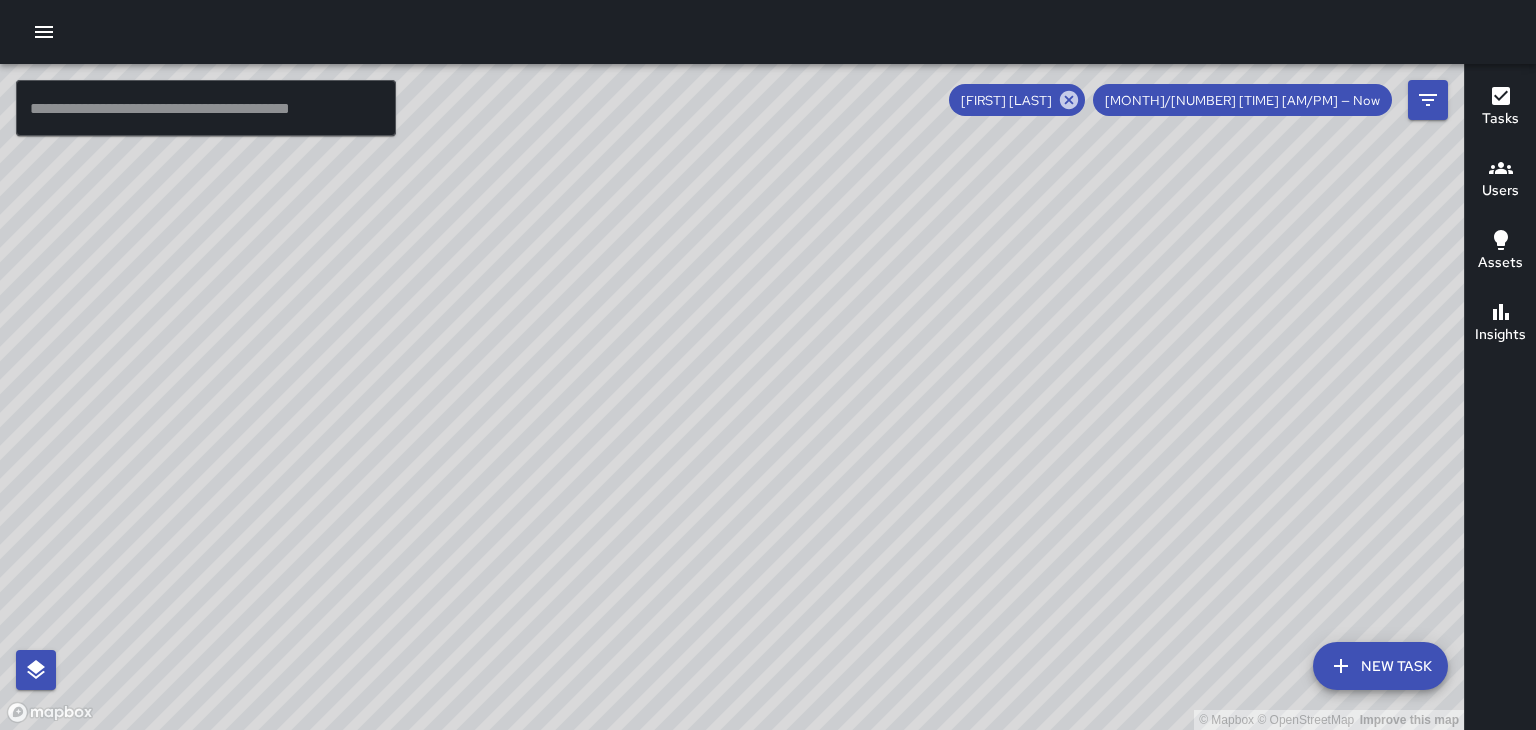 click on "[FIRST] [LAST]" at bounding box center (1017, 100) 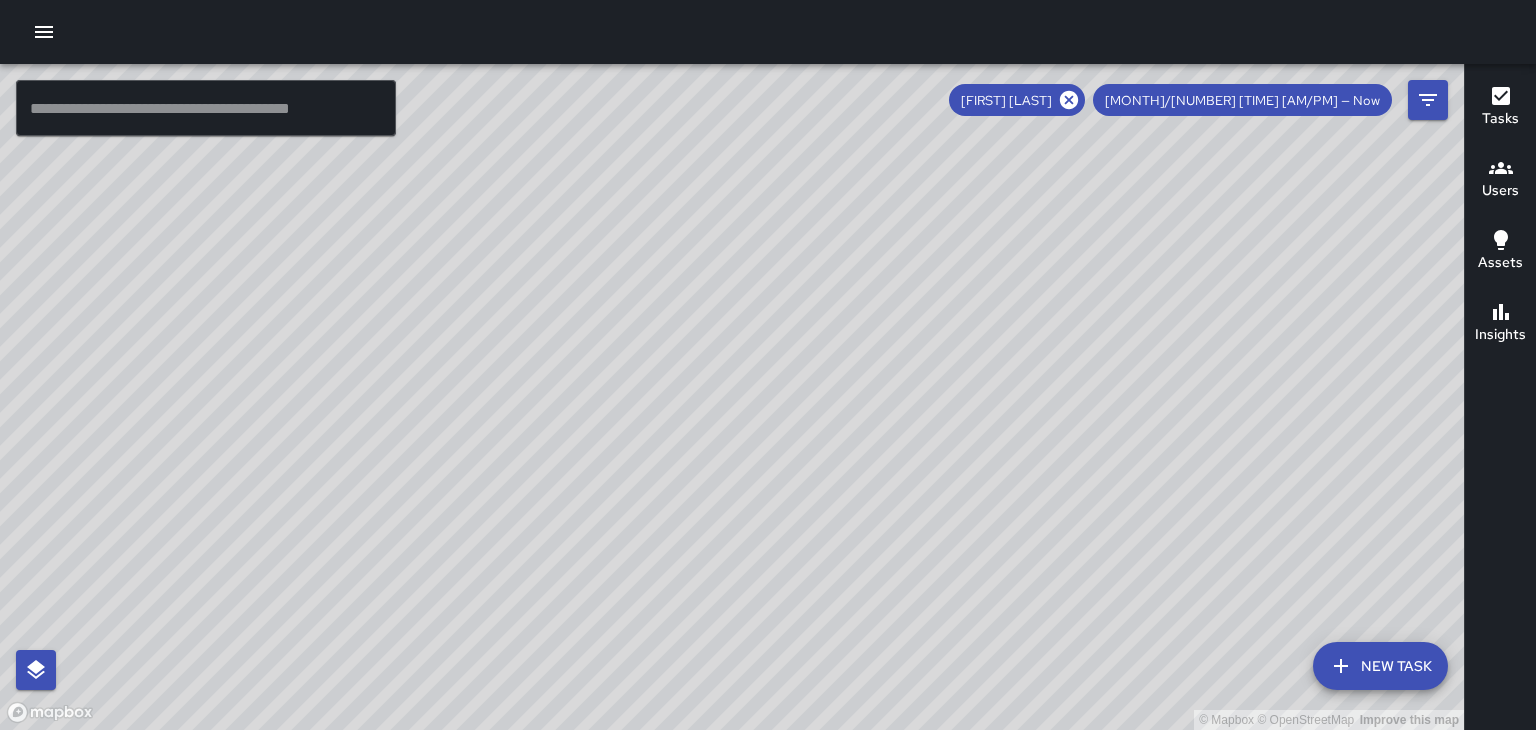 click 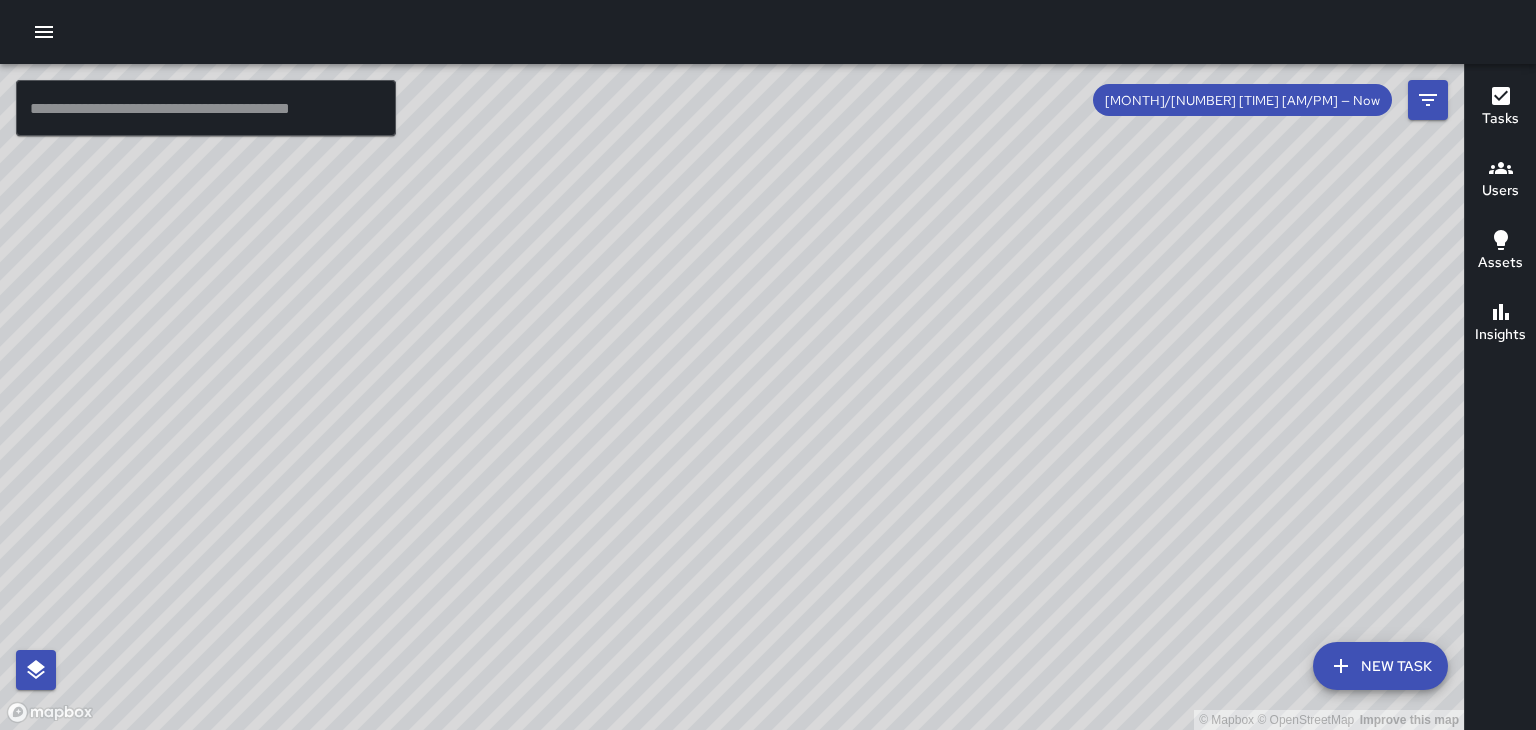 click on "© Mapbox   © OpenStreetMap   Improve this map" at bounding box center [732, 397] 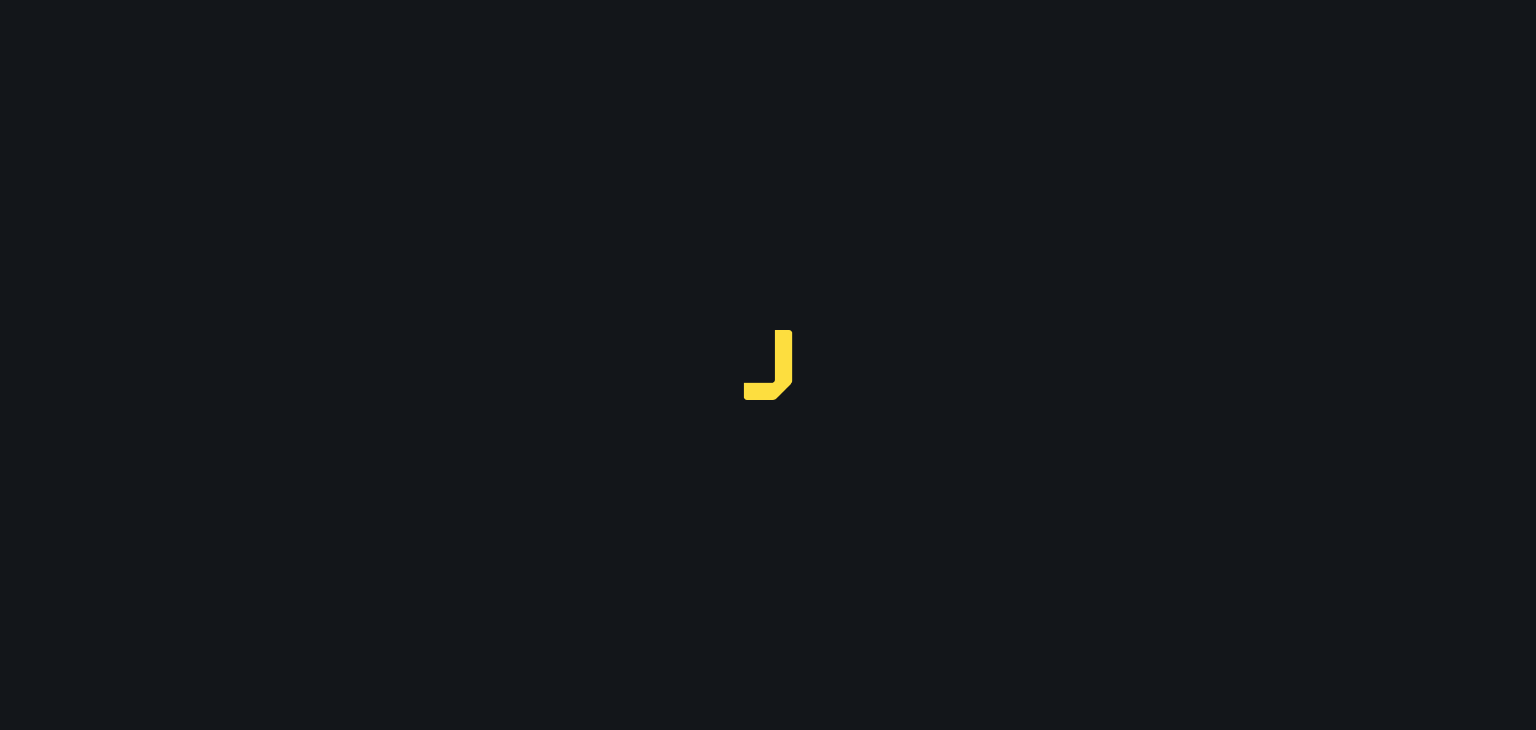 scroll, scrollTop: 0, scrollLeft: 0, axis: both 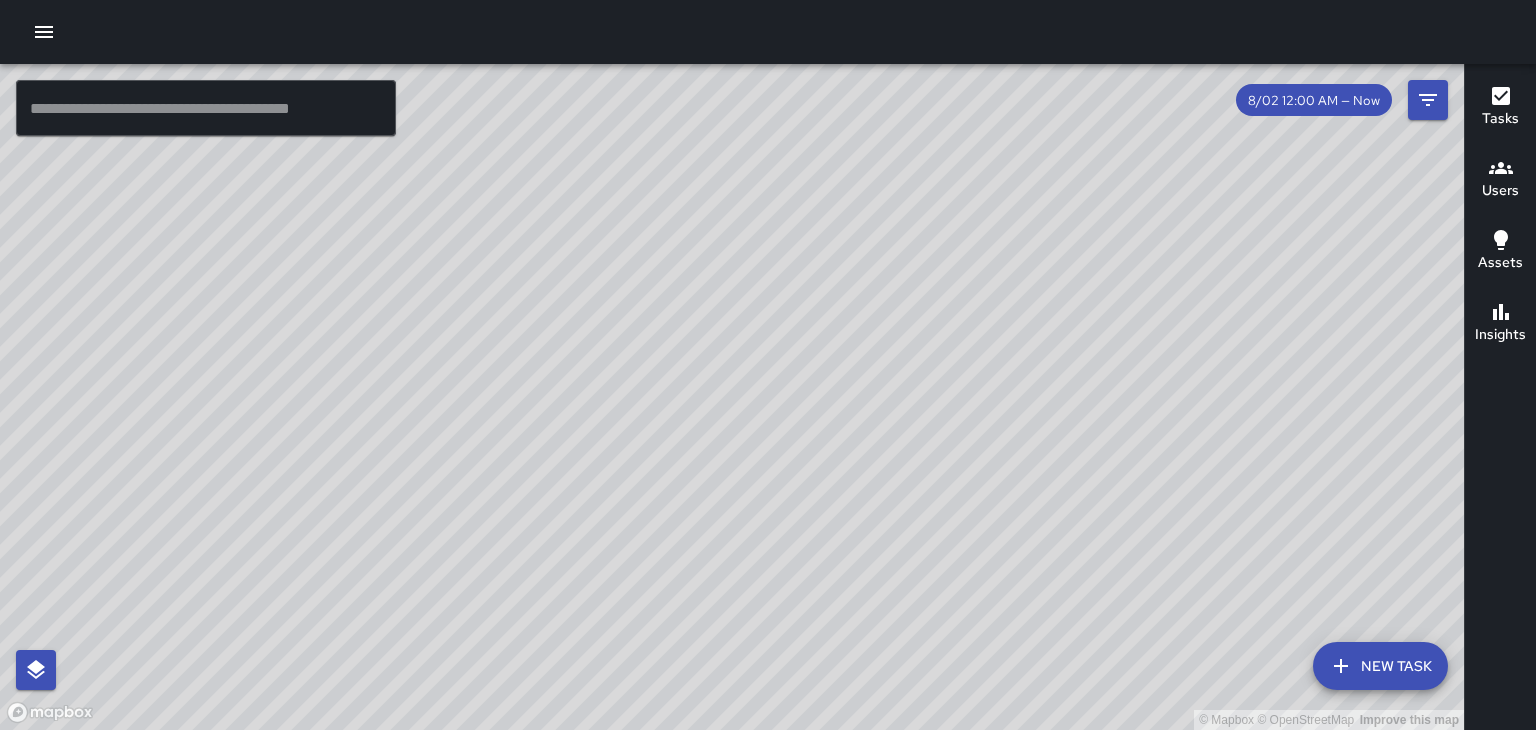 click on "© Mapbox   © OpenStreetMap   Improve this map" at bounding box center (732, 397) 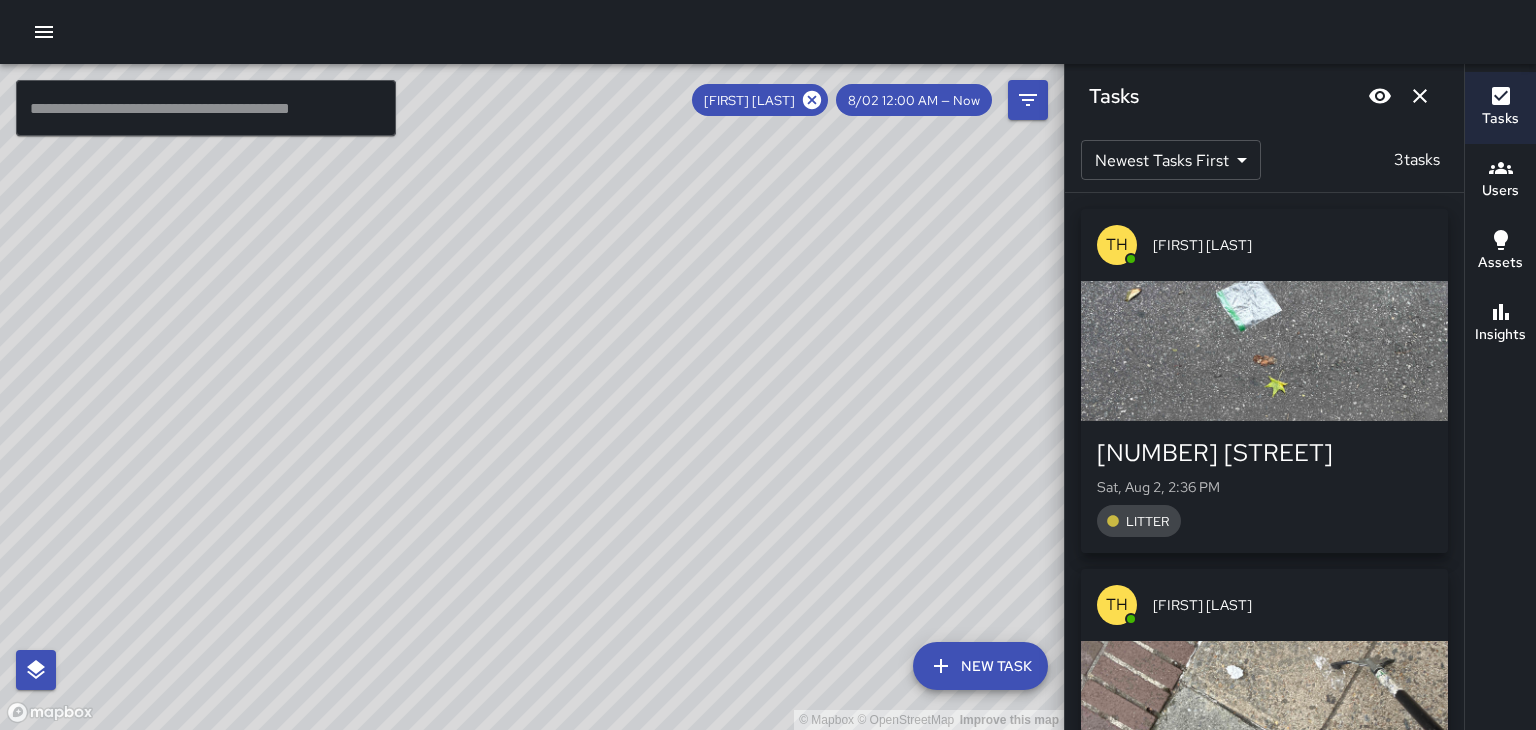 click 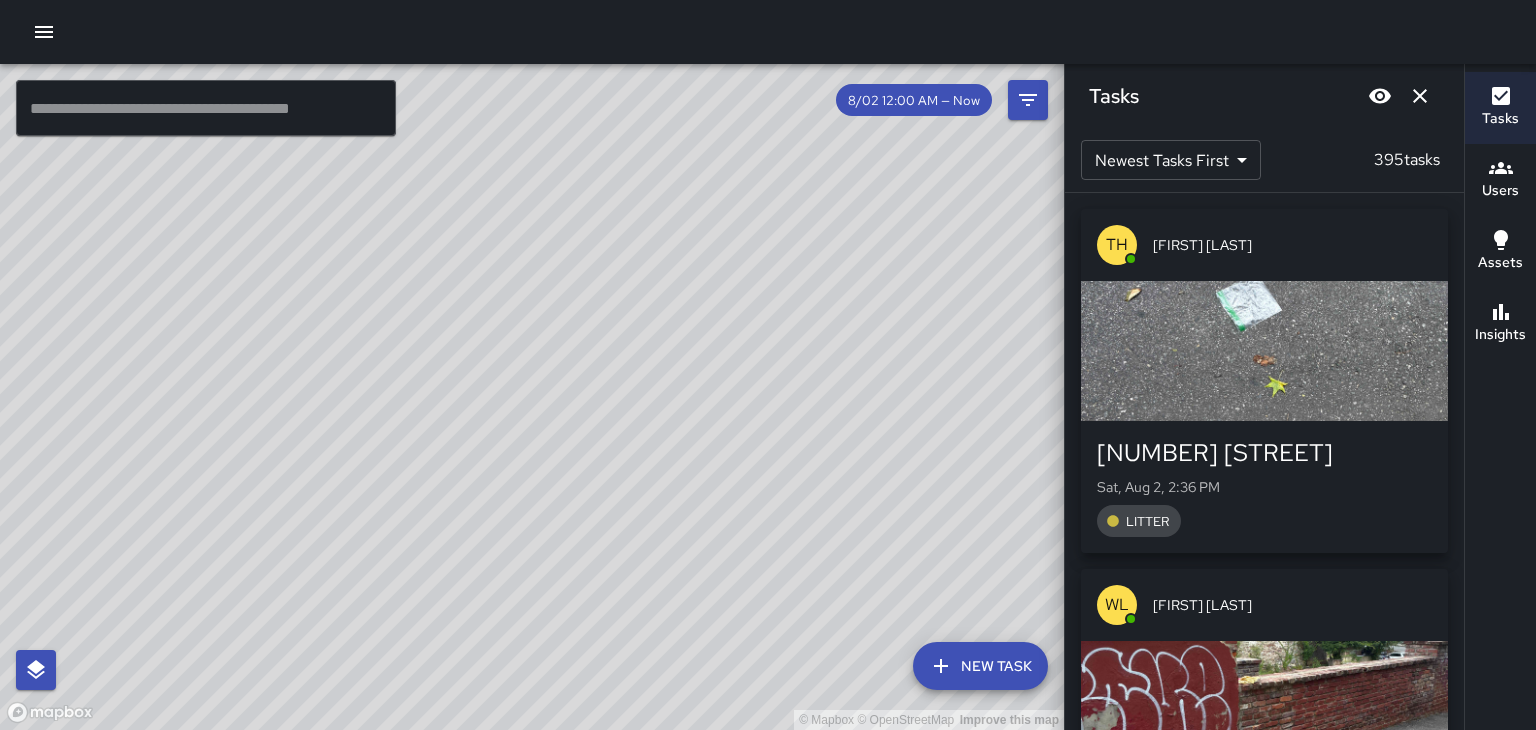 click 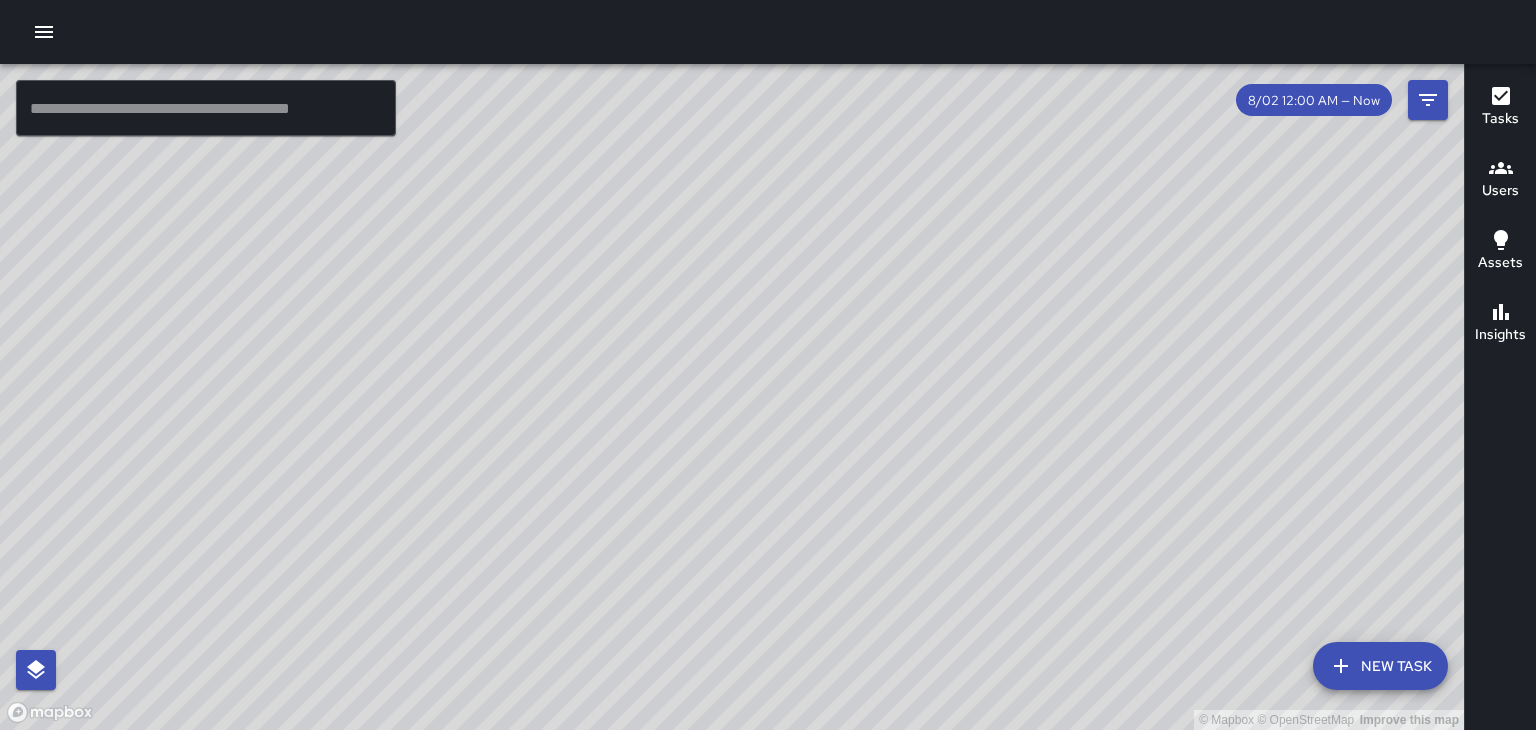 click on "Assets" at bounding box center [1500, 263] 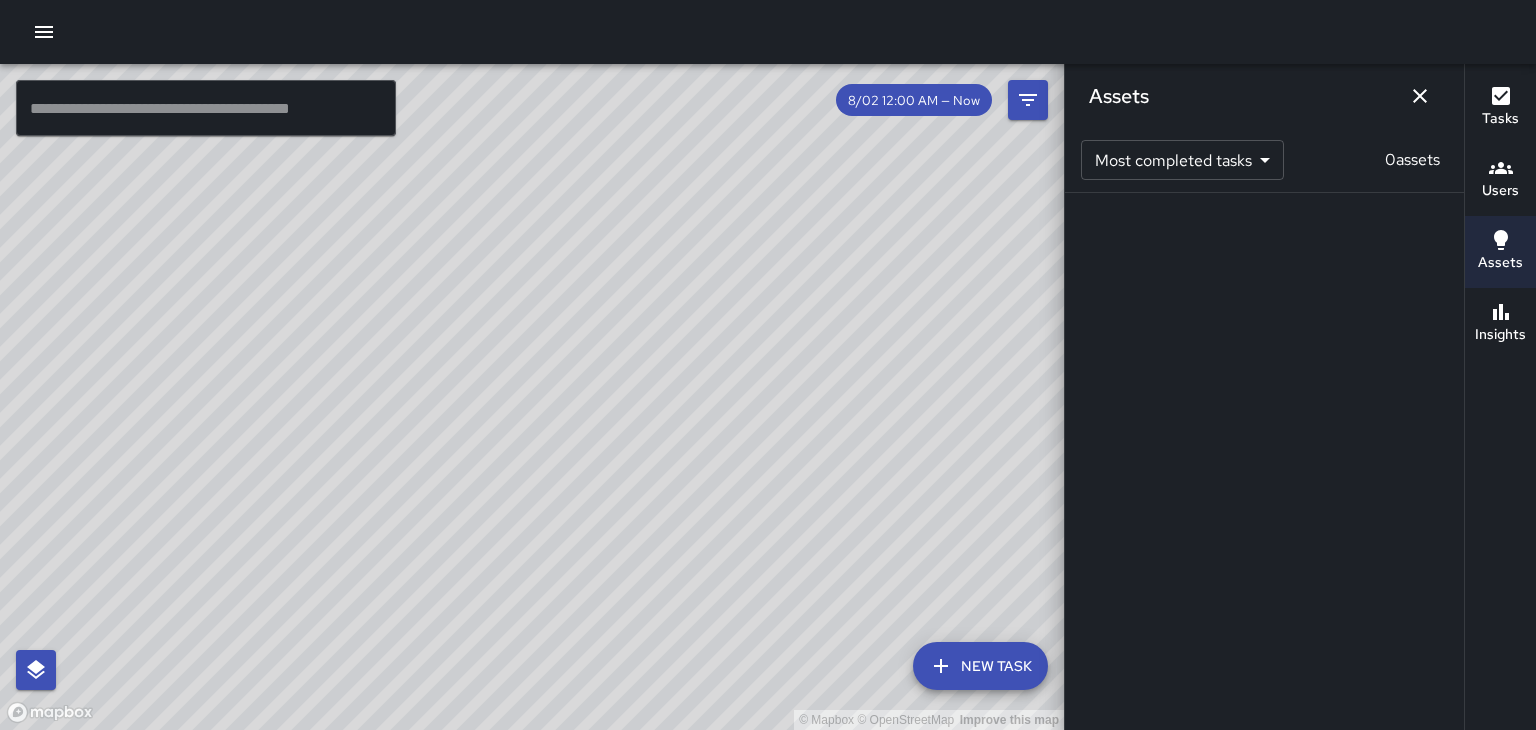 click 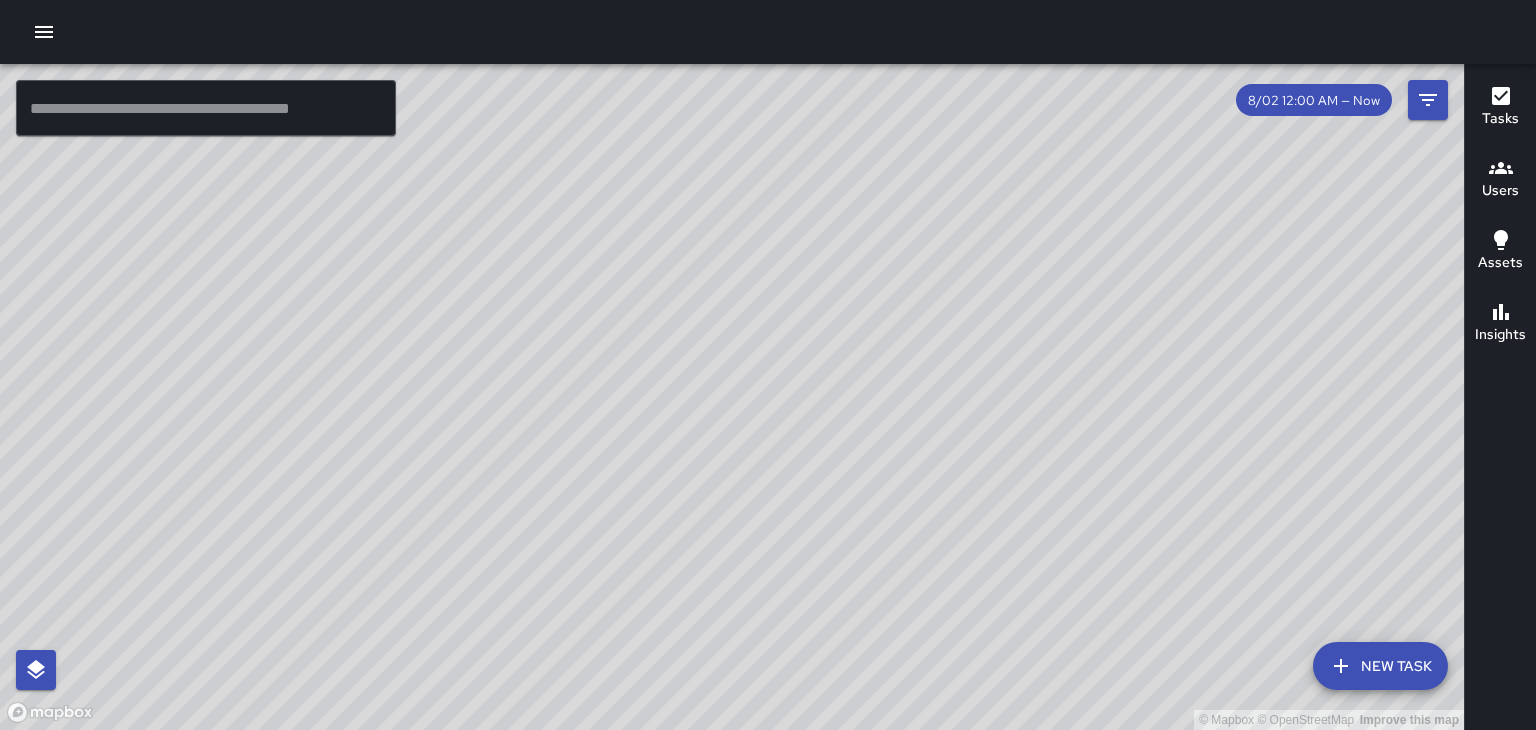 click on "Insights" at bounding box center [1500, 335] 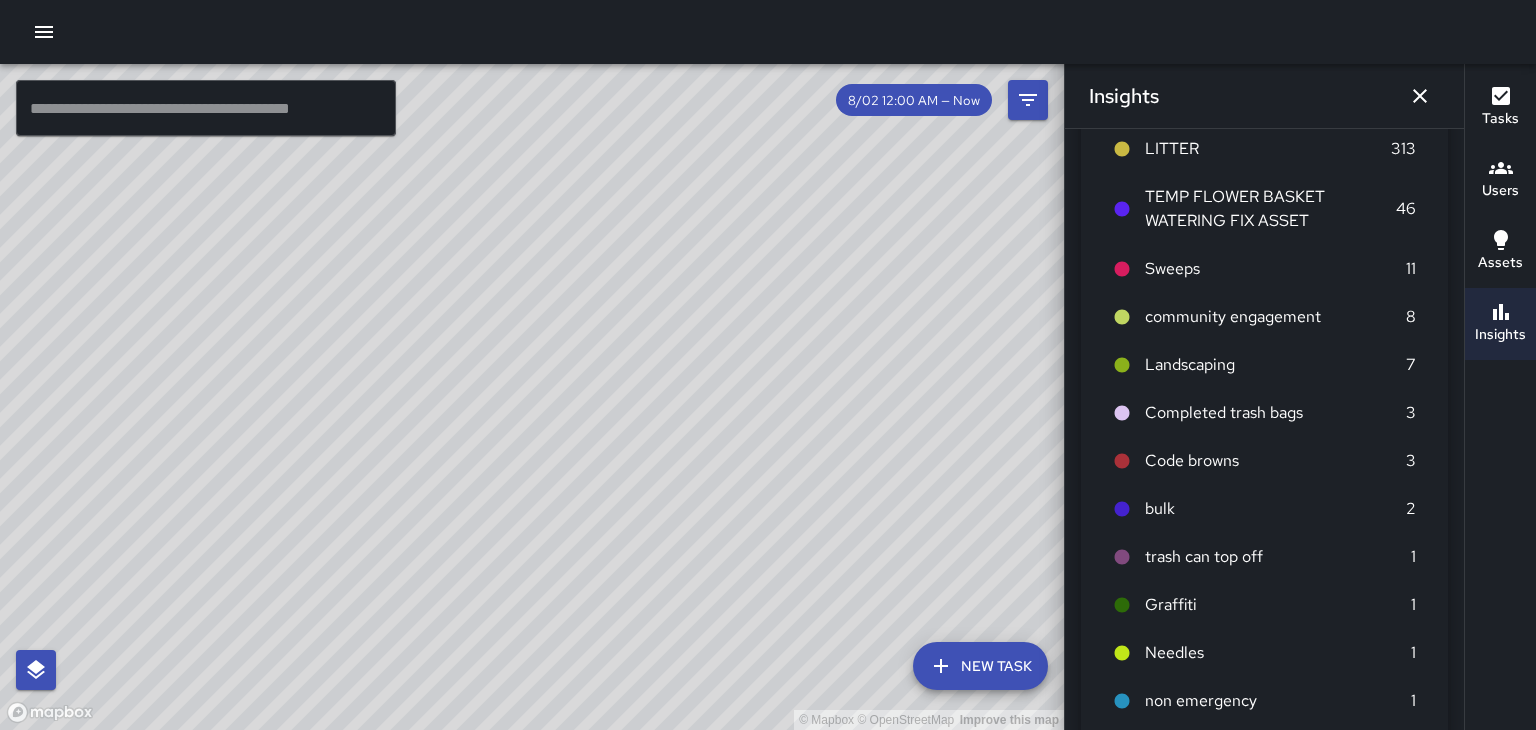 scroll, scrollTop: 135, scrollLeft: 0, axis: vertical 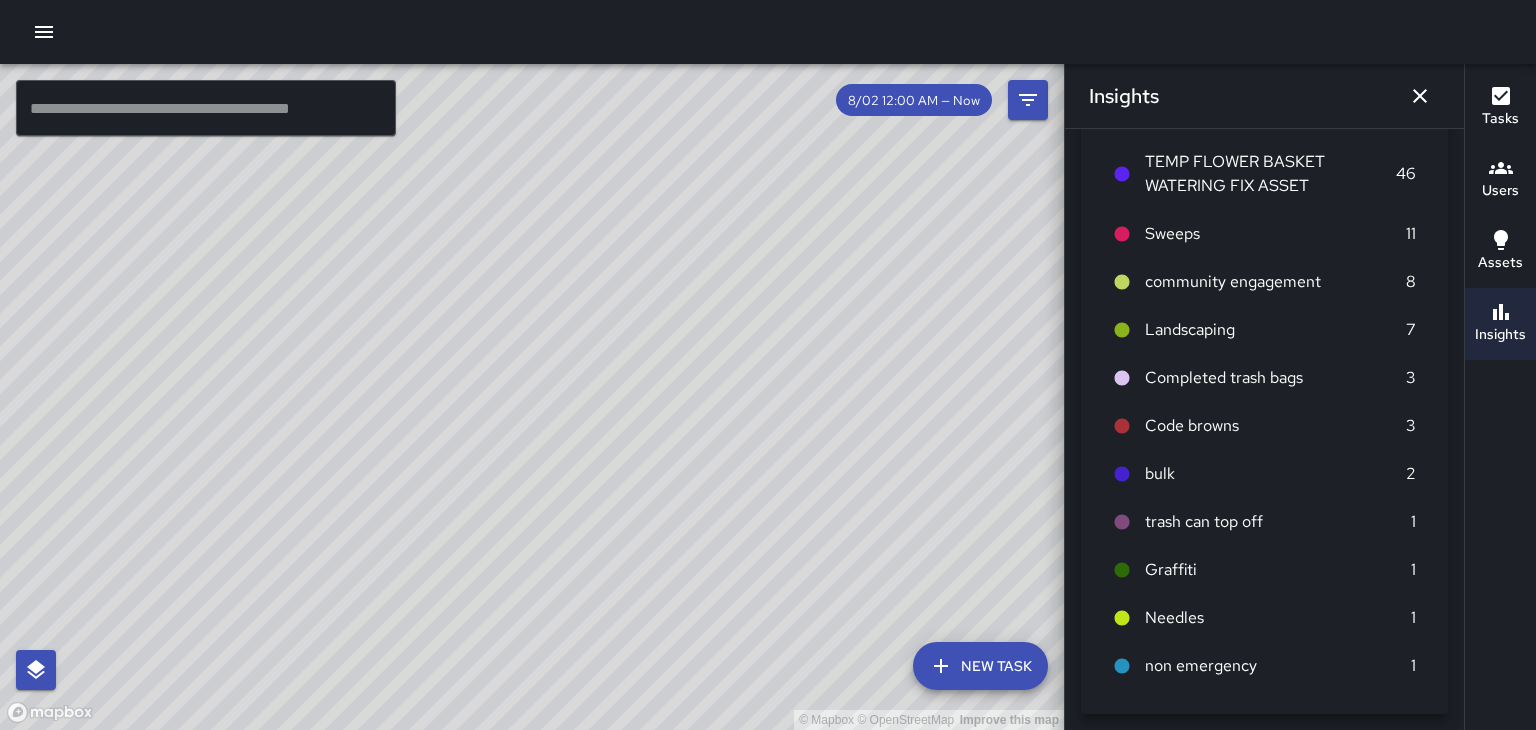 click 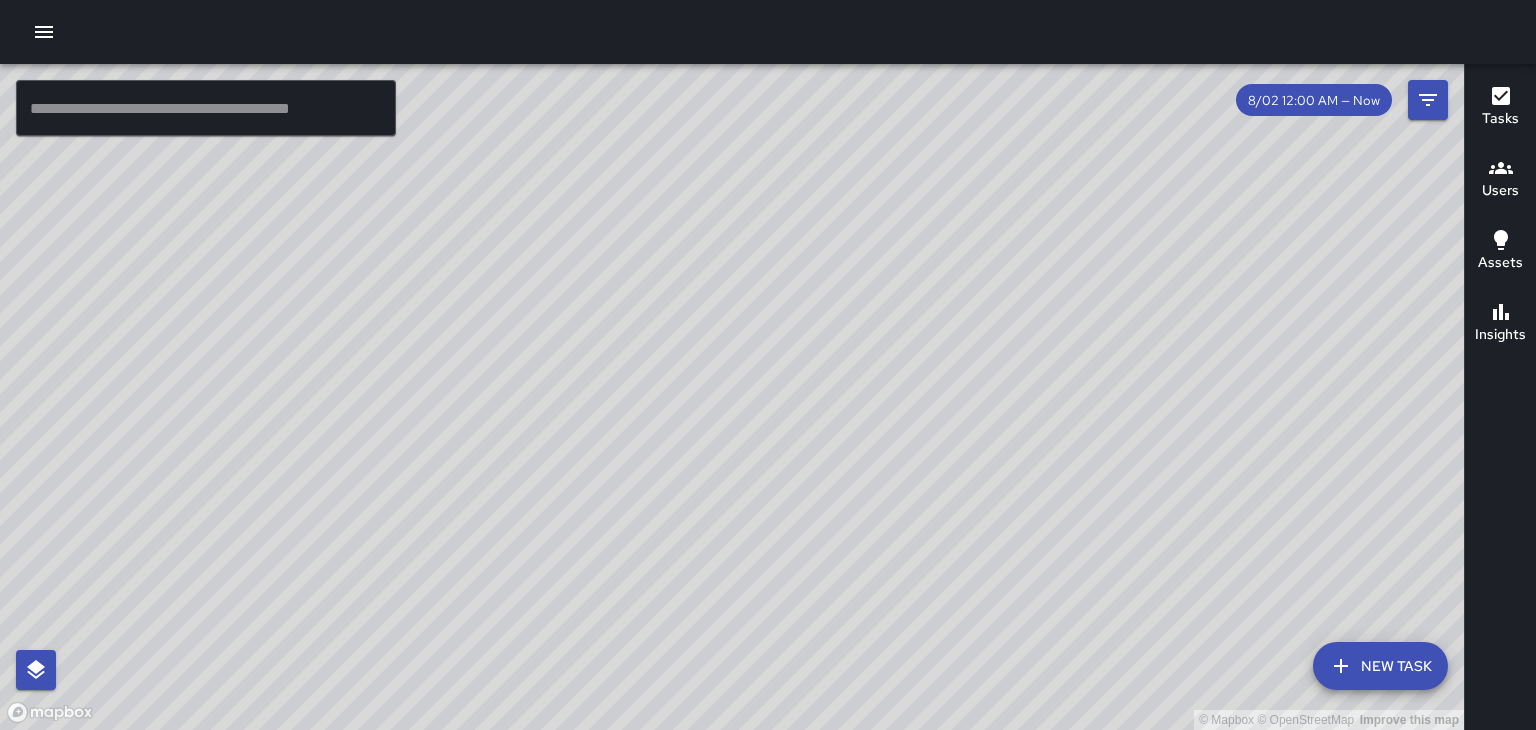 click at bounding box center (44, 32) 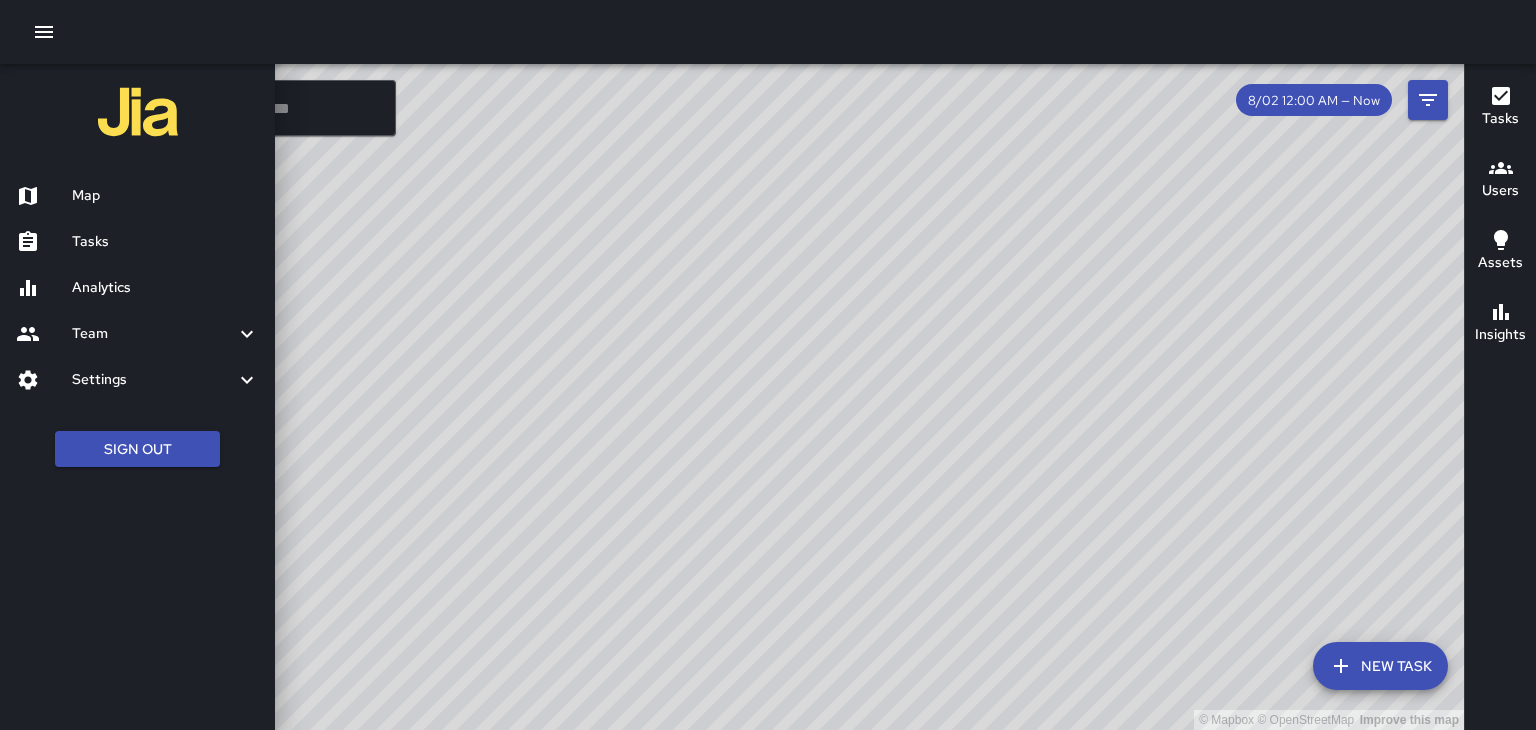 click on "Settings" at bounding box center (137, 380) 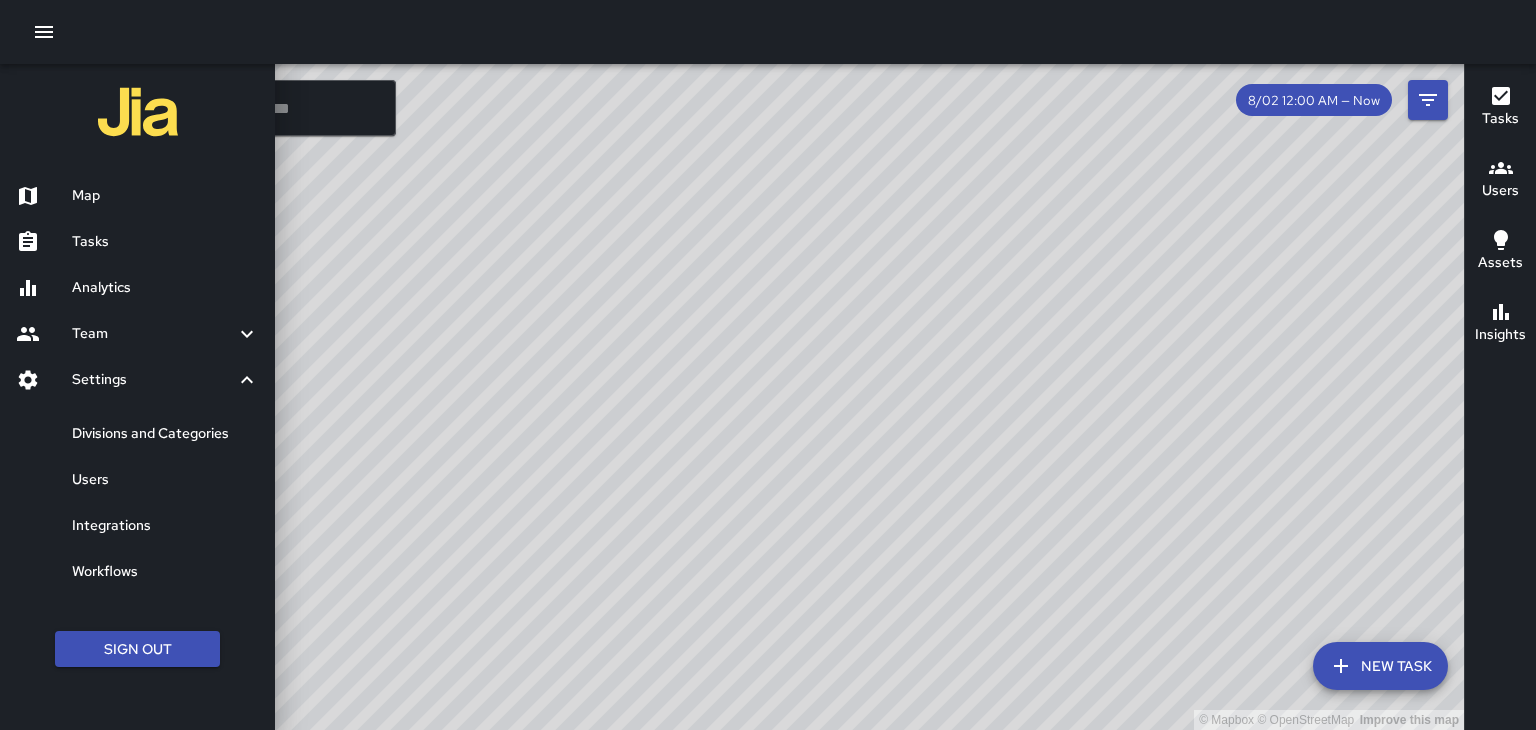 click on "Settings" at bounding box center [153, 380] 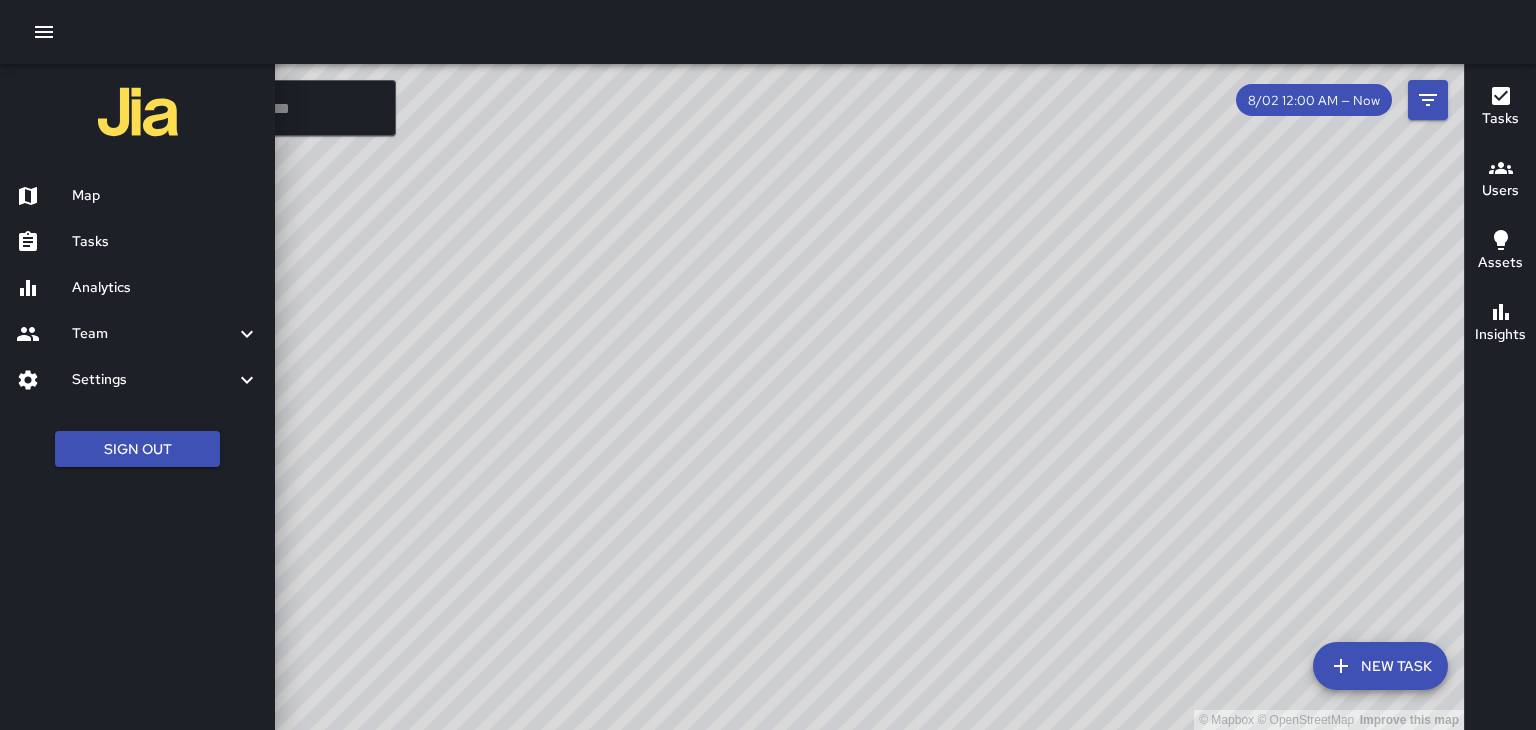 click on "Team" at bounding box center [153, 334] 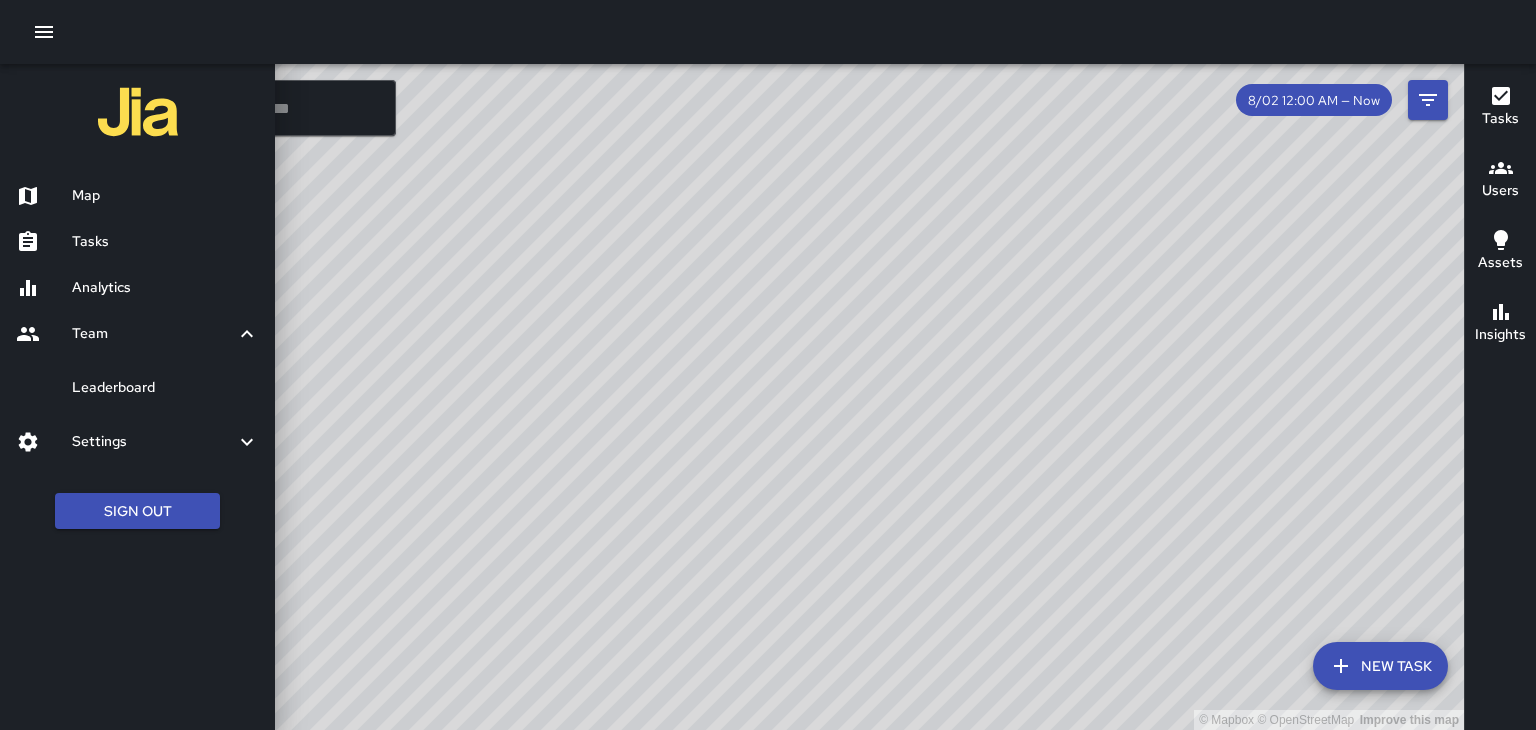 click on "Team" at bounding box center (137, 334) 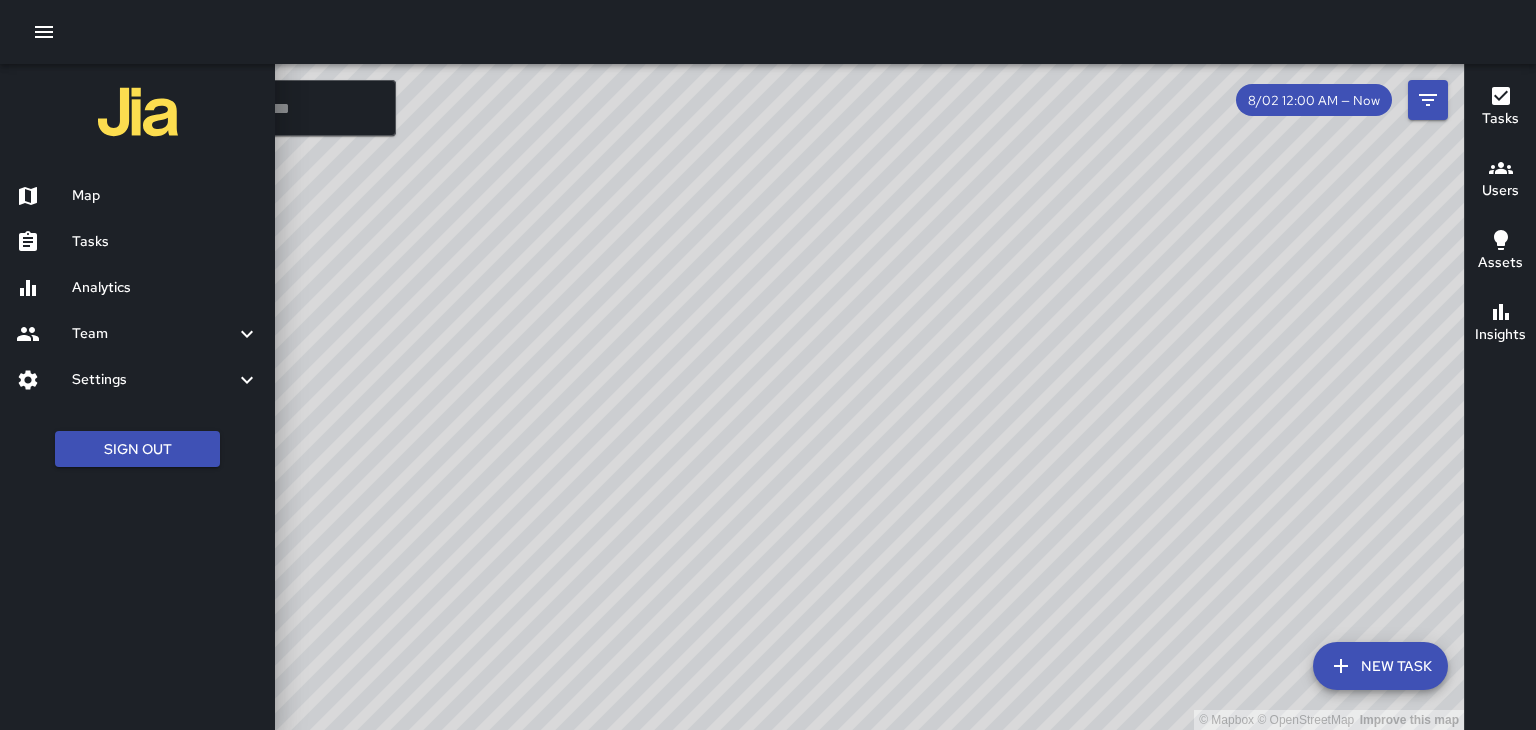 click on "Team" at bounding box center [153, 334] 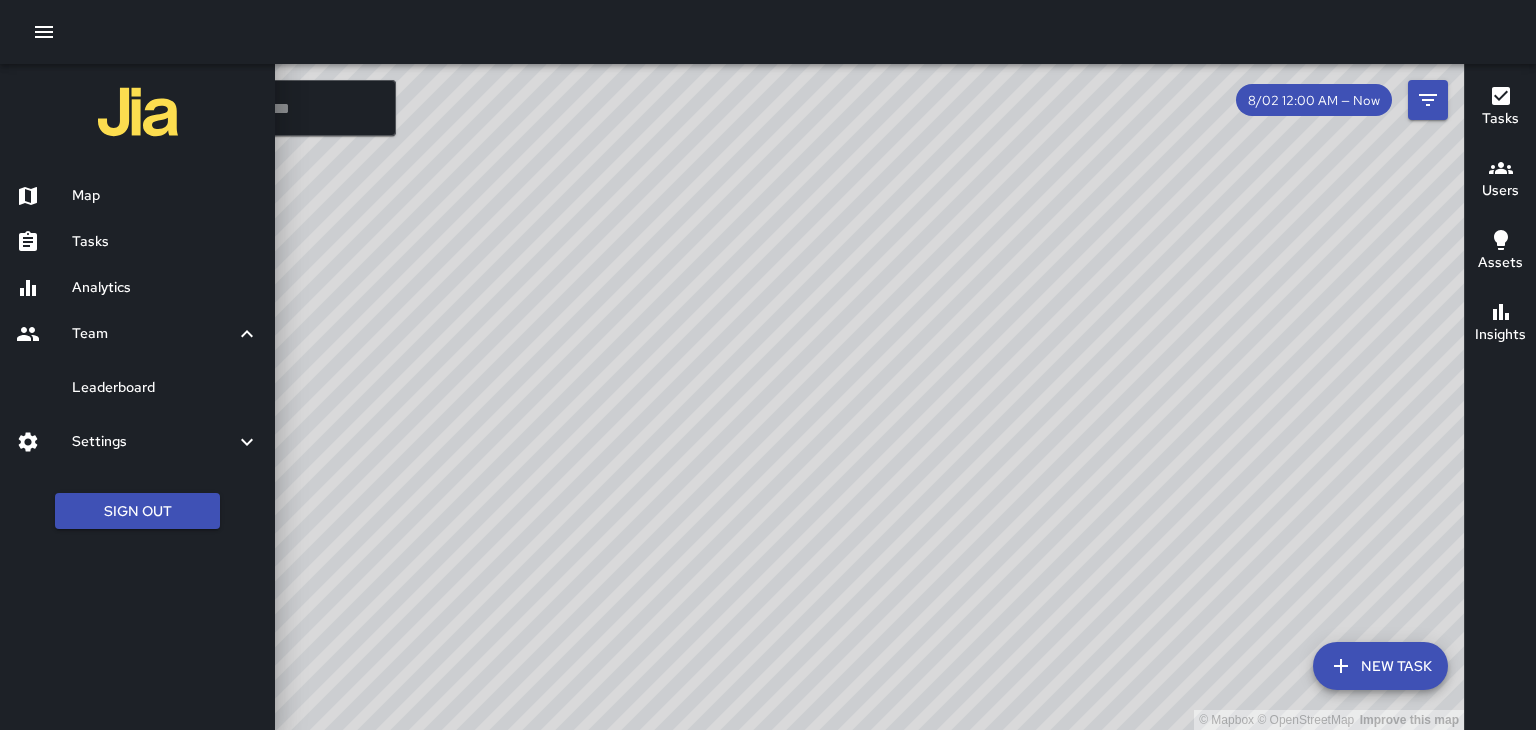 click on "Leaderboard" at bounding box center (165, 388) 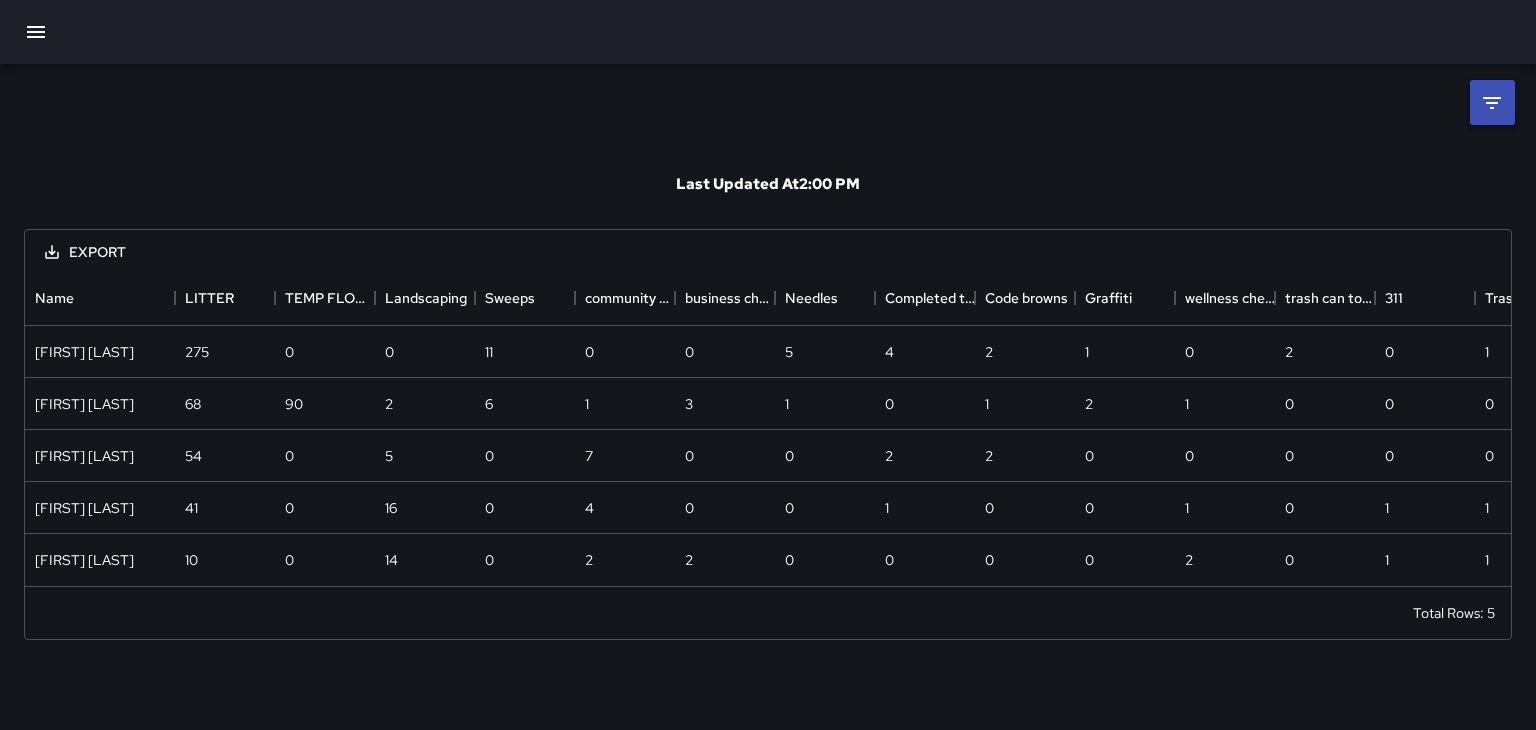 scroll, scrollTop: 0, scrollLeft: 0, axis: both 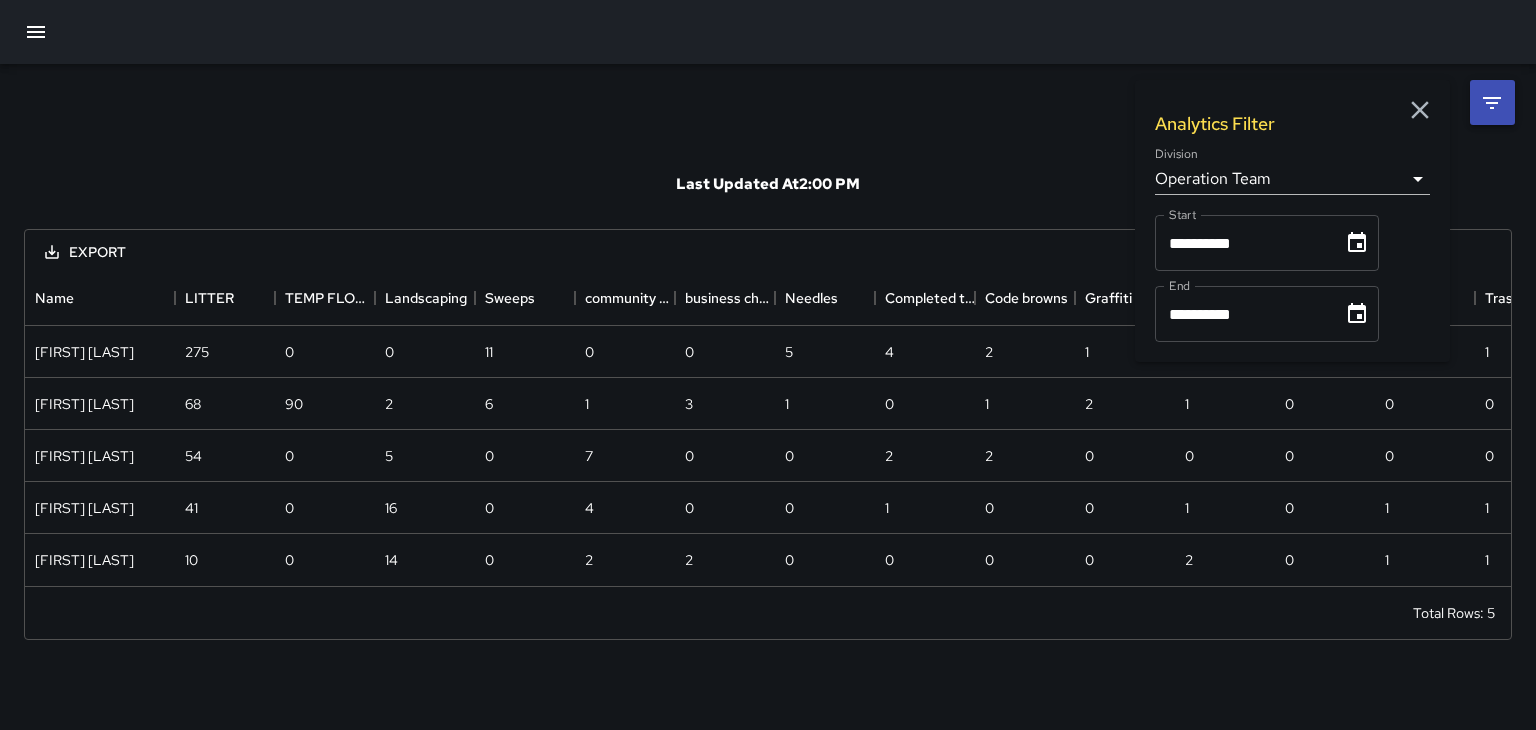 click on "**********" at bounding box center (768, 365) 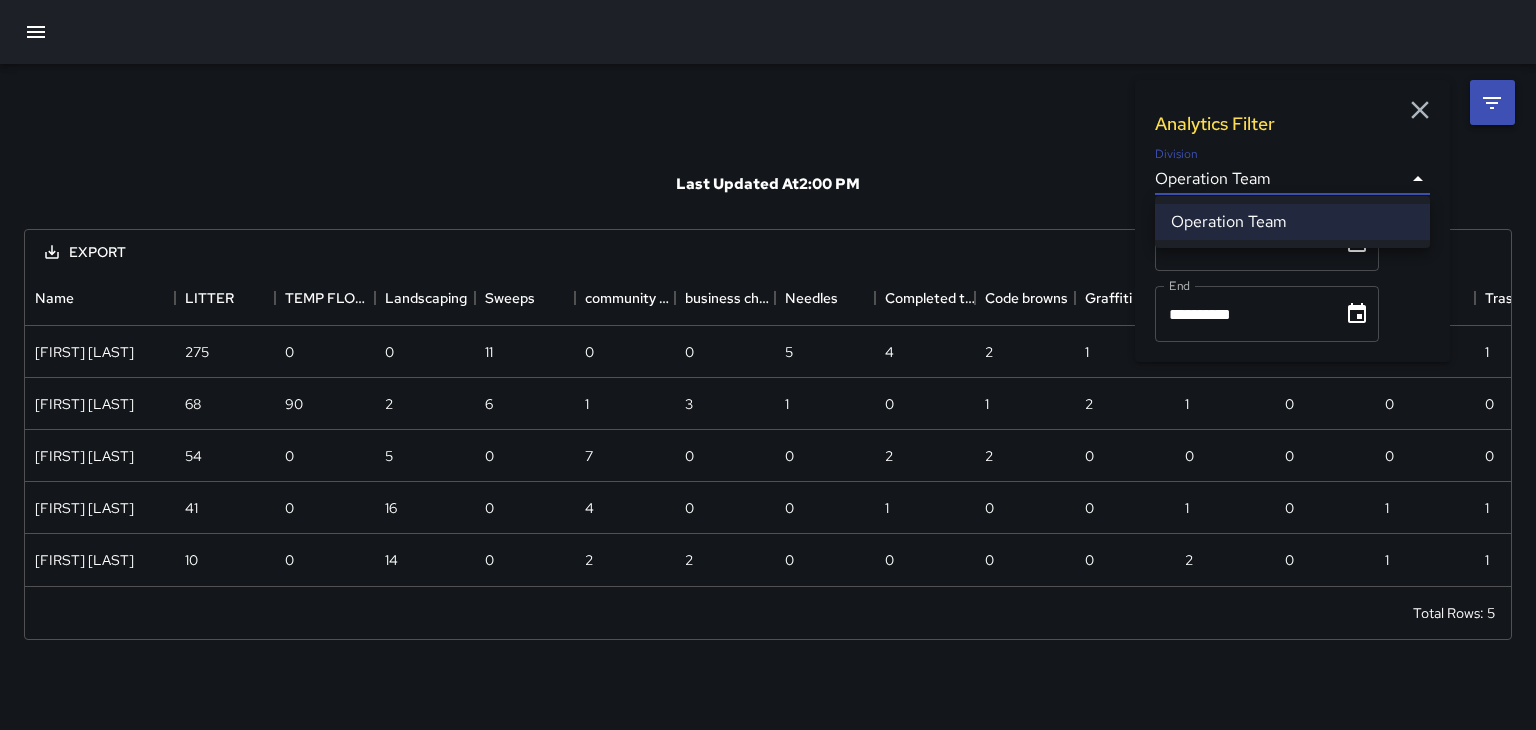 click at bounding box center [768, 365] 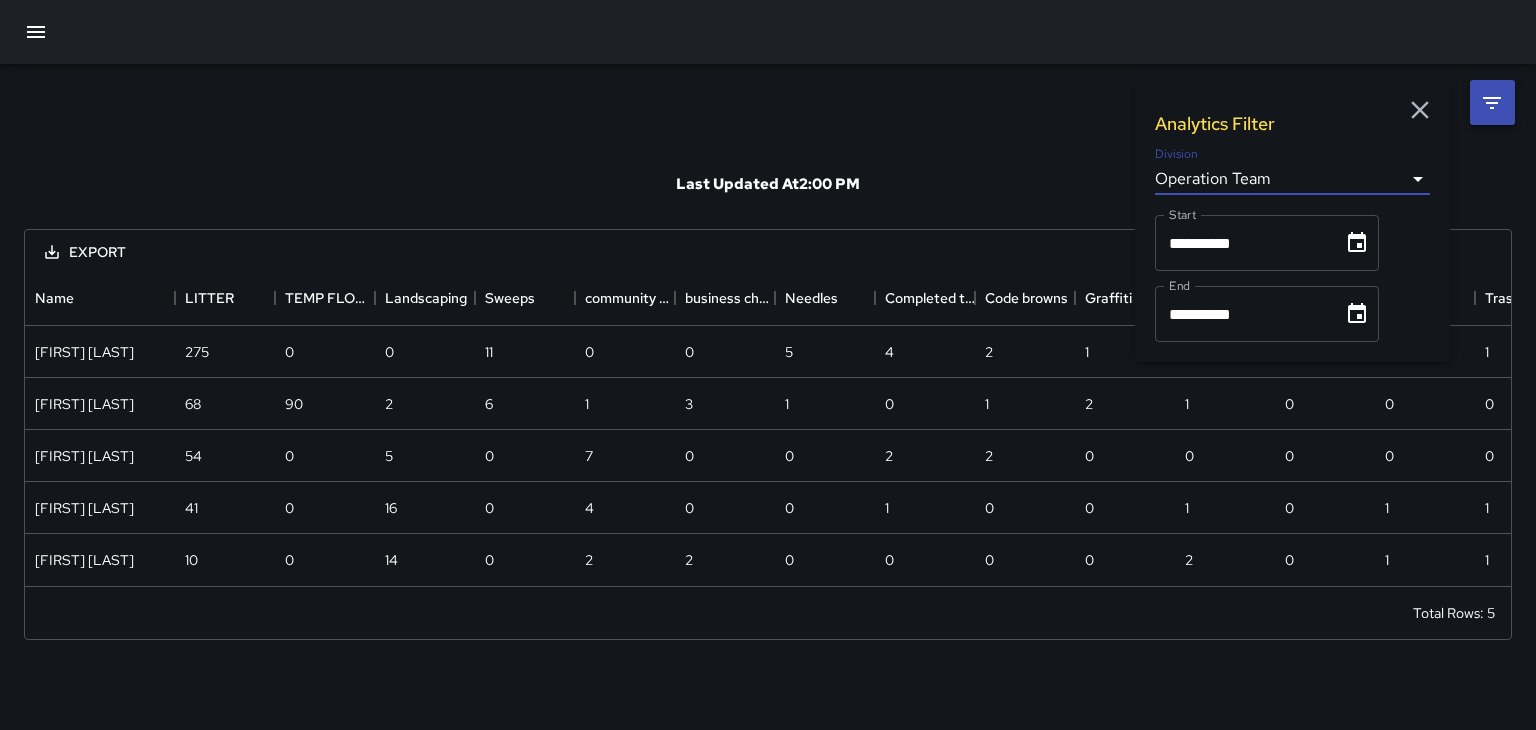 click 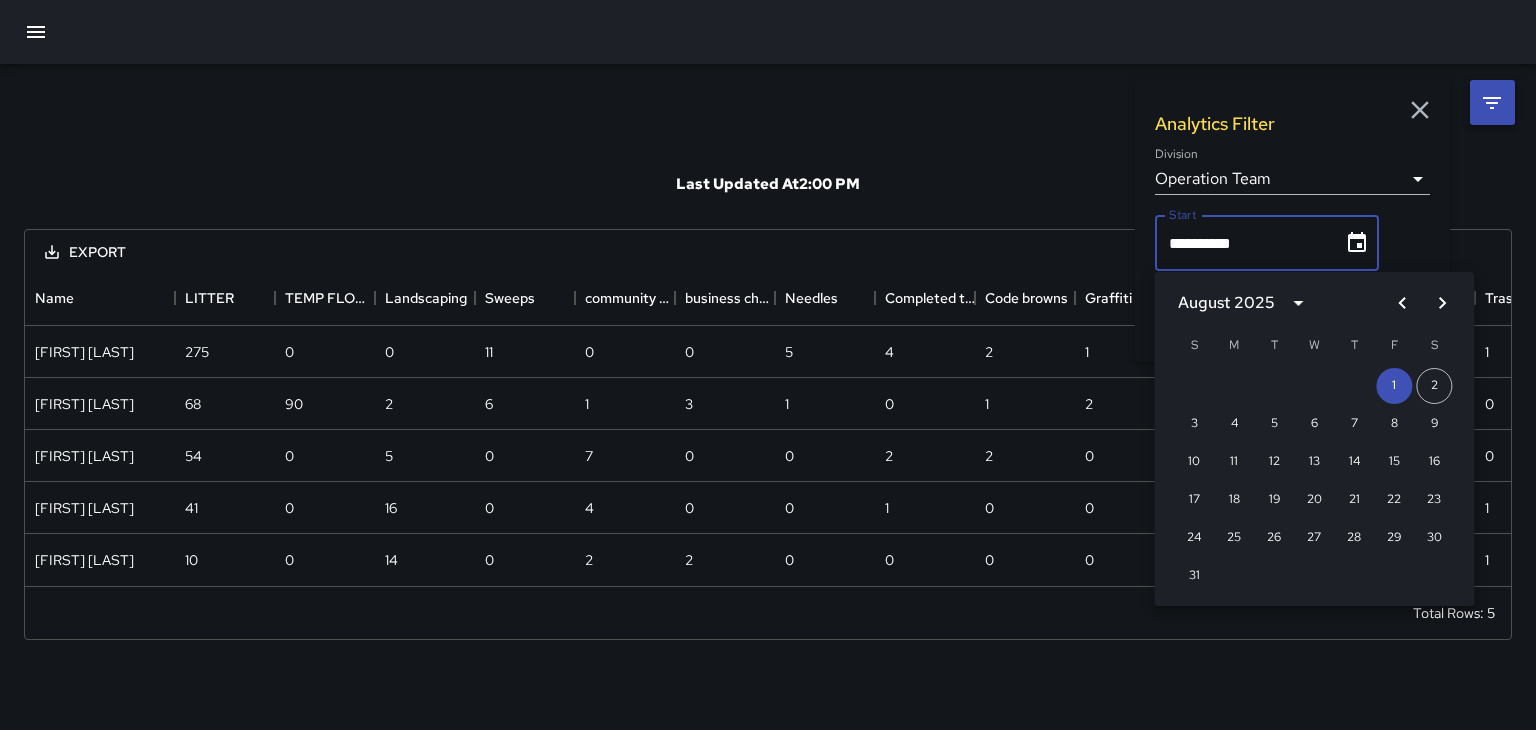 click 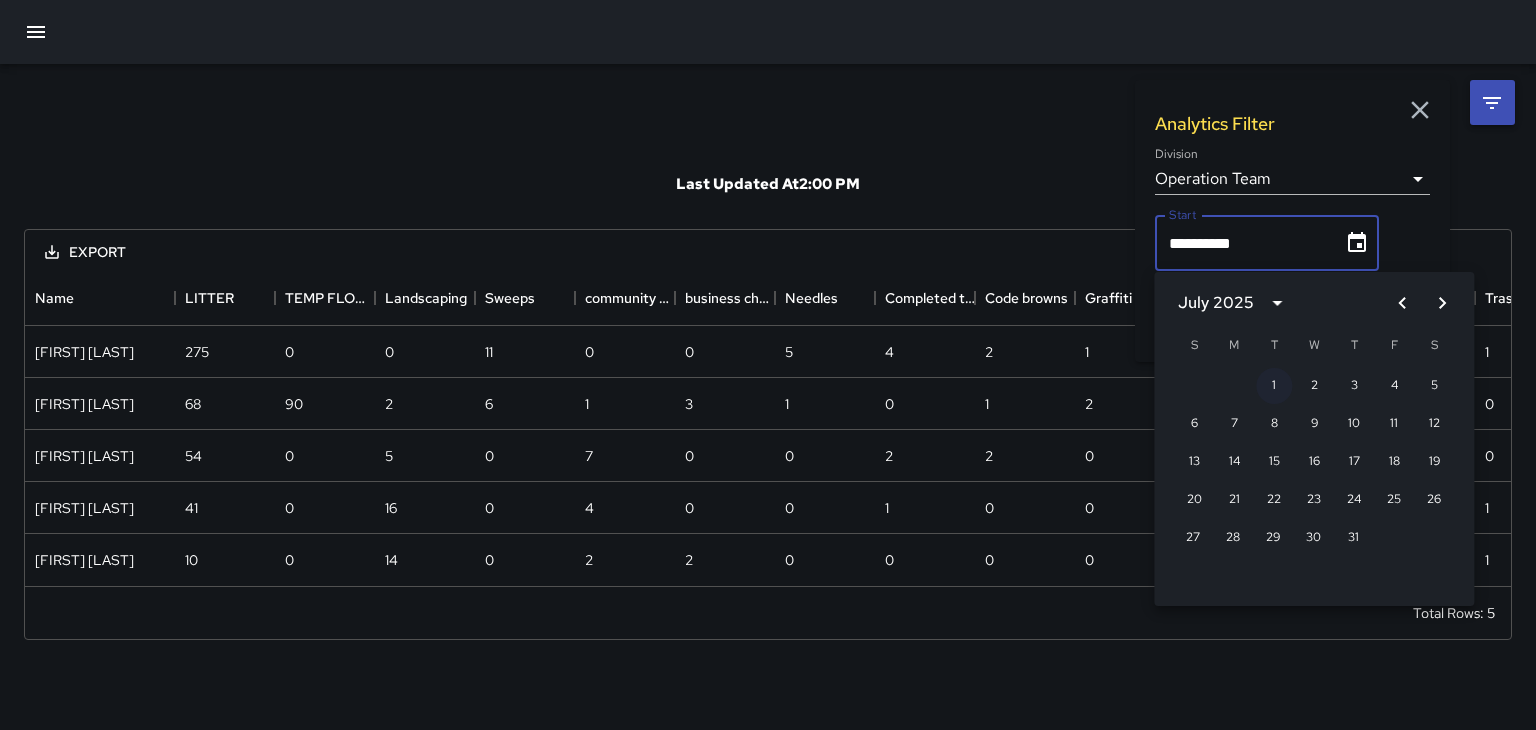 click on "1" at bounding box center [1274, 386] 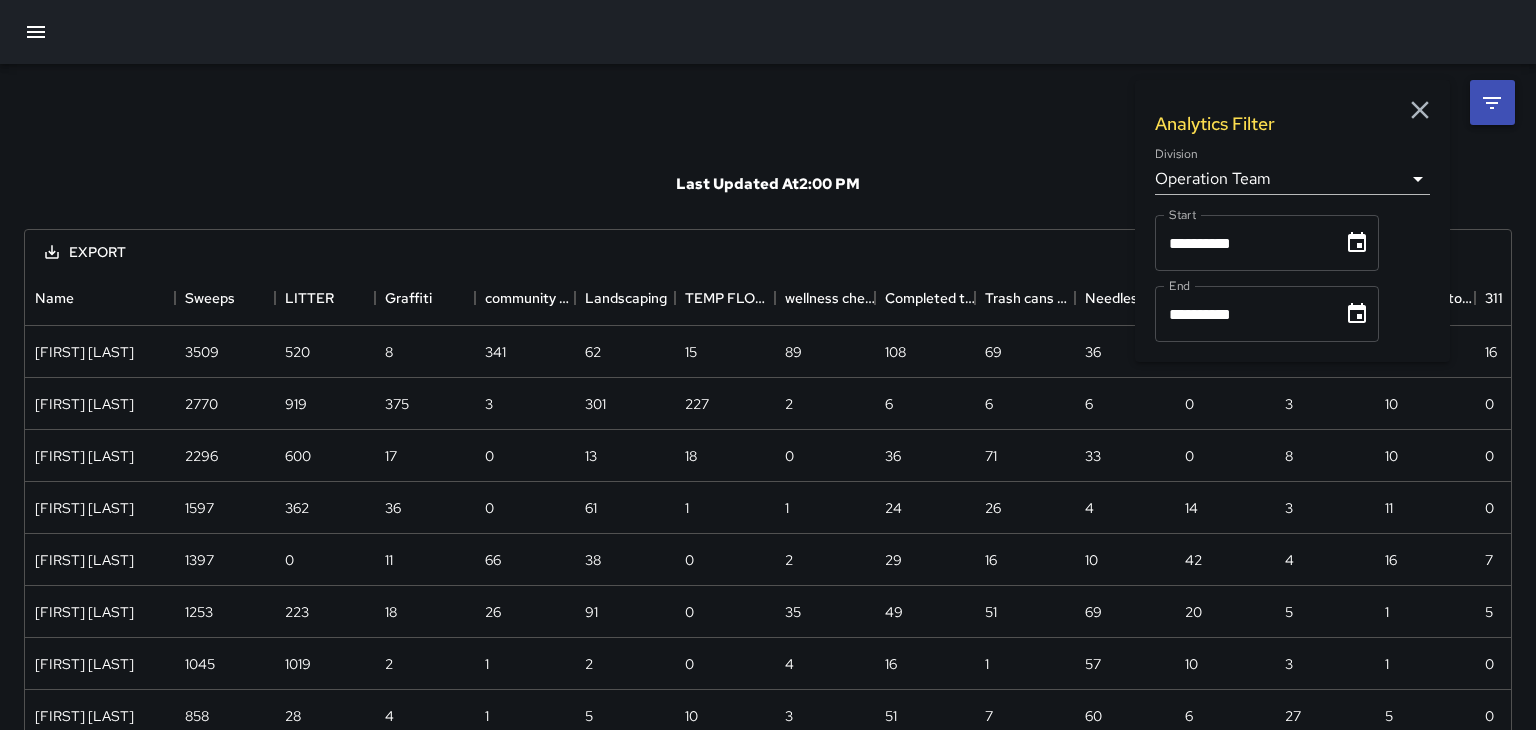 scroll, scrollTop: 0, scrollLeft: 0, axis: both 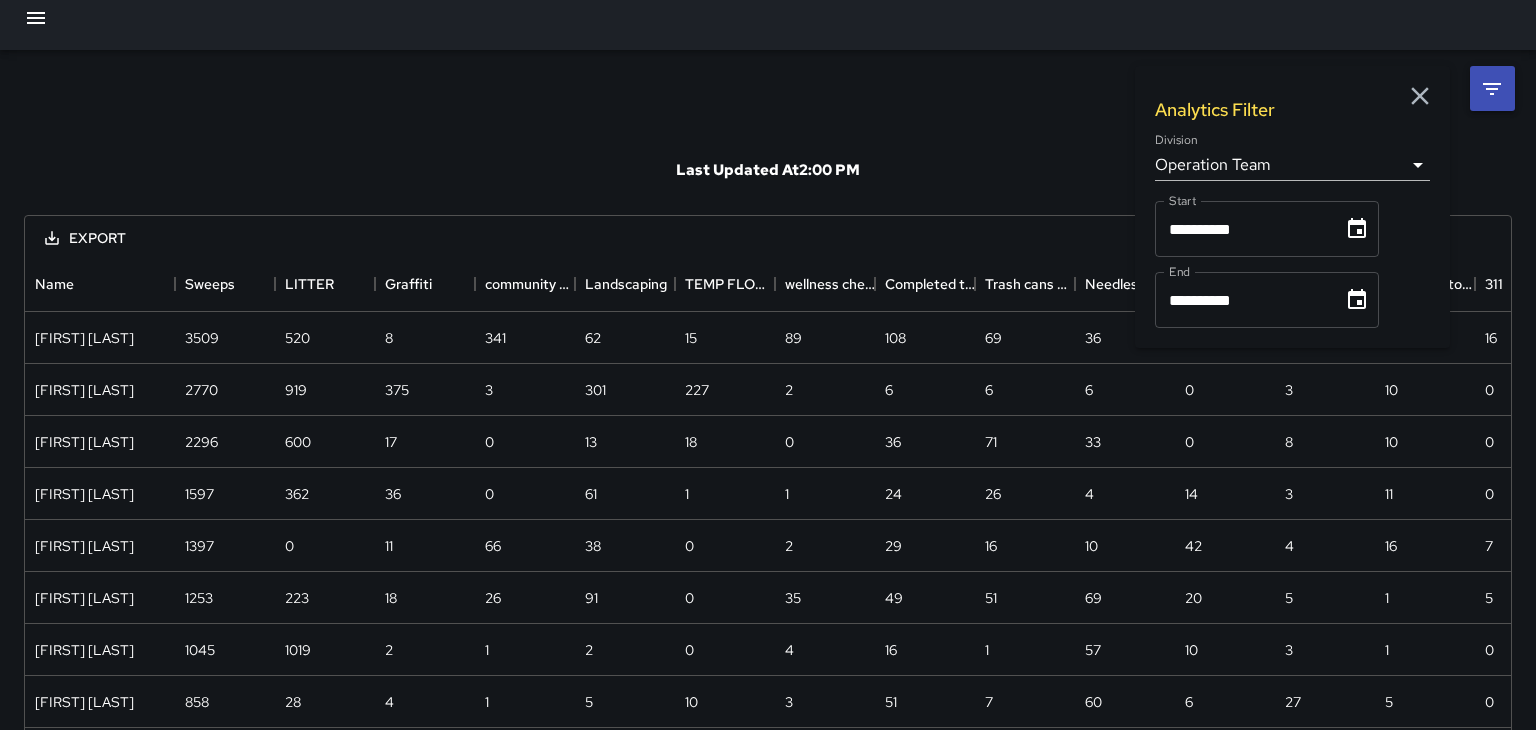 click 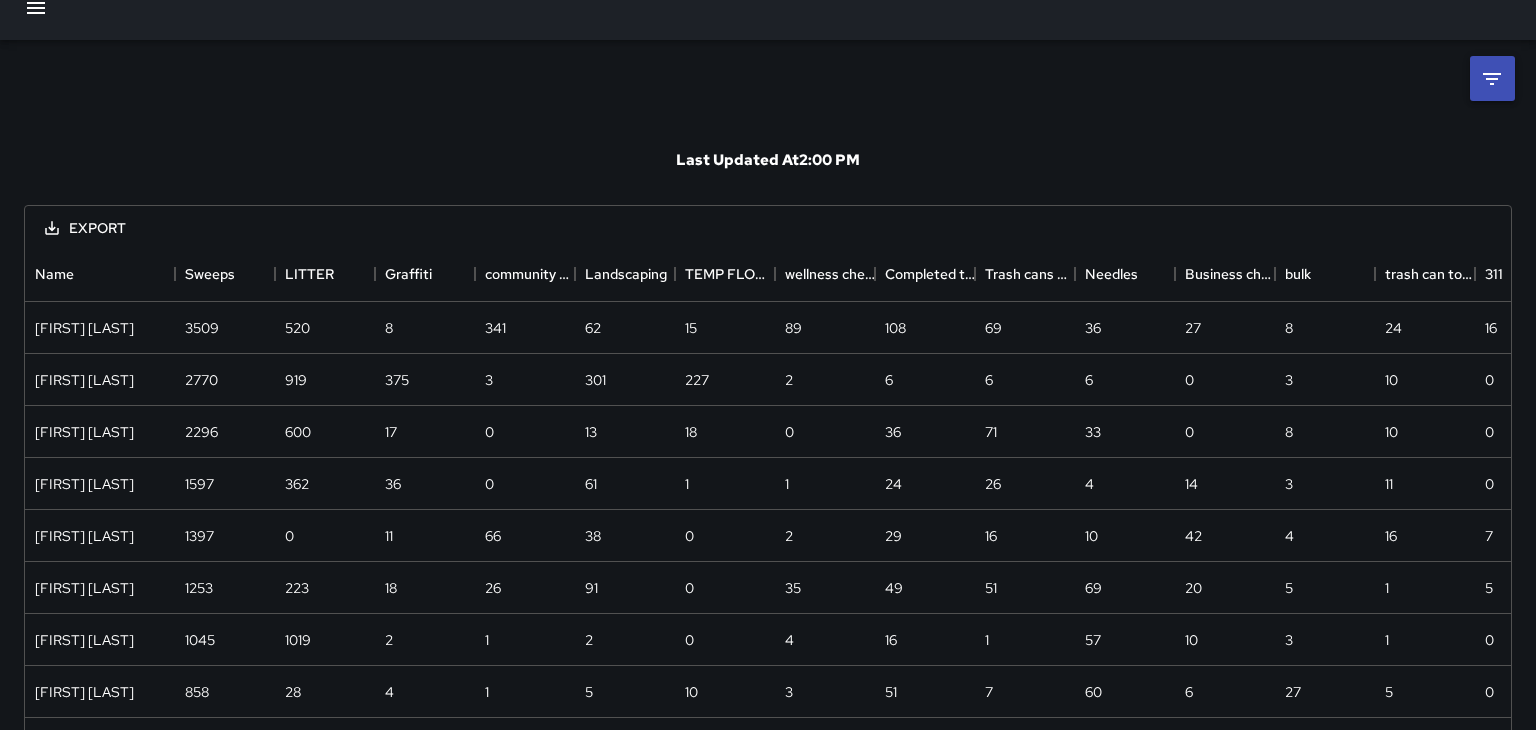 scroll, scrollTop: 20, scrollLeft: 0, axis: vertical 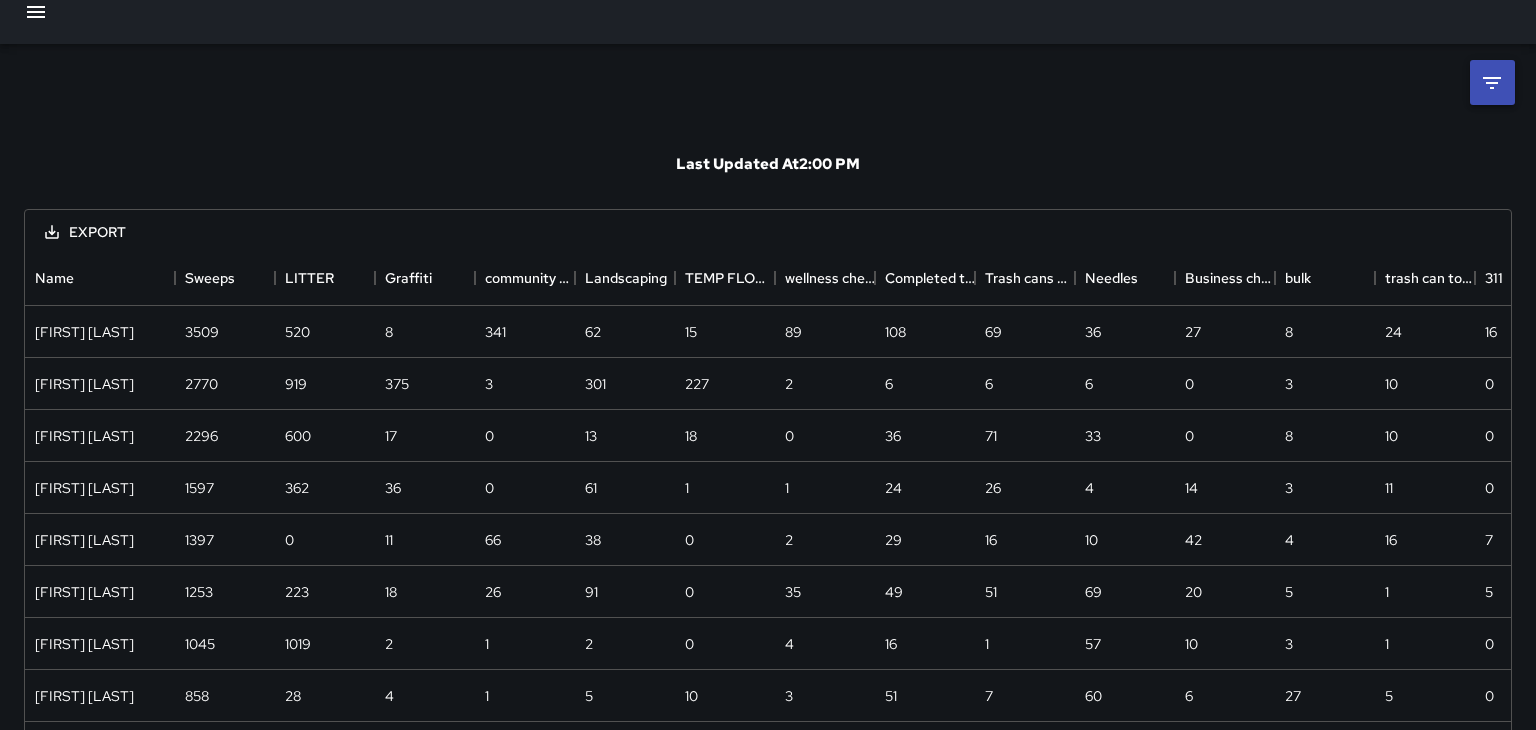 click 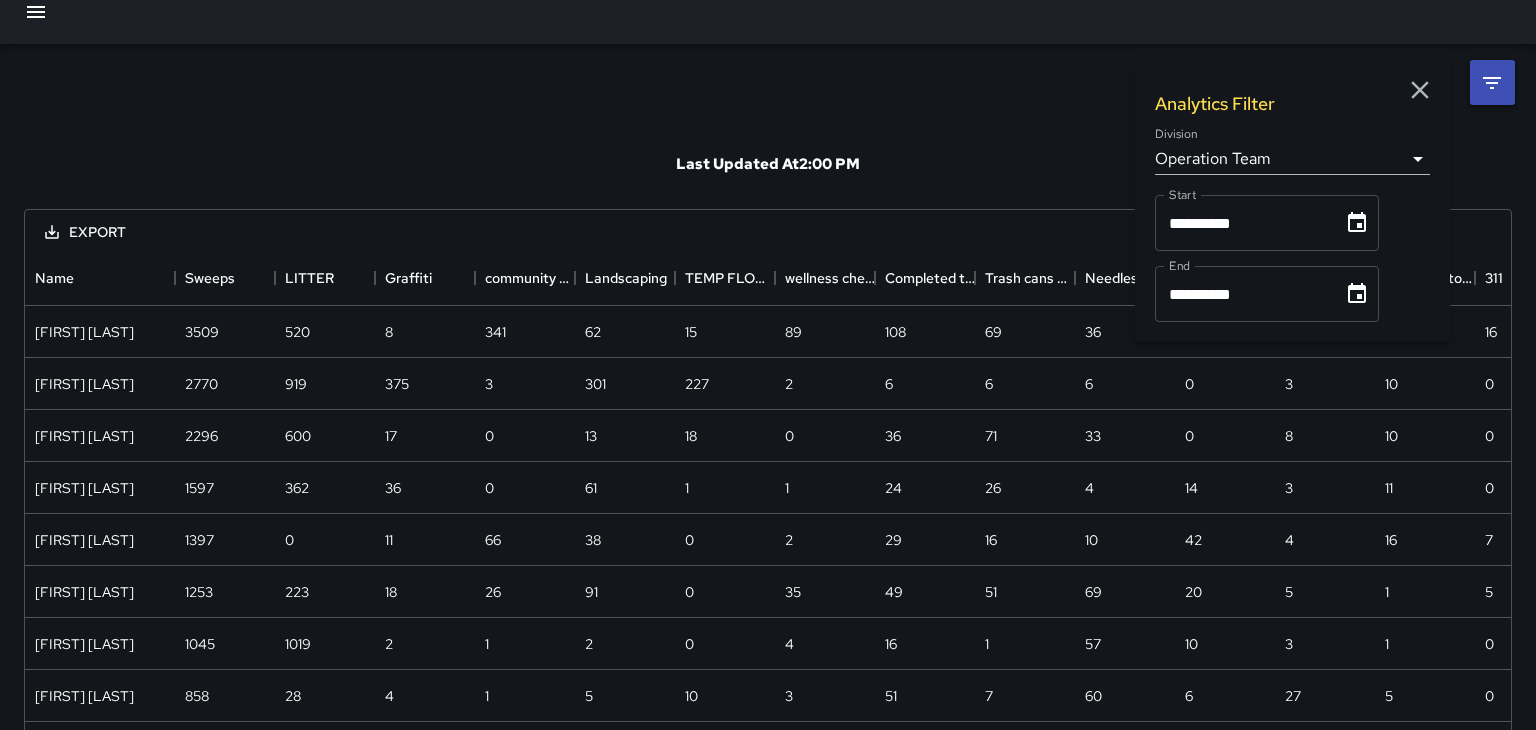 click at bounding box center [1357, 294] 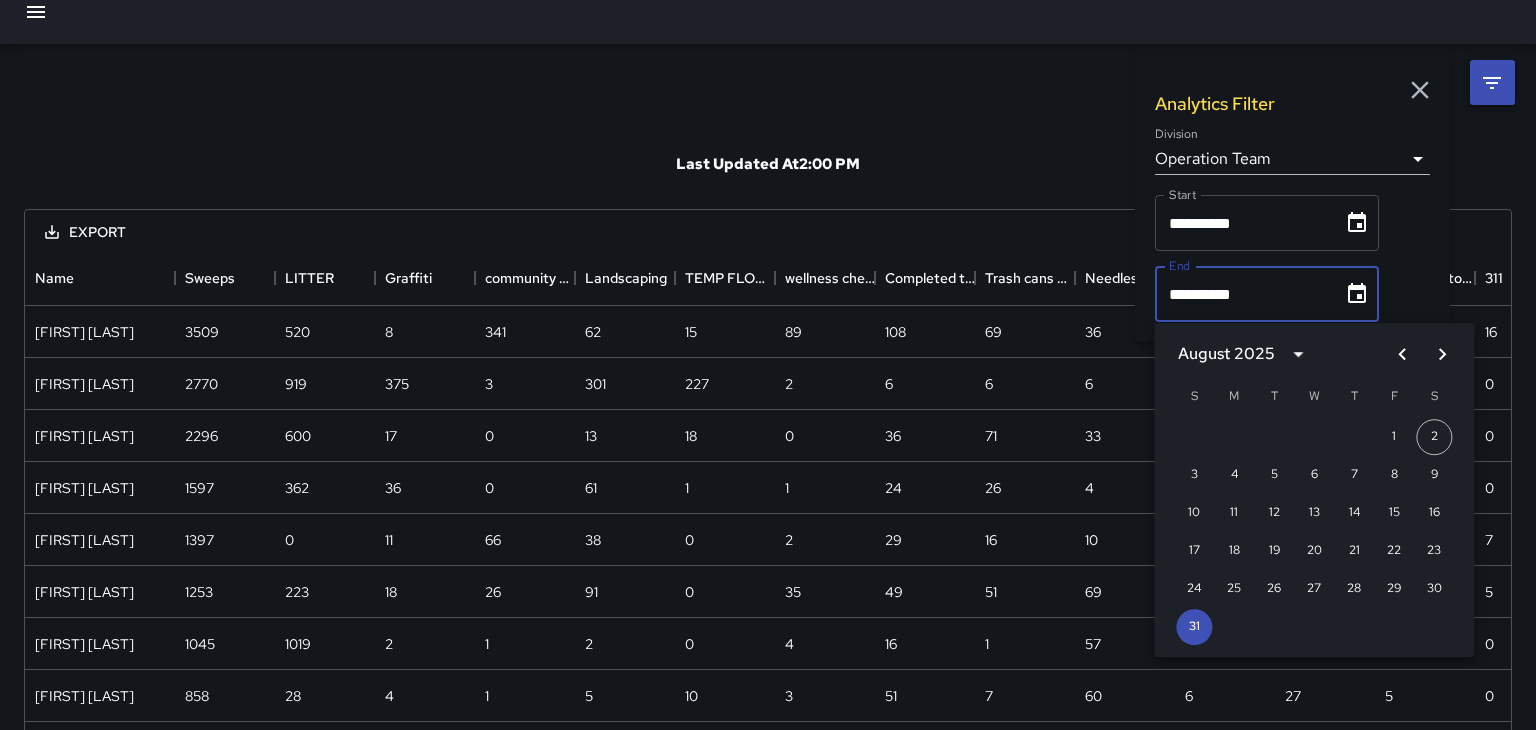 click 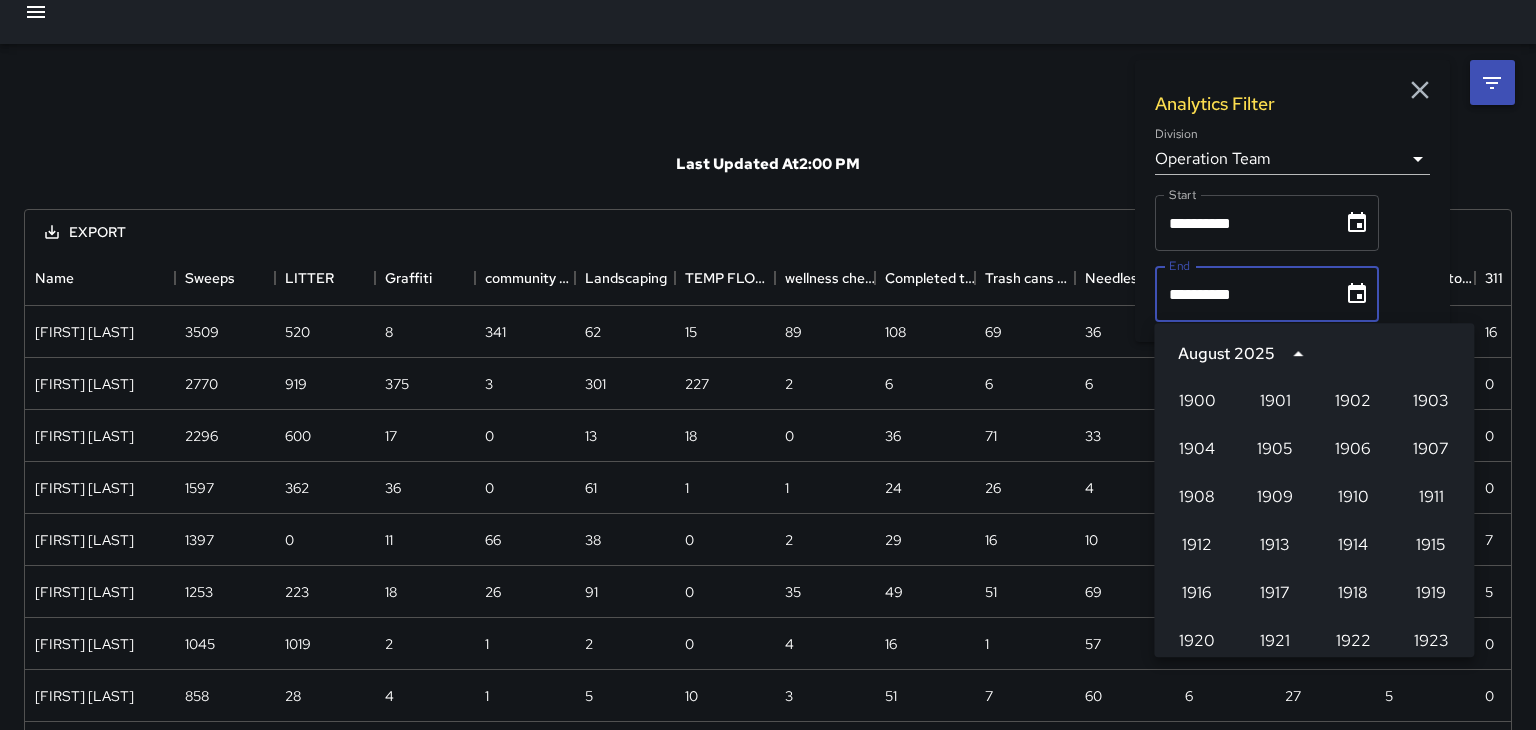 scroll, scrollTop: 1372, scrollLeft: 0, axis: vertical 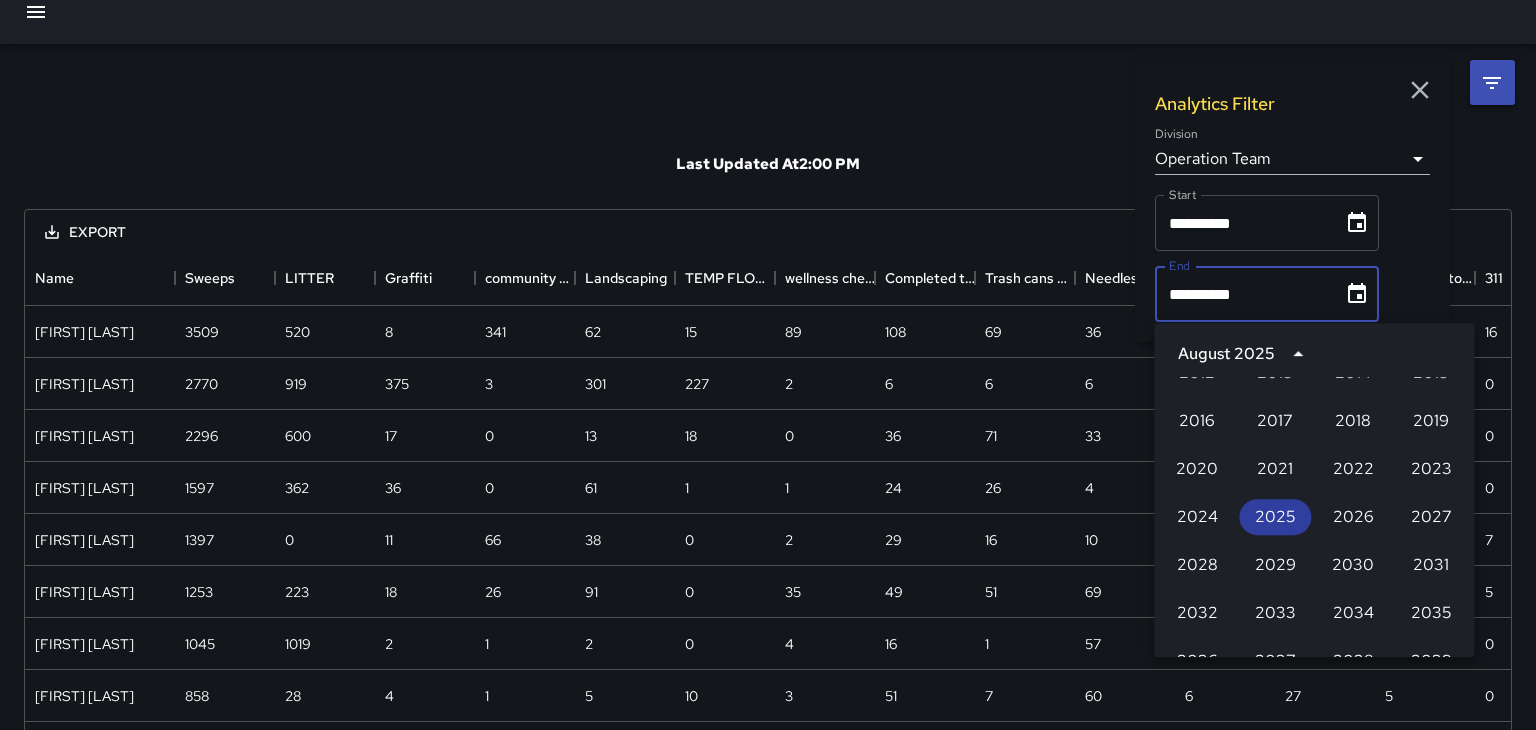click on "2025" at bounding box center (1275, 517) 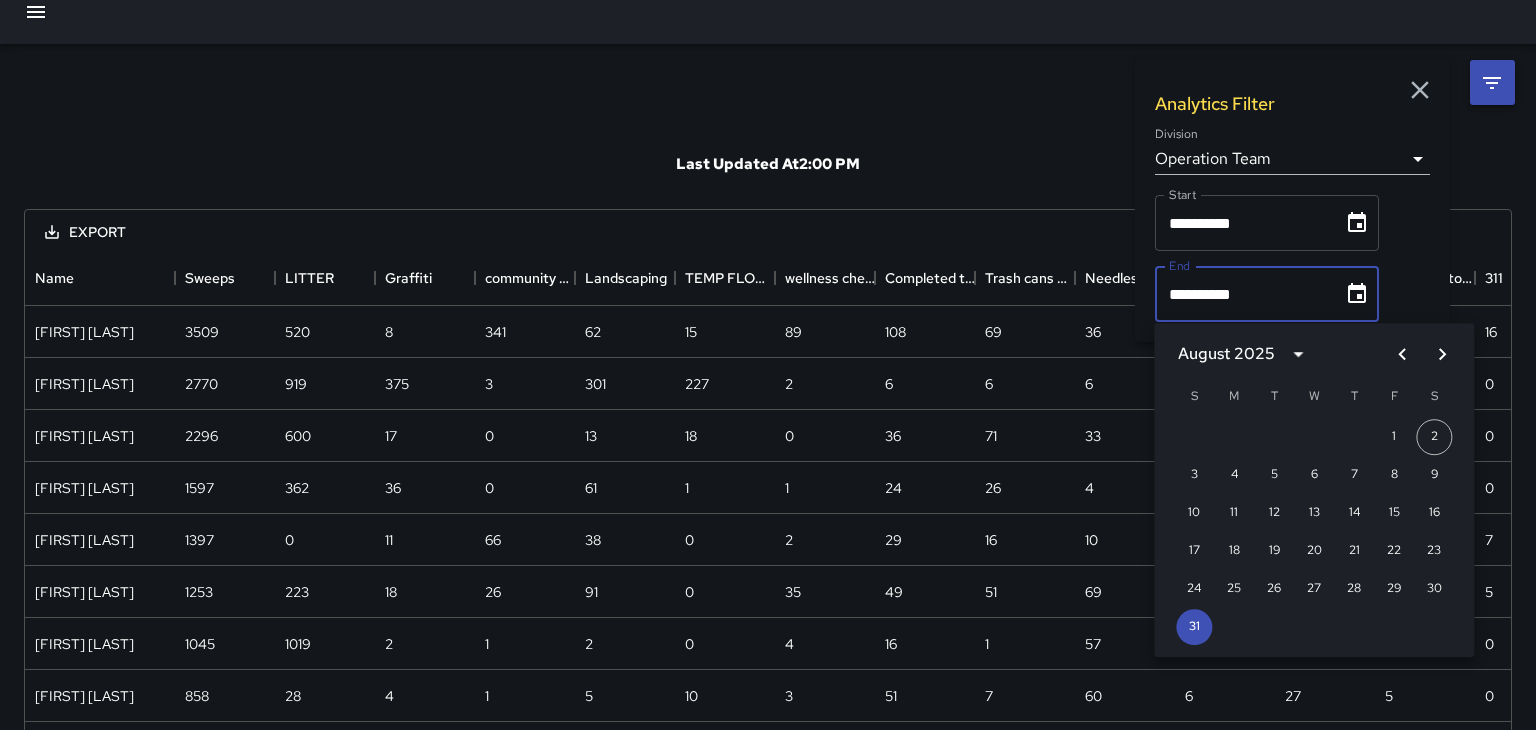 click 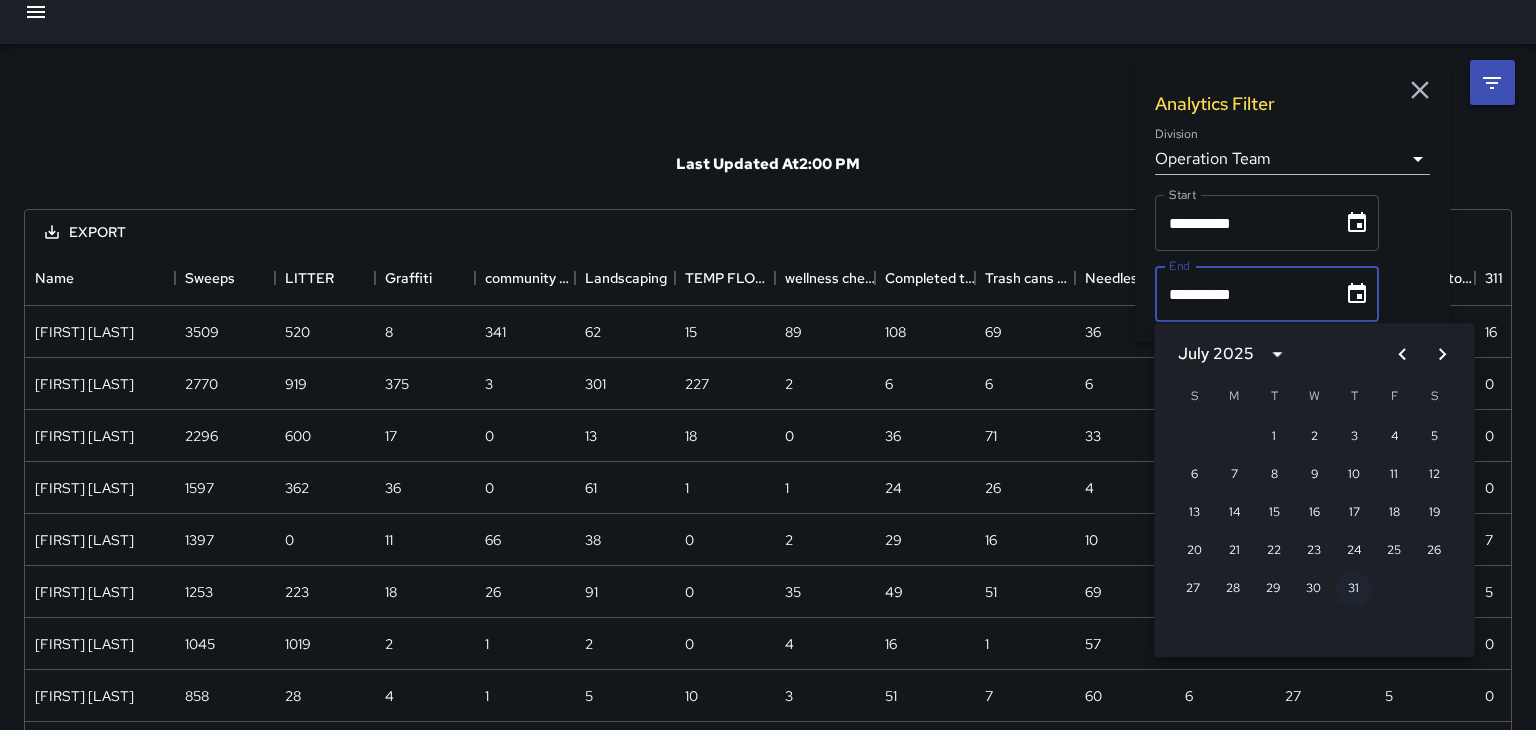click on "31" at bounding box center (1353, 589) 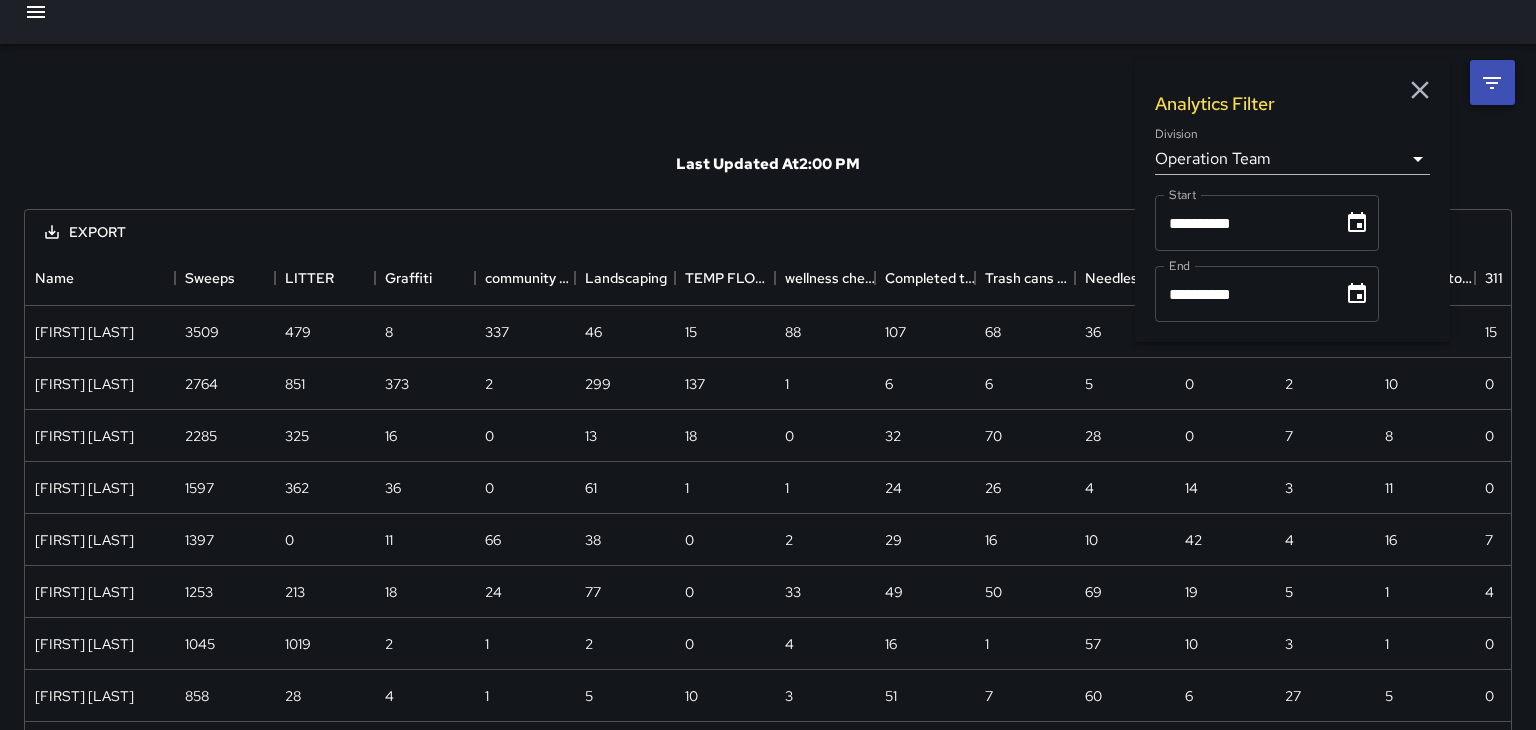 click on "Last Updated At  2:00 PM" at bounding box center (768, 164) 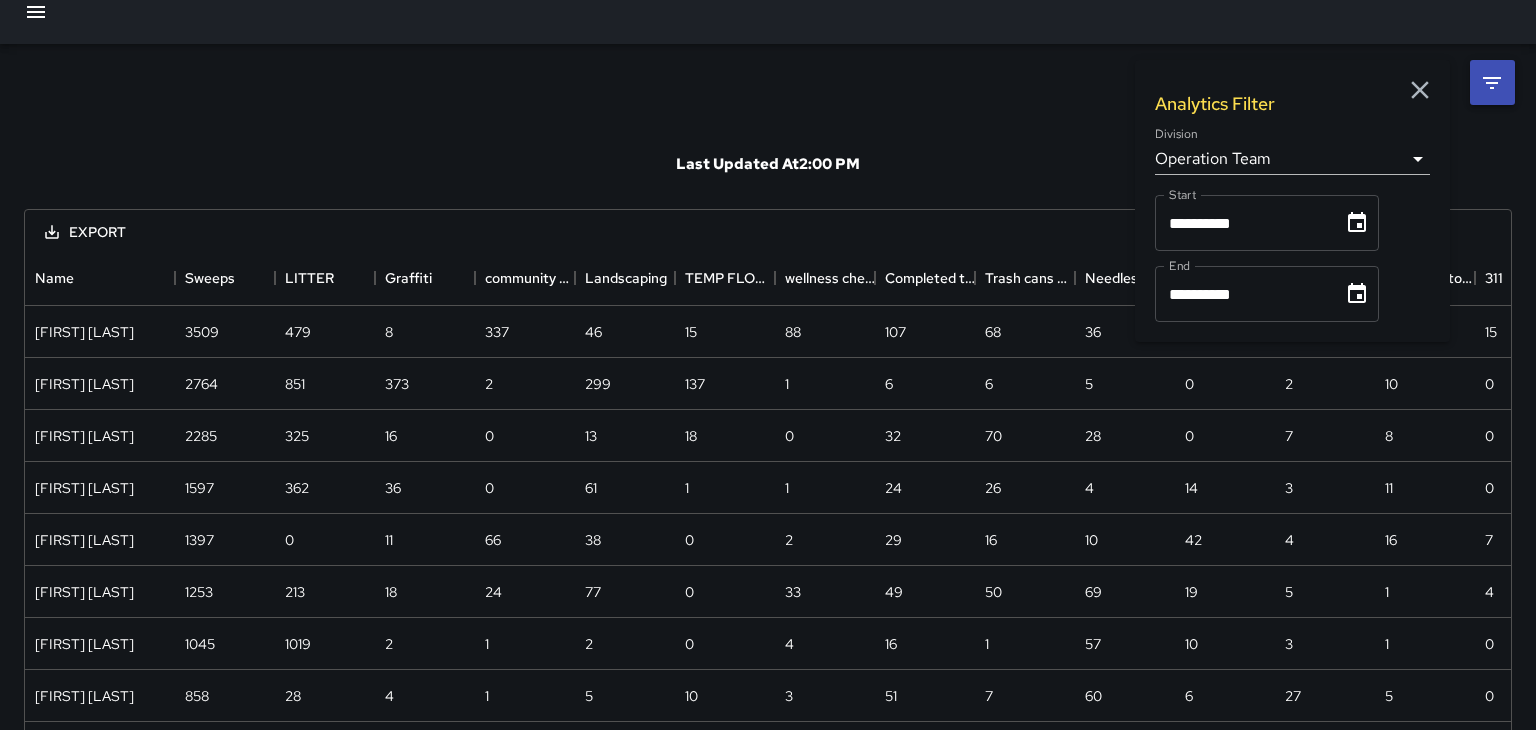 click on "Last Updated At  2:00 PM" at bounding box center (768, 164) 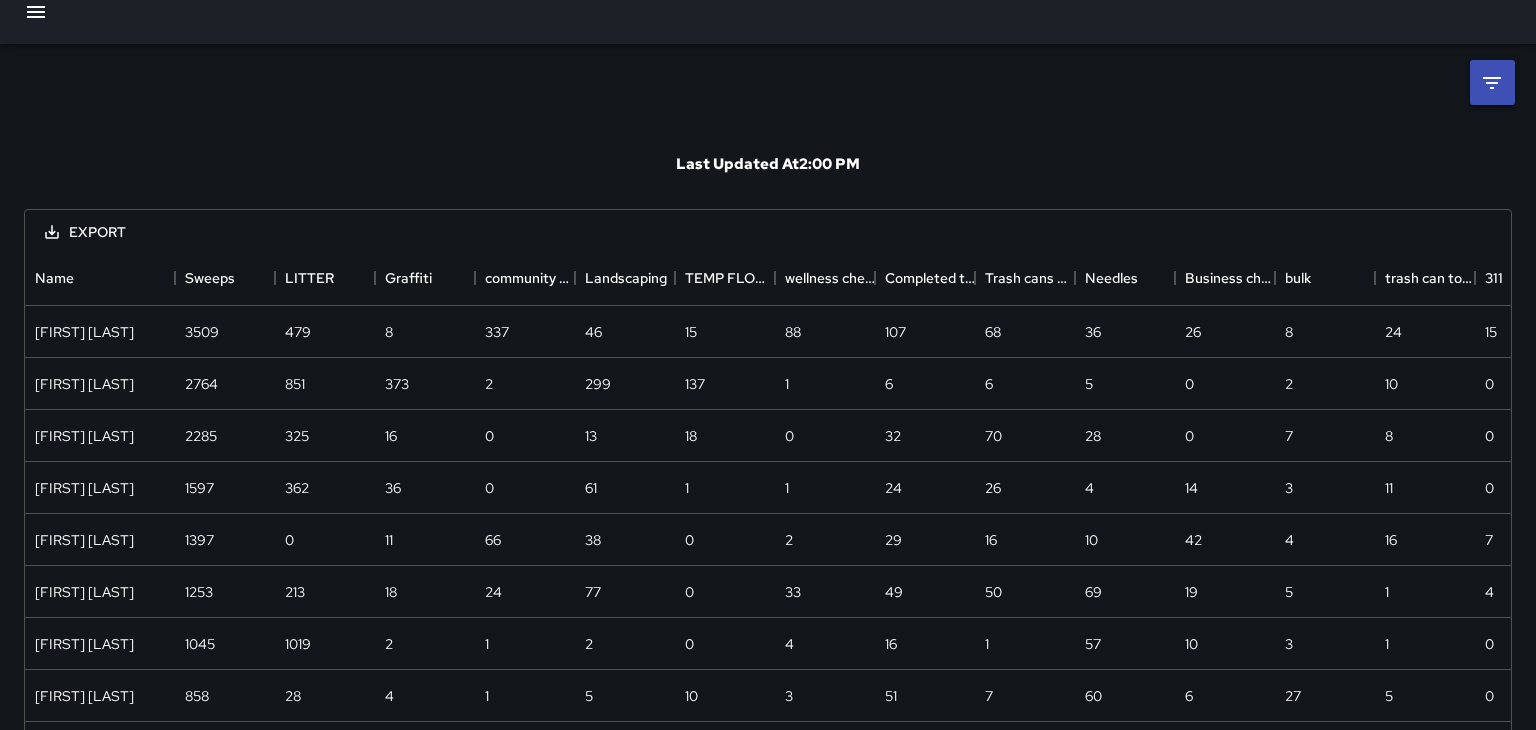 click at bounding box center [1492, 82] 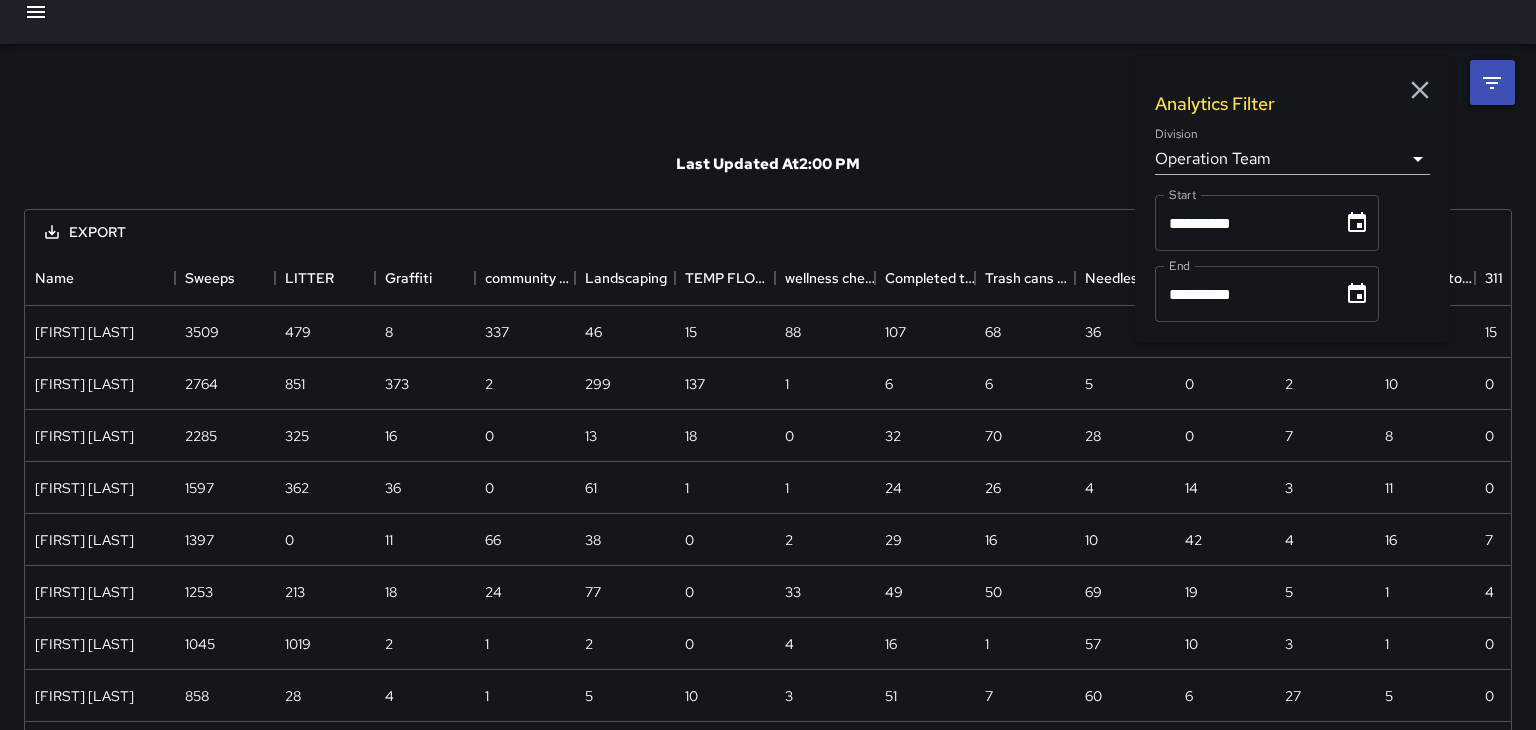 click 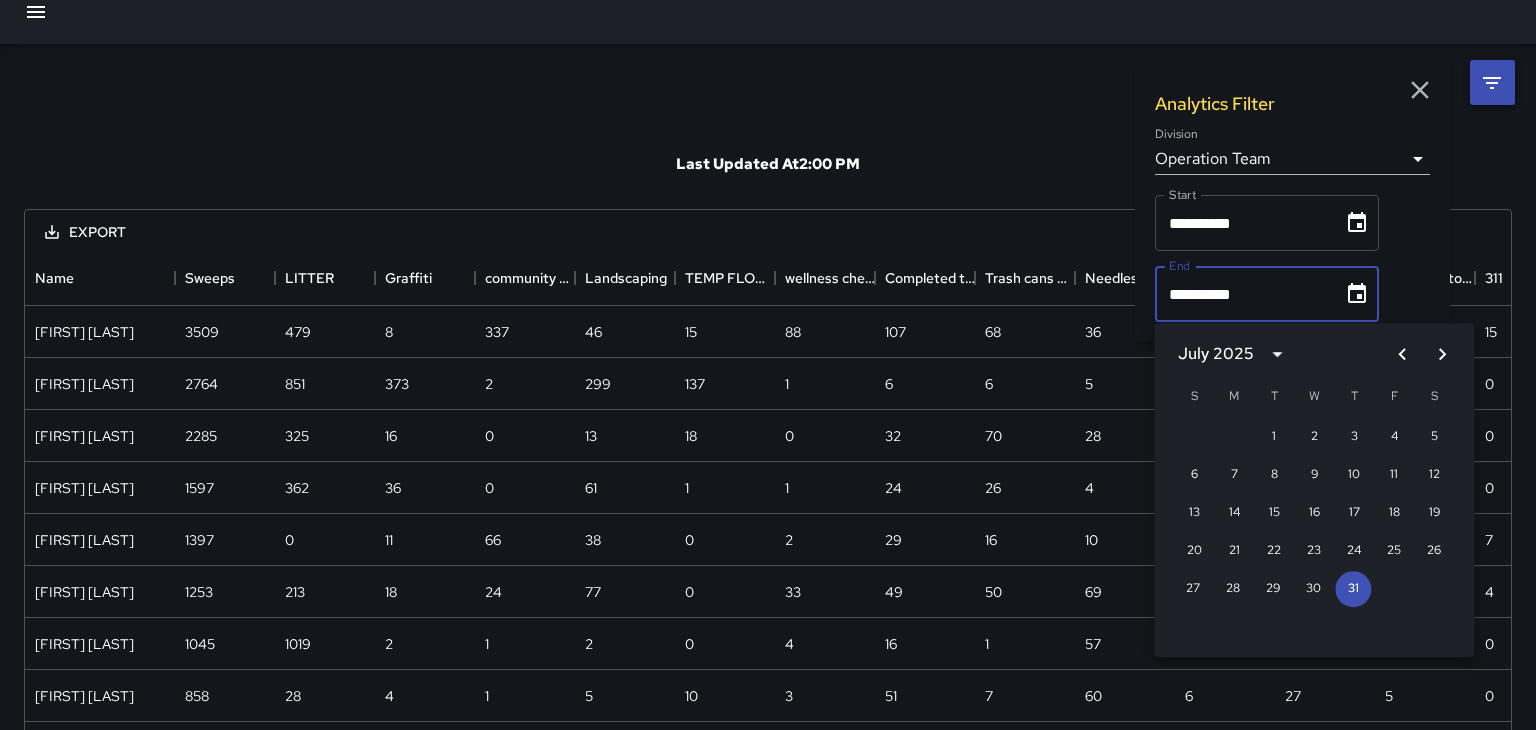 click 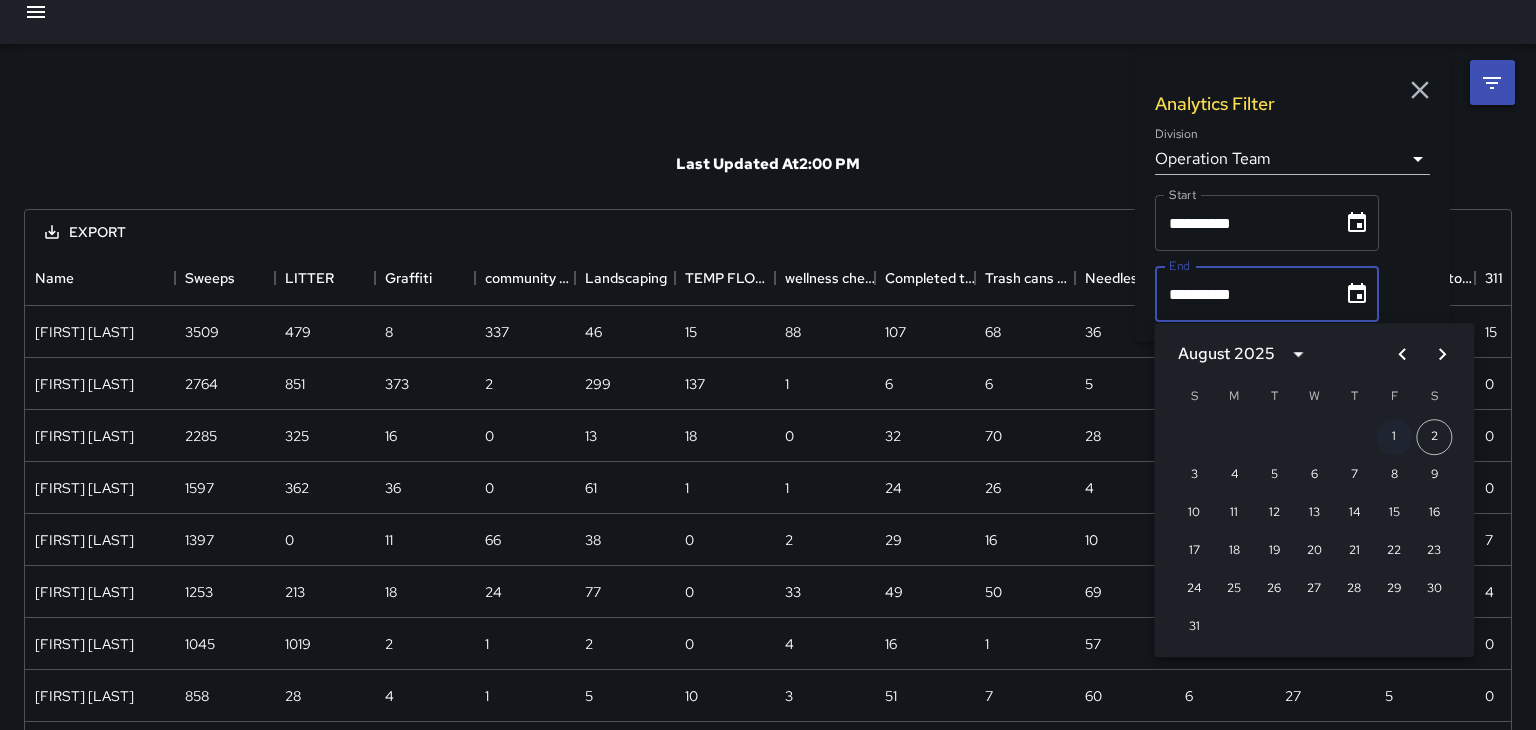 click on "1" at bounding box center (1394, 437) 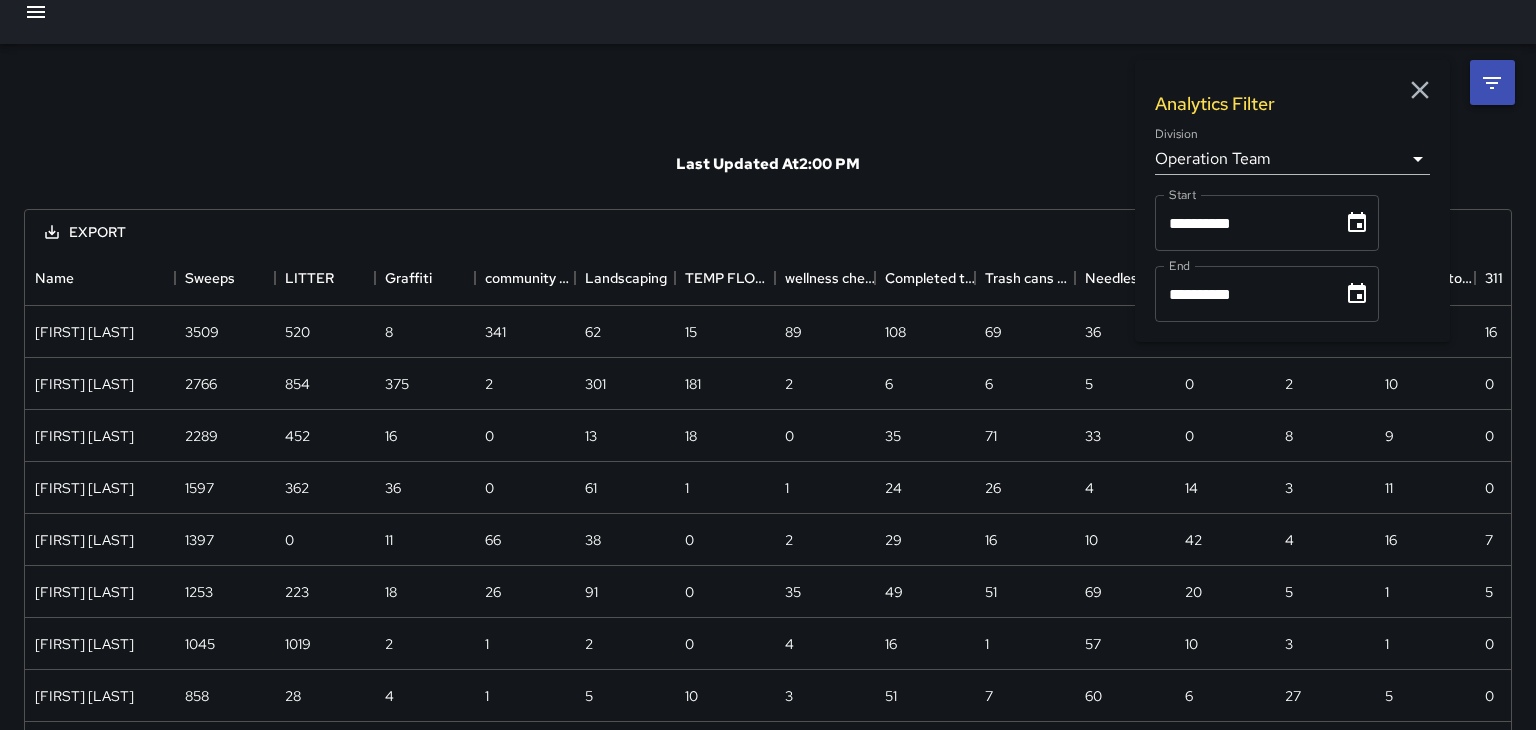 click on "Last Updated At  2:00 PM" at bounding box center [768, 164] 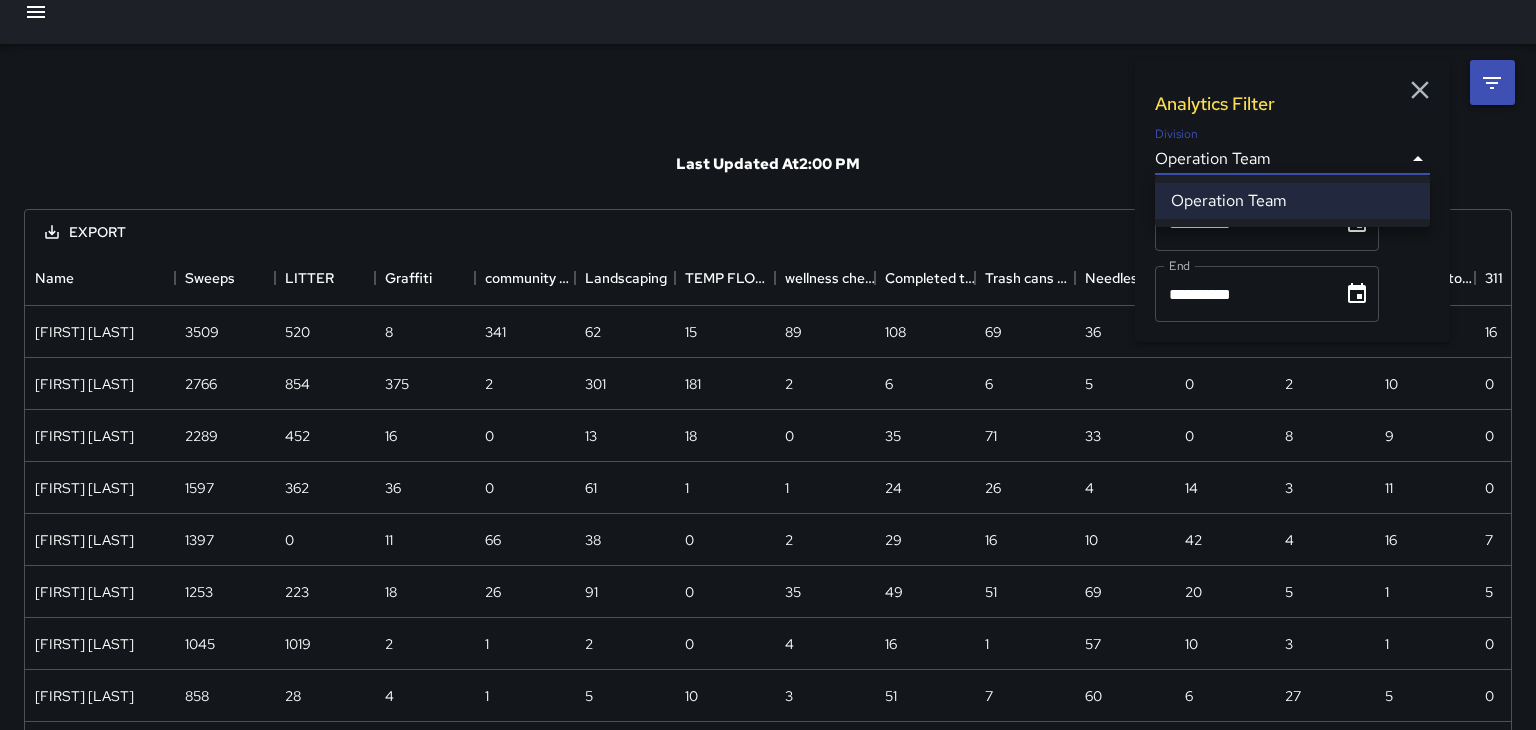 click at bounding box center [768, 365] 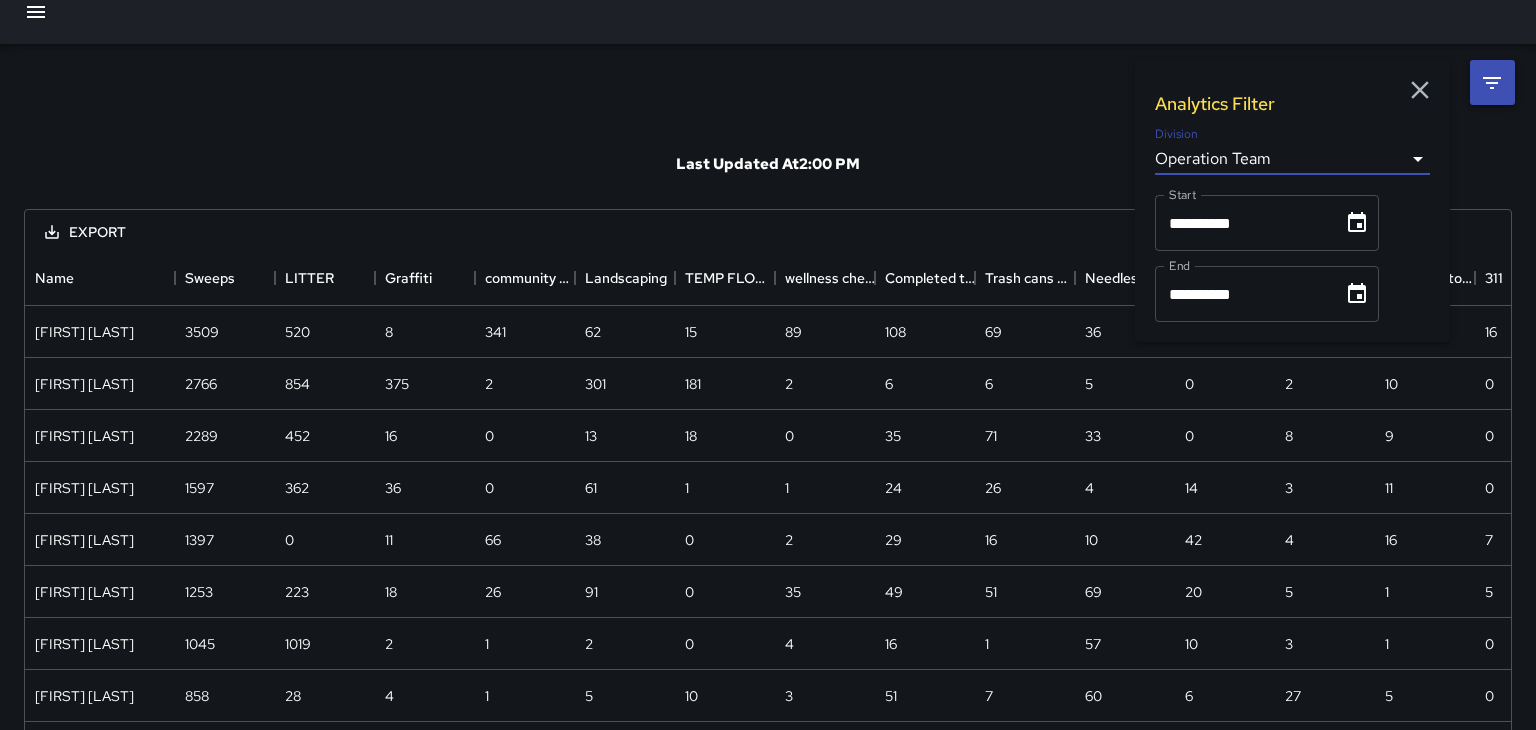 click 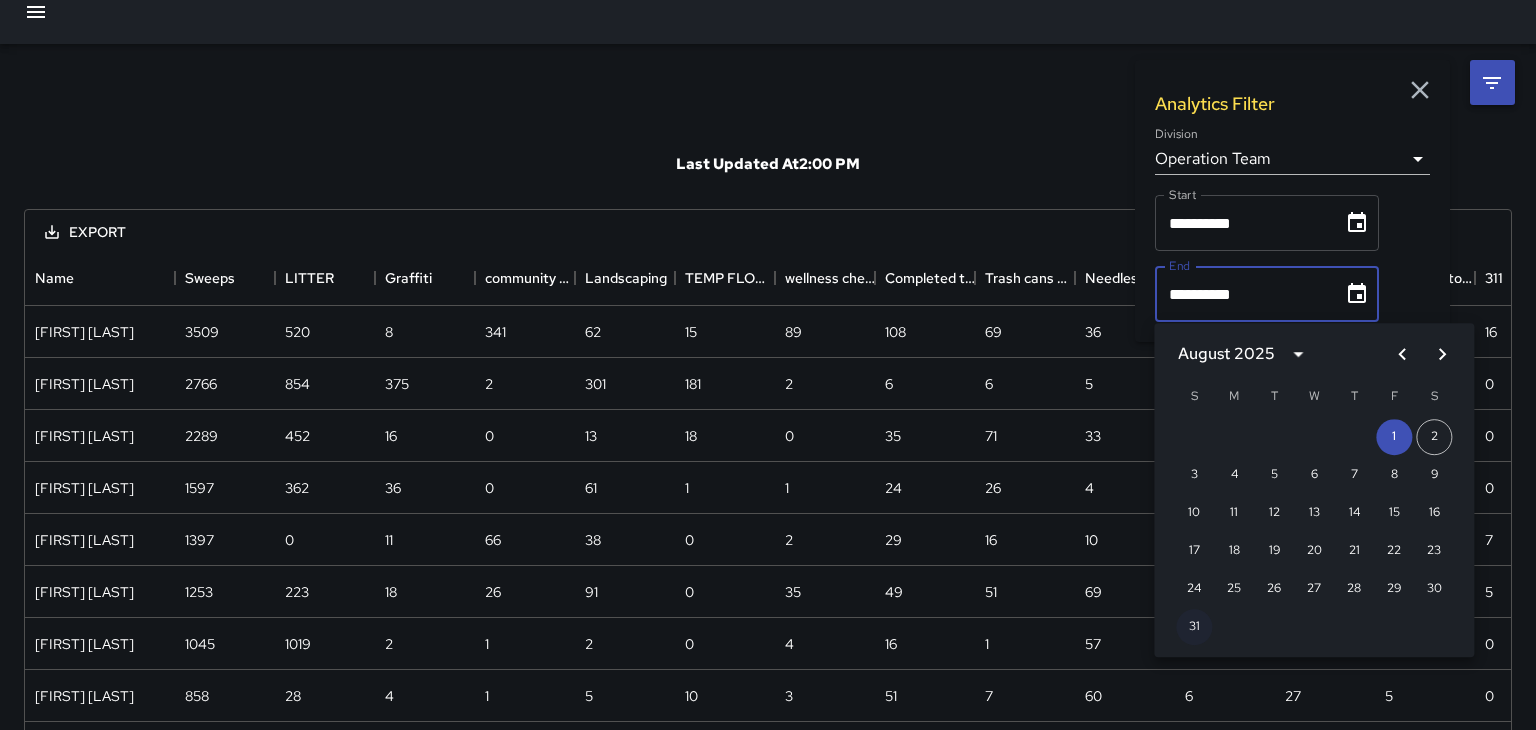 click on "31" at bounding box center (1194, 627) 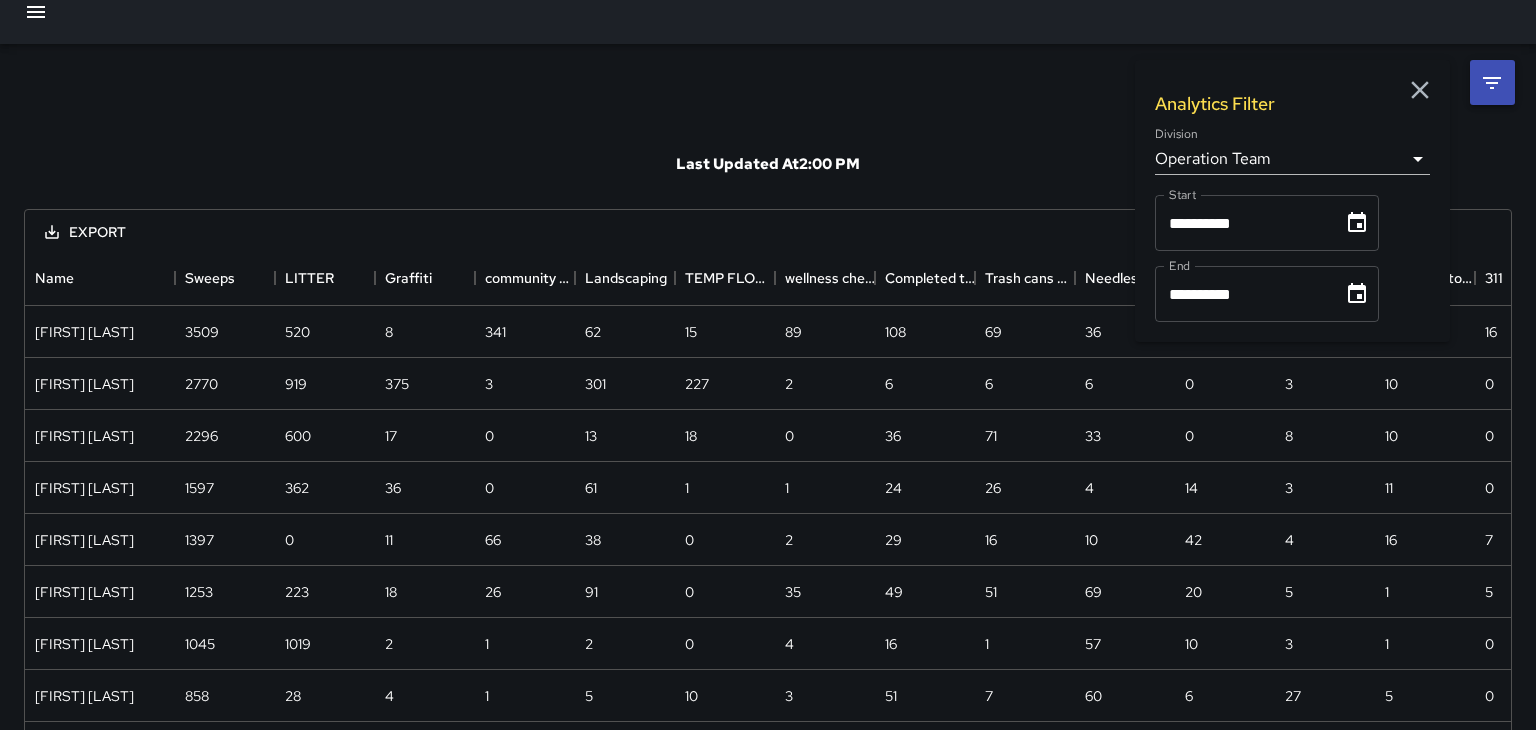 click 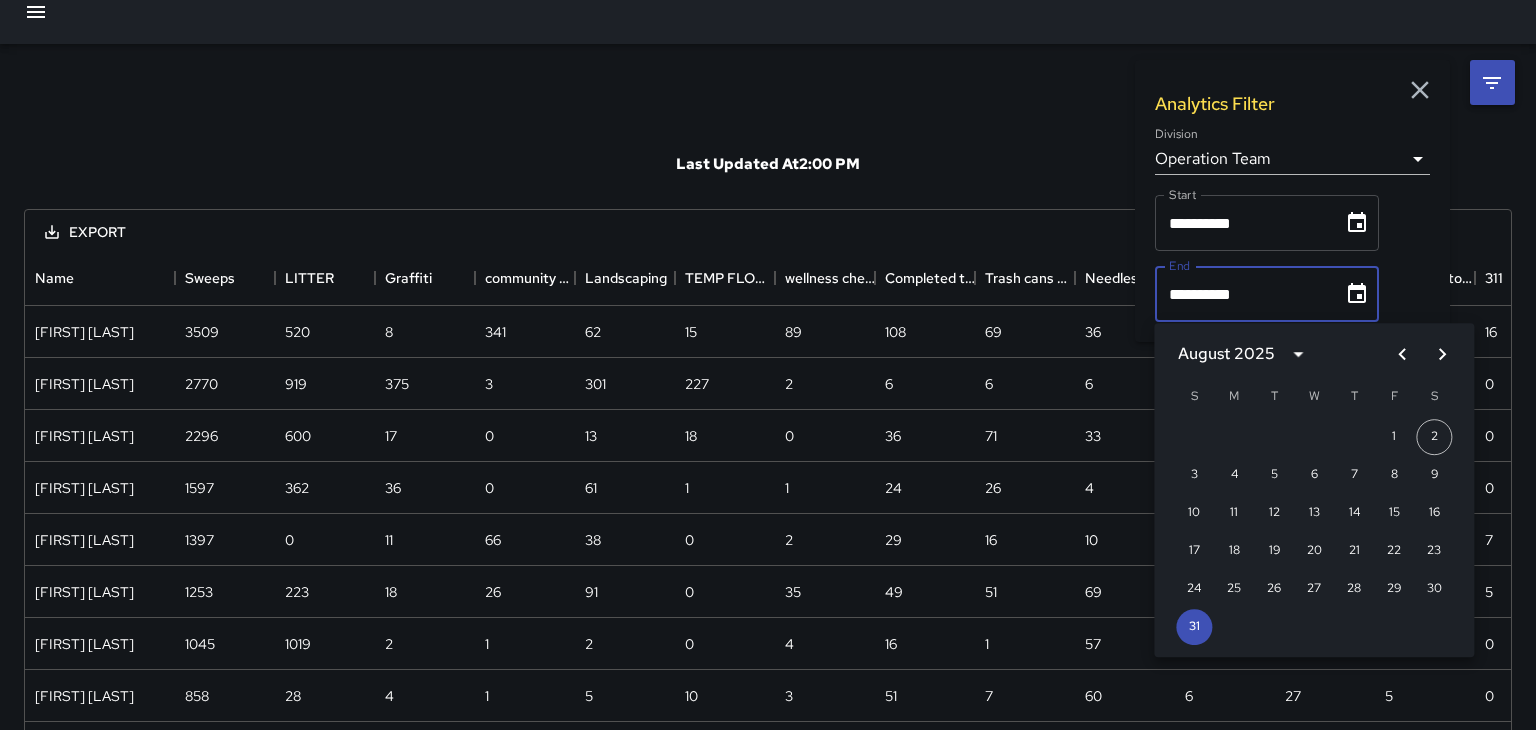 click 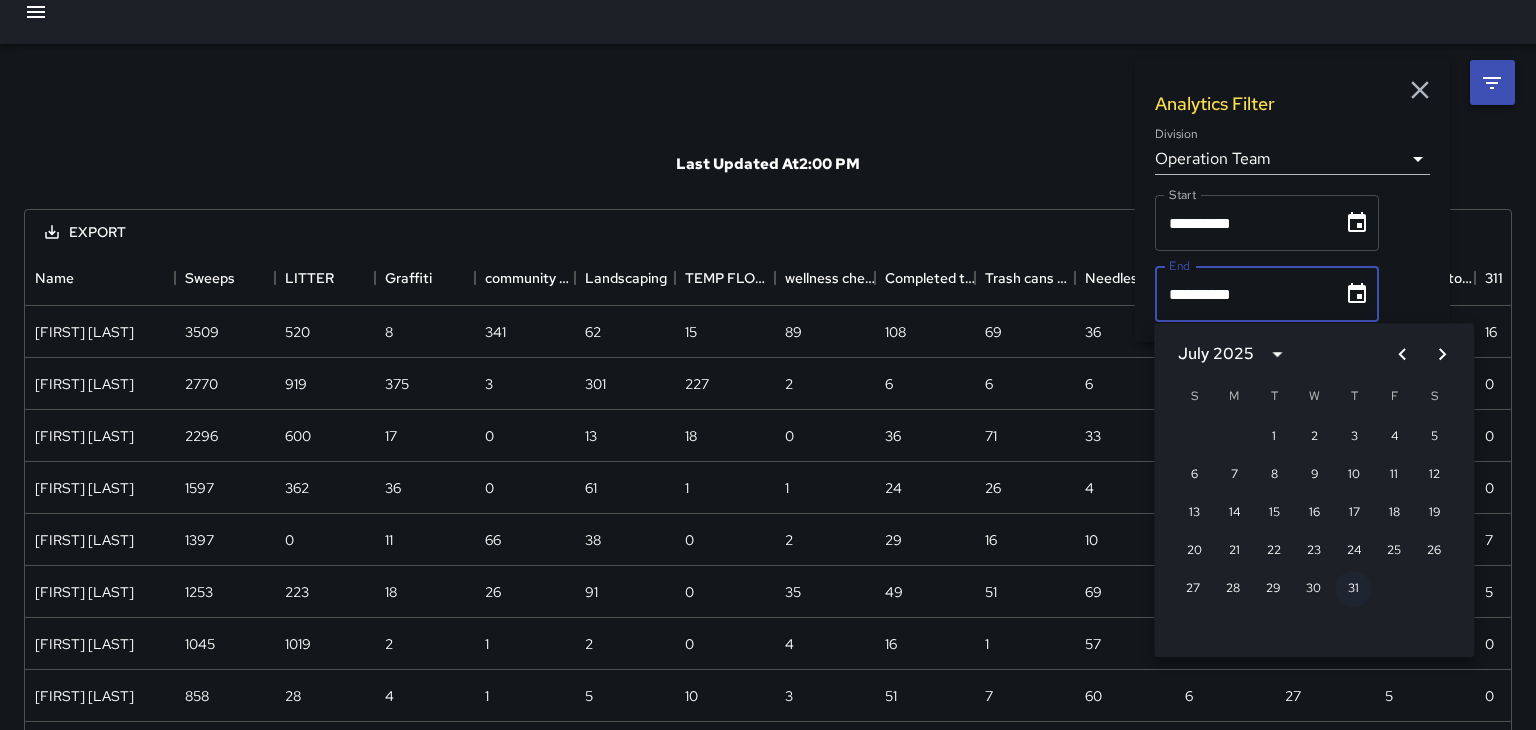 click on "31" at bounding box center (1353, 589) 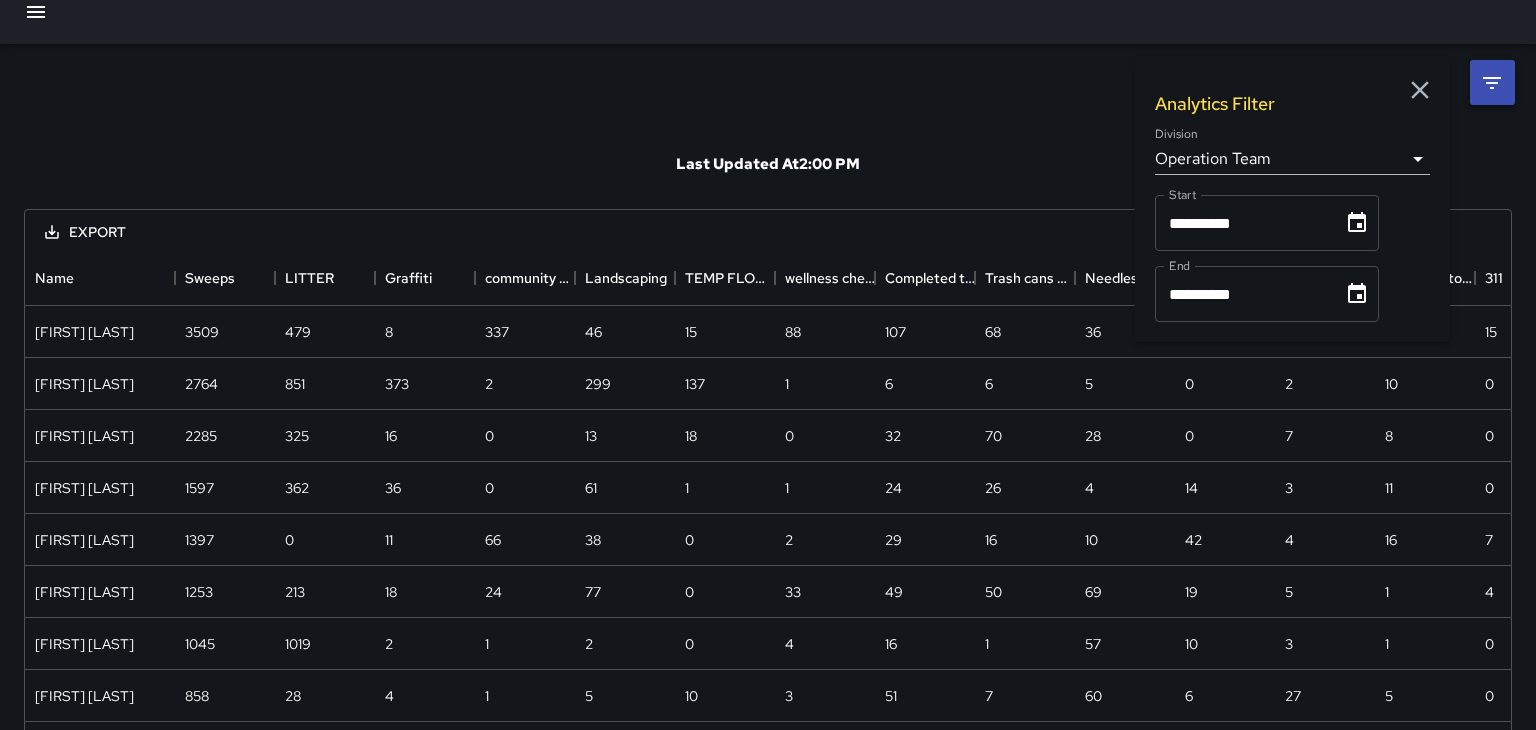 type on "**********" 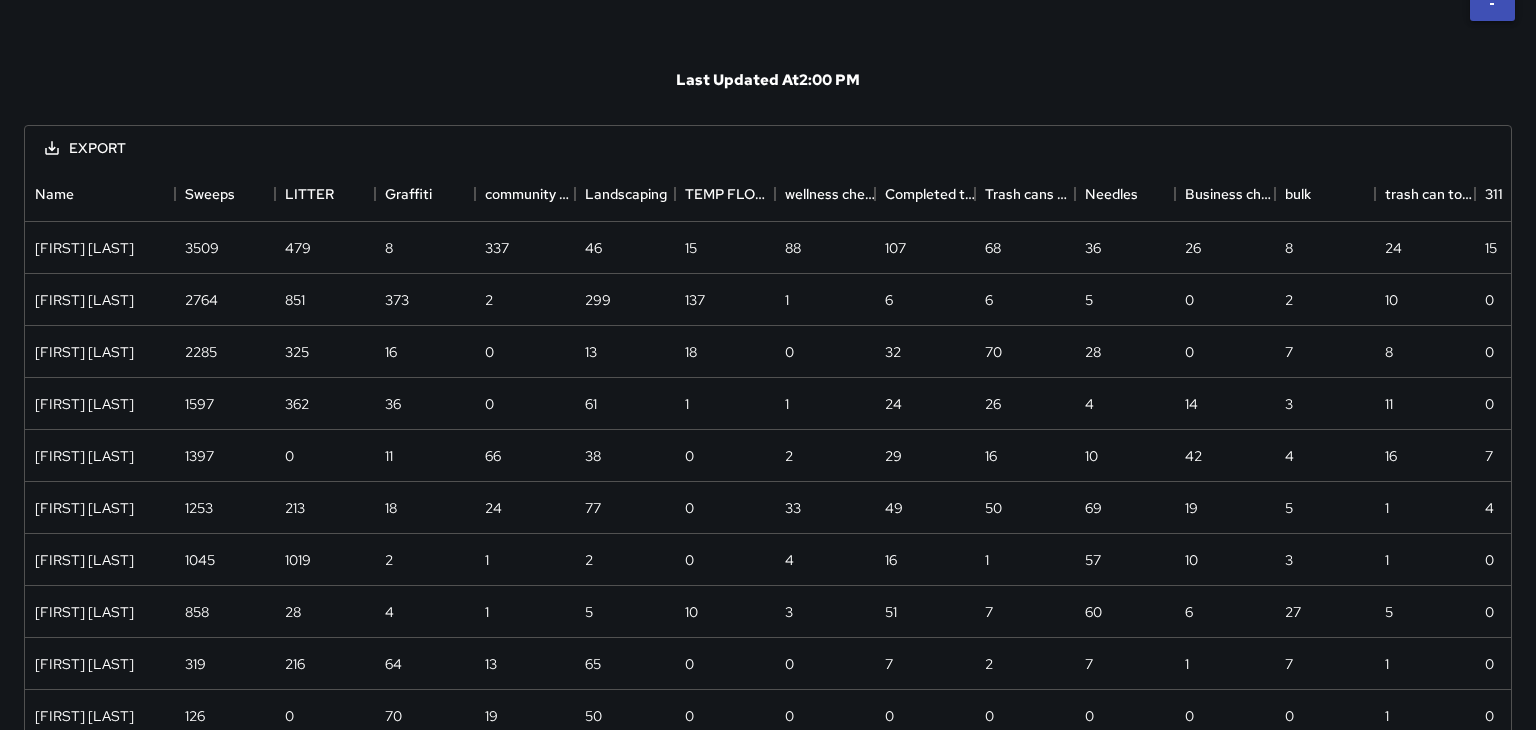 scroll, scrollTop: 104, scrollLeft: 0, axis: vertical 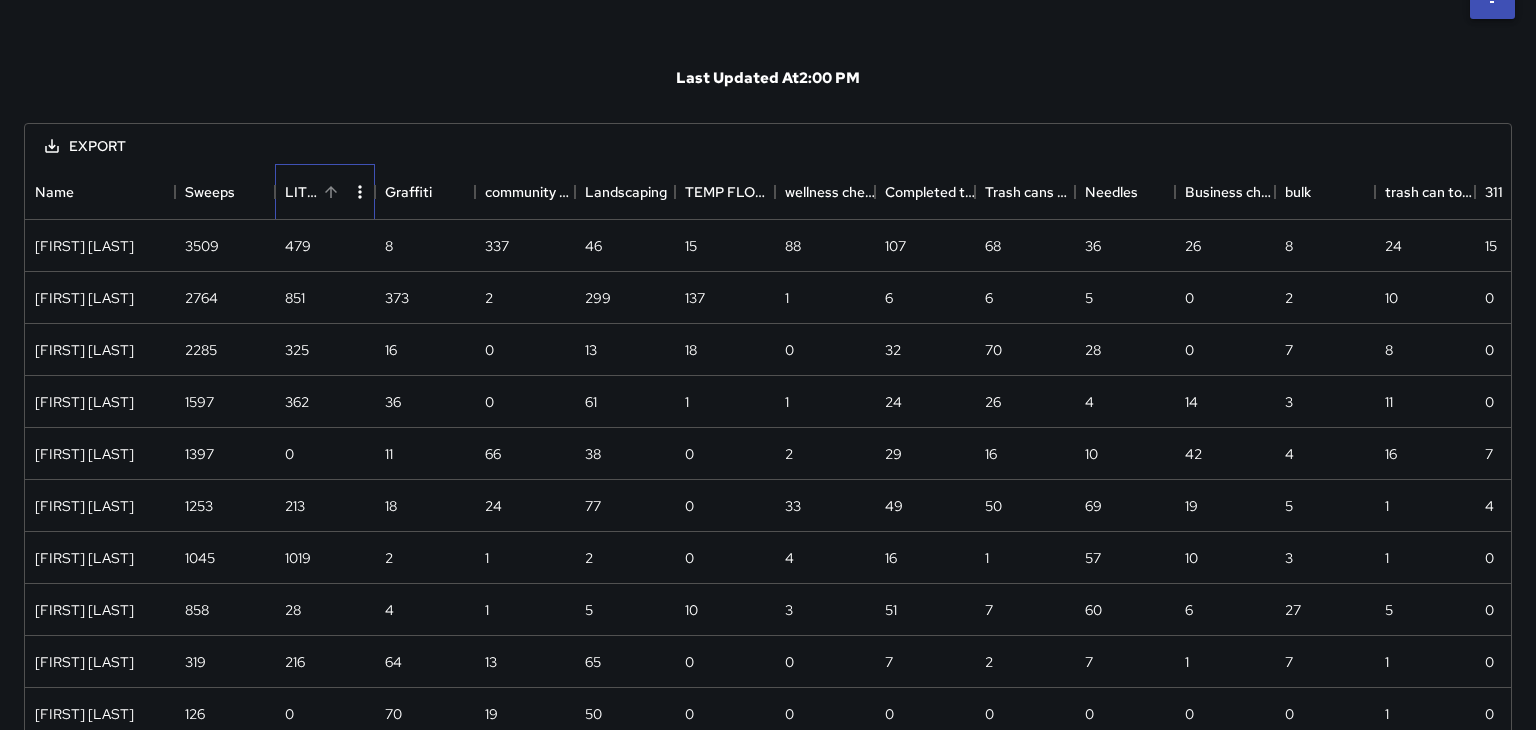 click on "LITTER" at bounding box center [301, 192] 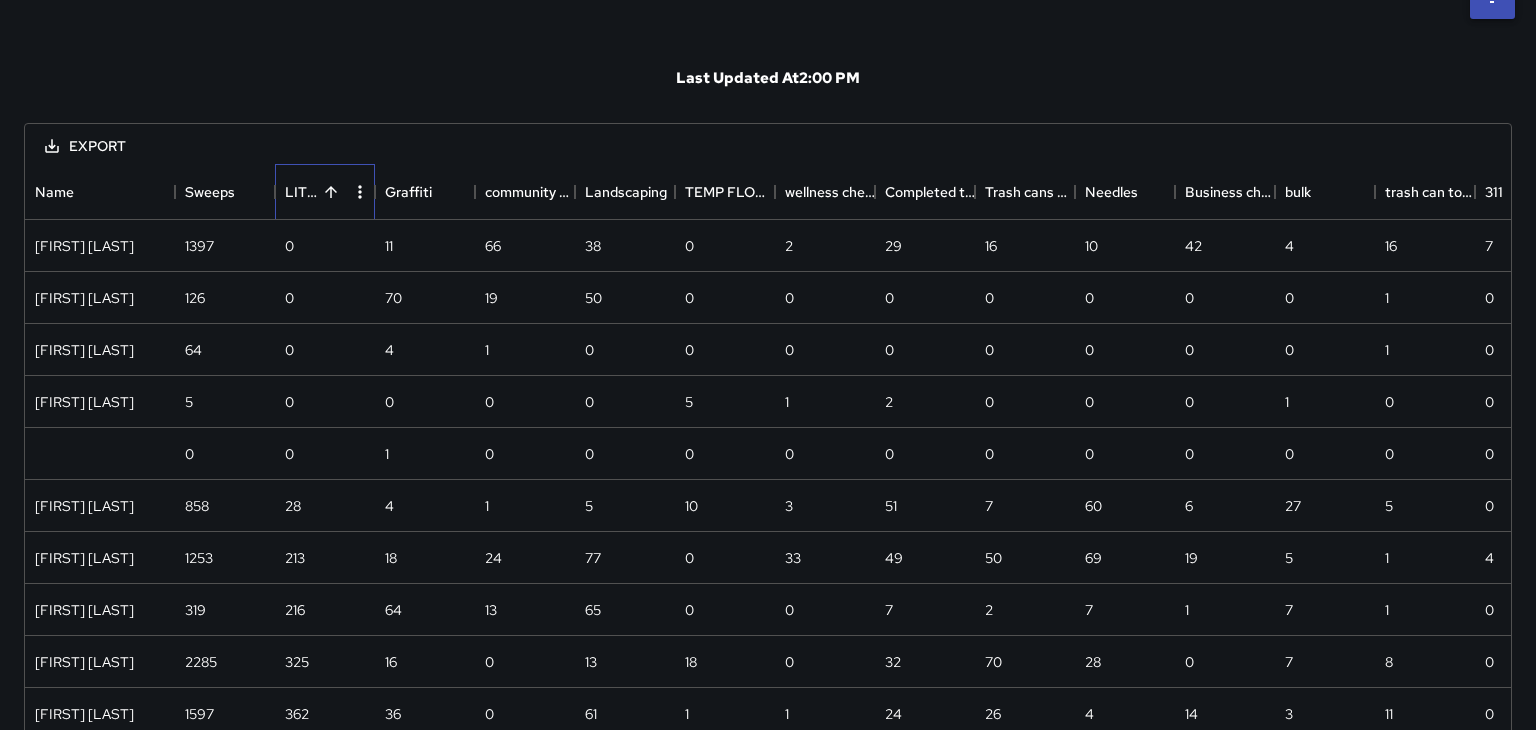 click on "LITTER" at bounding box center (301, 192) 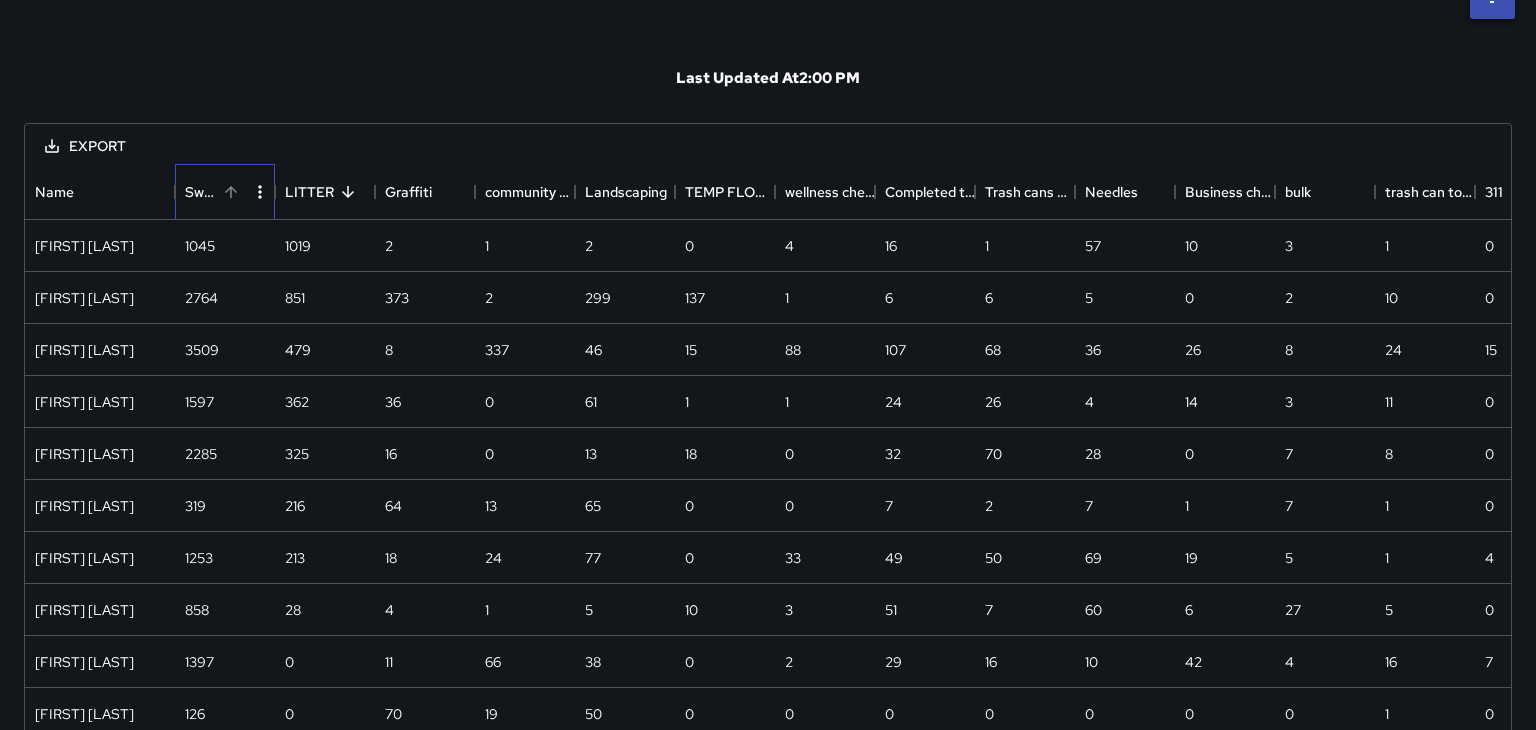 click on "Sweeps" at bounding box center (201, 192) 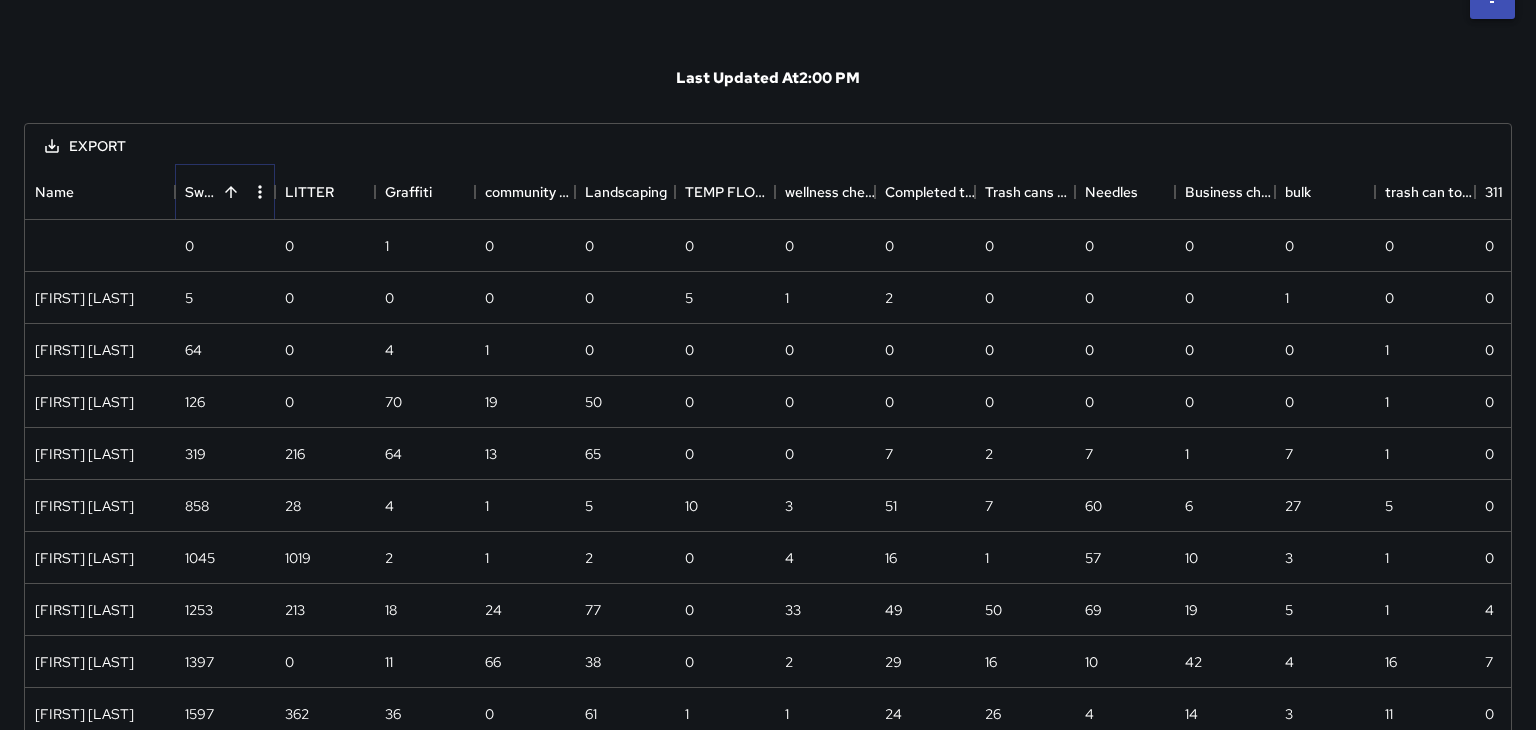 click 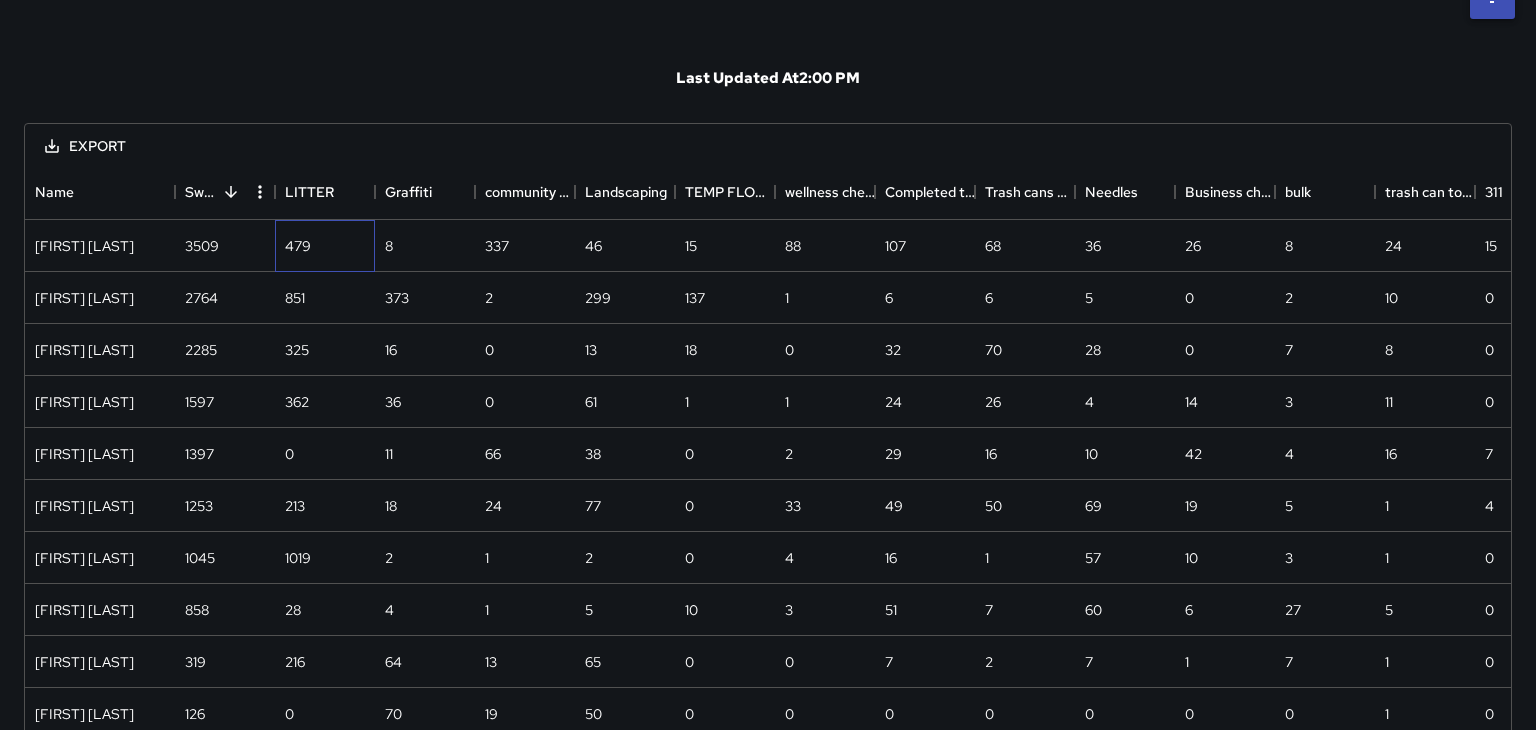 click on "479" at bounding box center [325, 246] 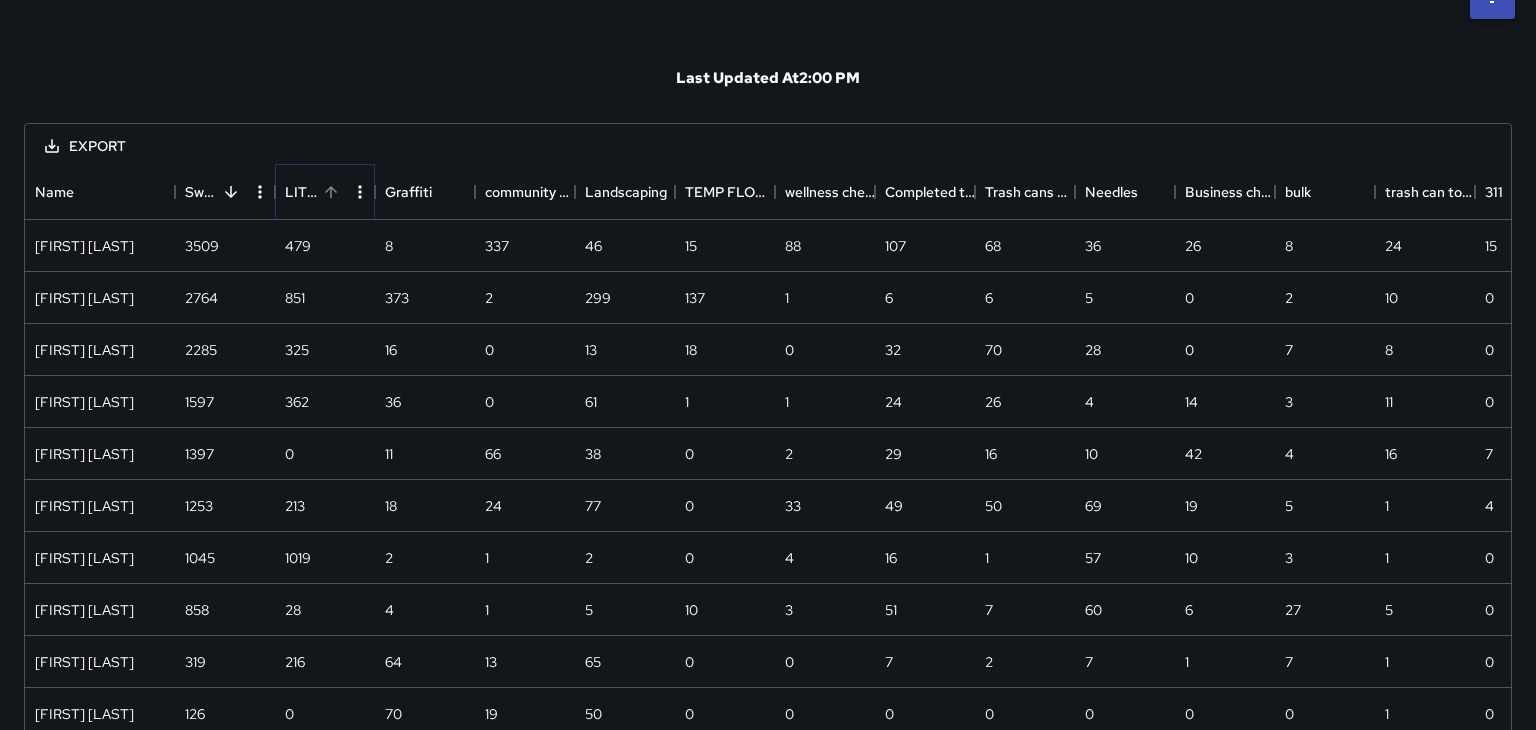 click at bounding box center (331, 192) 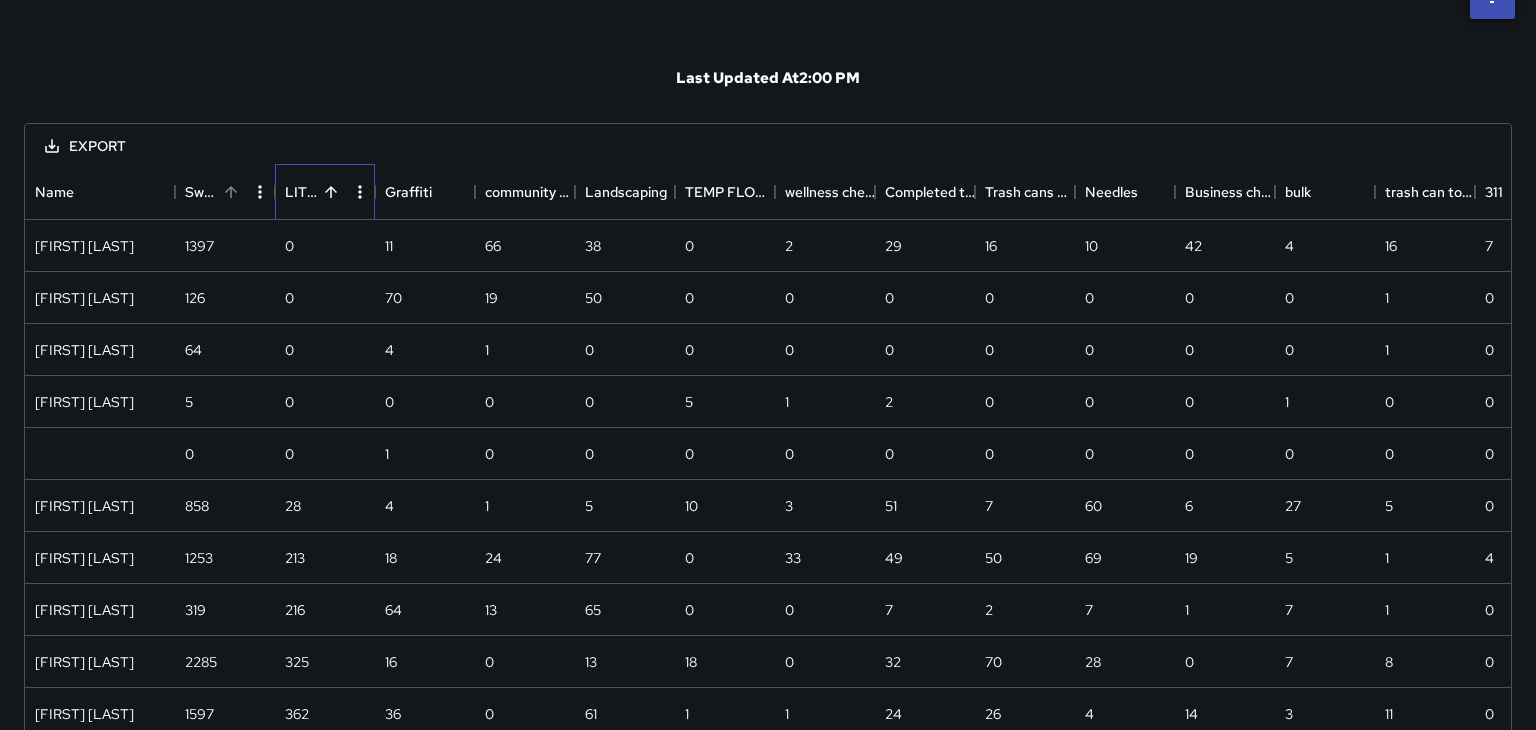 click on "LITTER" at bounding box center [301, 192] 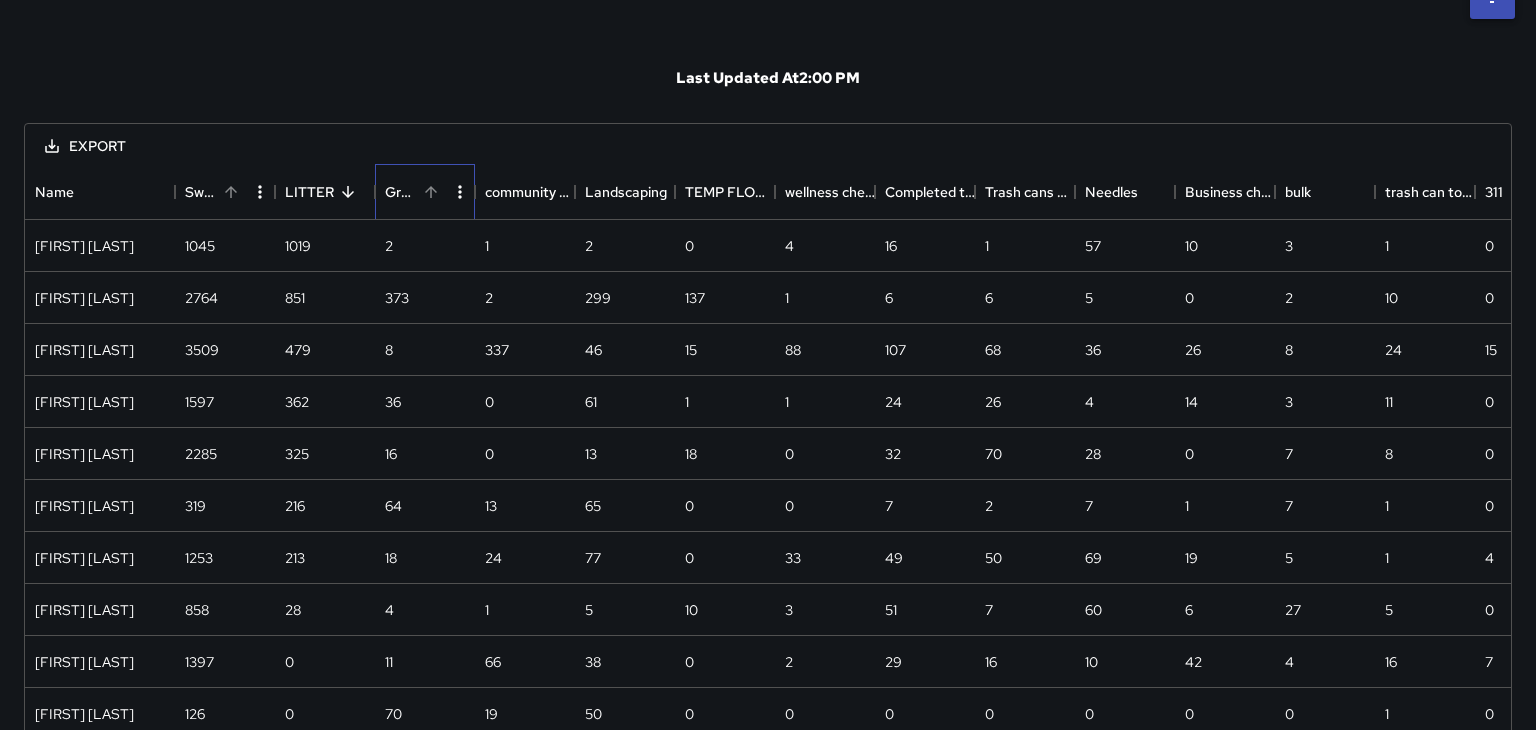 click on "Graffiti" at bounding box center [401, 192] 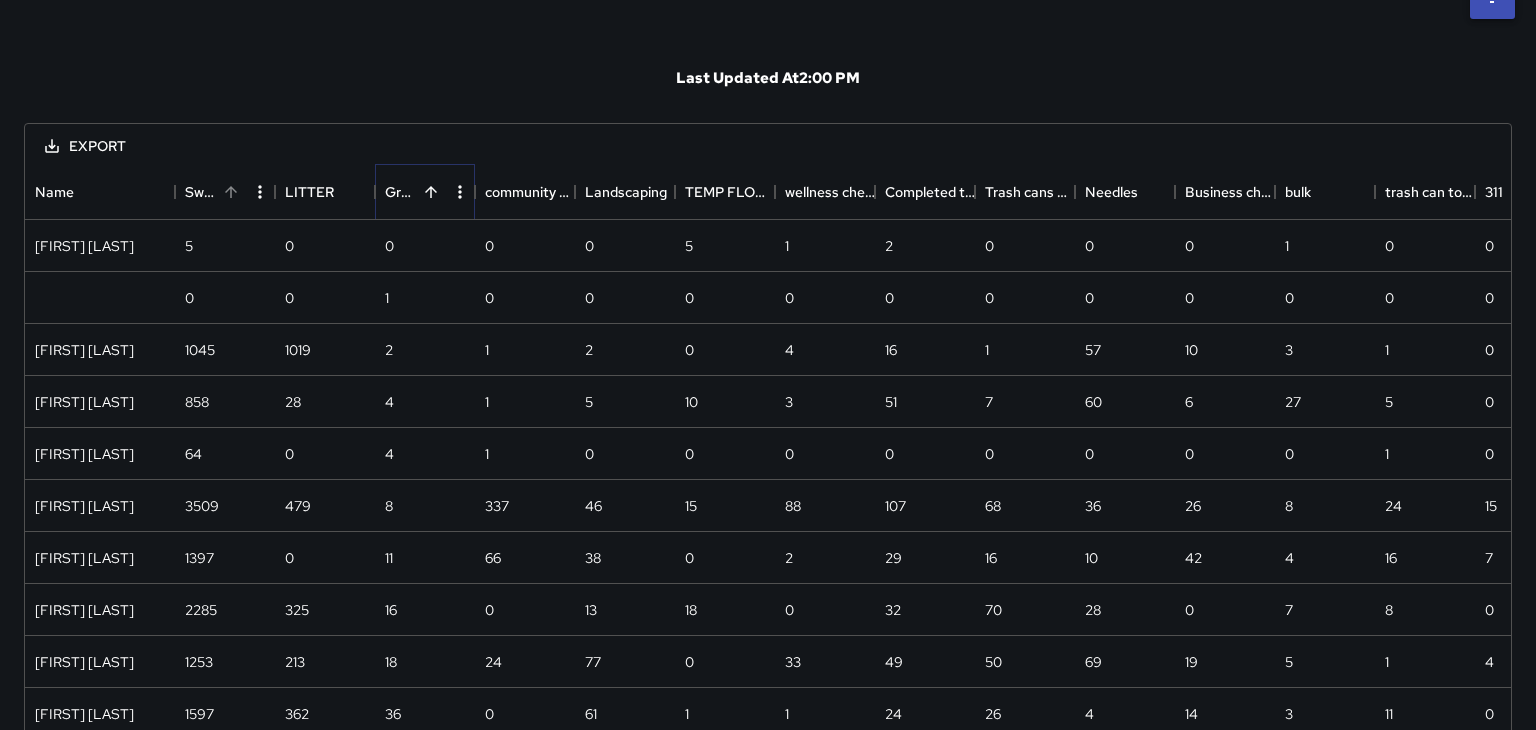 click at bounding box center [431, 192] 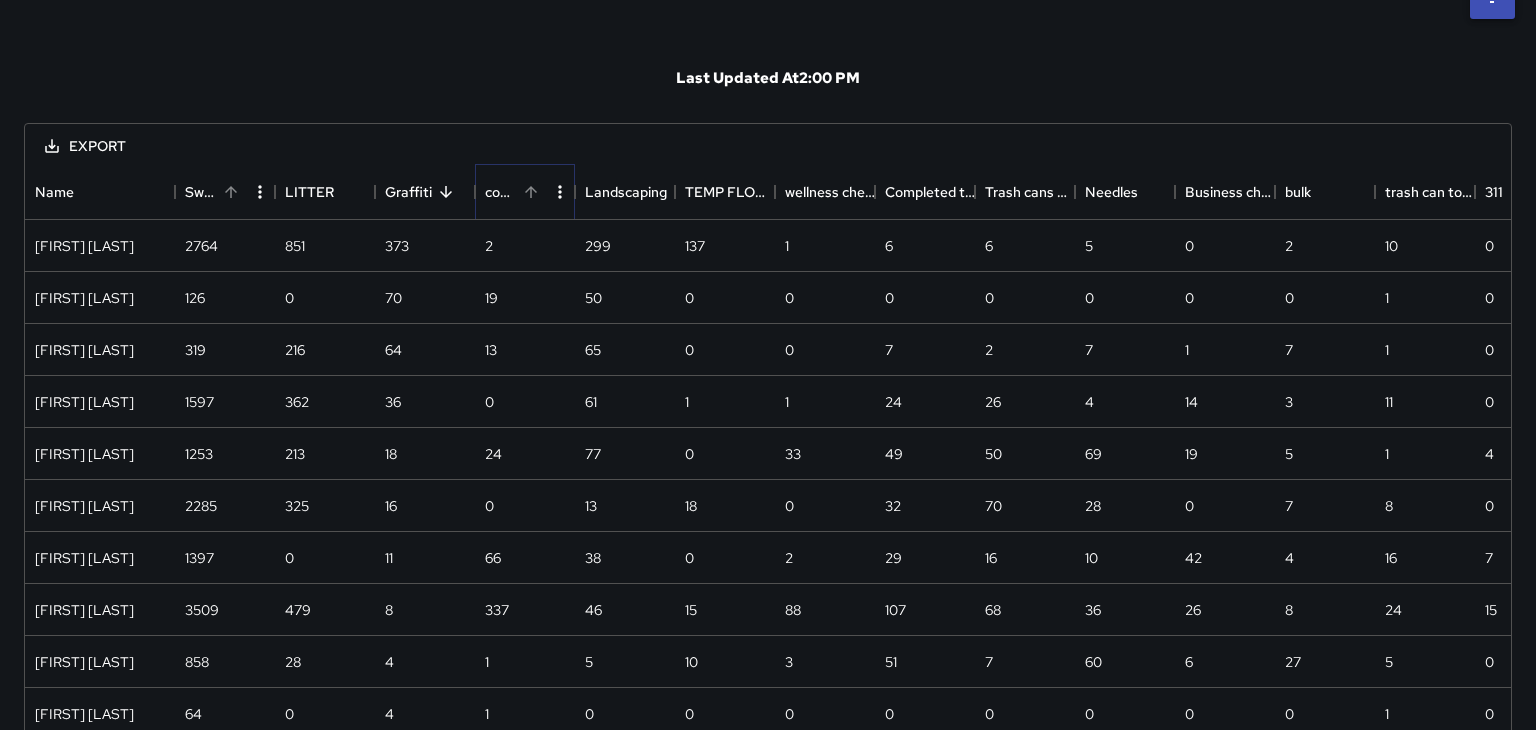 click 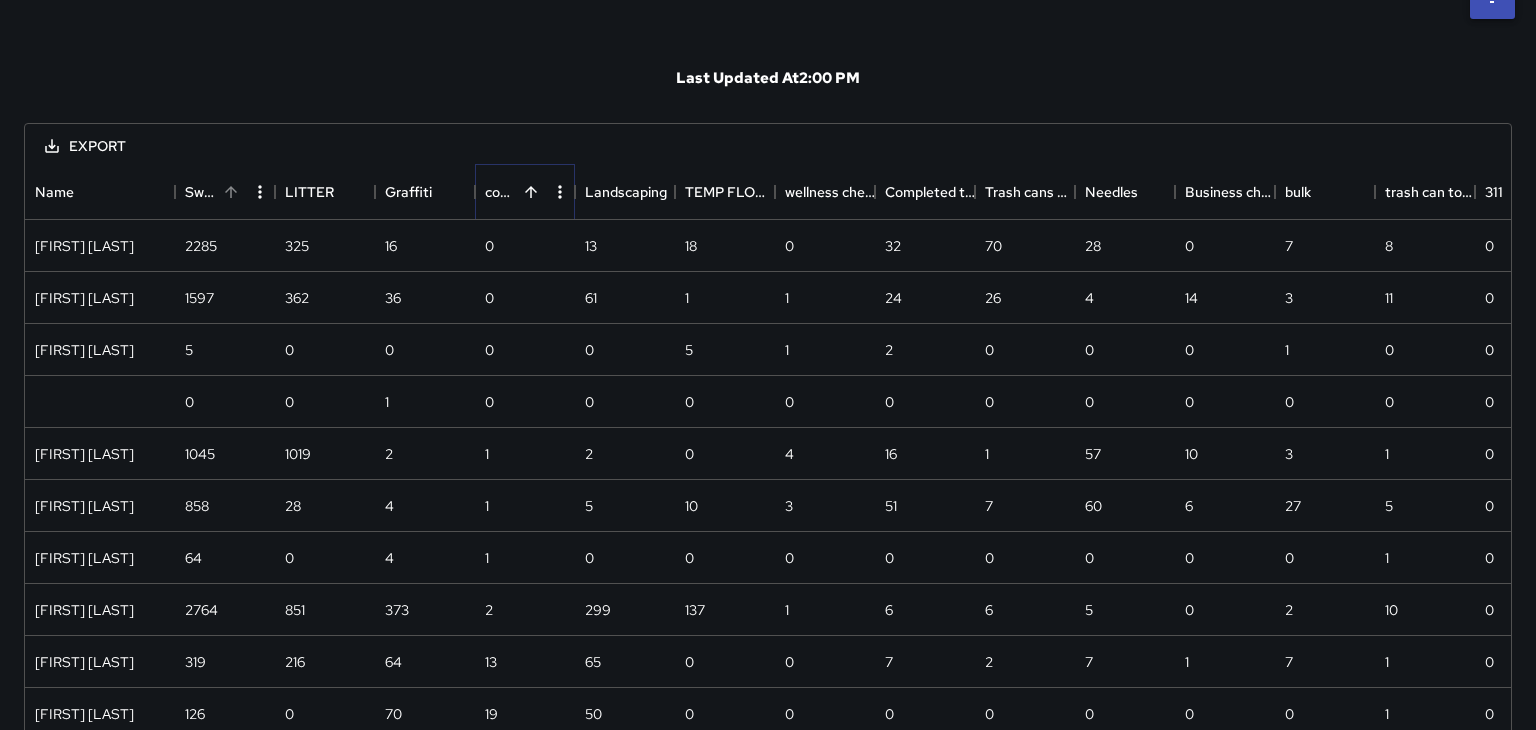 click 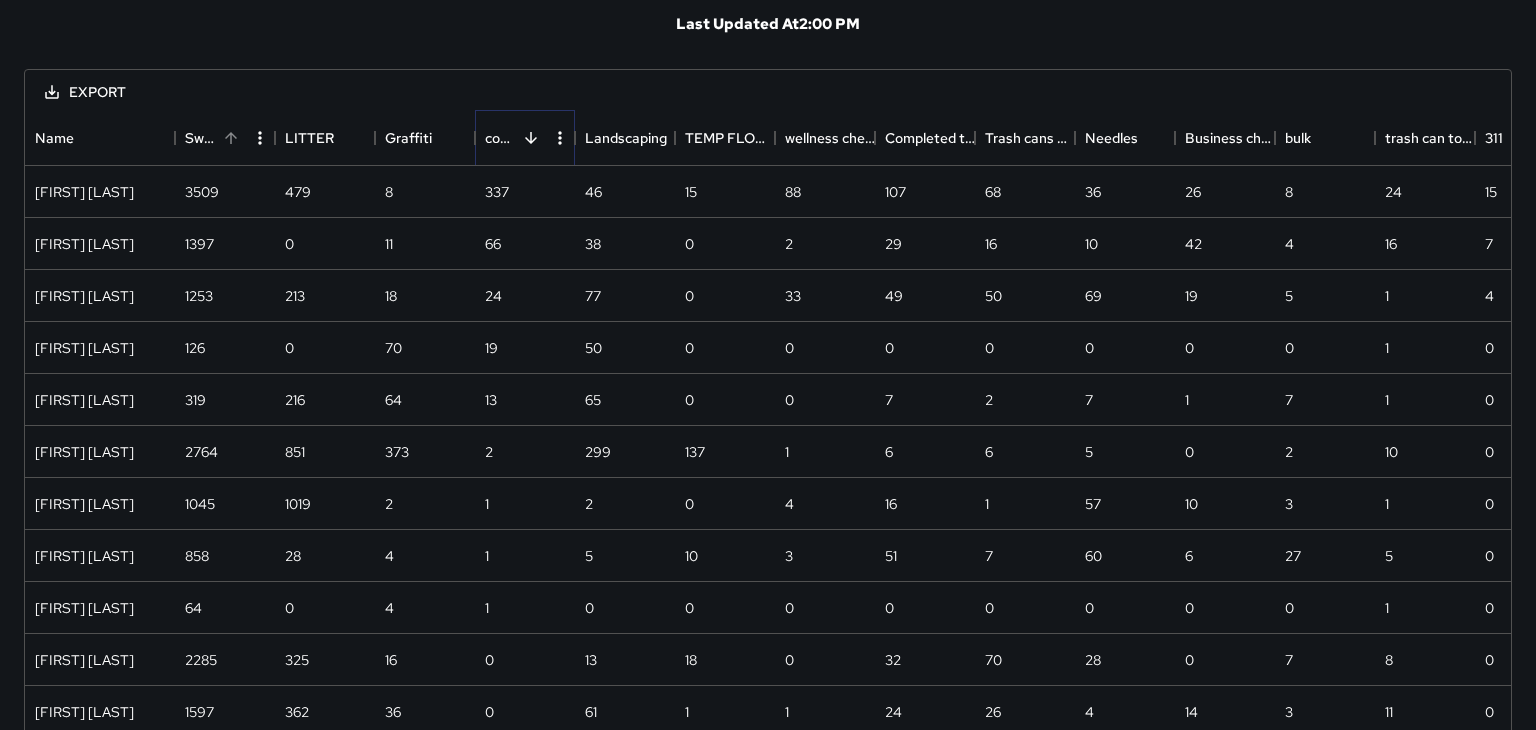 scroll, scrollTop: 152, scrollLeft: 0, axis: vertical 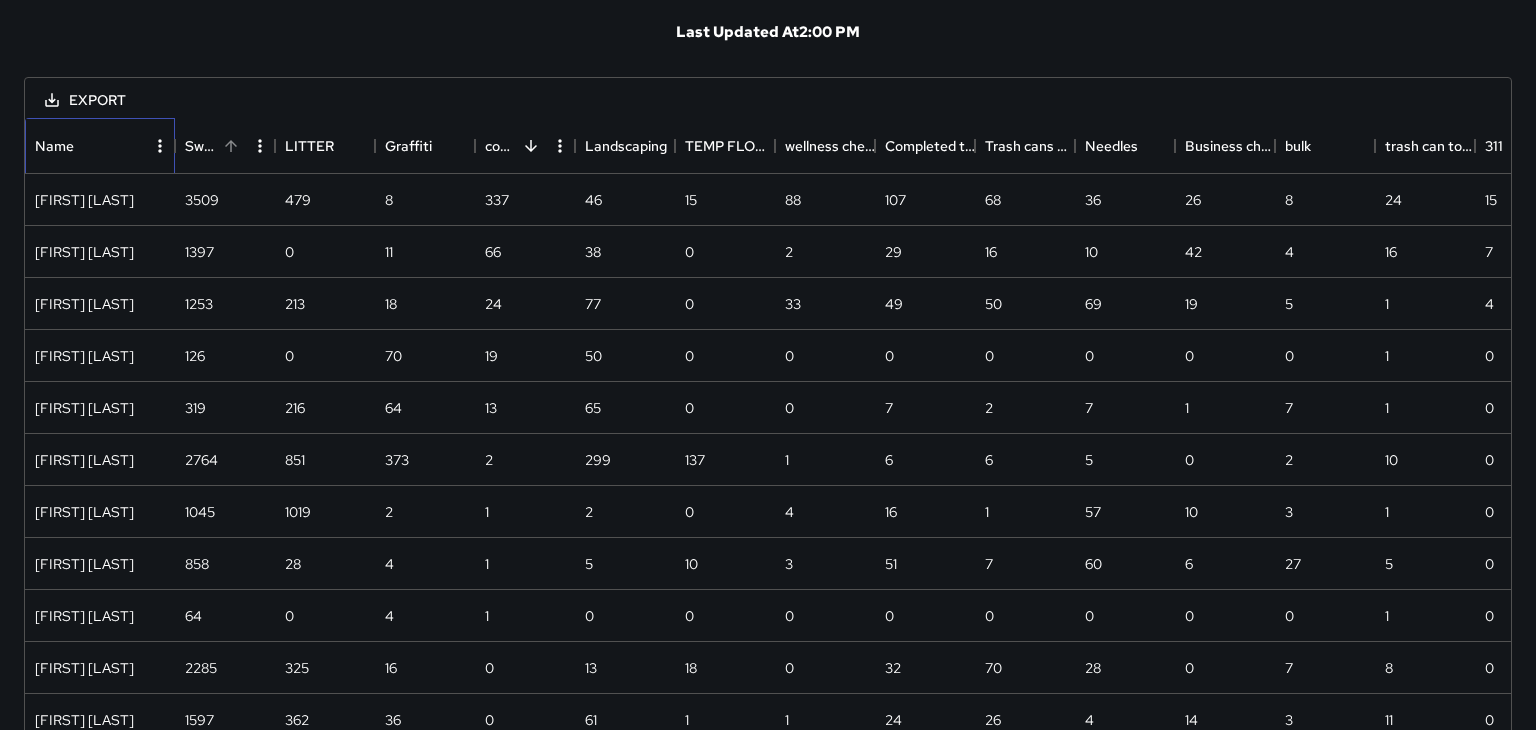 click on "Name" at bounding box center (54, 146) 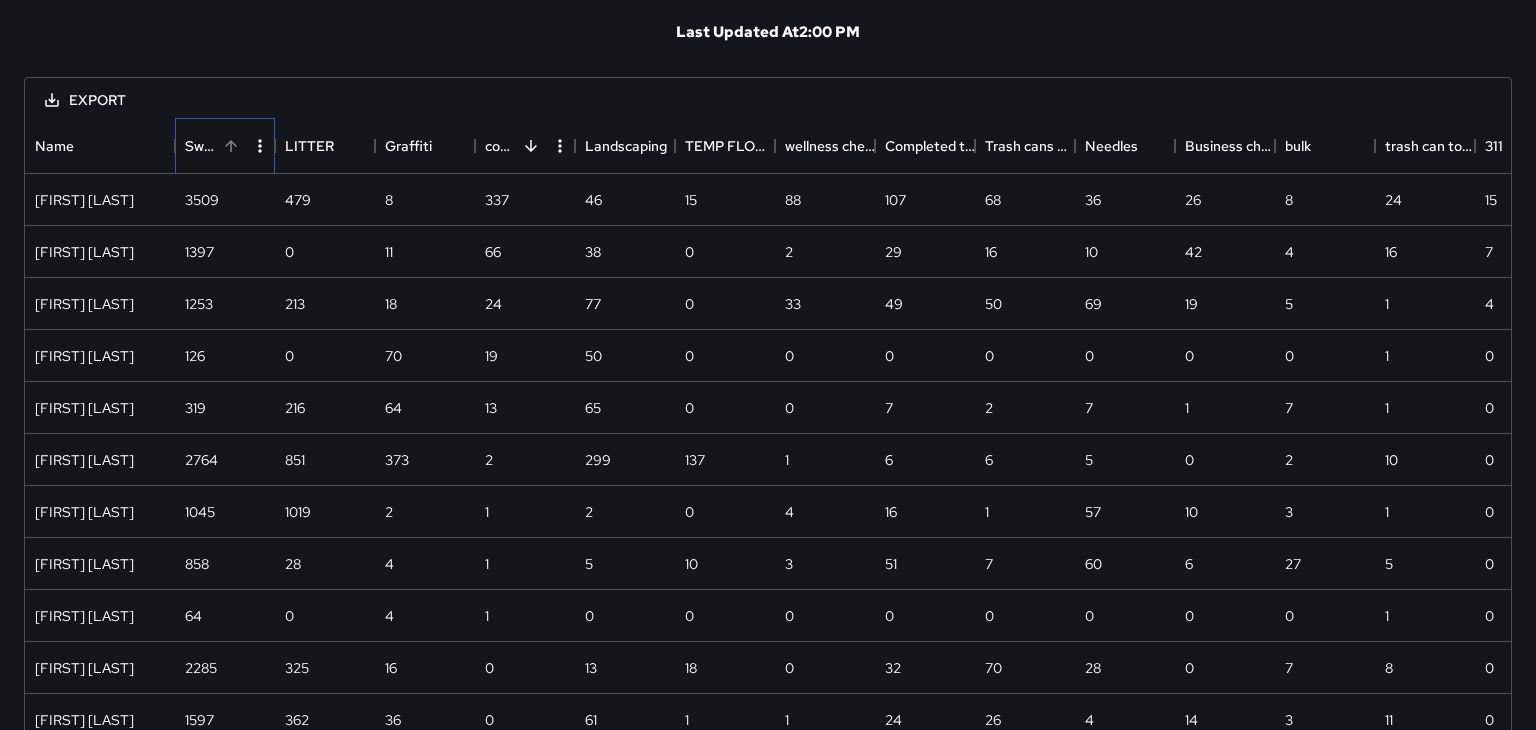 click on "Sweeps" at bounding box center (201, 146) 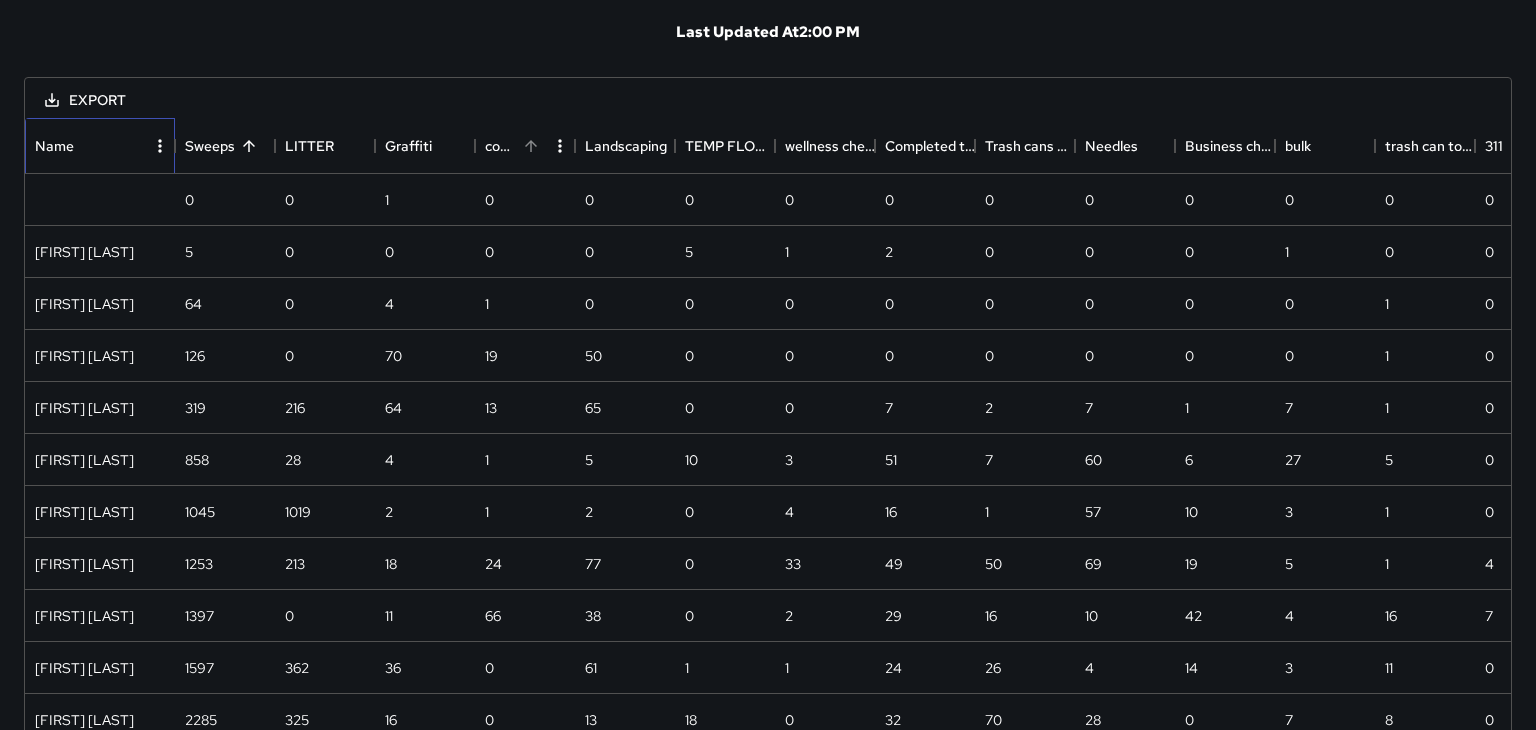 click on "Name" at bounding box center (54, 146) 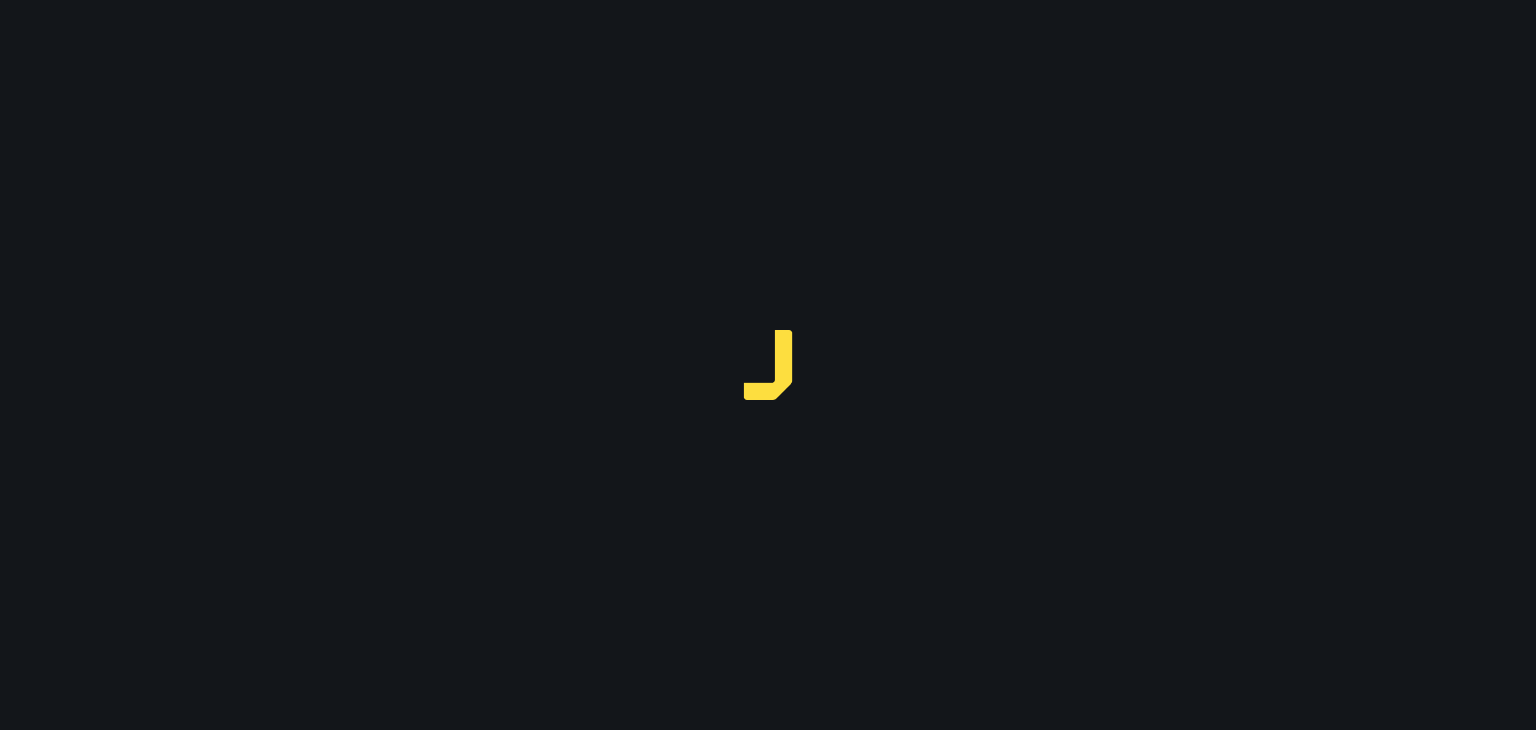 scroll, scrollTop: 0, scrollLeft: 0, axis: both 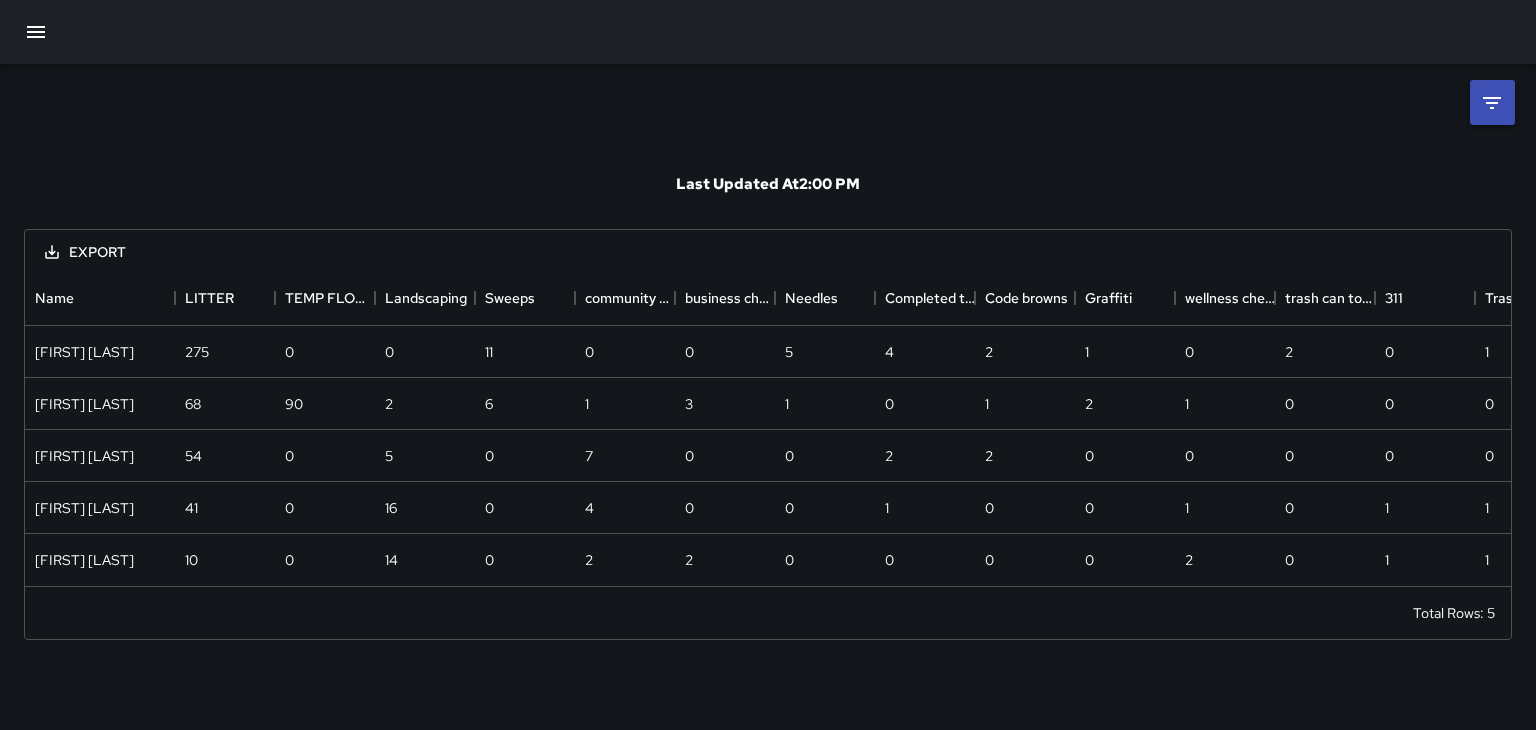 click 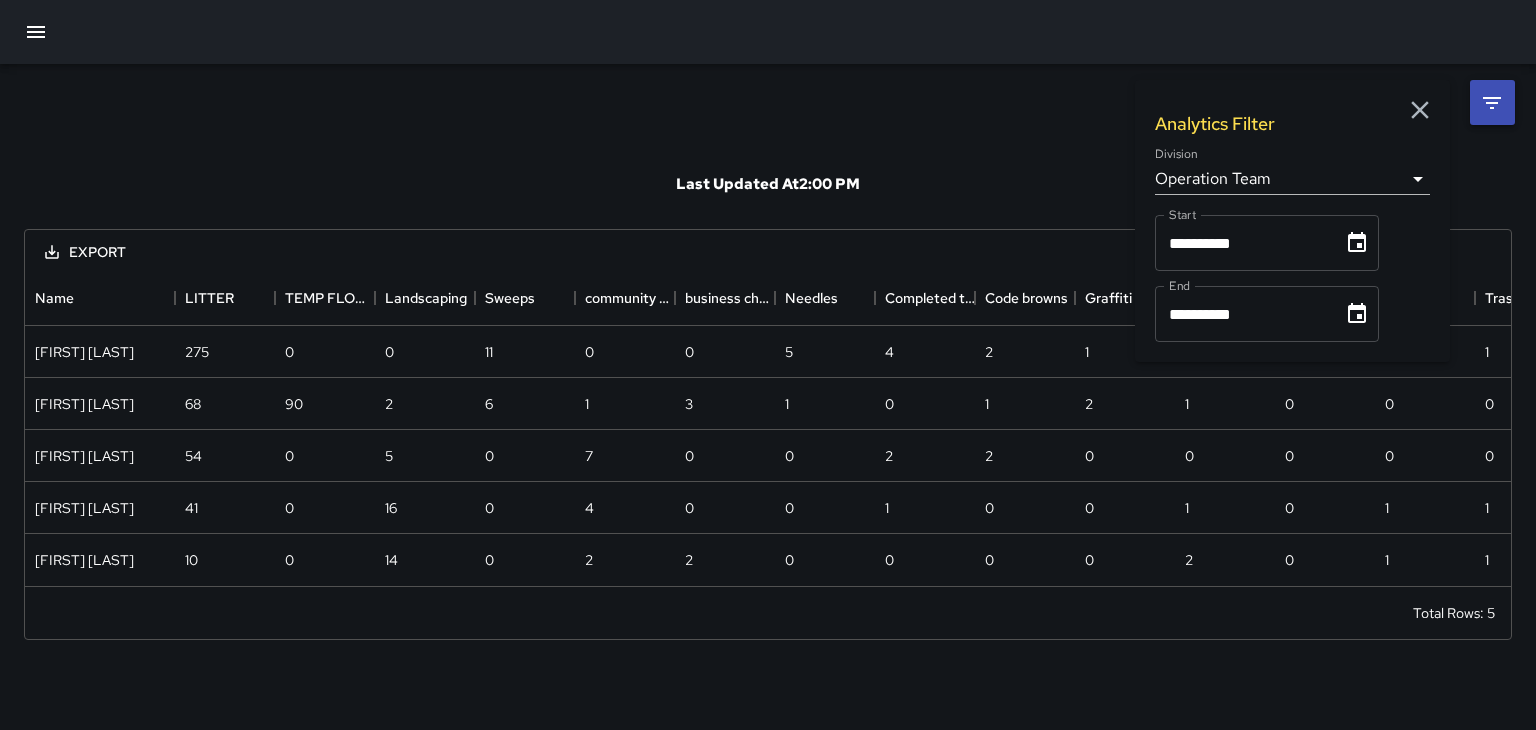 click 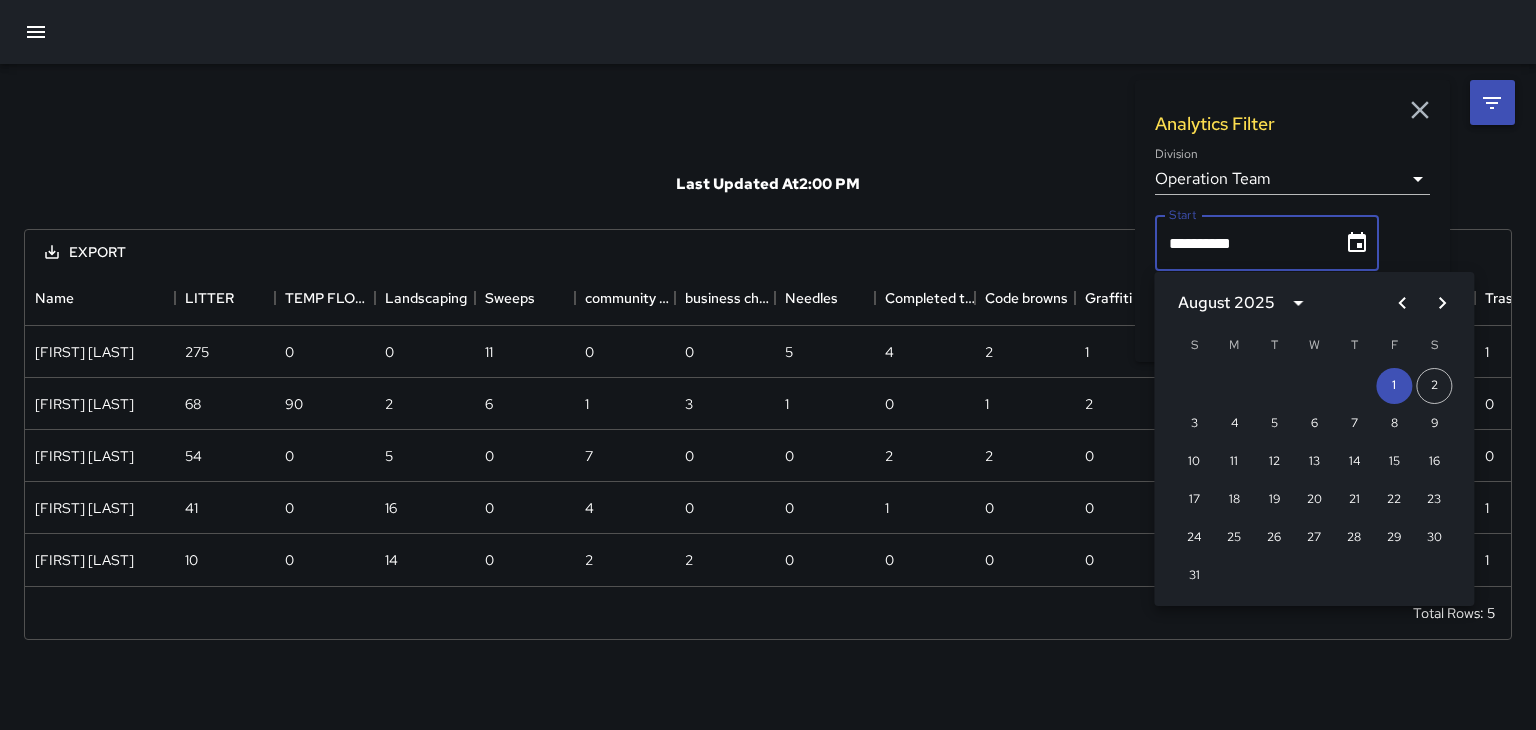 click 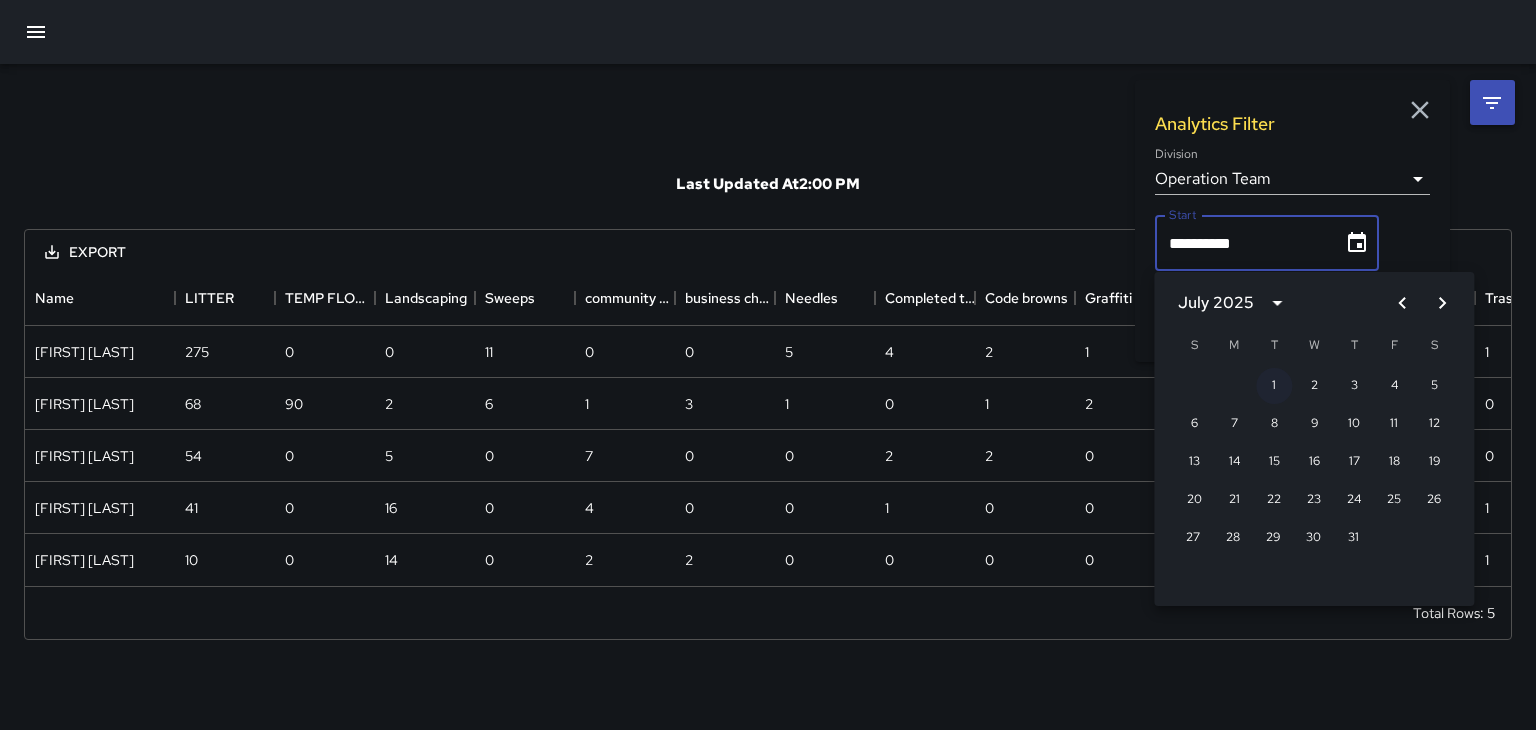 click on "1" at bounding box center (1274, 386) 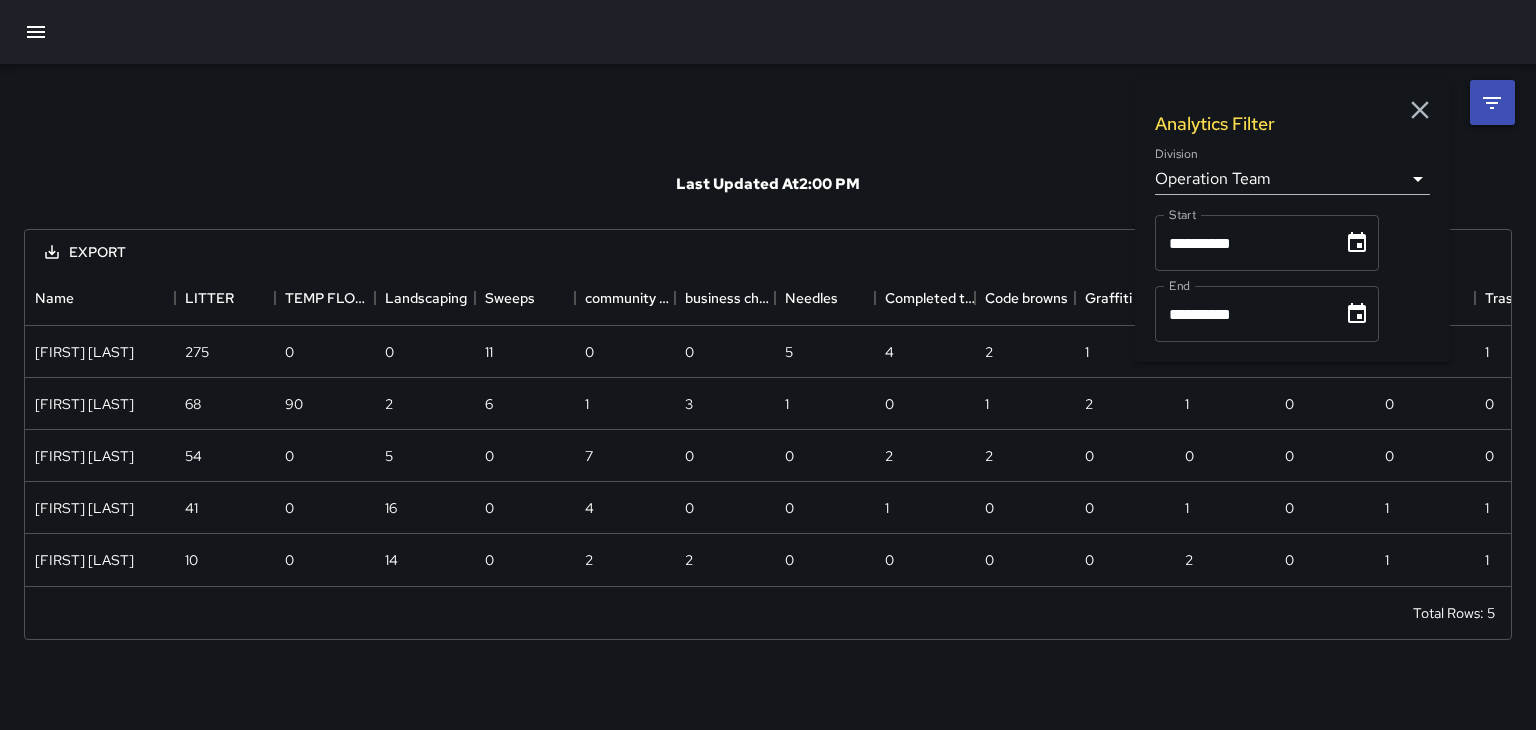 type on "**********" 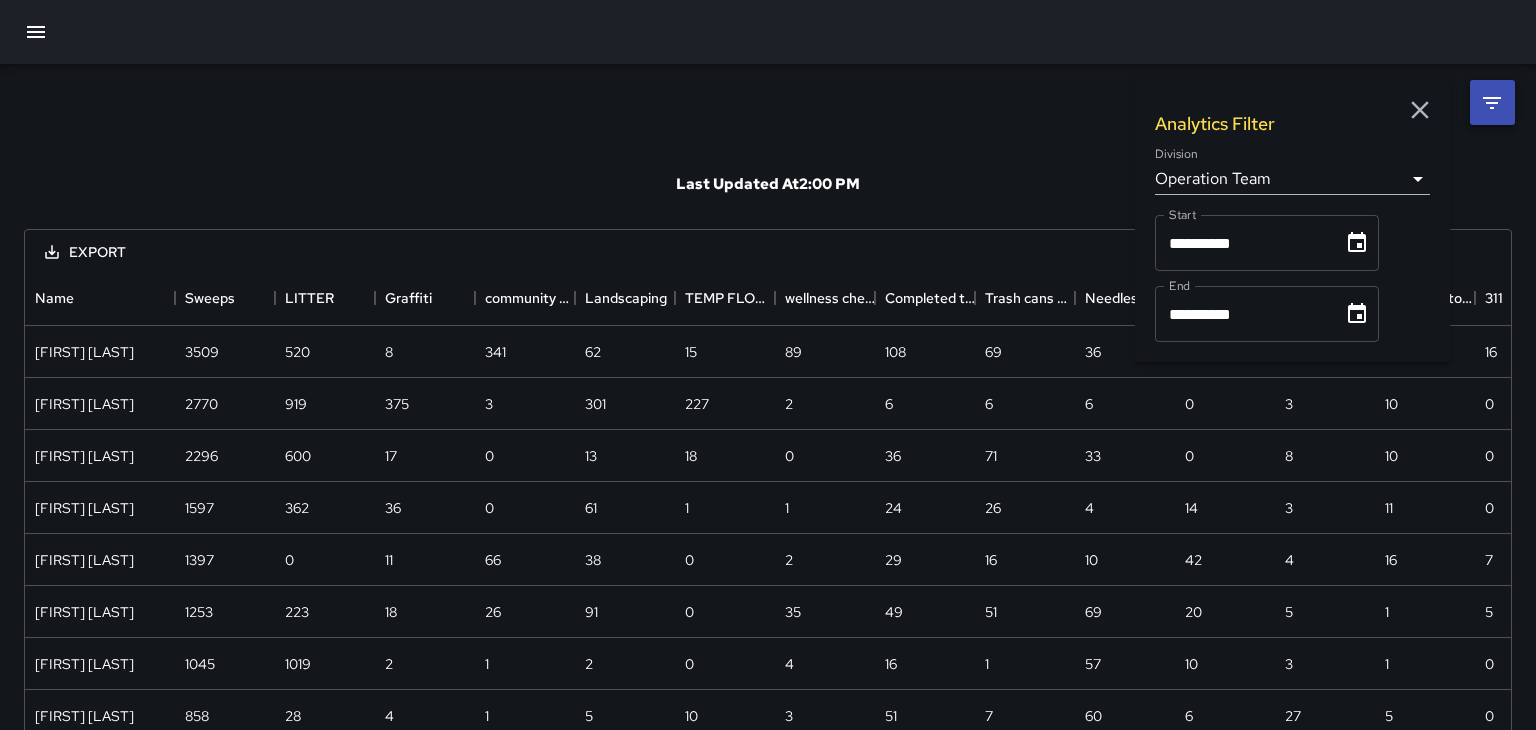 click 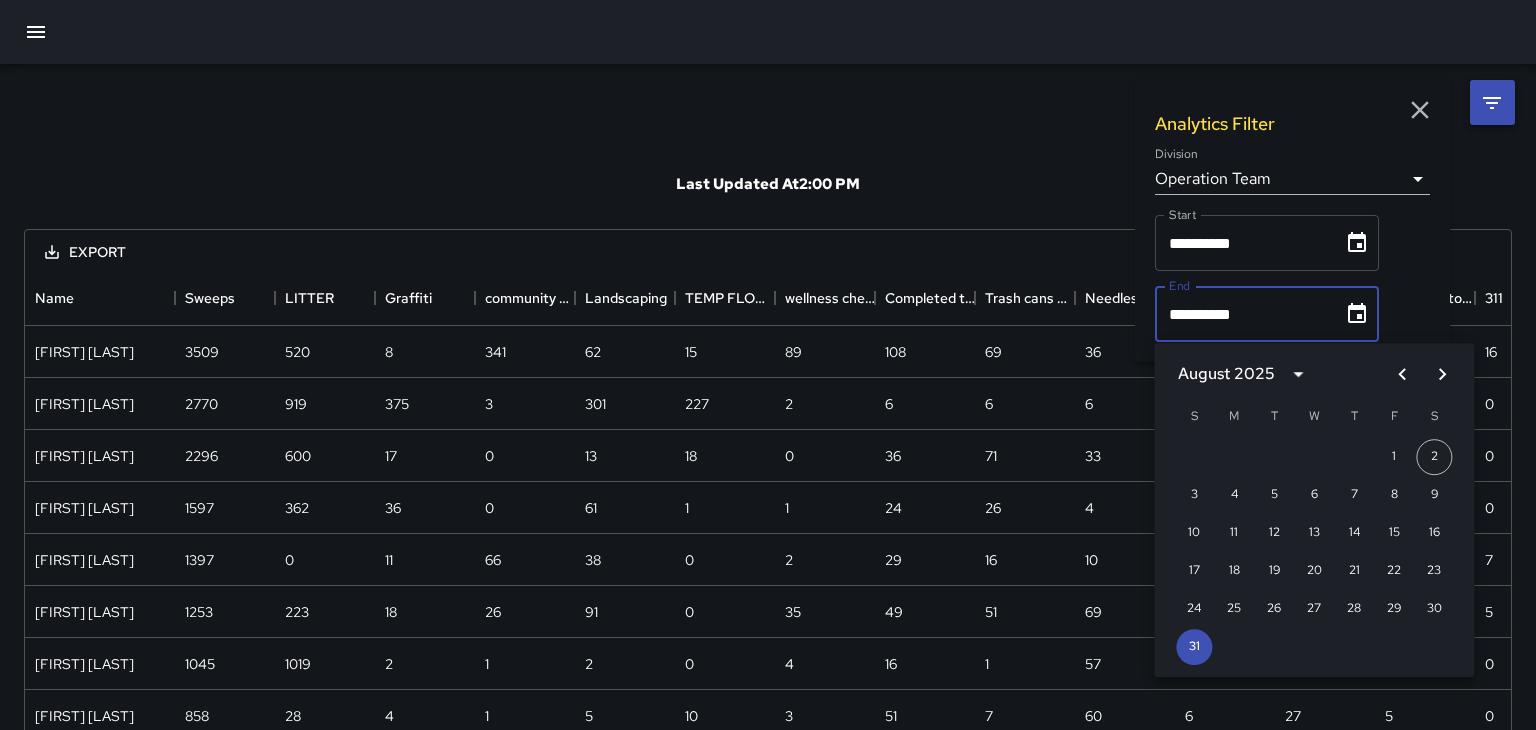 click 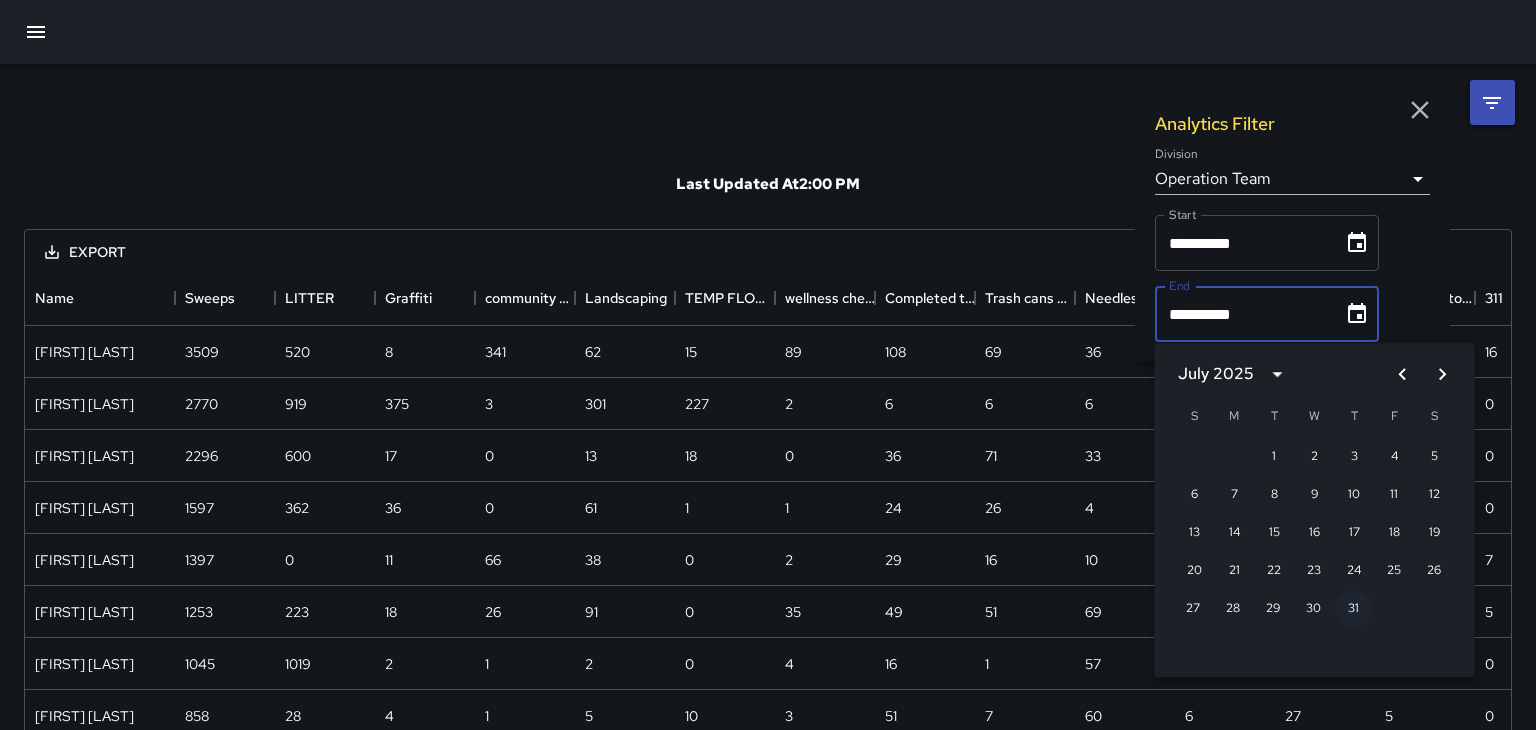 click on "31" at bounding box center (1353, 609) 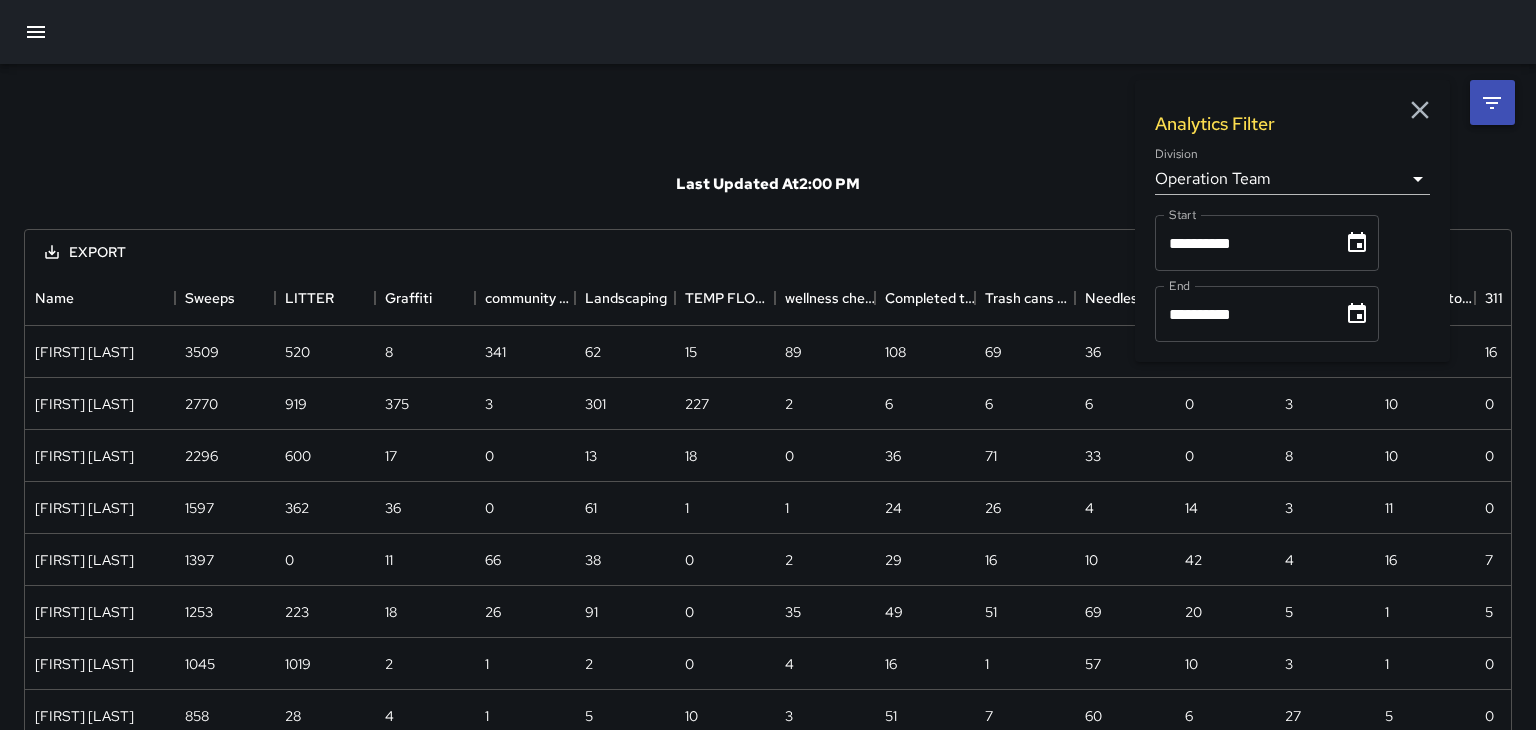 type on "**********" 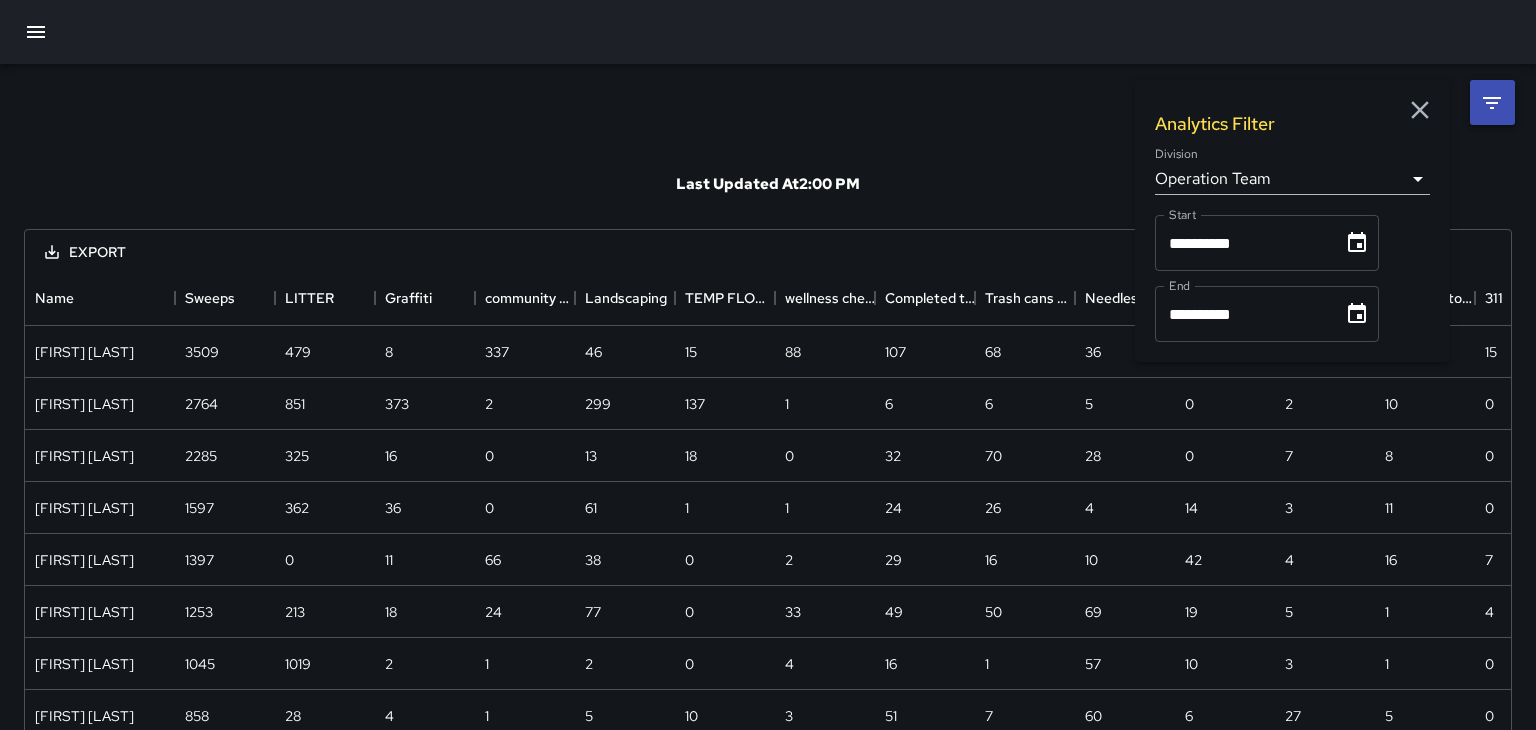click on "Last Updated At  2:00 PM" at bounding box center [768, 184] 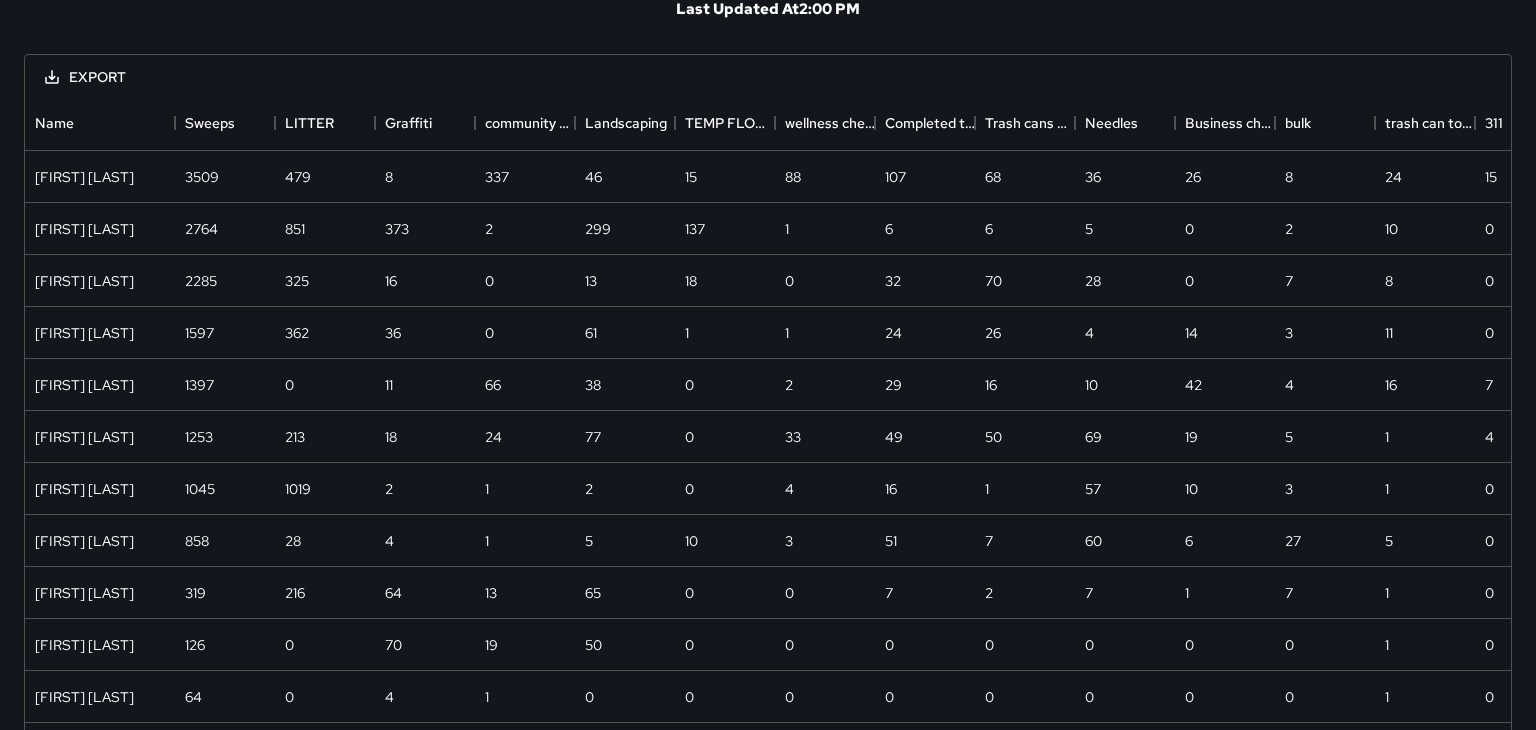 scroll, scrollTop: 177, scrollLeft: 0, axis: vertical 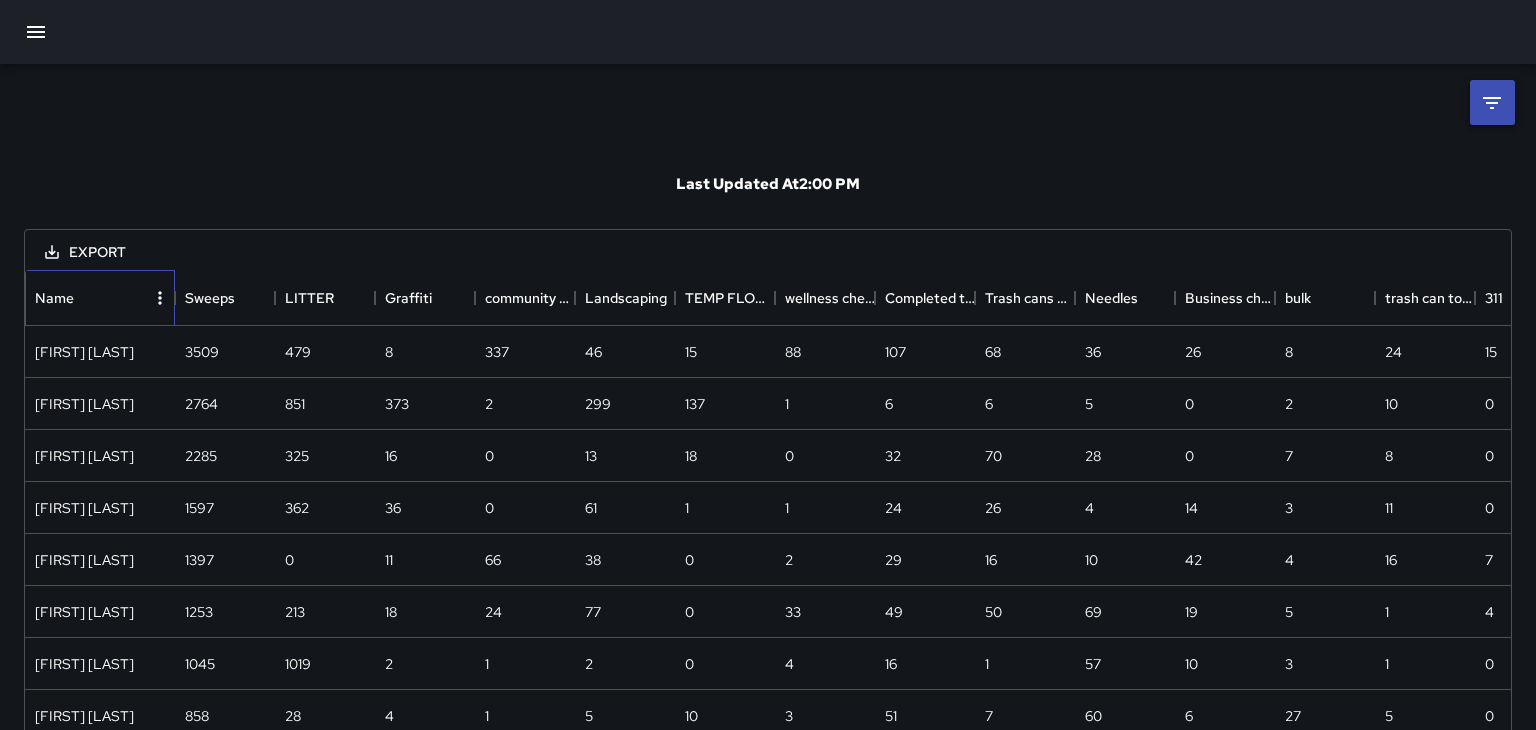 click on "Name" at bounding box center (54, 298) 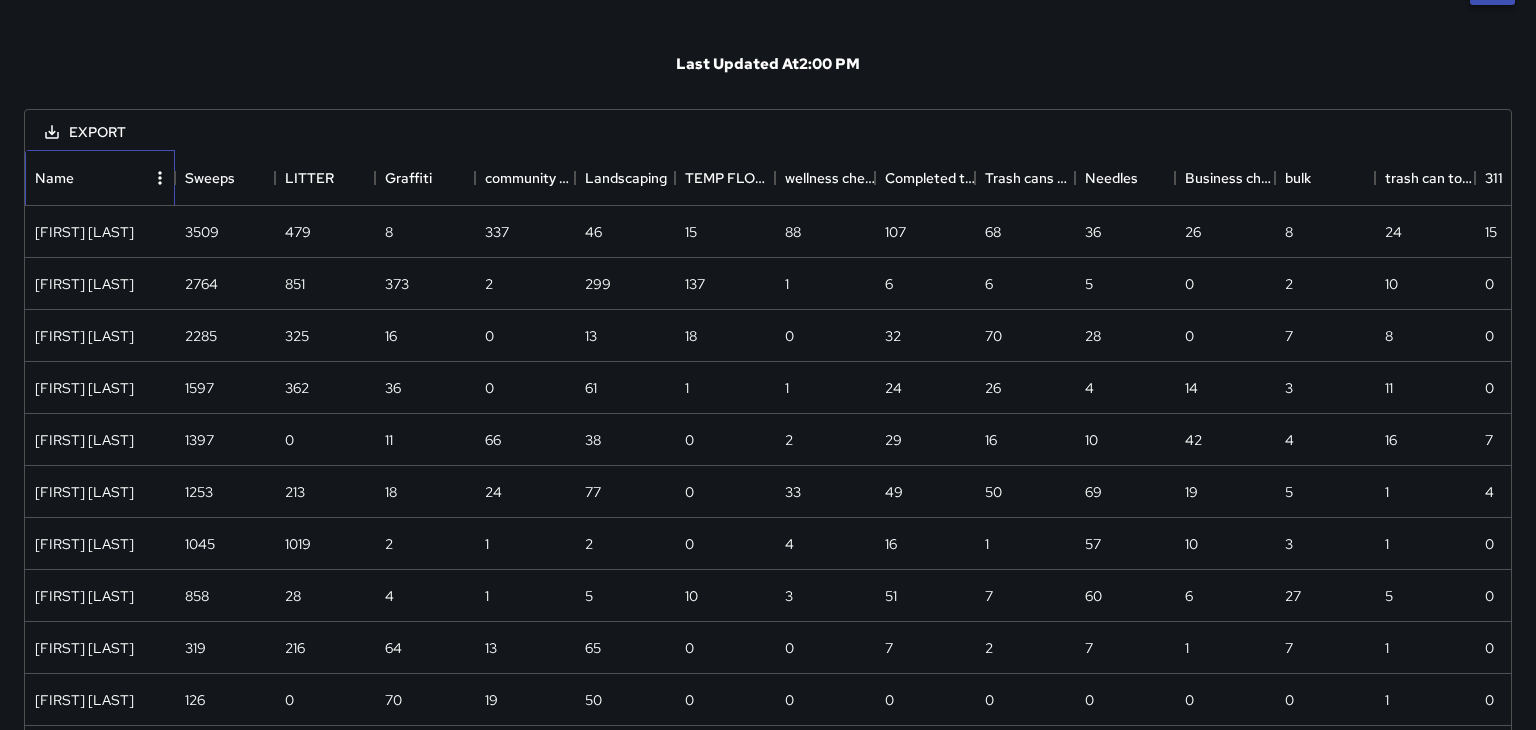 scroll, scrollTop: 0, scrollLeft: 0, axis: both 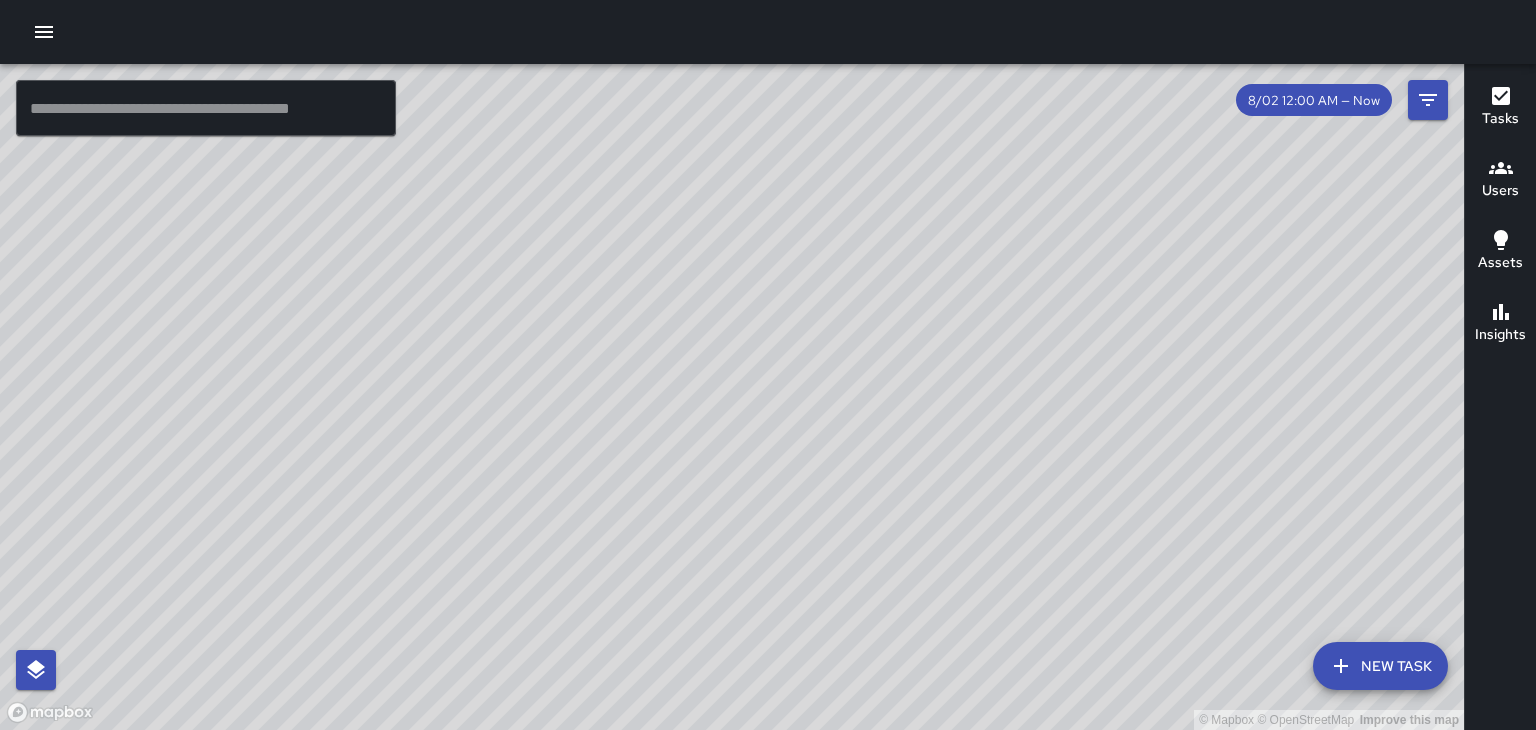 click 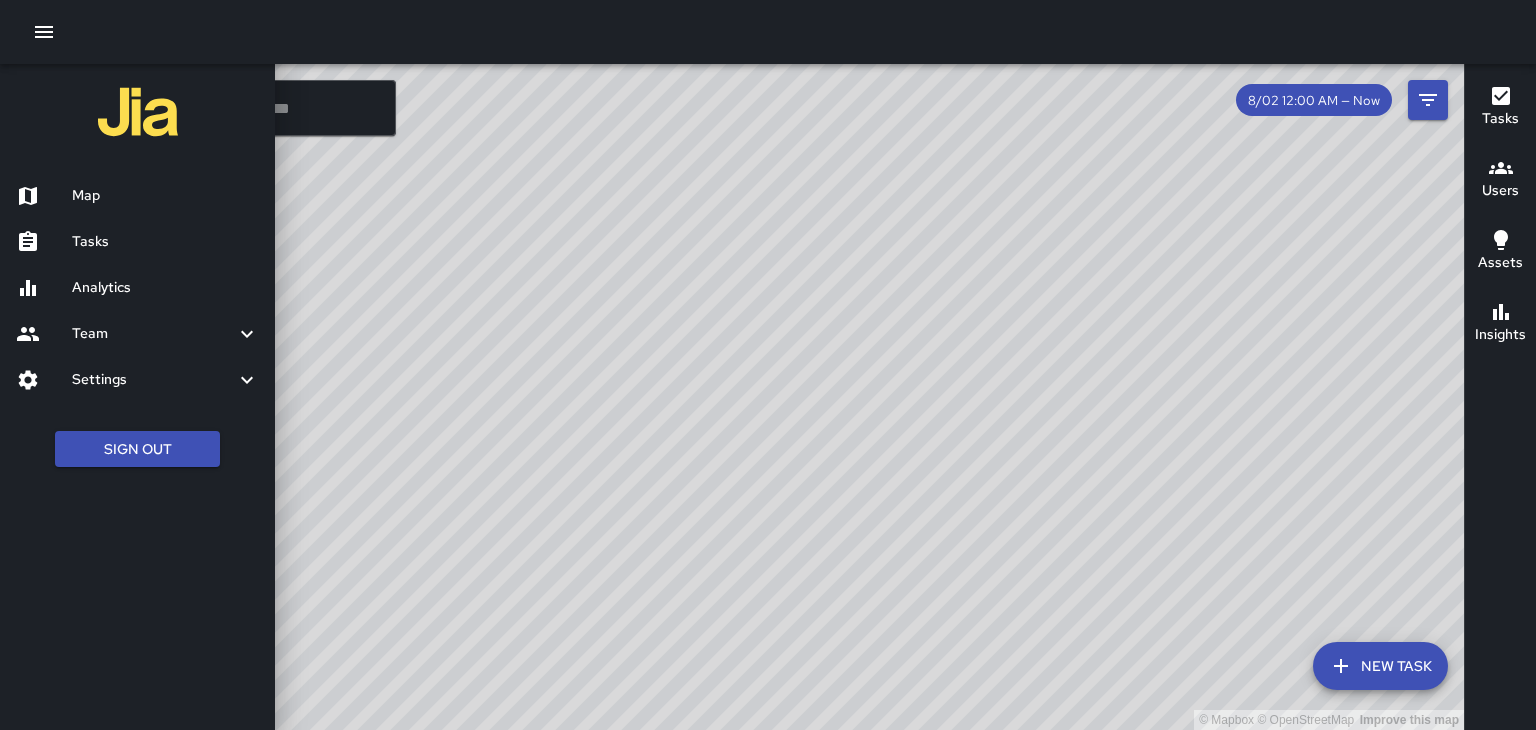 click on "Map" at bounding box center [165, 196] 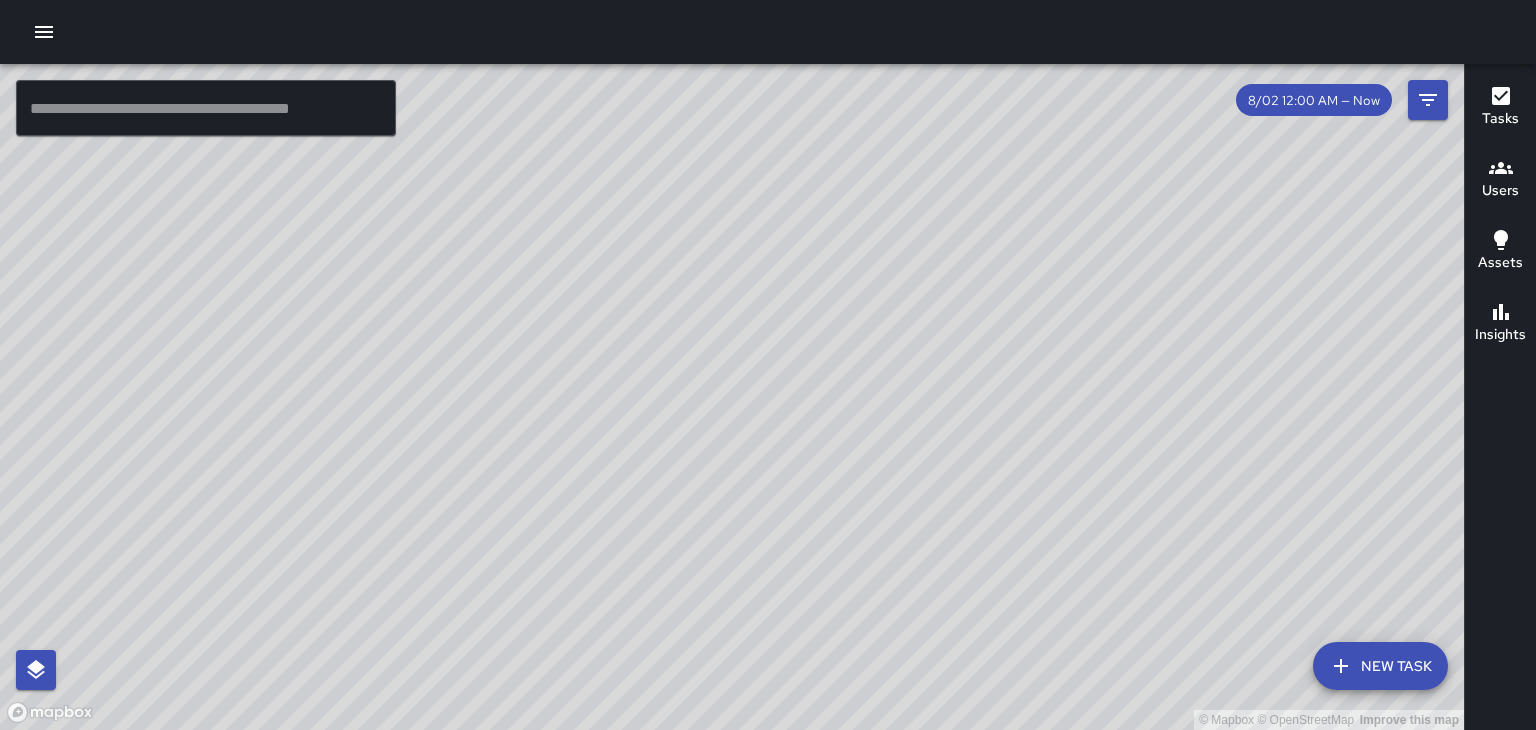 click 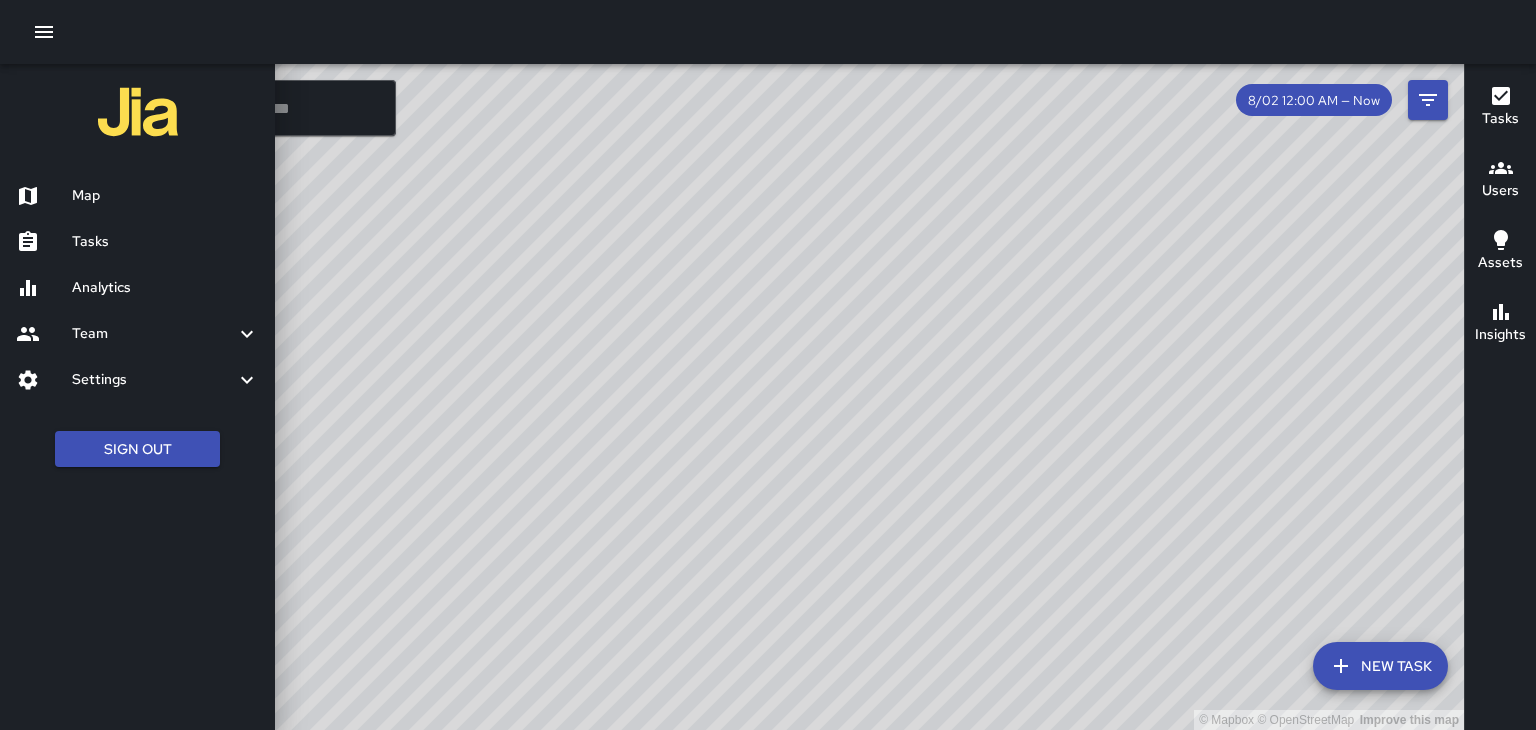 click on "Tasks" at bounding box center (165, 242) 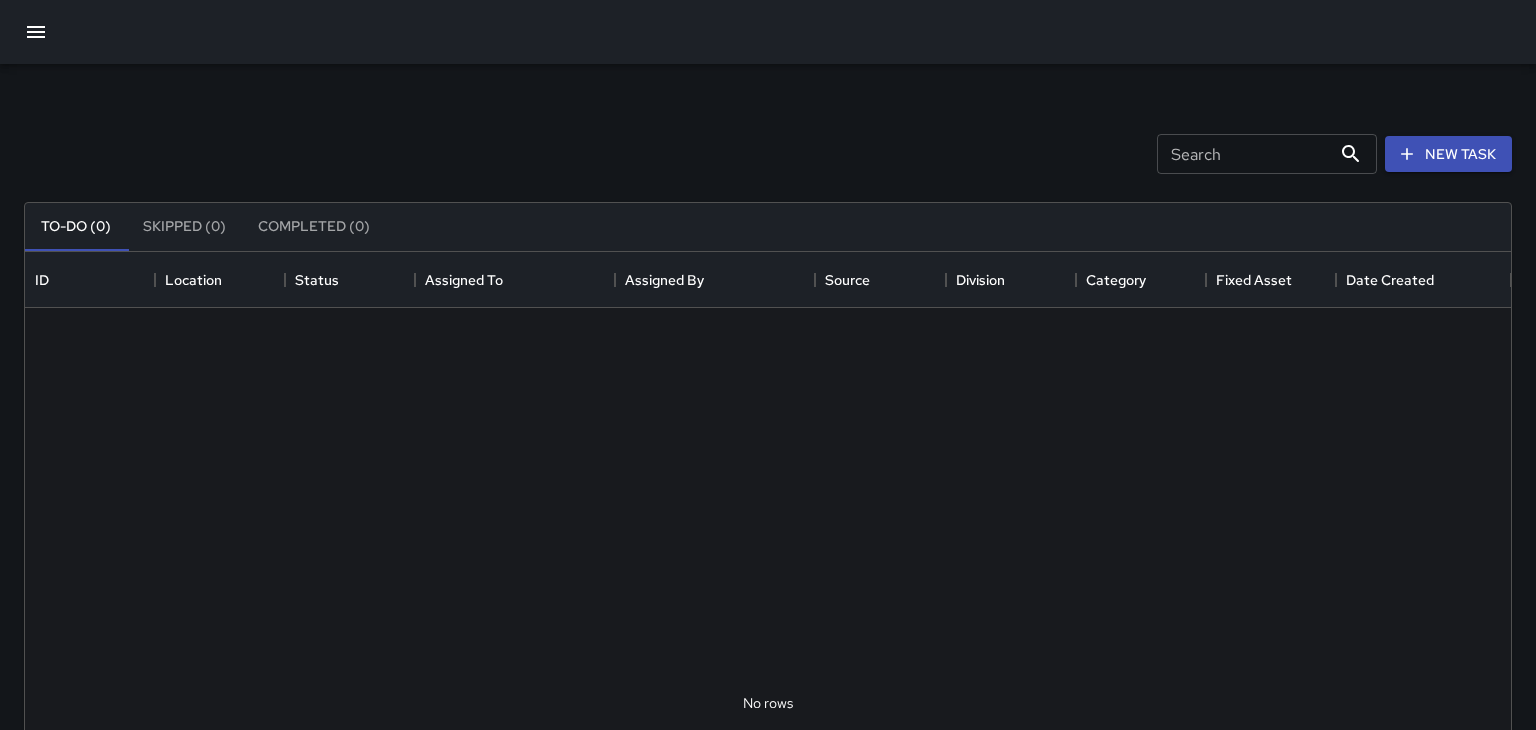 scroll, scrollTop: 0, scrollLeft: 0, axis: both 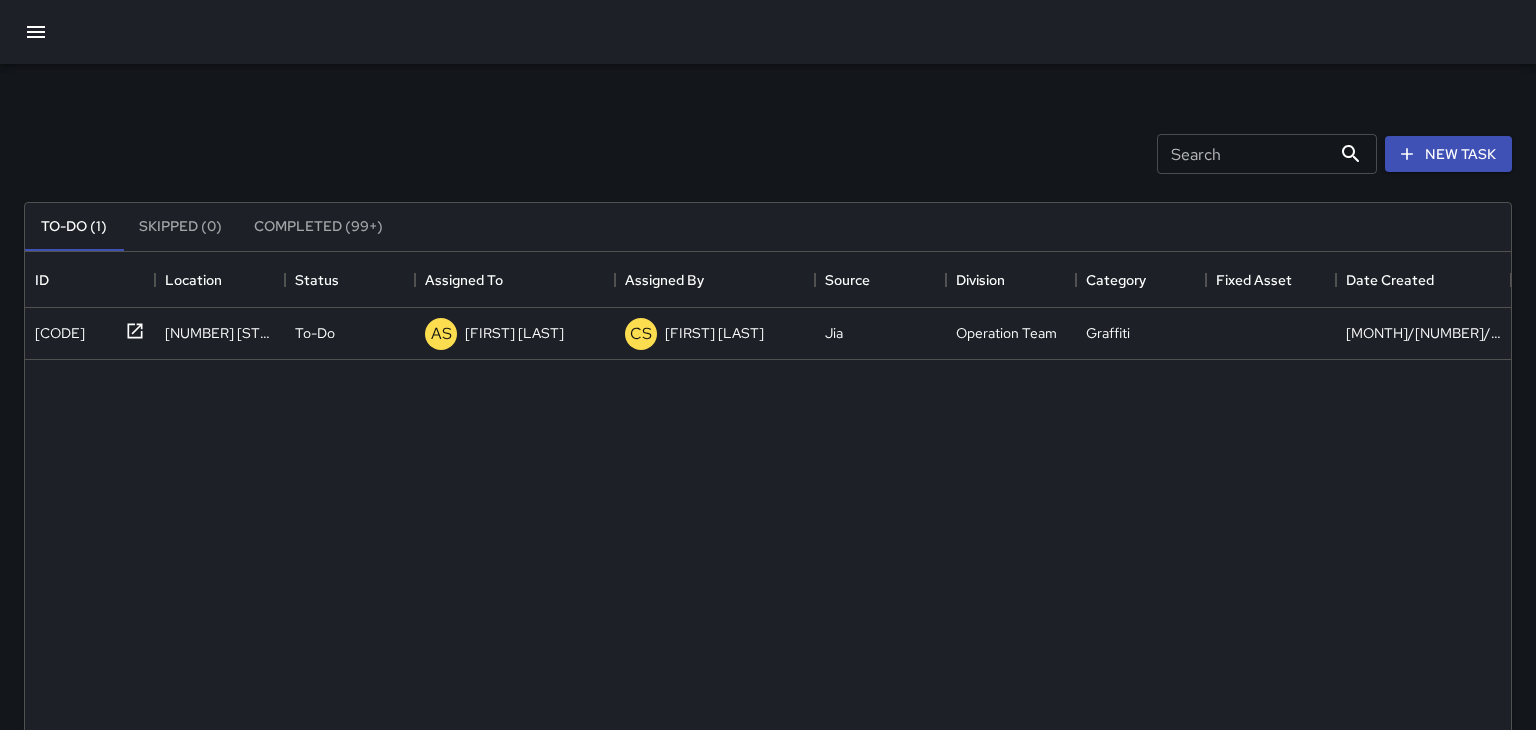 click 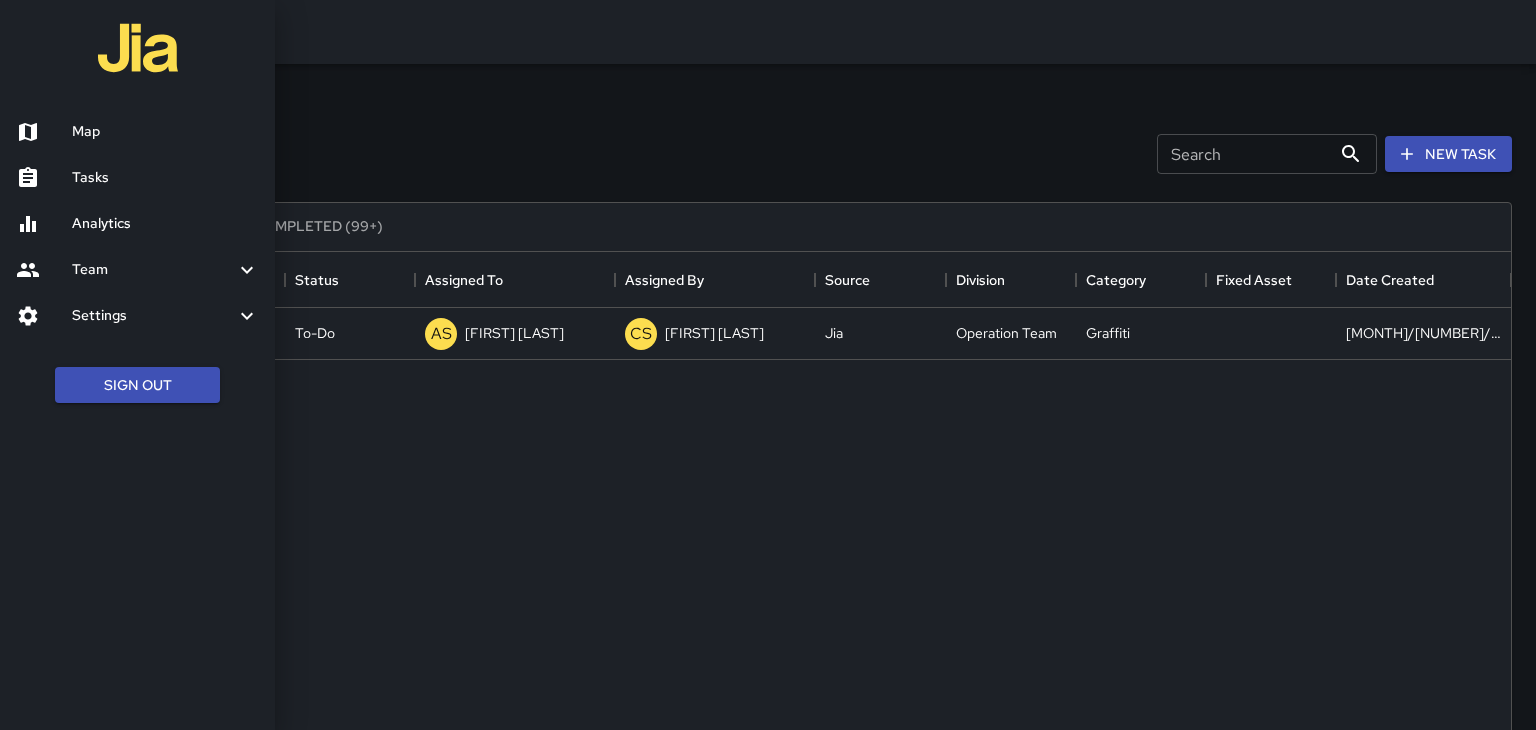 click on "Analytics" at bounding box center [165, 224] 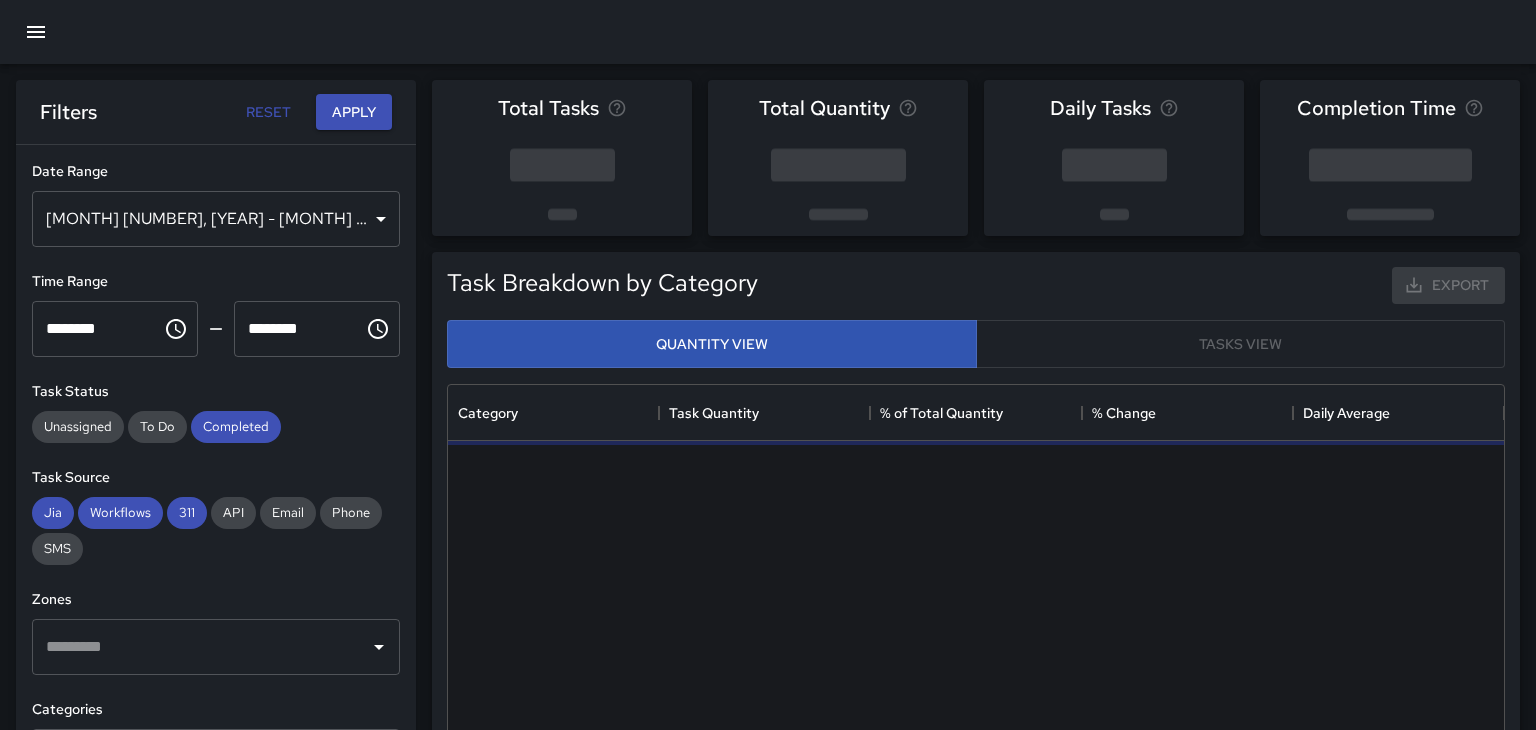 scroll, scrollTop: 0, scrollLeft: 0, axis: both 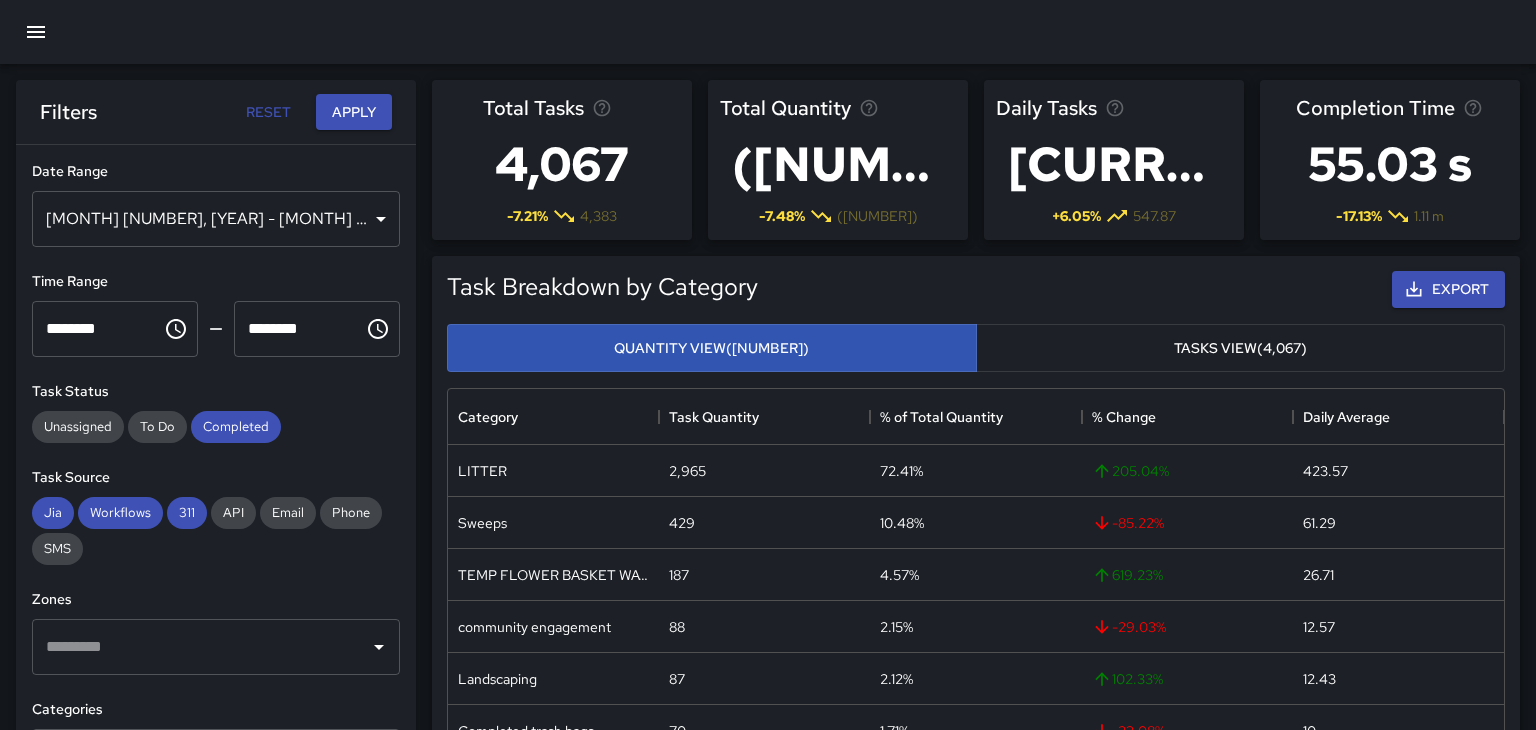 click 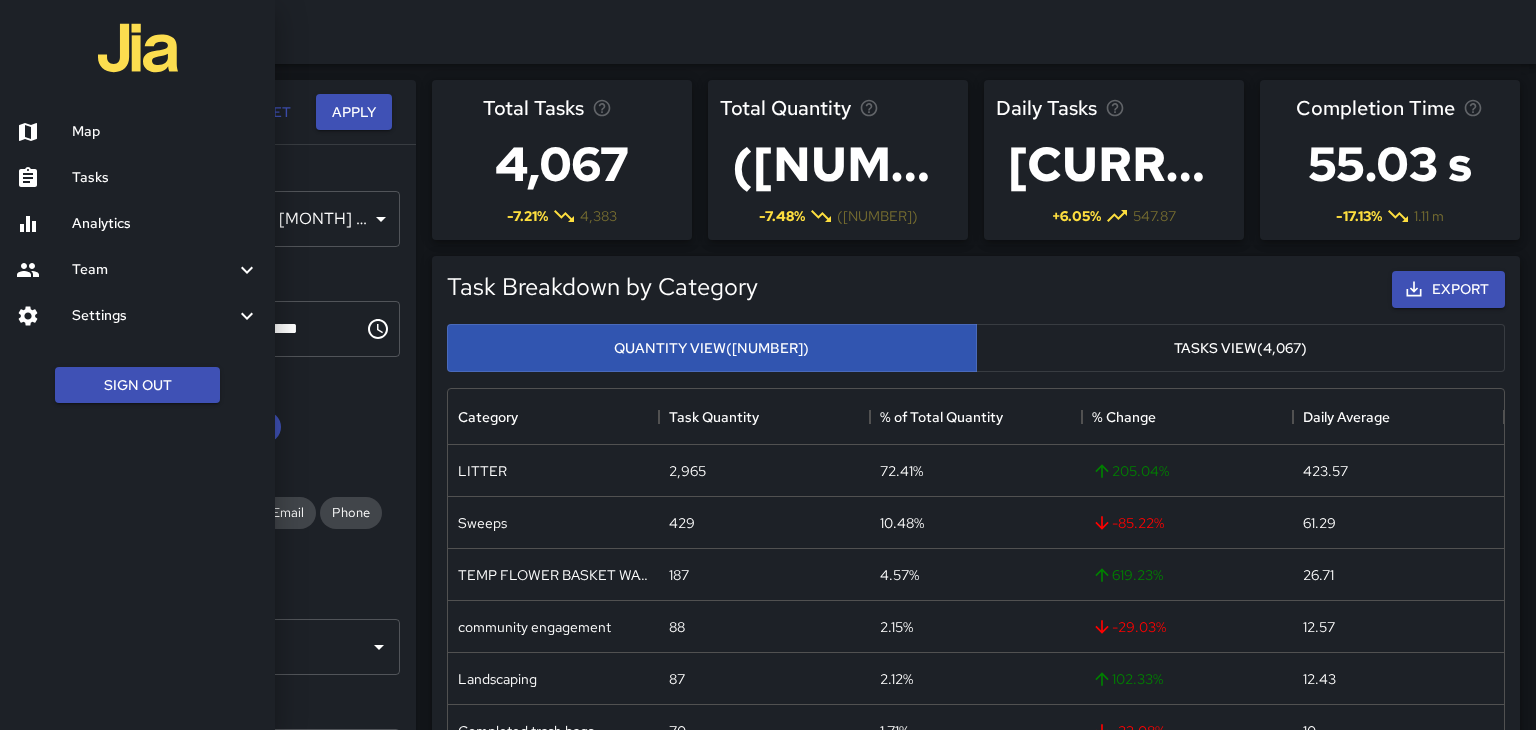 click at bounding box center (768, 365) 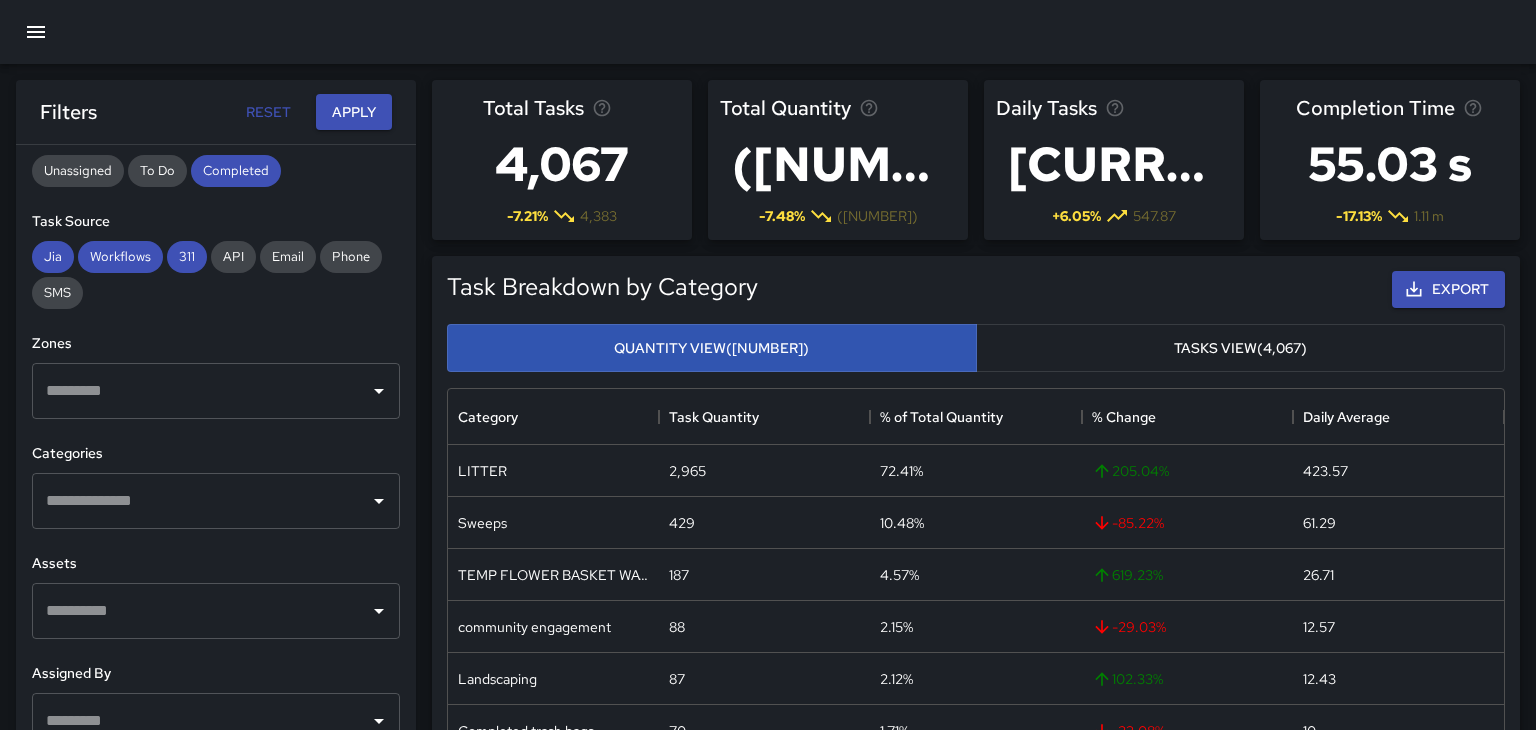 scroll, scrollTop: 320, scrollLeft: 0, axis: vertical 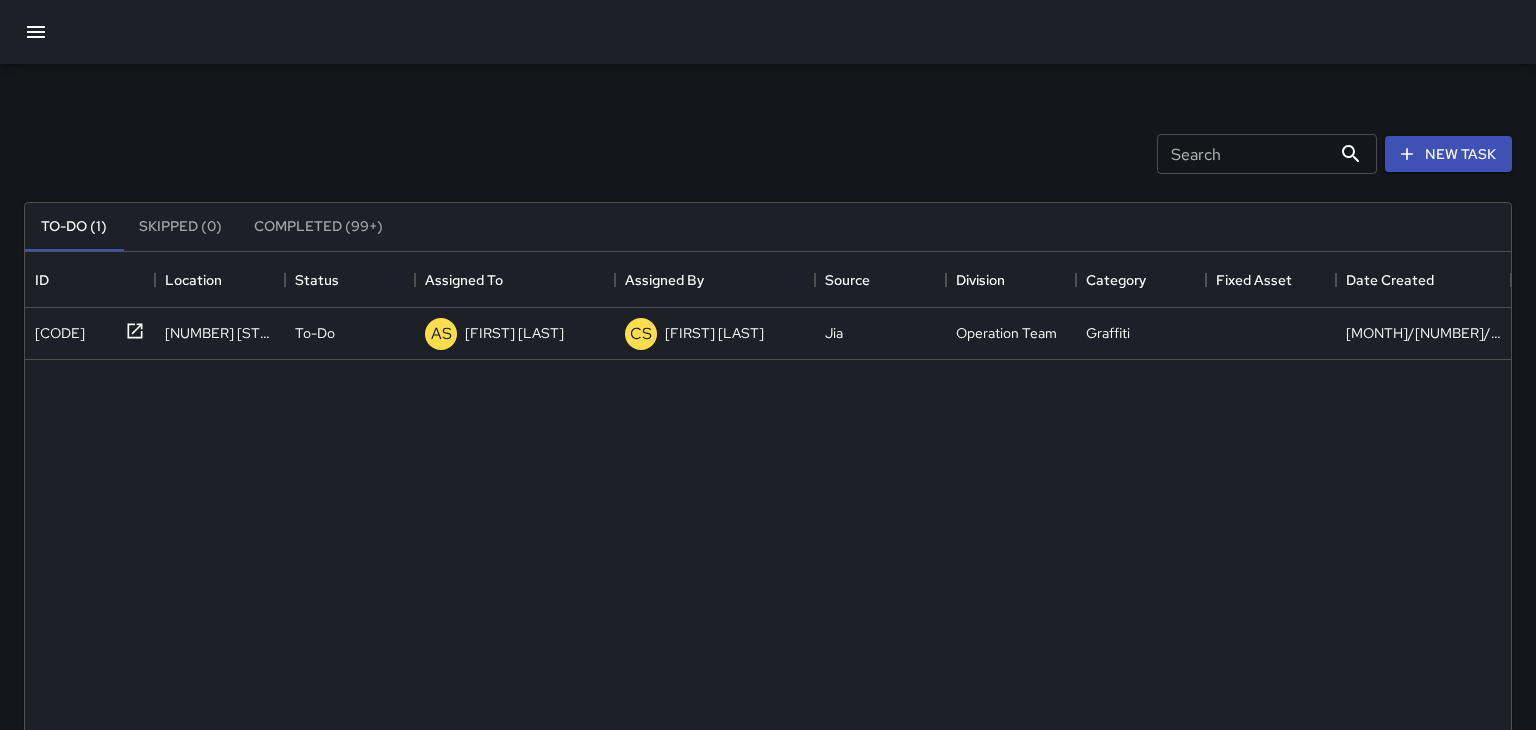 click at bounding box center [36, 32] 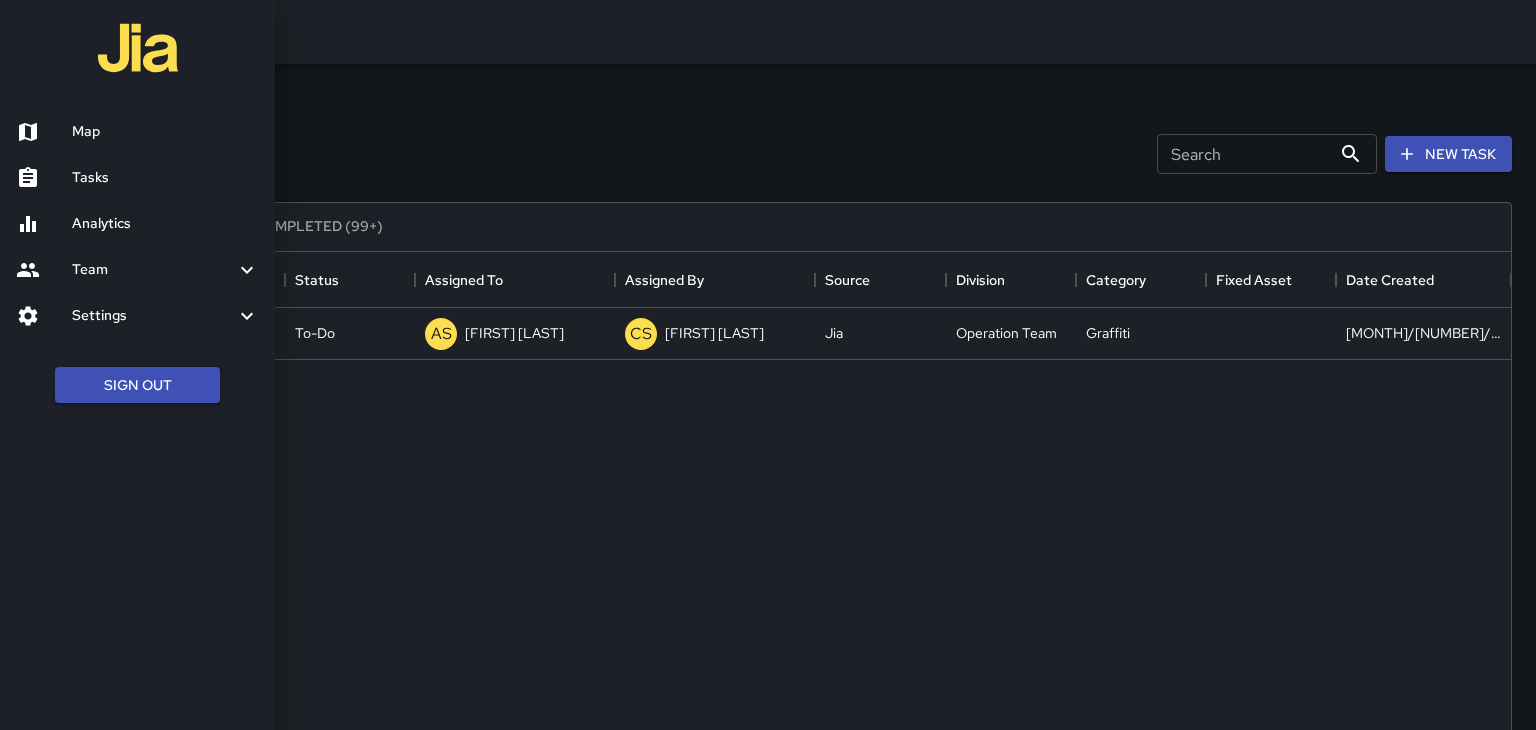 click on "Team" at bounding box center (153, 270) 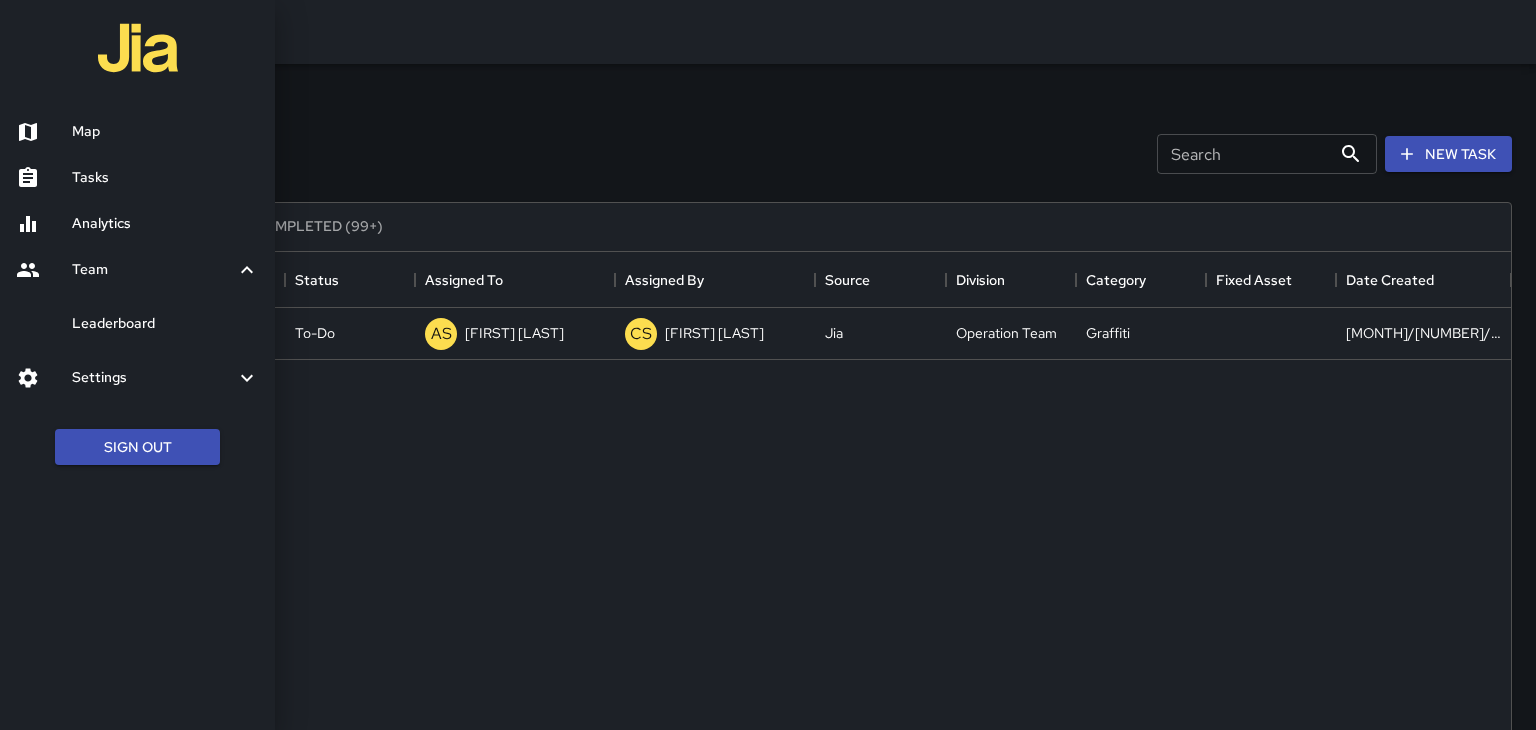 click on "Team" at bounding box center (153, 270) 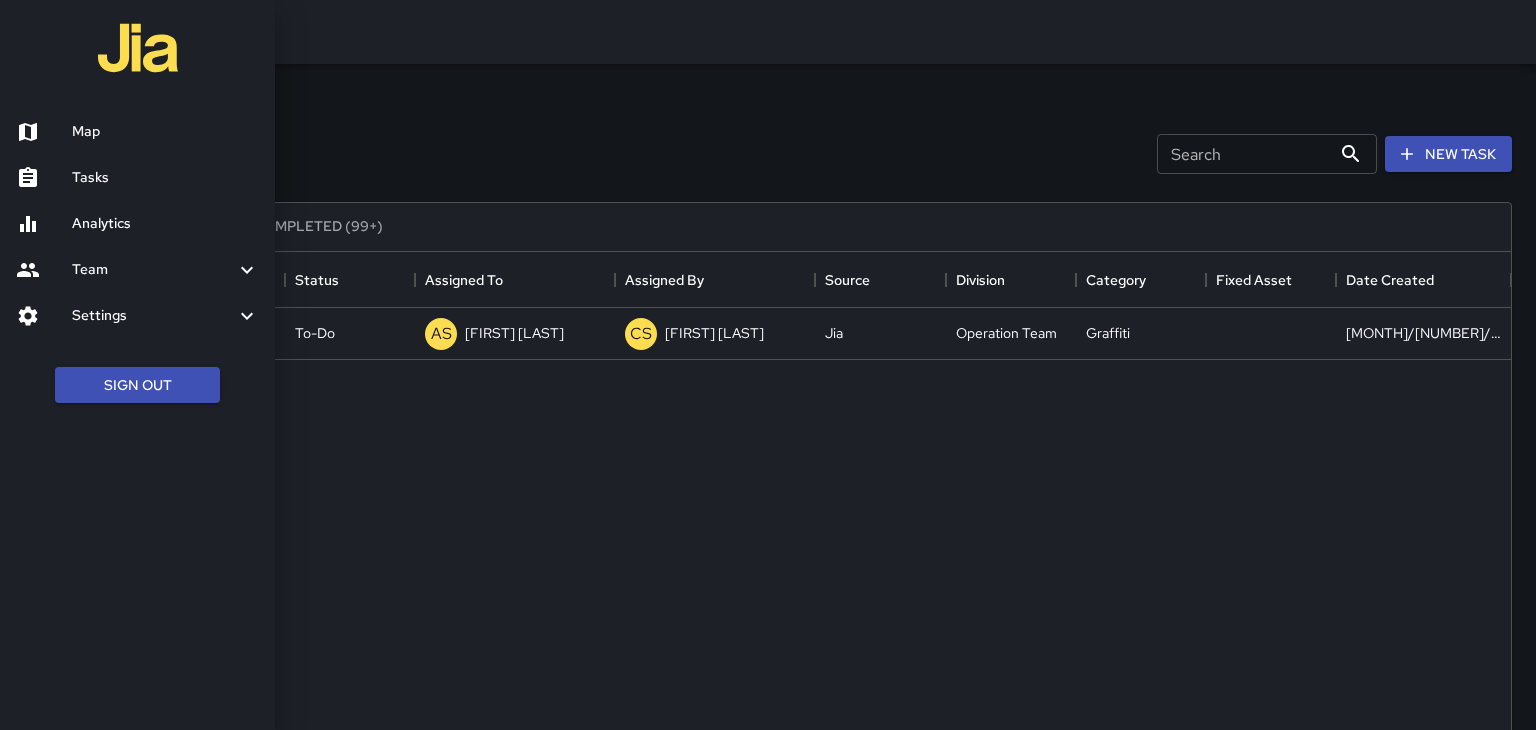 click on "Settings" at bounding box center [153, 316] 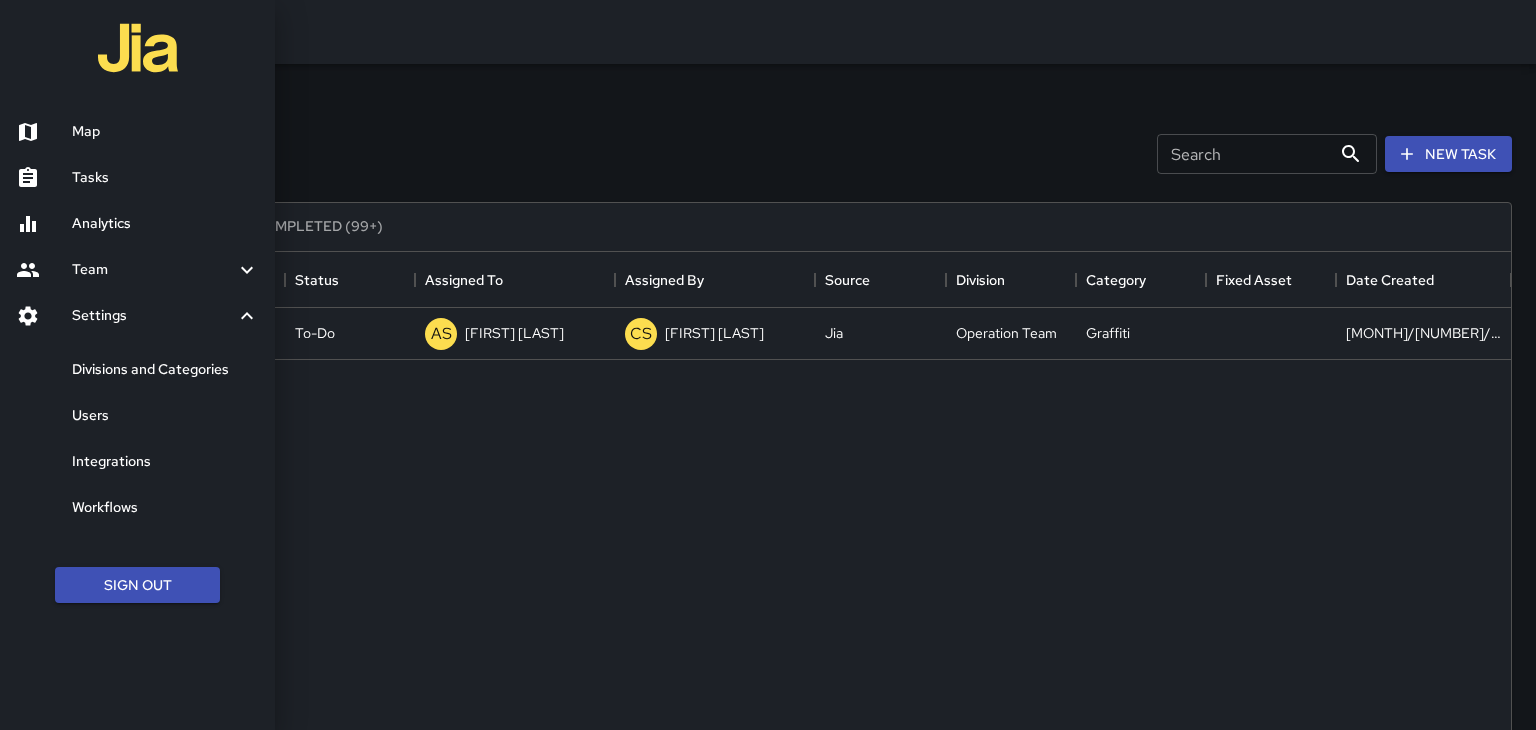 click on "Divisions and Categories" at bounding box center (165, 370) 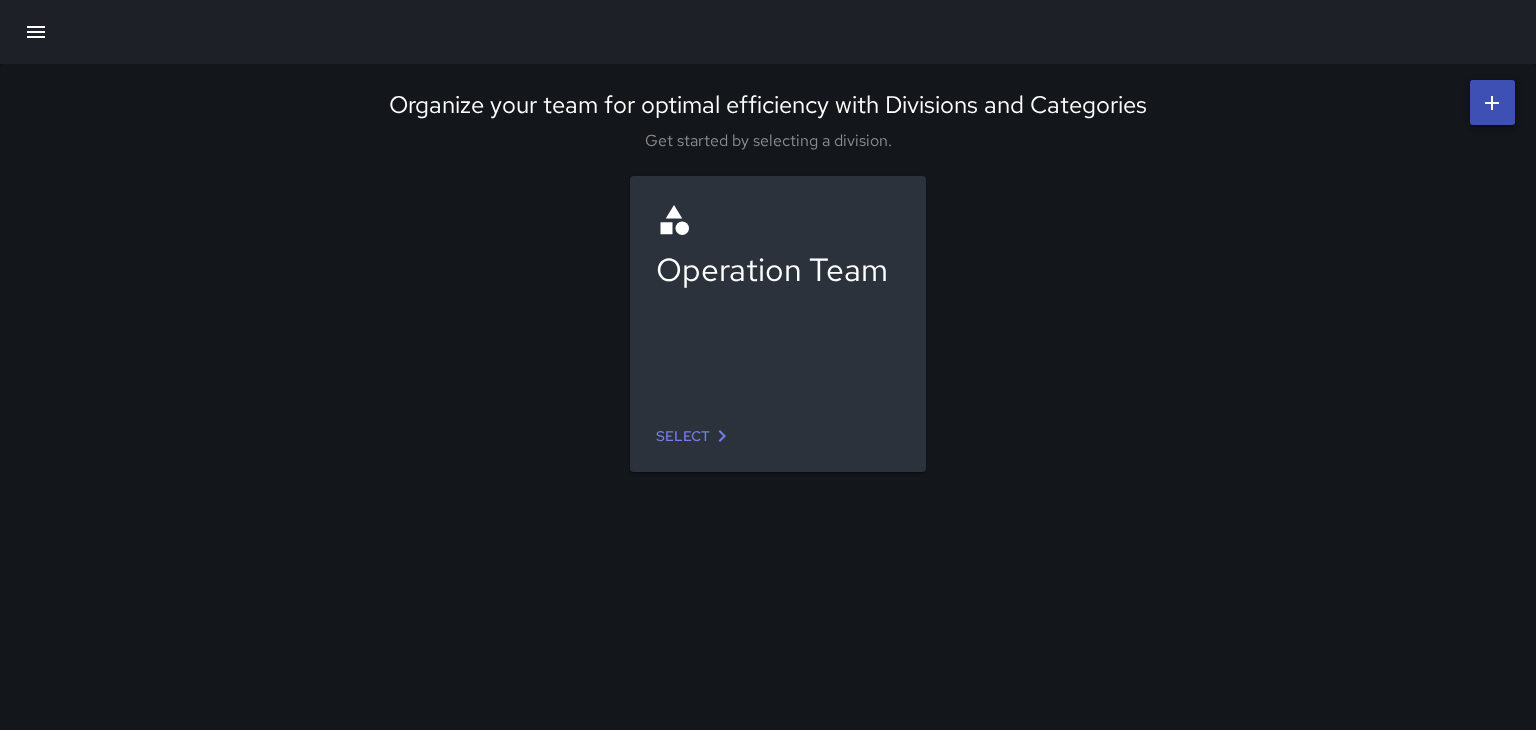 click 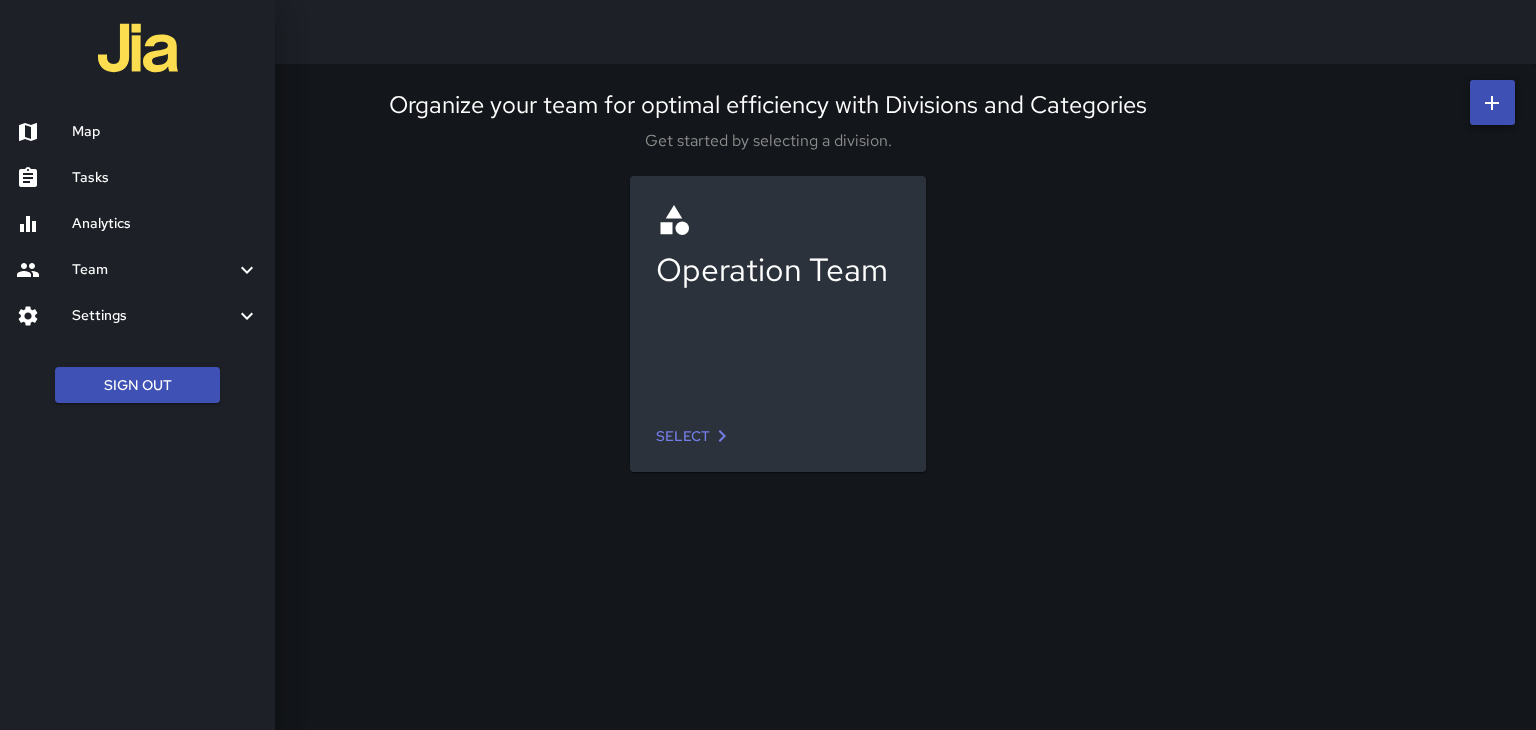 click on "Settings" at bounding box center [153, 316] 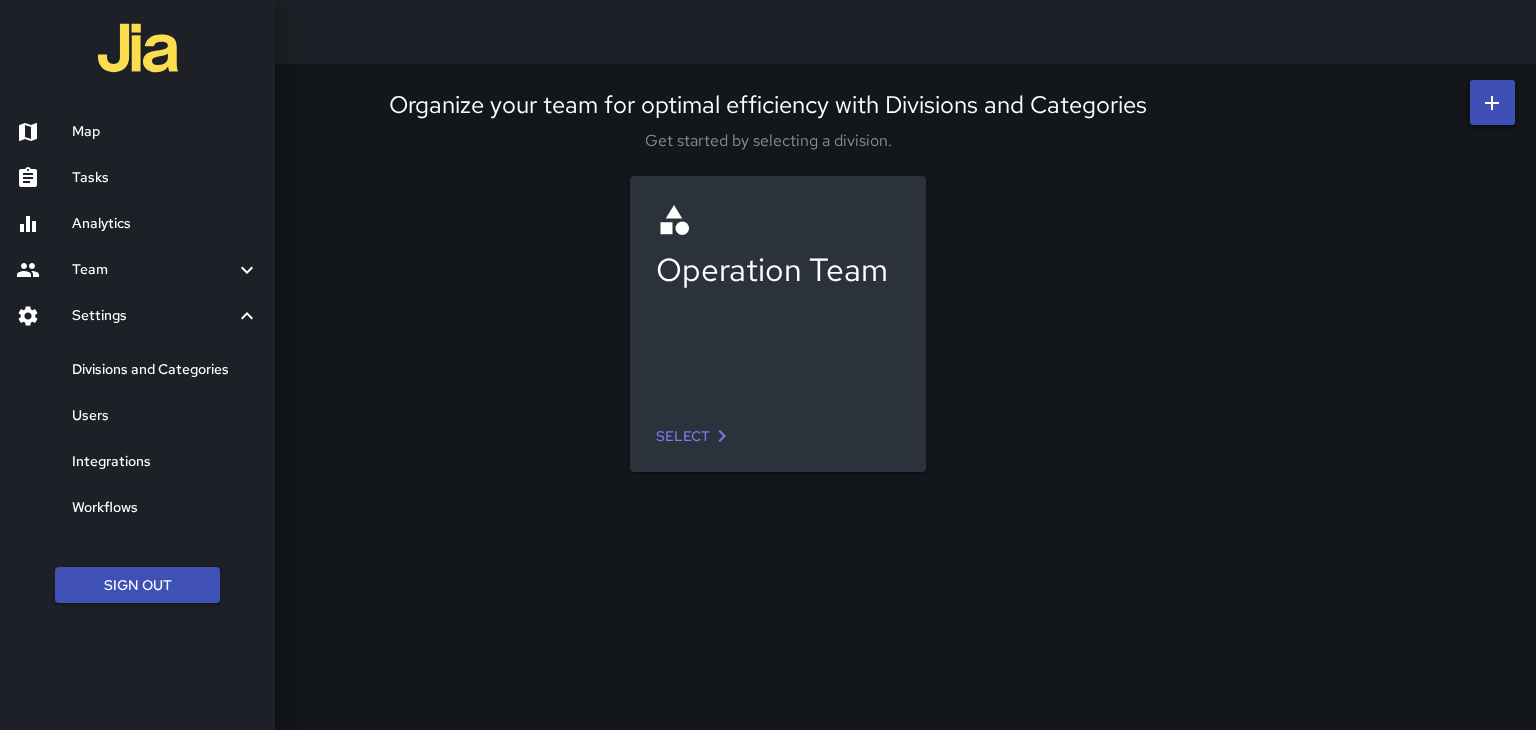 click on "Users" at bounding box center [137, 416] 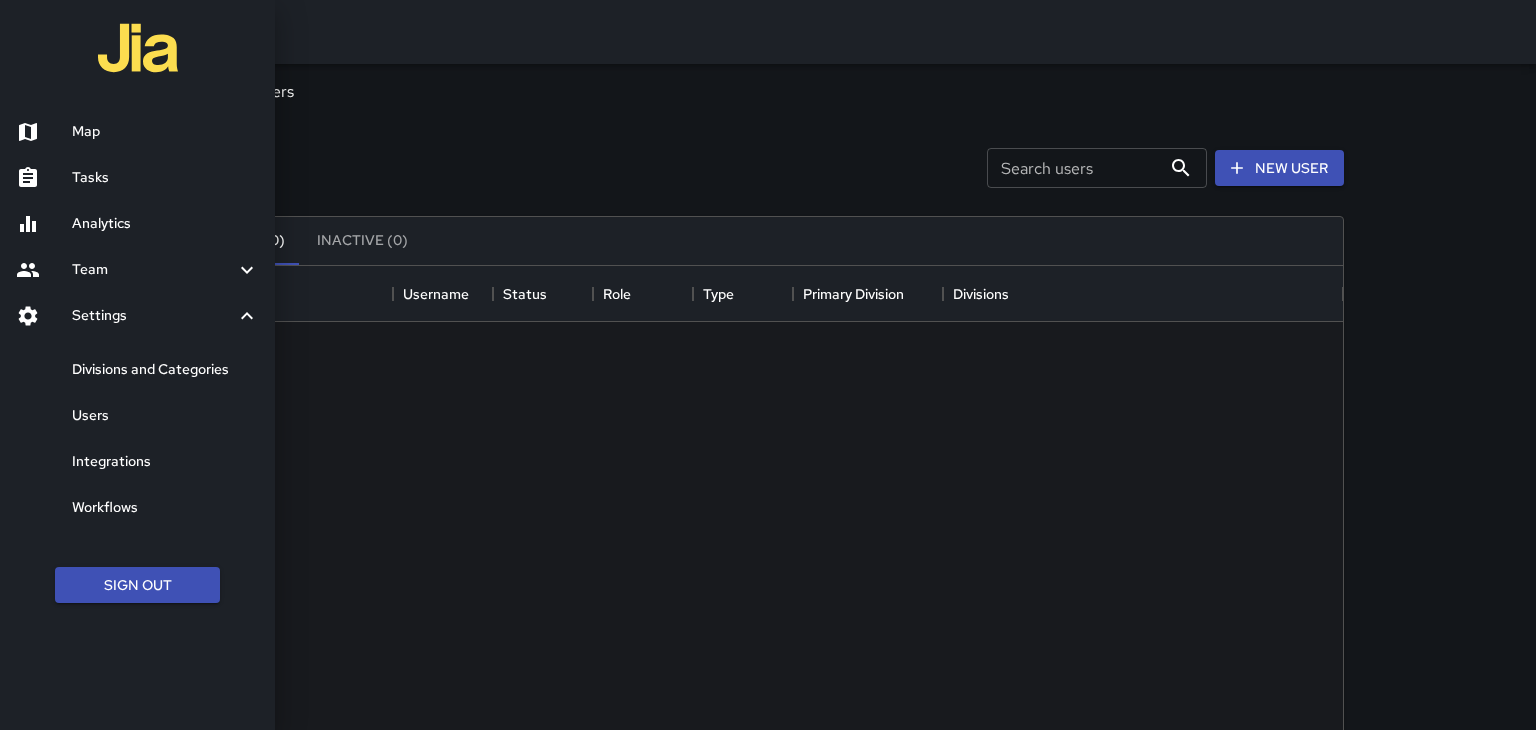 scroll, scrollTop: 0, scrollLeft: 0, axis: both 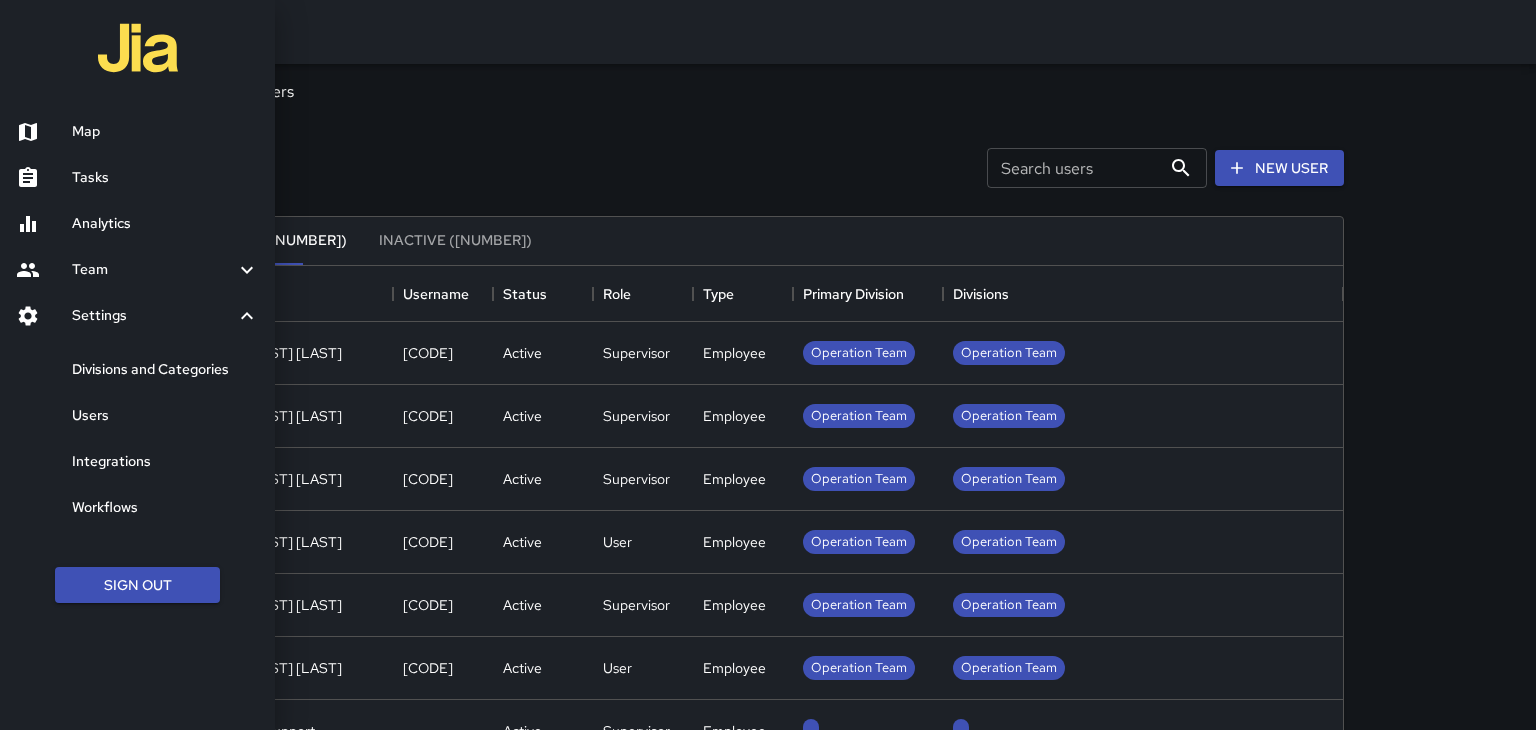 click at bounding box center (768, 365) 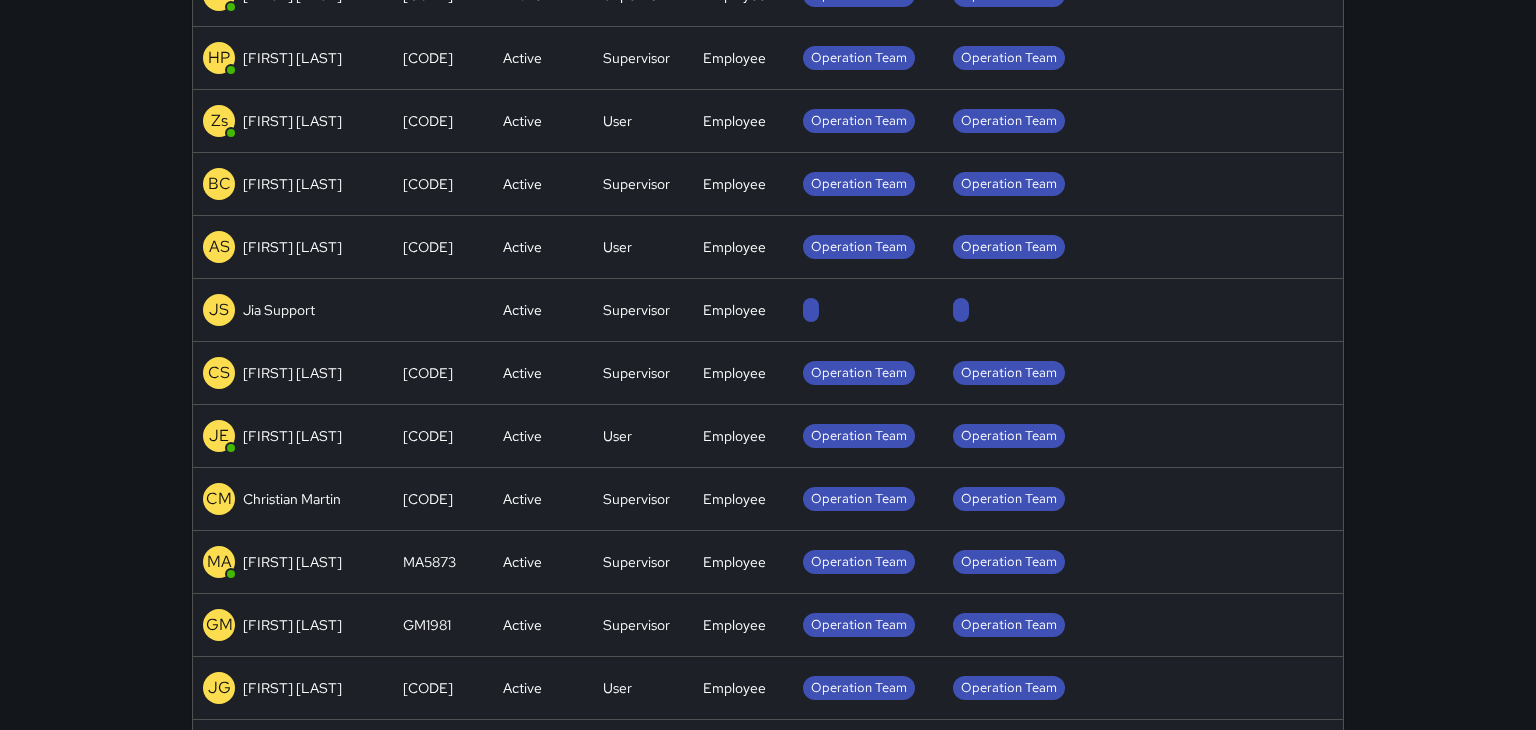 scroll, scrollTop: 452, scrollLeft: 0, axis: vertical 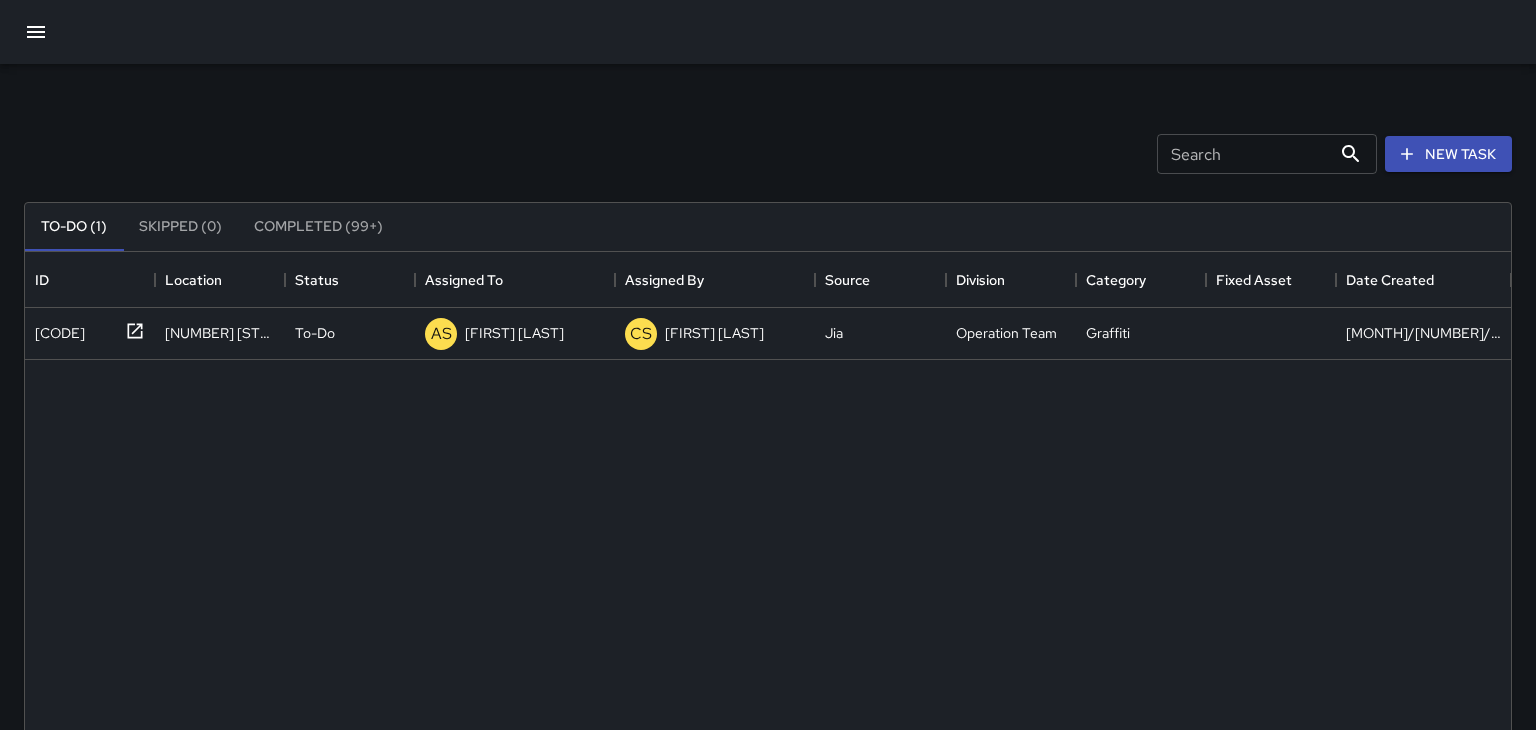 click 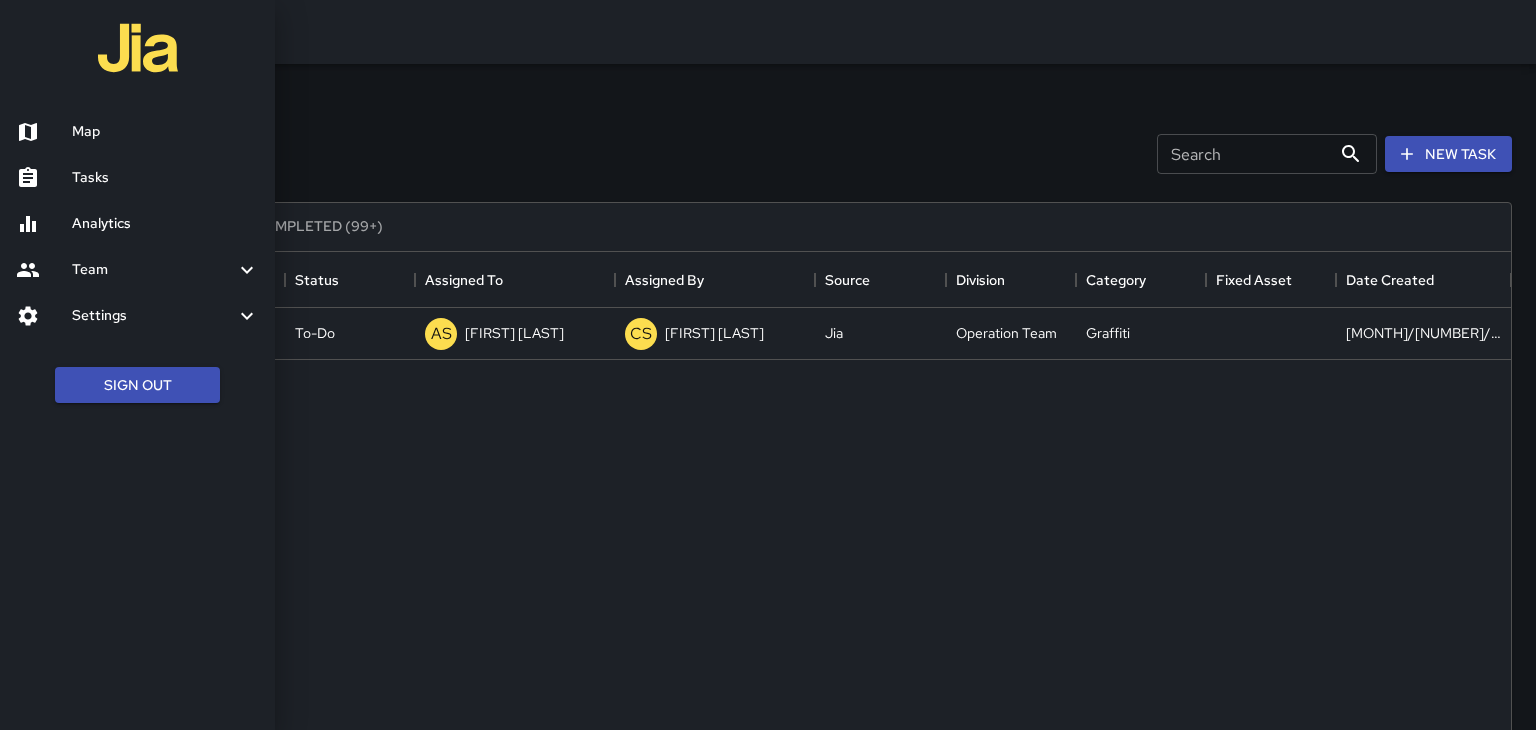 click on "Map" at bounding box center (165, 132) 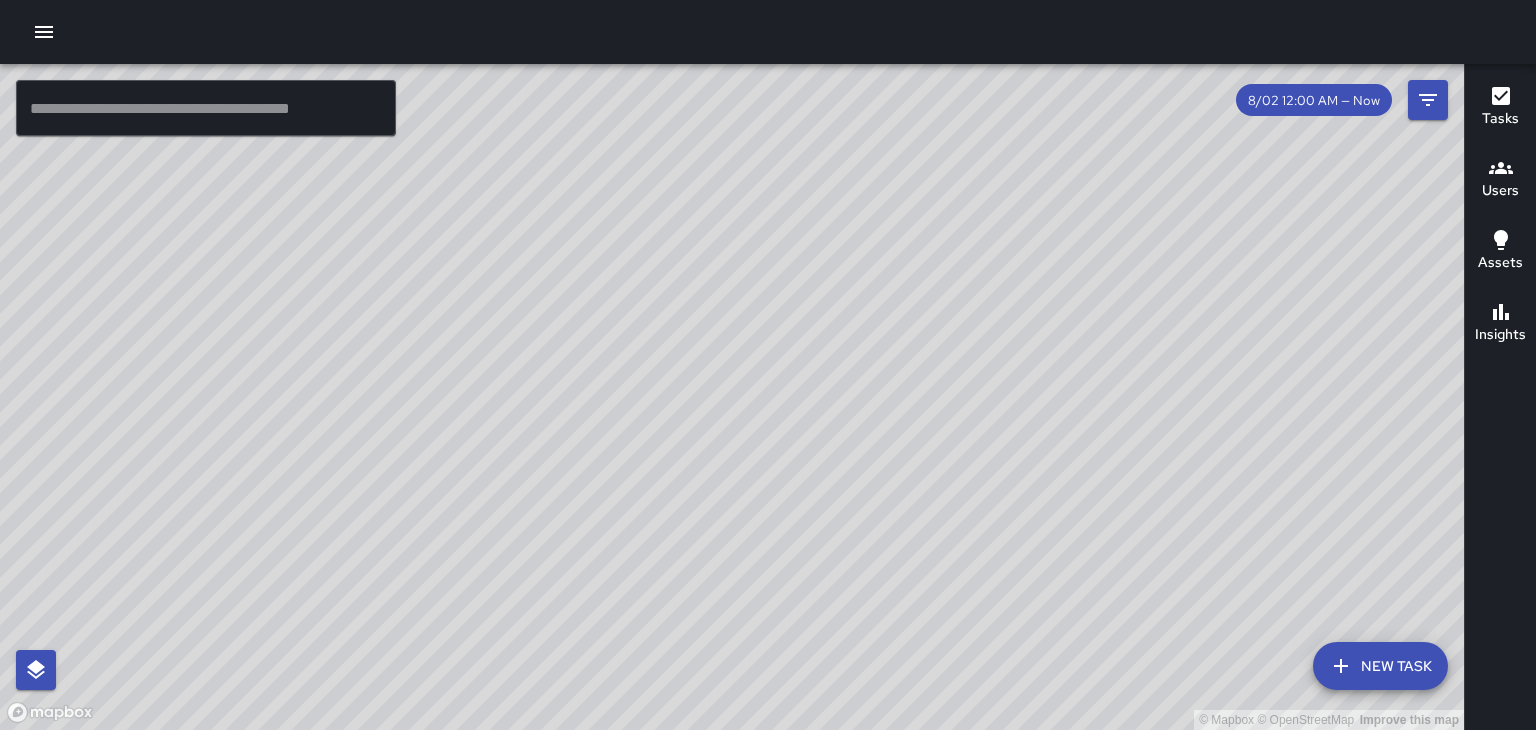 click on "© Mapbox   © OpenStreetMap   Improve this map" at bounding box center (732, 397) 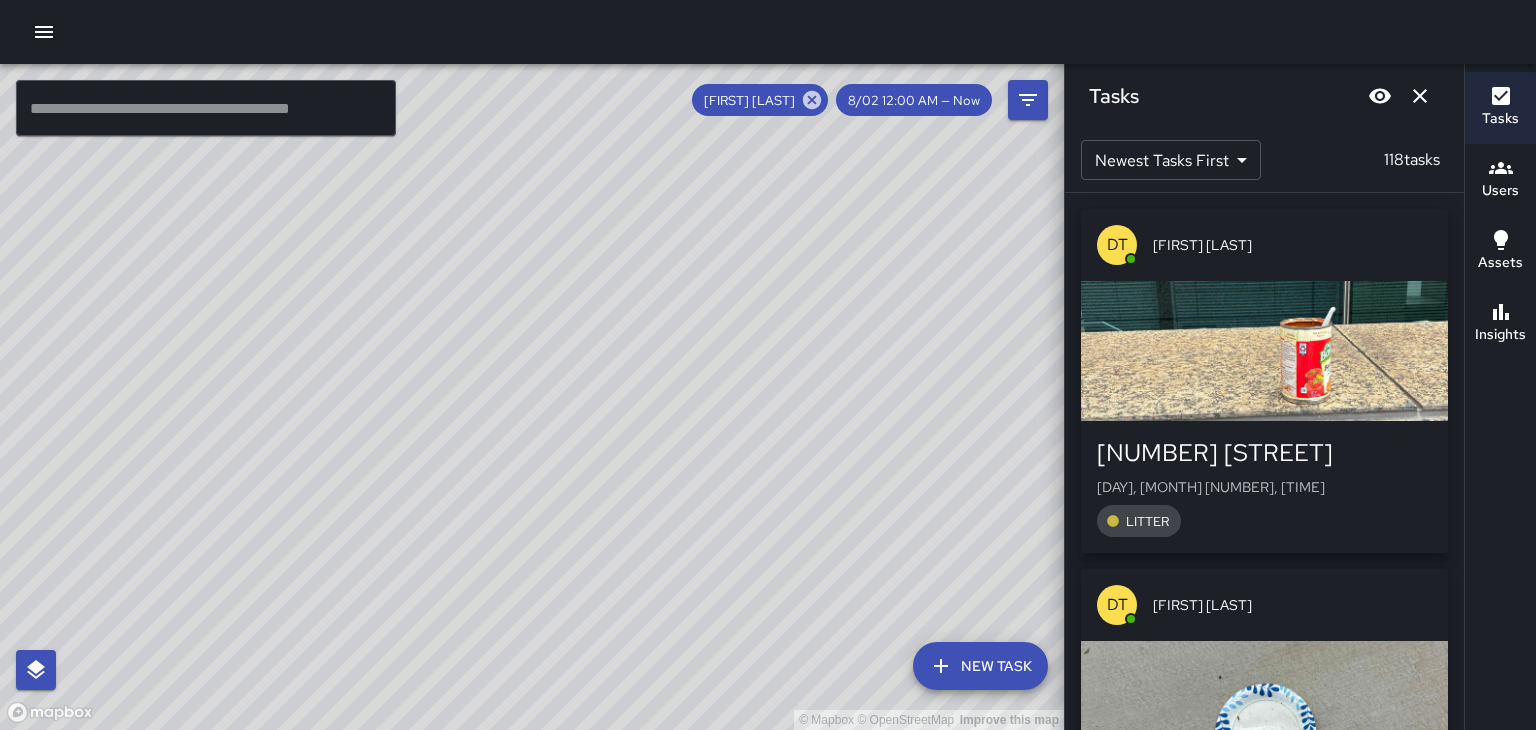 click at bounding box center [1420, 96] 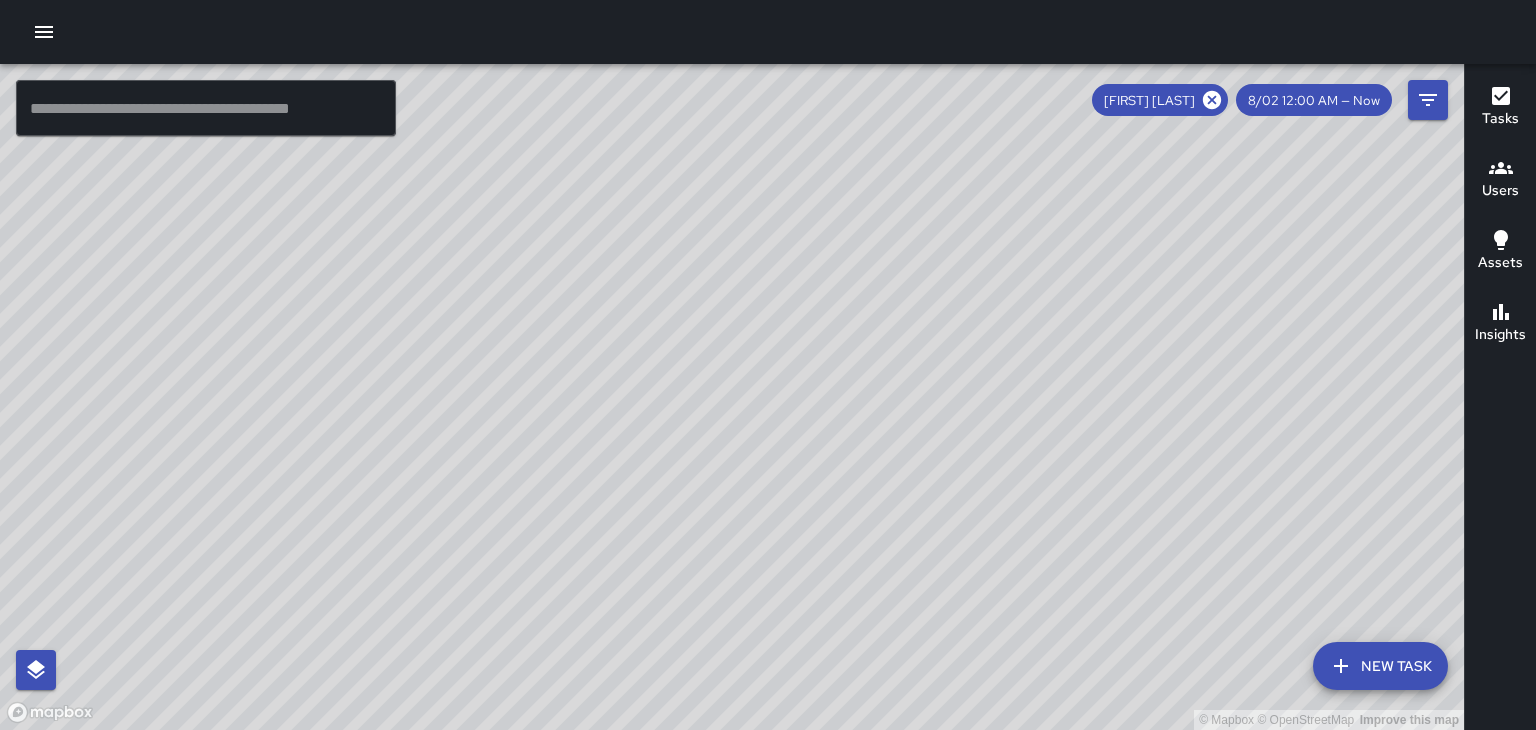 click 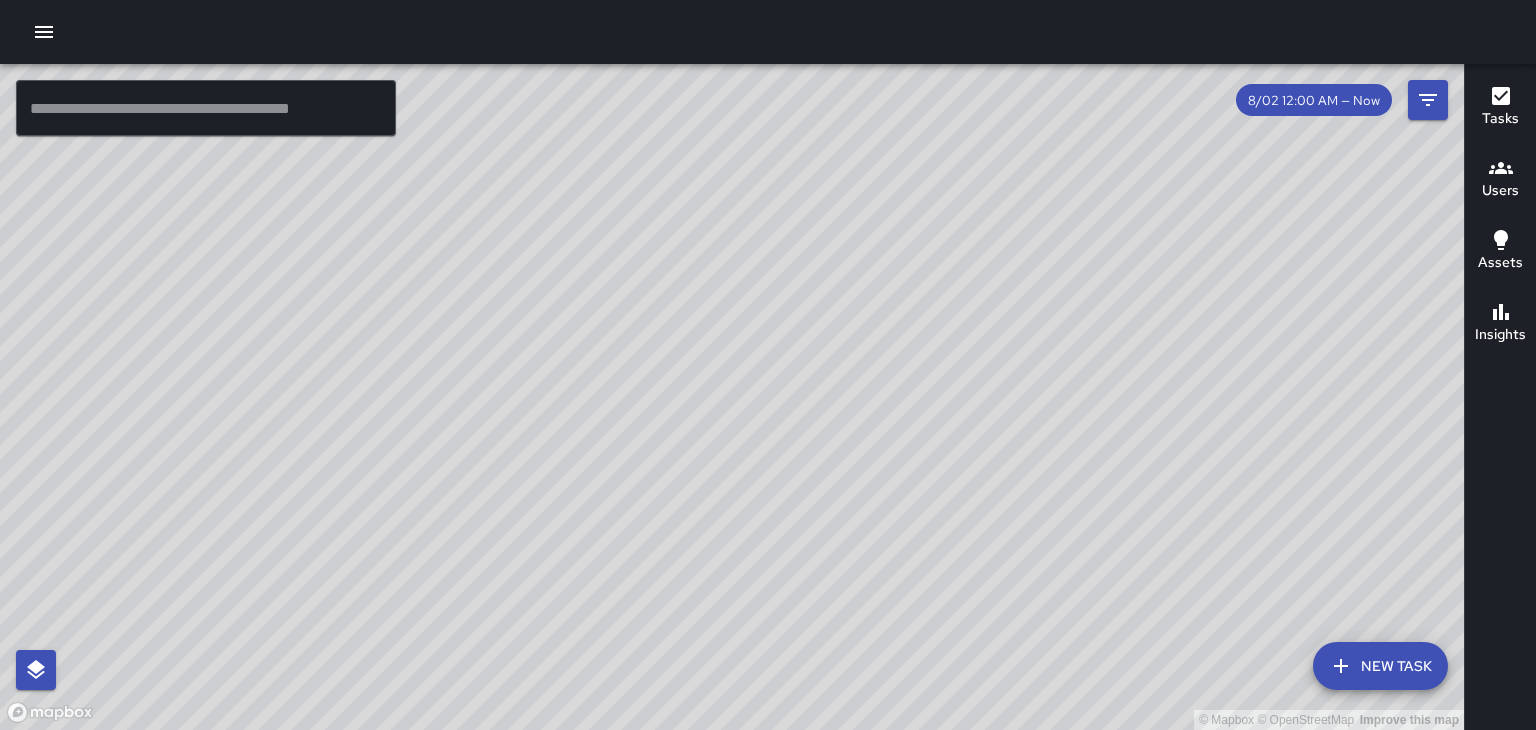 click on "© Mapbox   © OpenStreetMap   Improve this map" at bounding box center [732, 397] 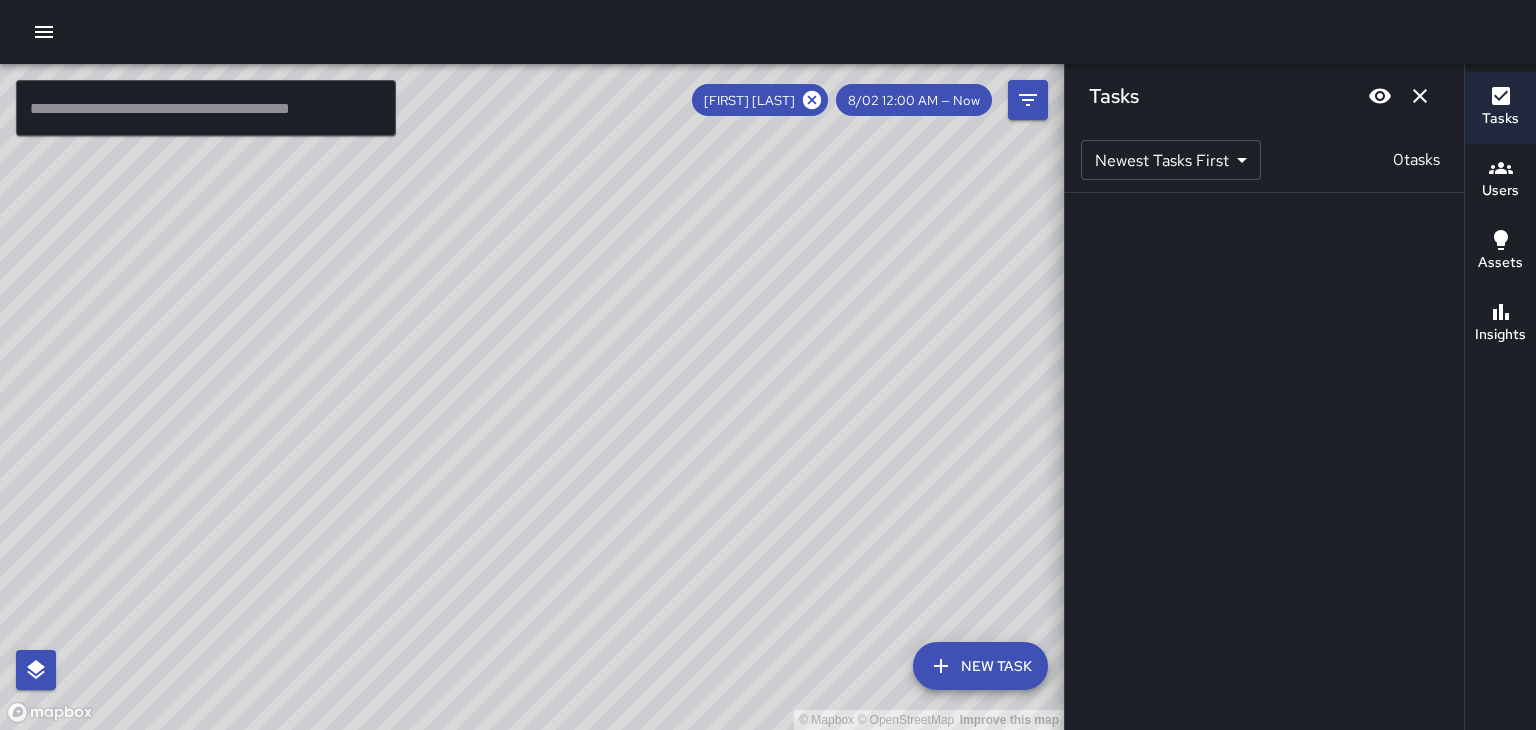 click 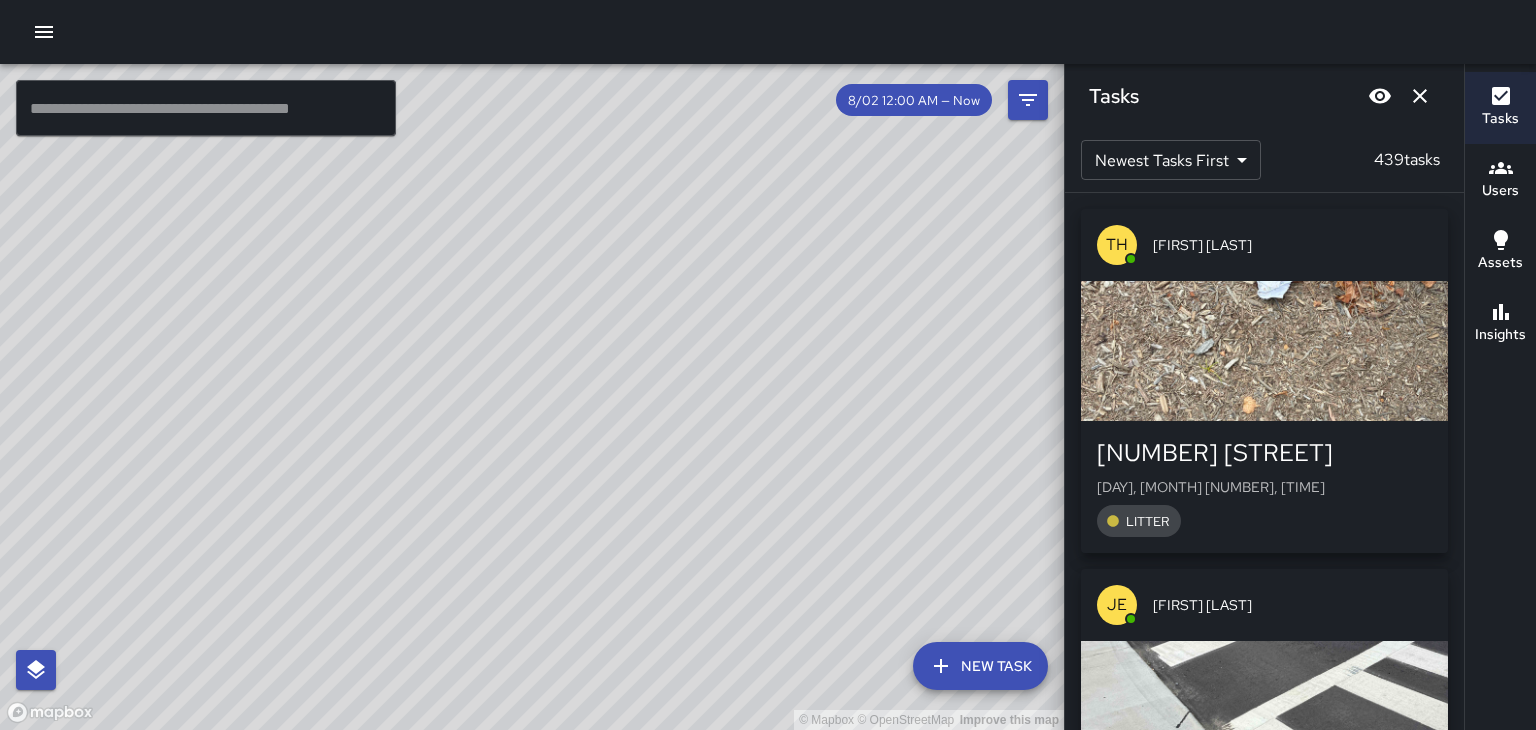 click at bounding box center (1420, 96) 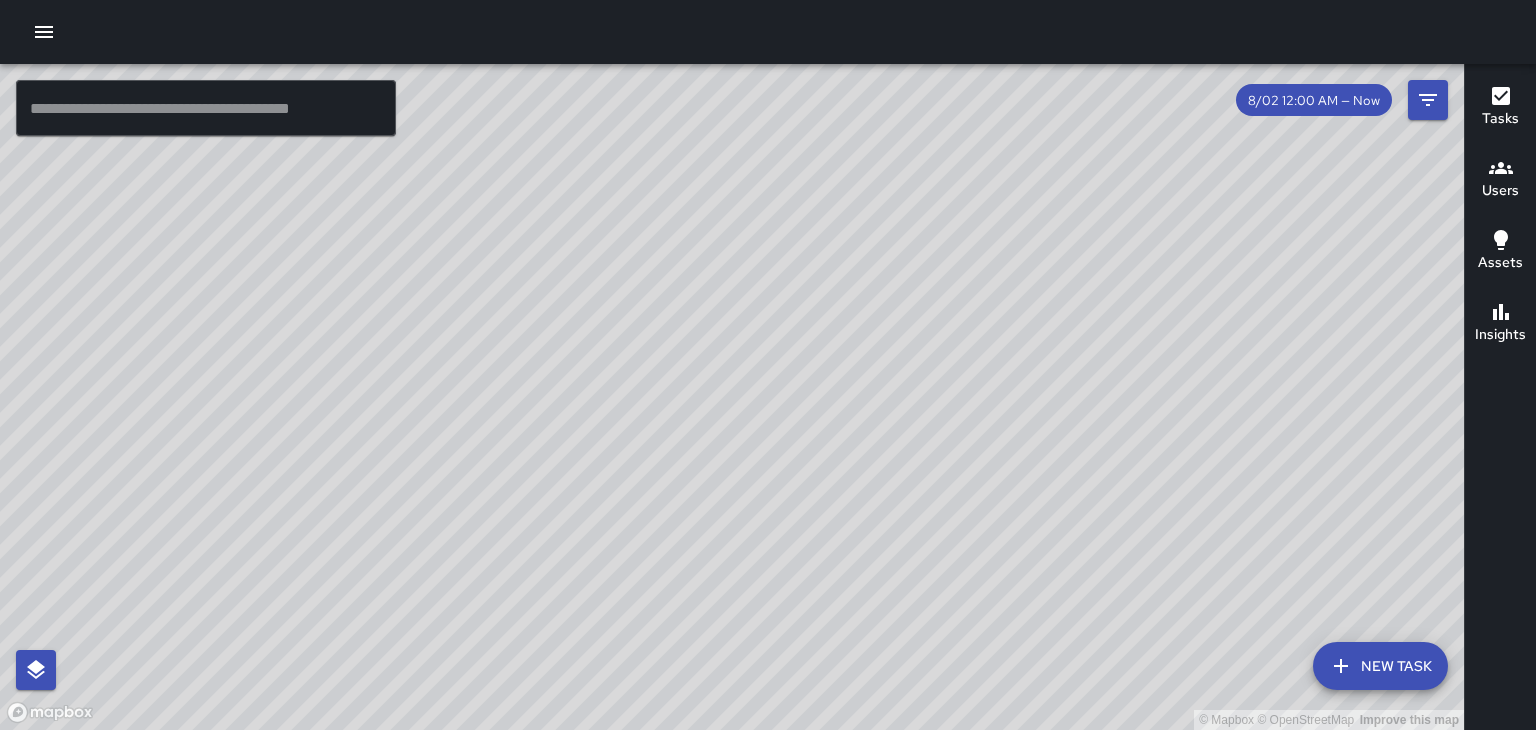 click on "© Mapbox   © OpenStreetMap   Improve this map" at bounding box center [732, 397] 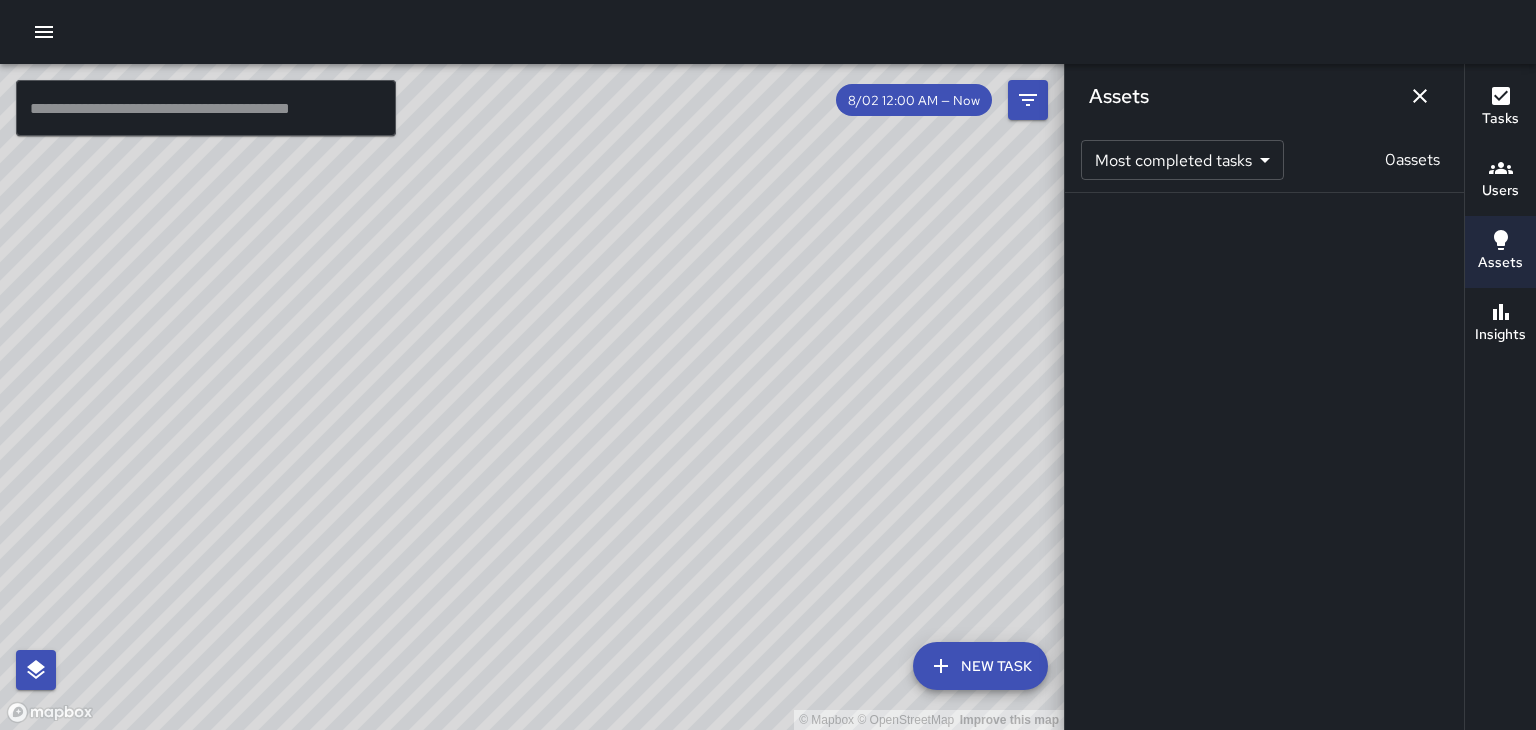 click on "© Mapbox   © OpenStreetMap   Improve this map" at bounding box center [532, 397] 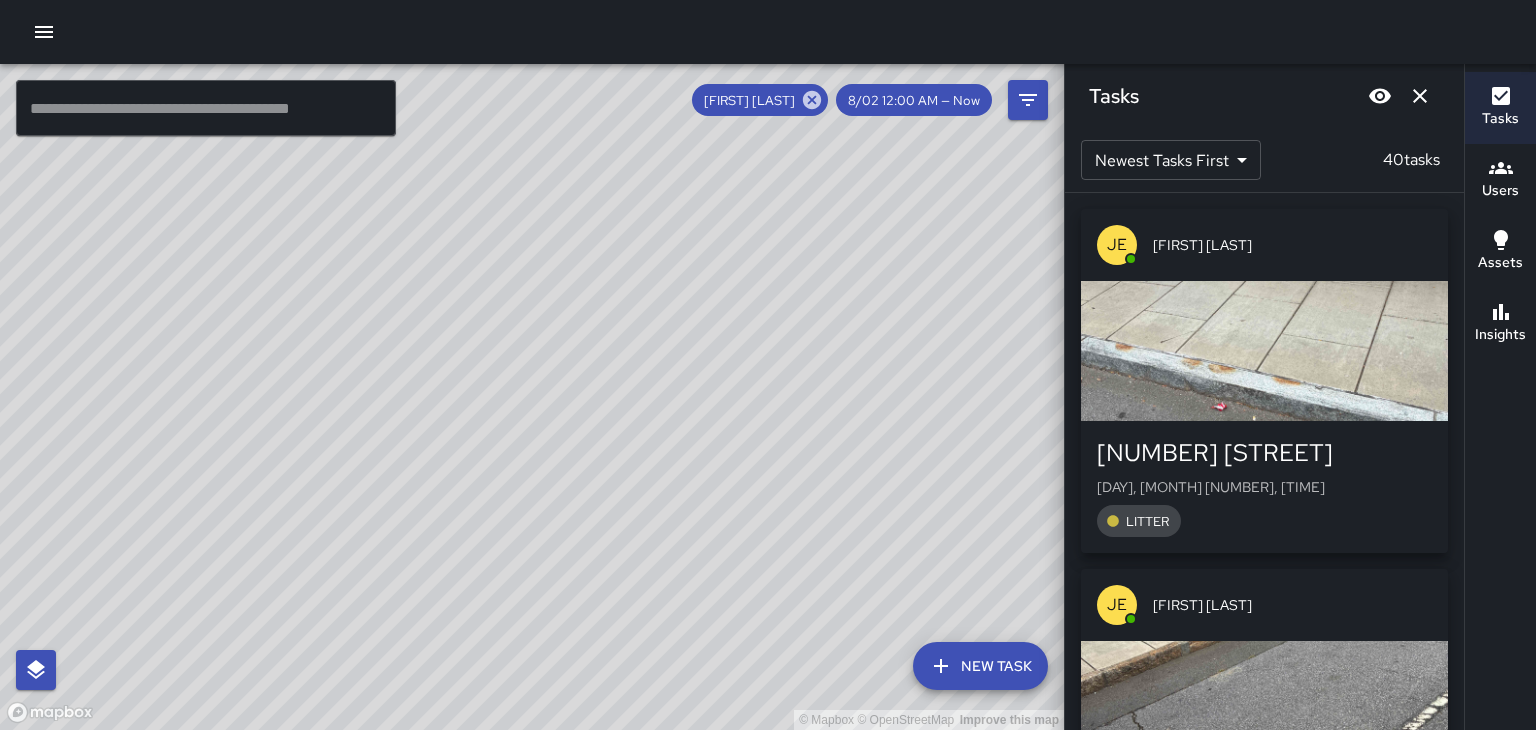 click at bounding box center [1420, 96] 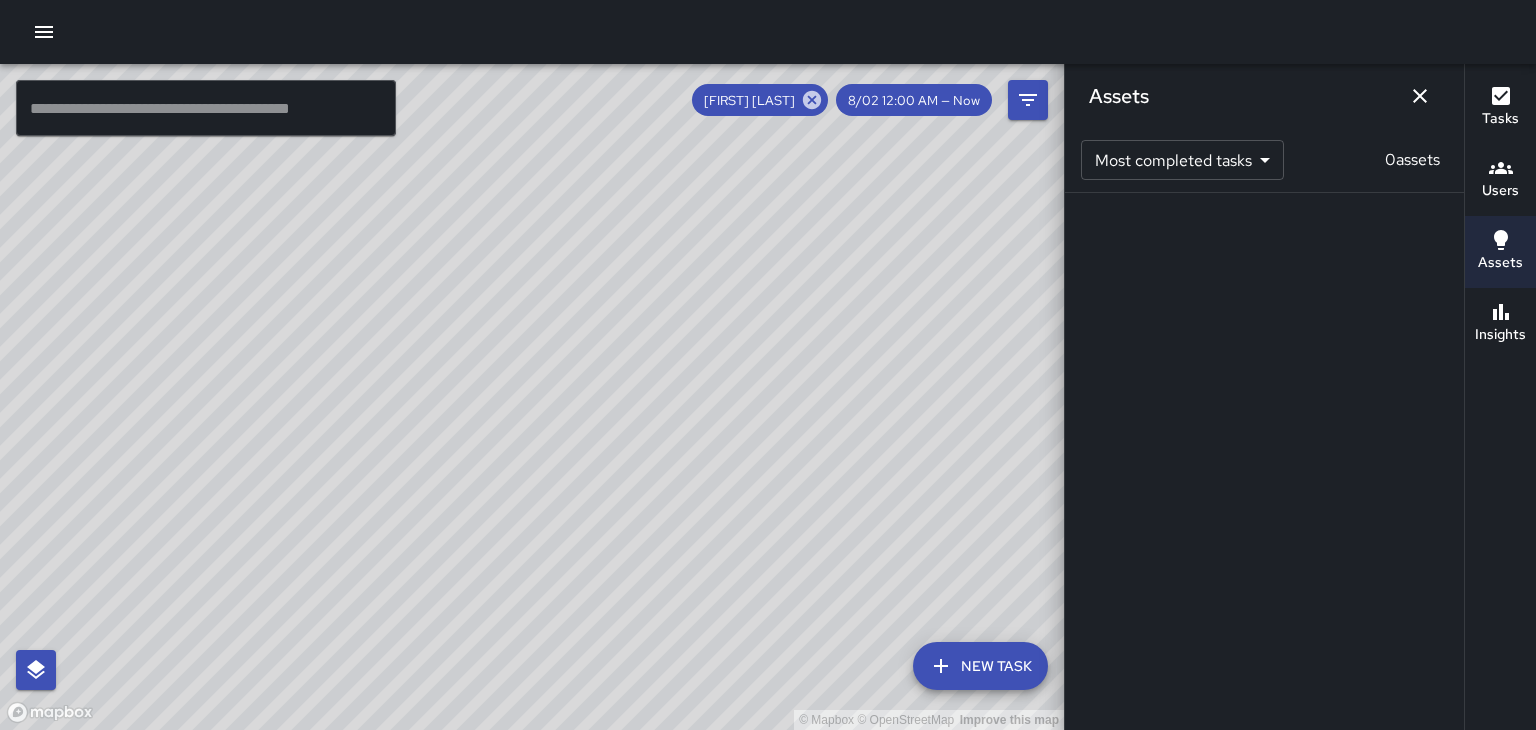 click 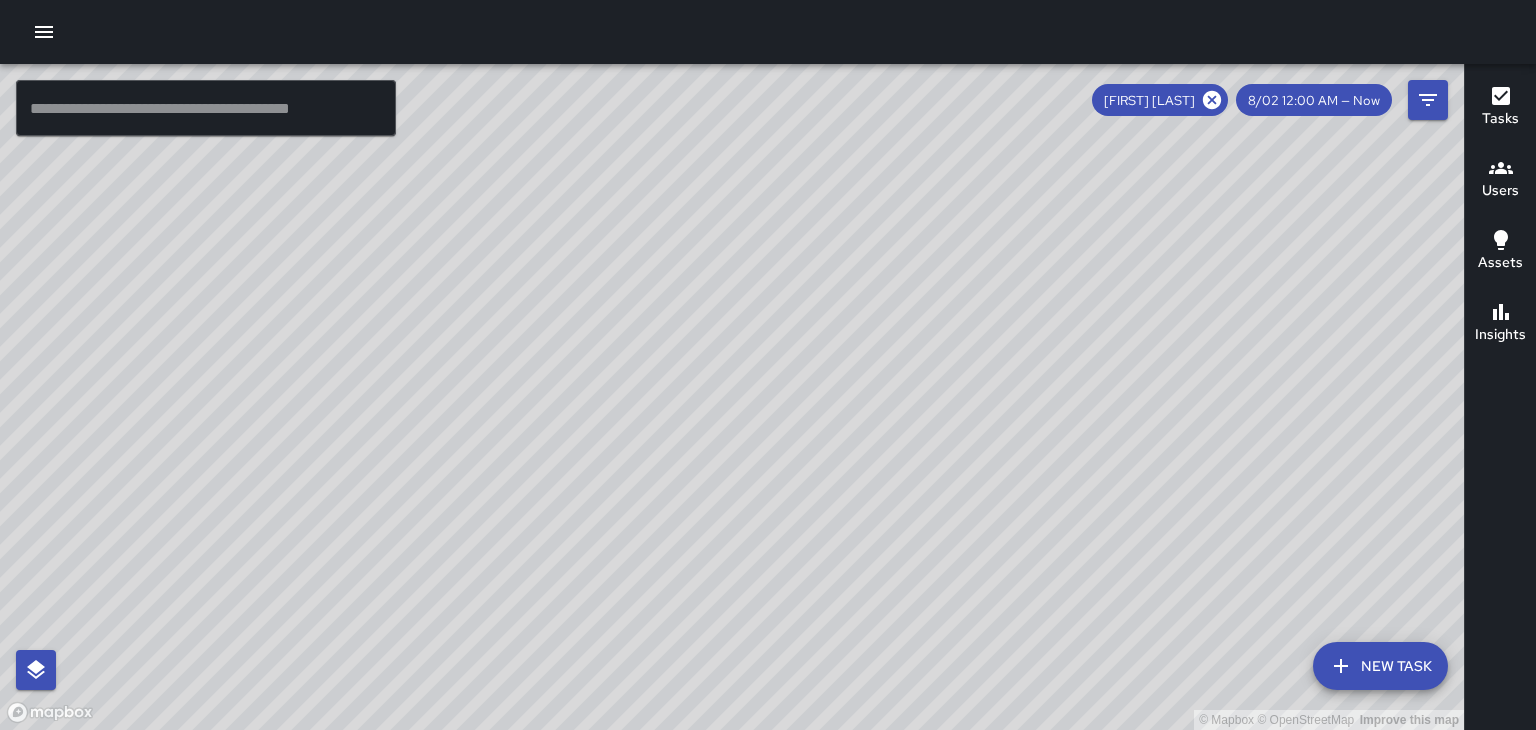 click 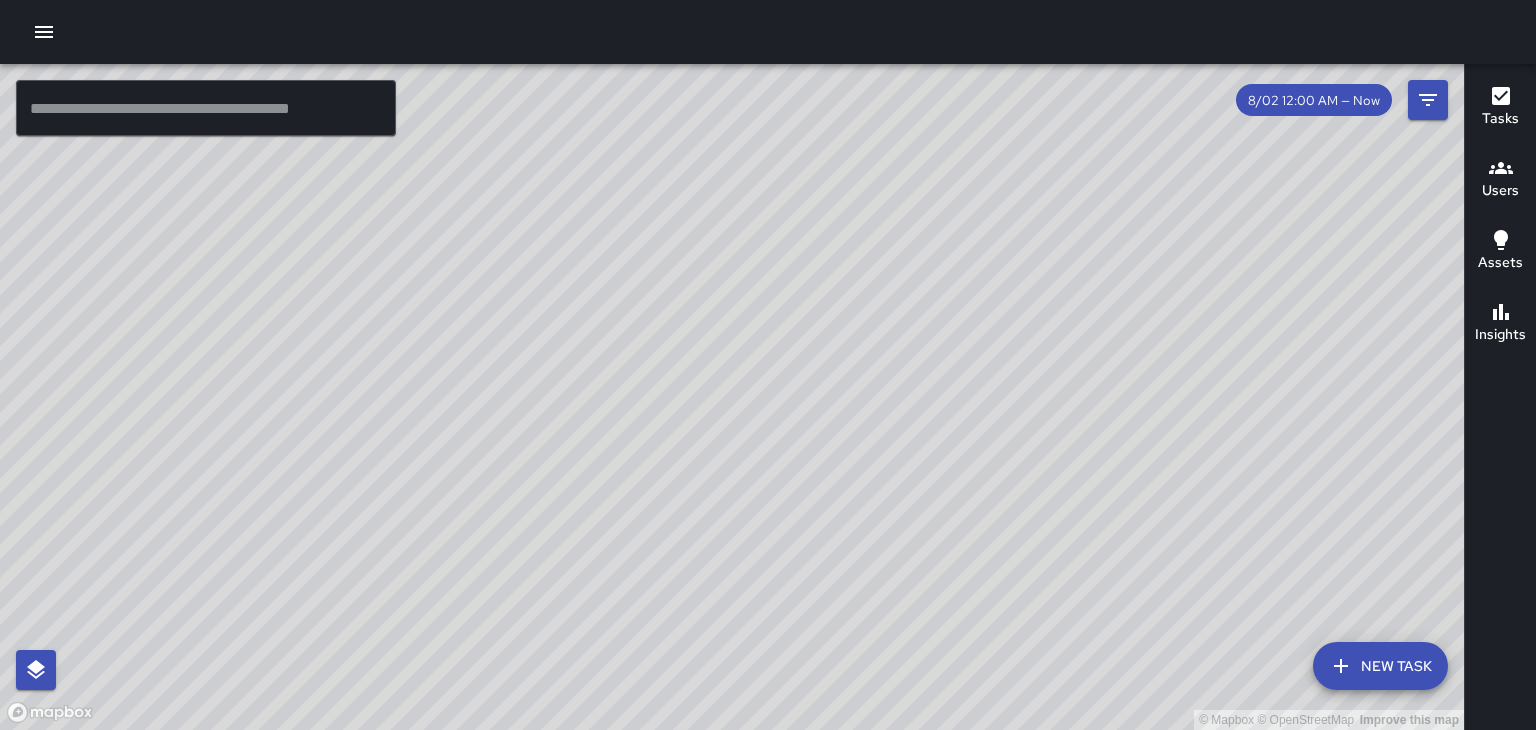 click on "© Mapbox   © OpenStreetMap   Improve this map" at bounding box center (732, 397) 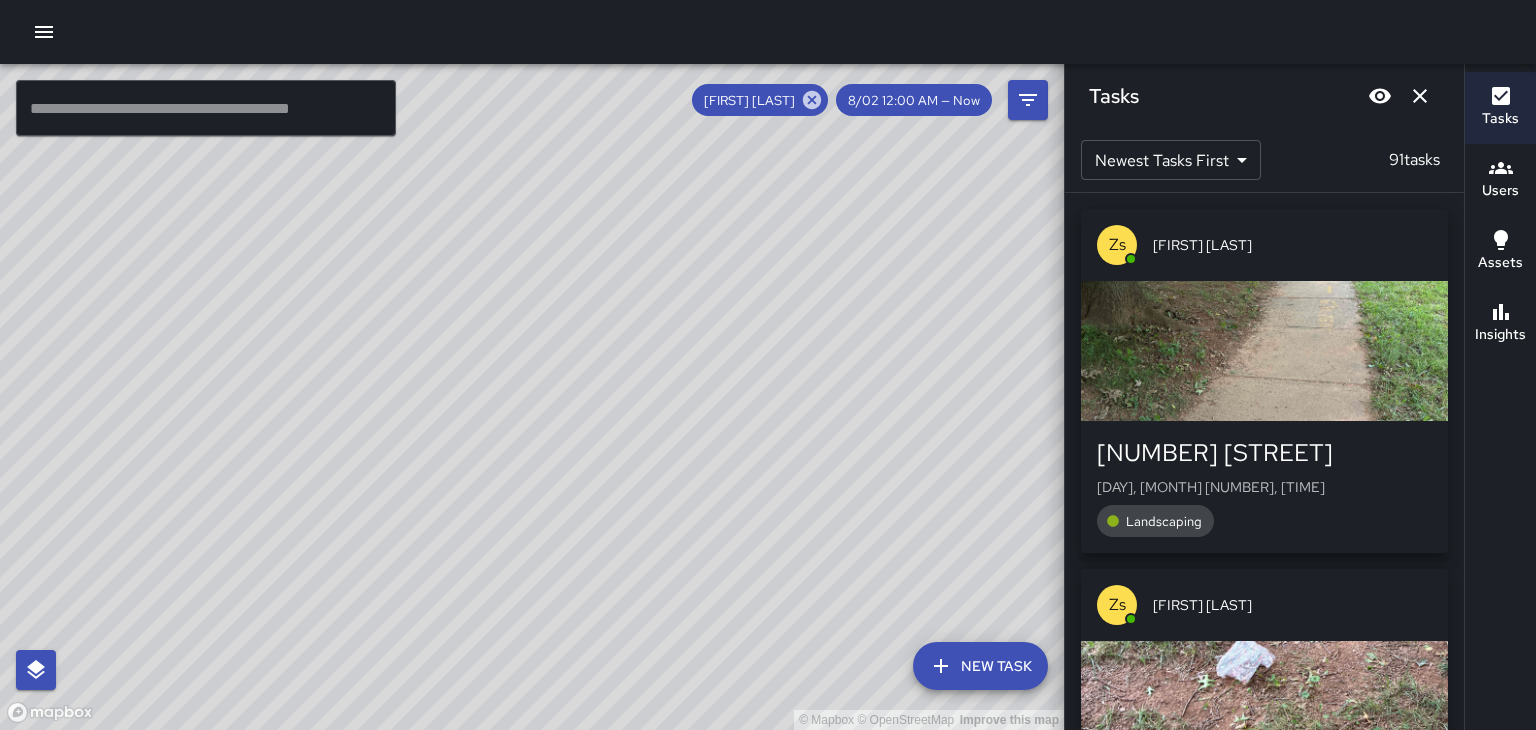 click 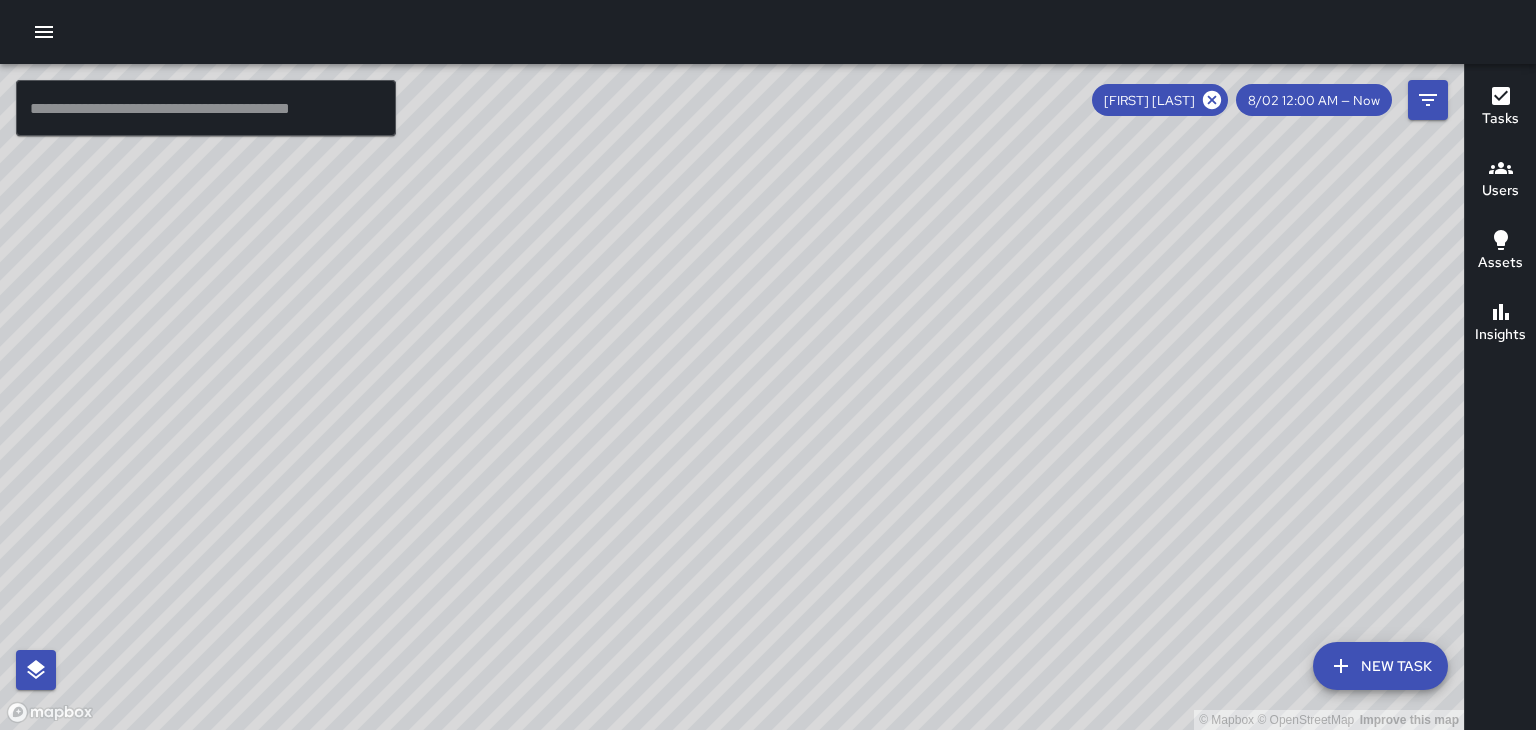 click 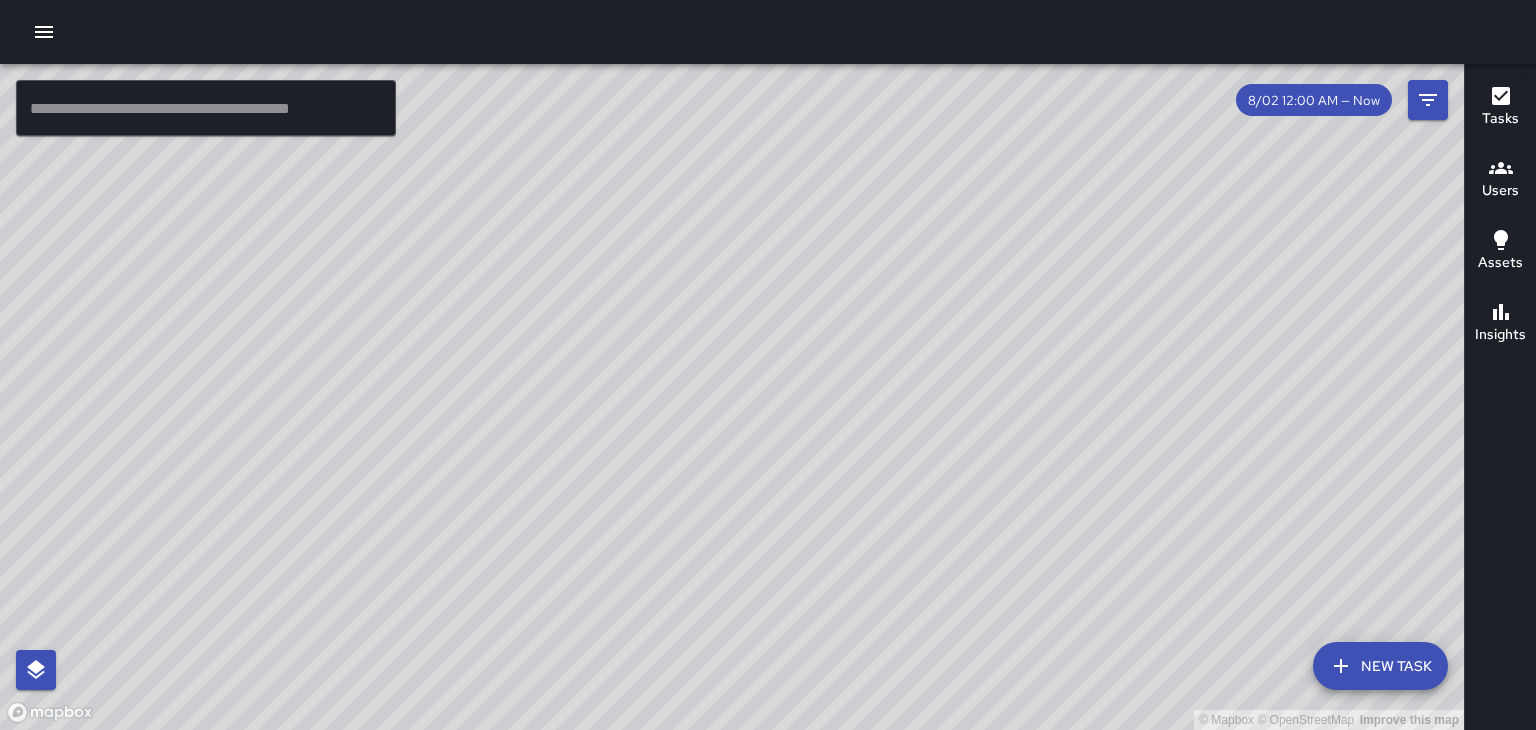click on "© Mapbox   © OpenStreetMap   Improve this map" at bounding box center [732, 397] 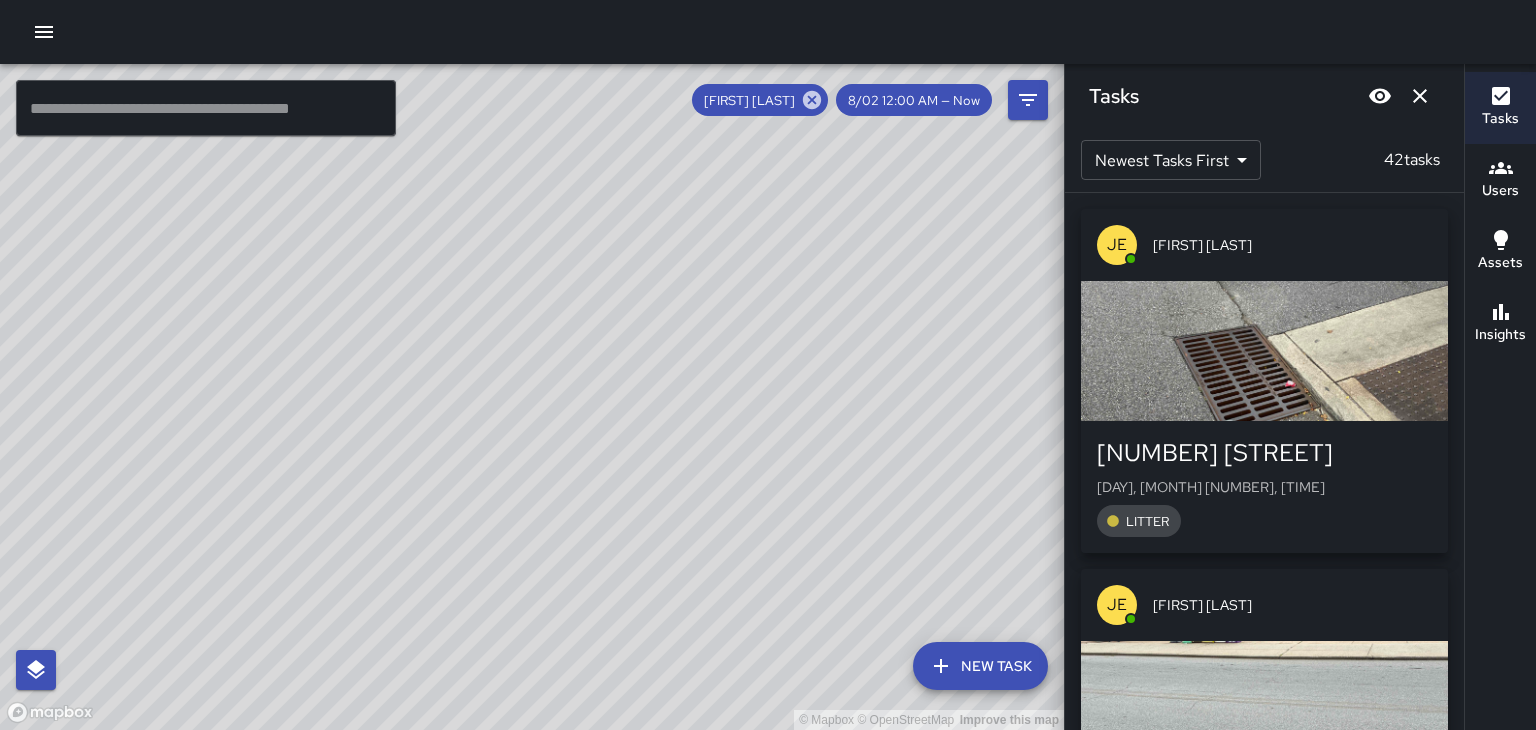 click on "Users" at bounding box center [1500, 191] 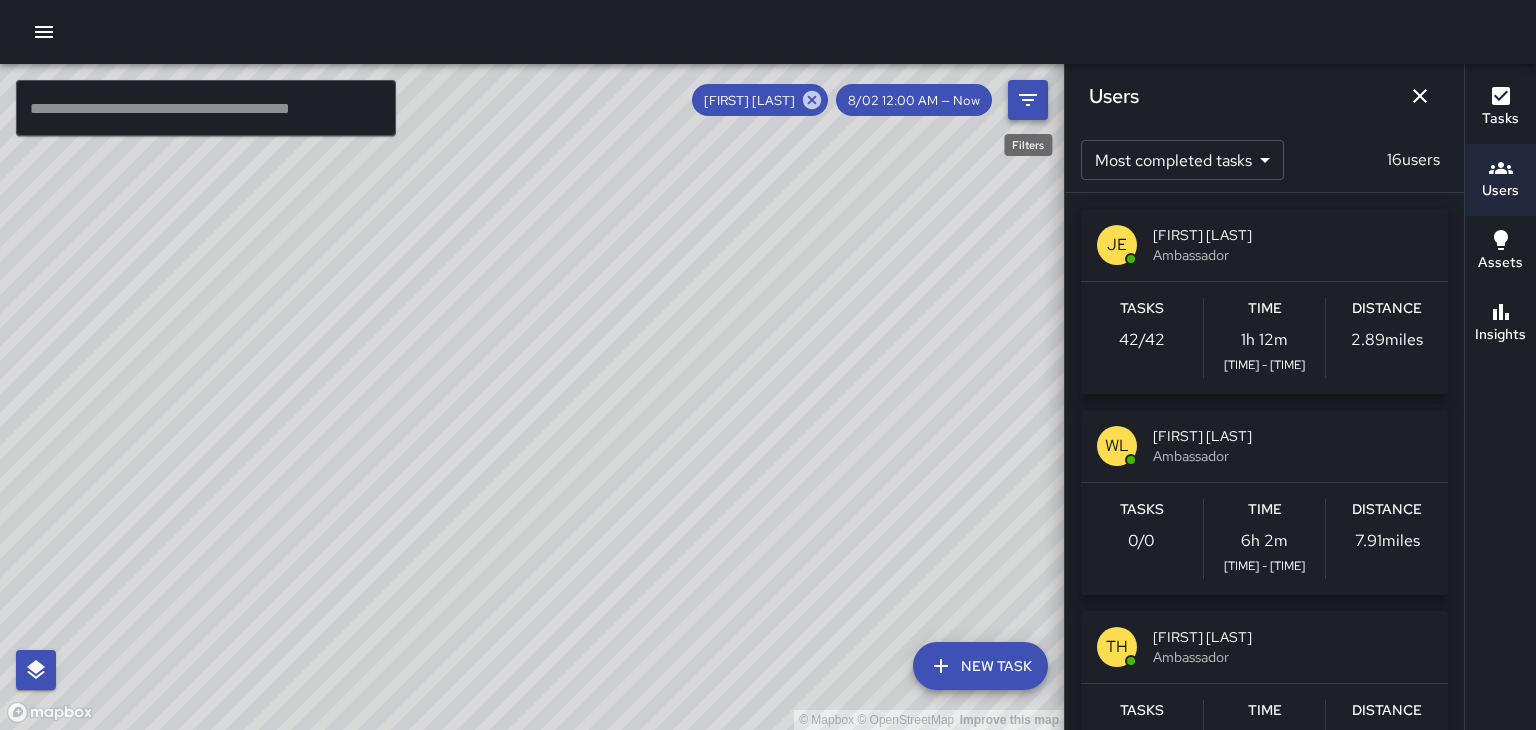 click 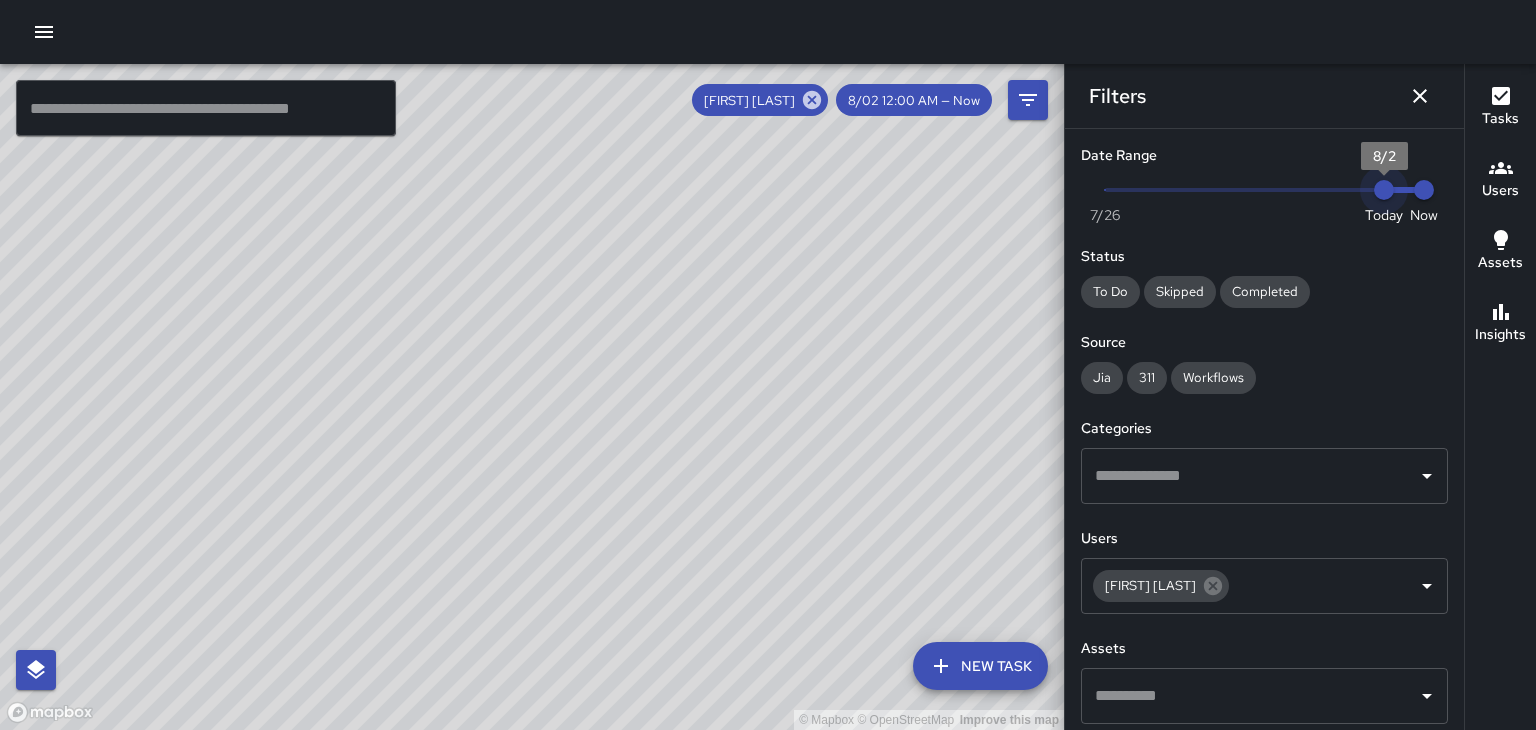 type on "*" 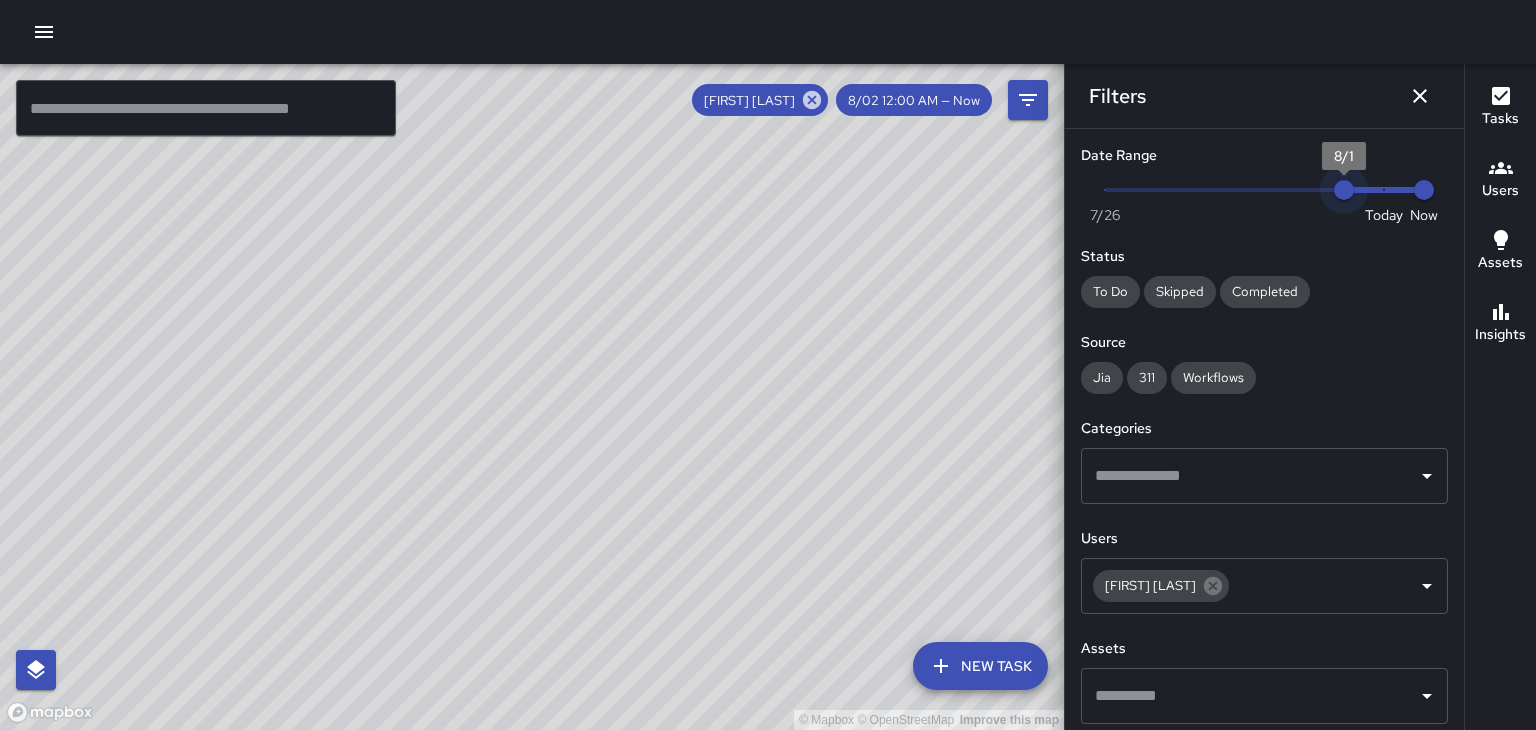 drag, startPoint x: 1372, startPoint y: 199, endPoint x: 1359, endPoint y: 198, distance: 13.038404 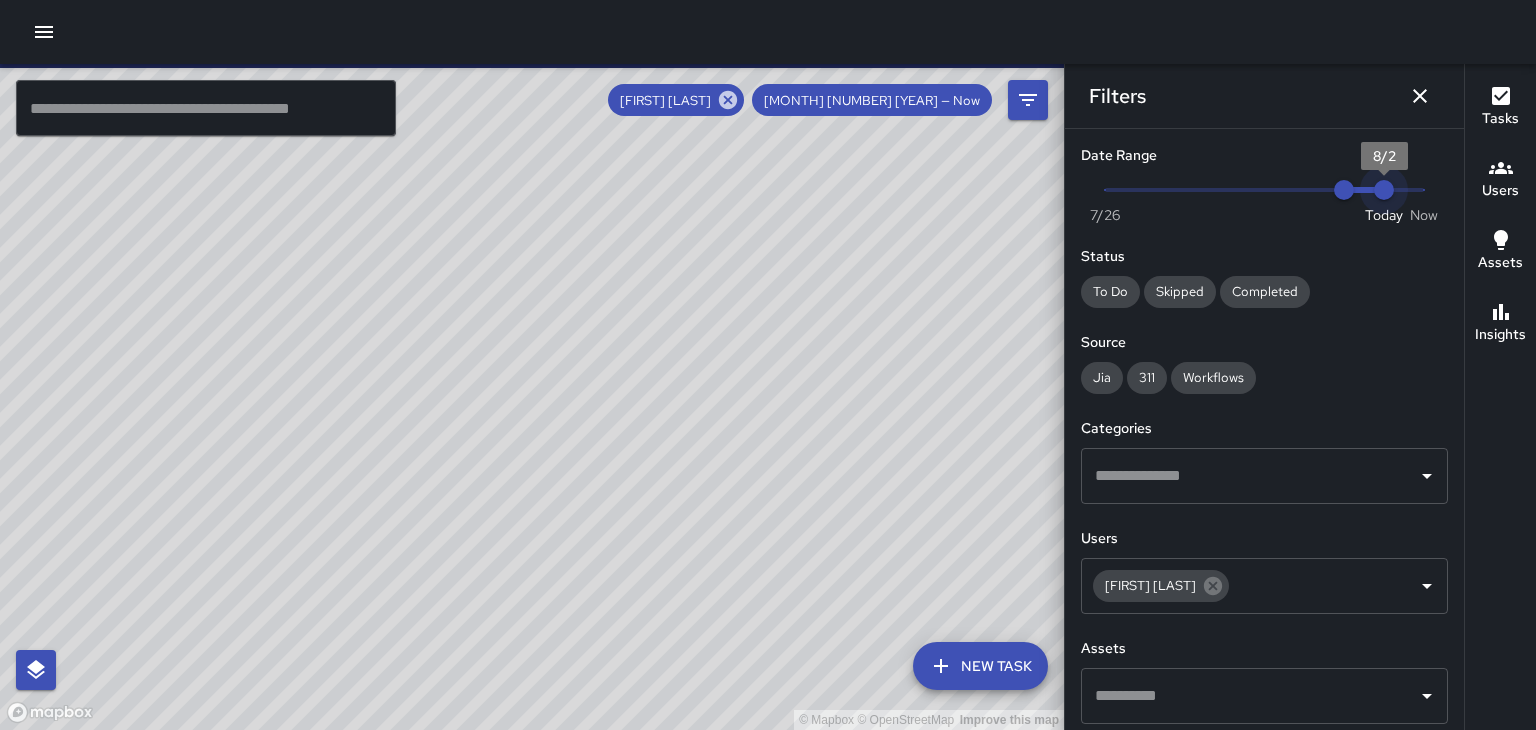 drag, startPoint x: 1424, startPoint y: 184, endPoint x: 1406, endPoint y: 183, distance: 18.027756 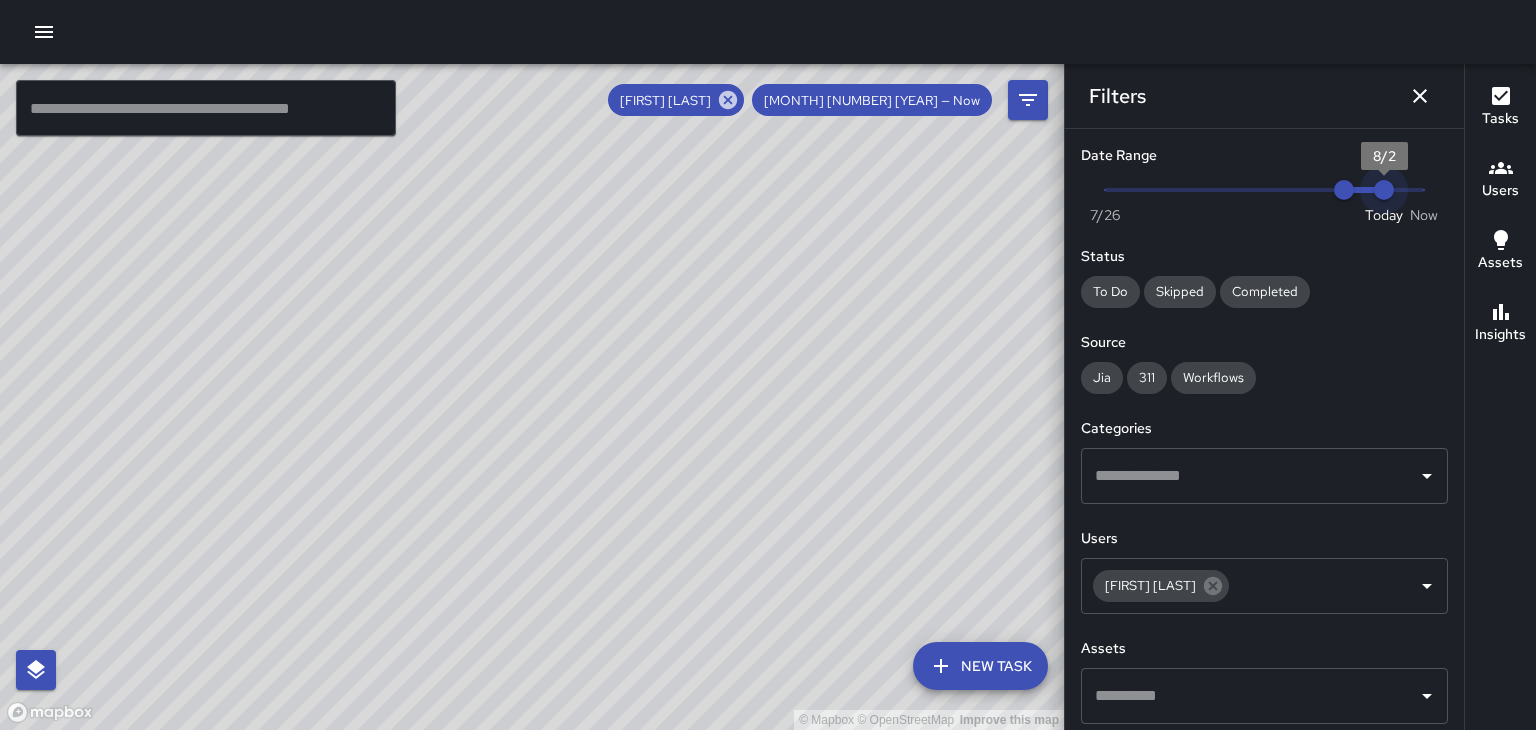 drag, startPoint x: 1421, startPoint y: 166, endPoint x: 1400, endPoint y: 195, distance: 35.805027 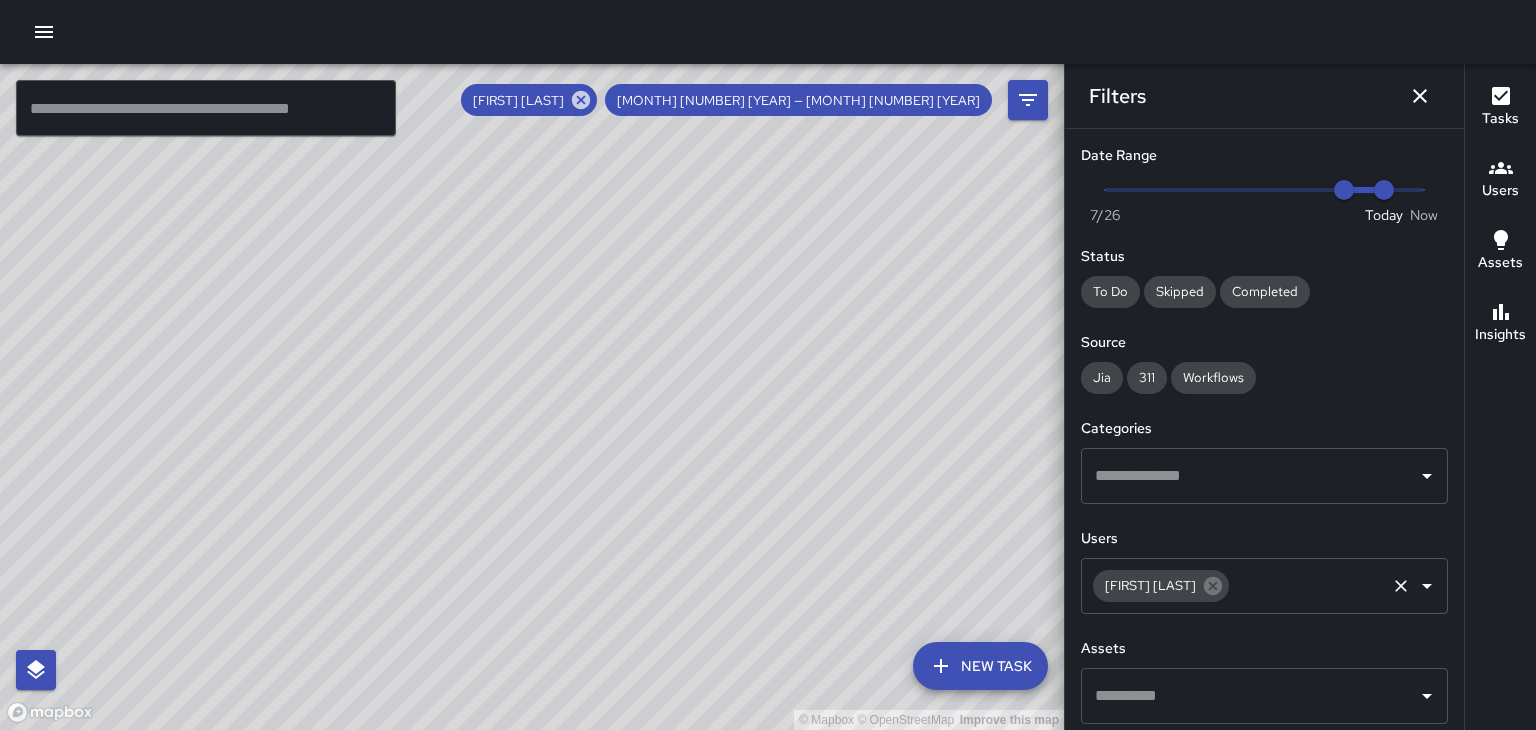 click at bounding box center [1307, 586] 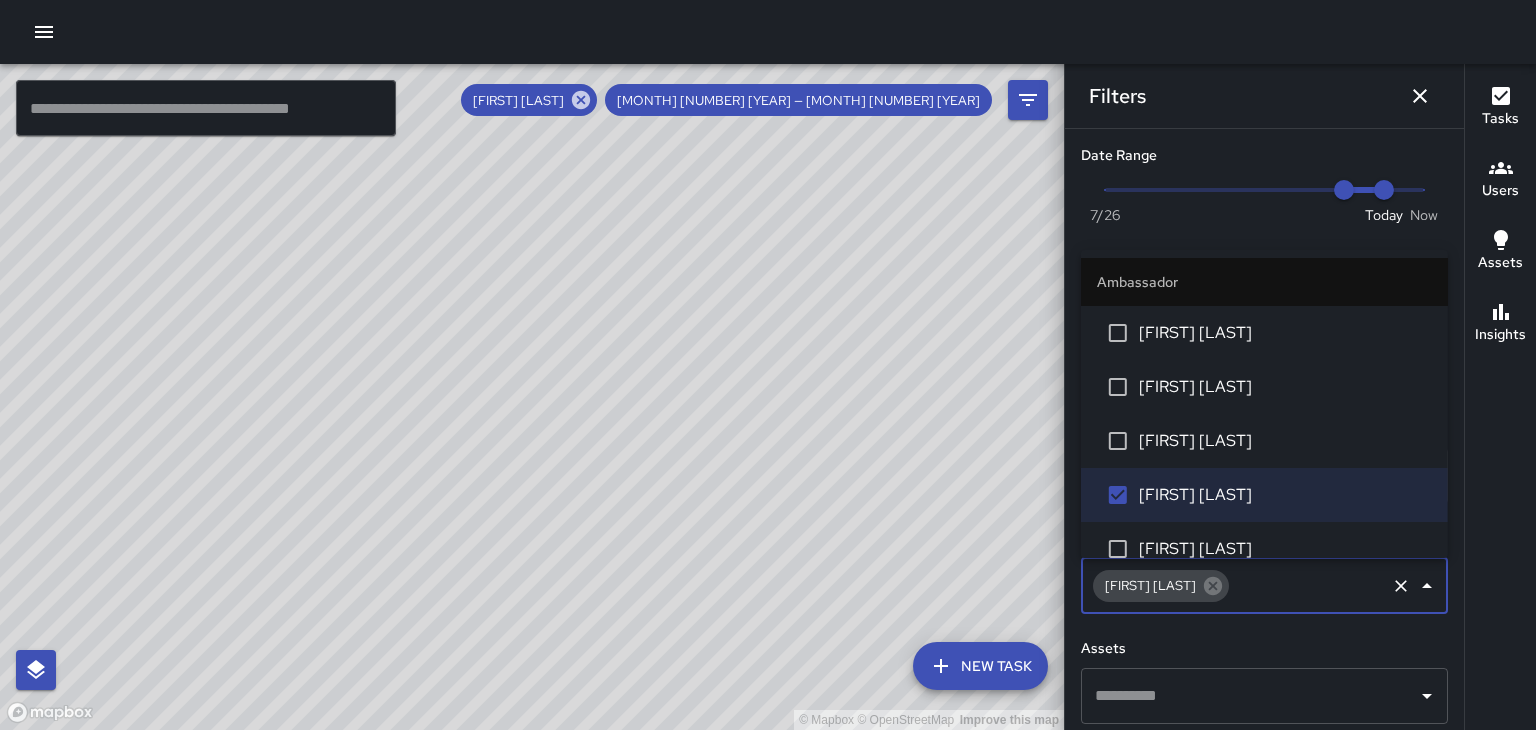 click on "[FIRST] [LAST]" at bounding box center [1285, 387] 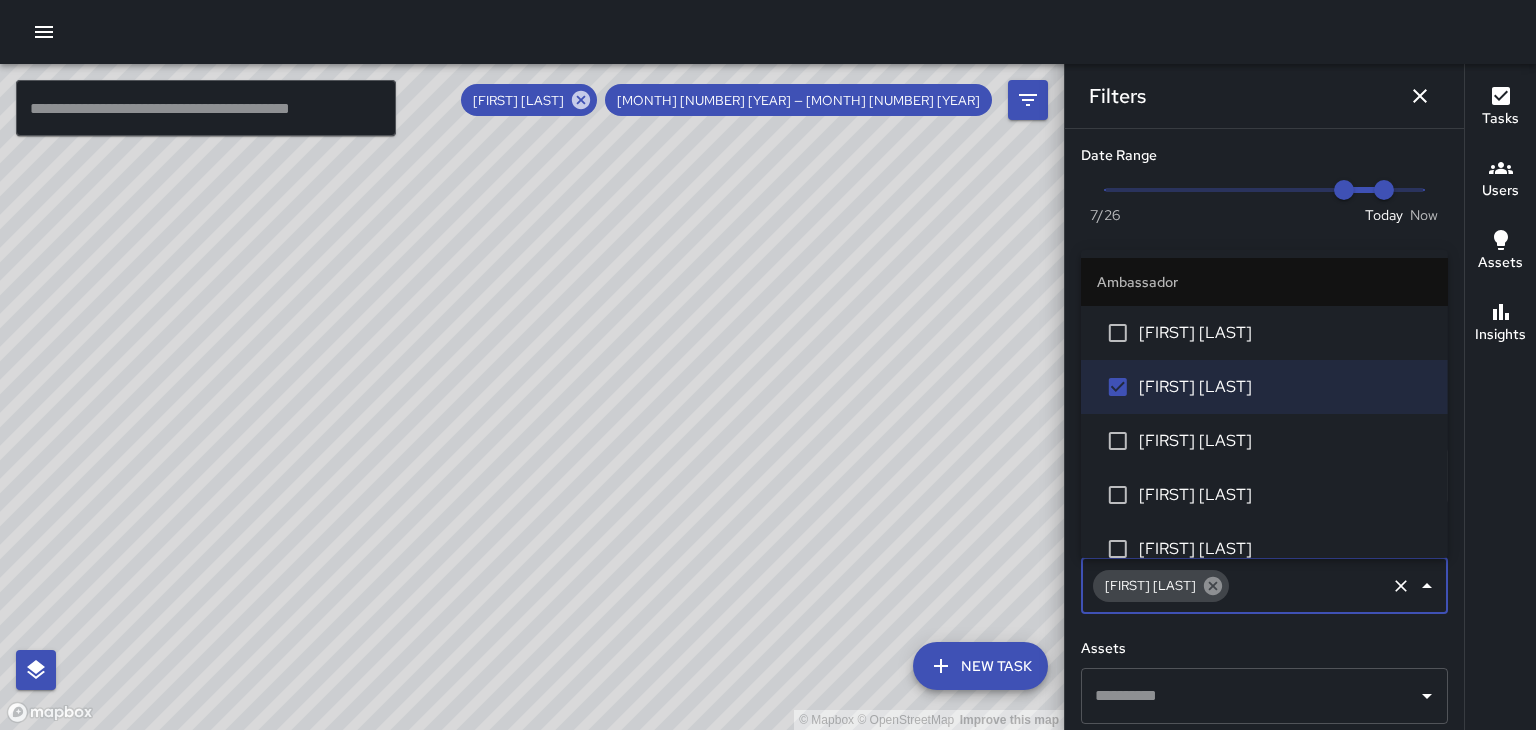 click 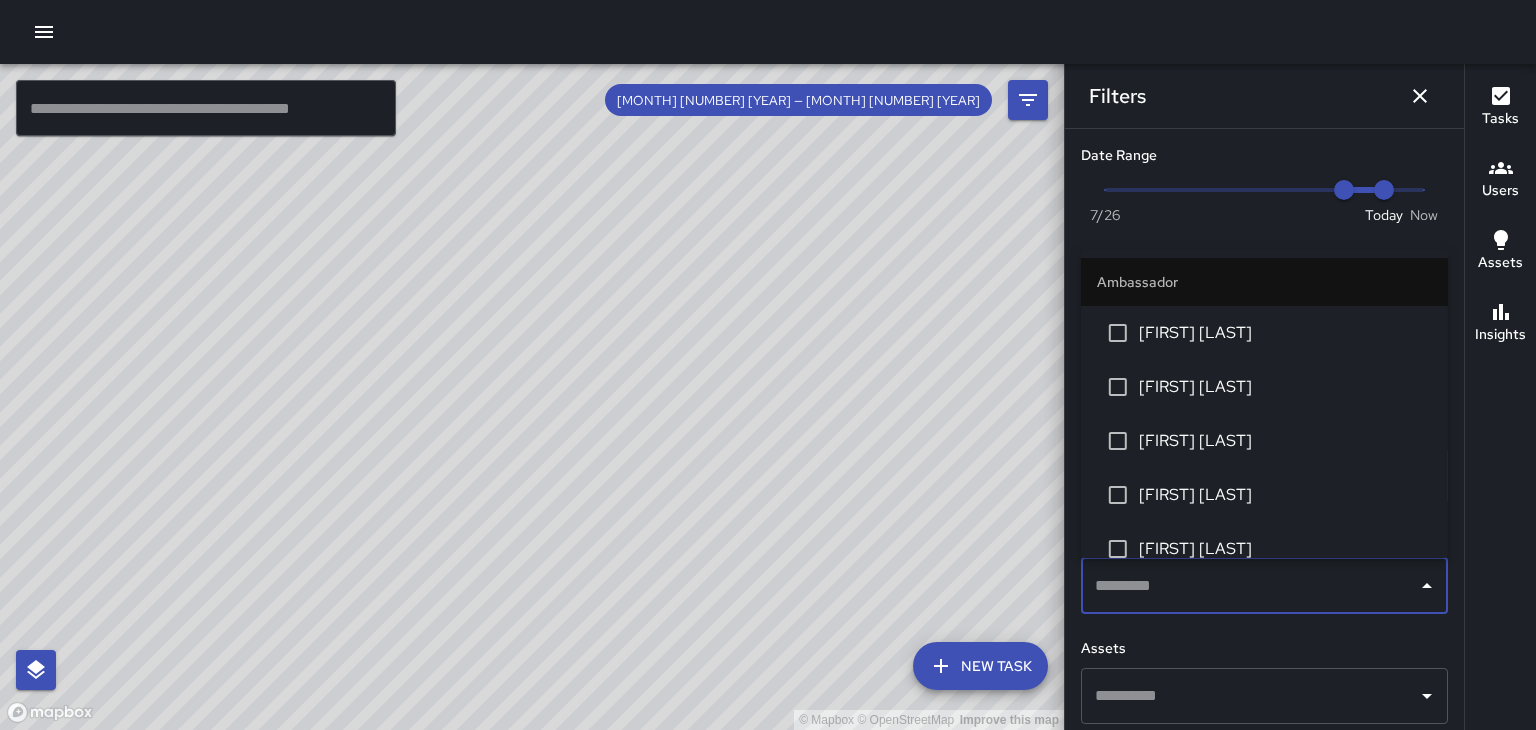 click on "Now Today 7/26 8/1 8/2" at bounding box center (1264, 190) 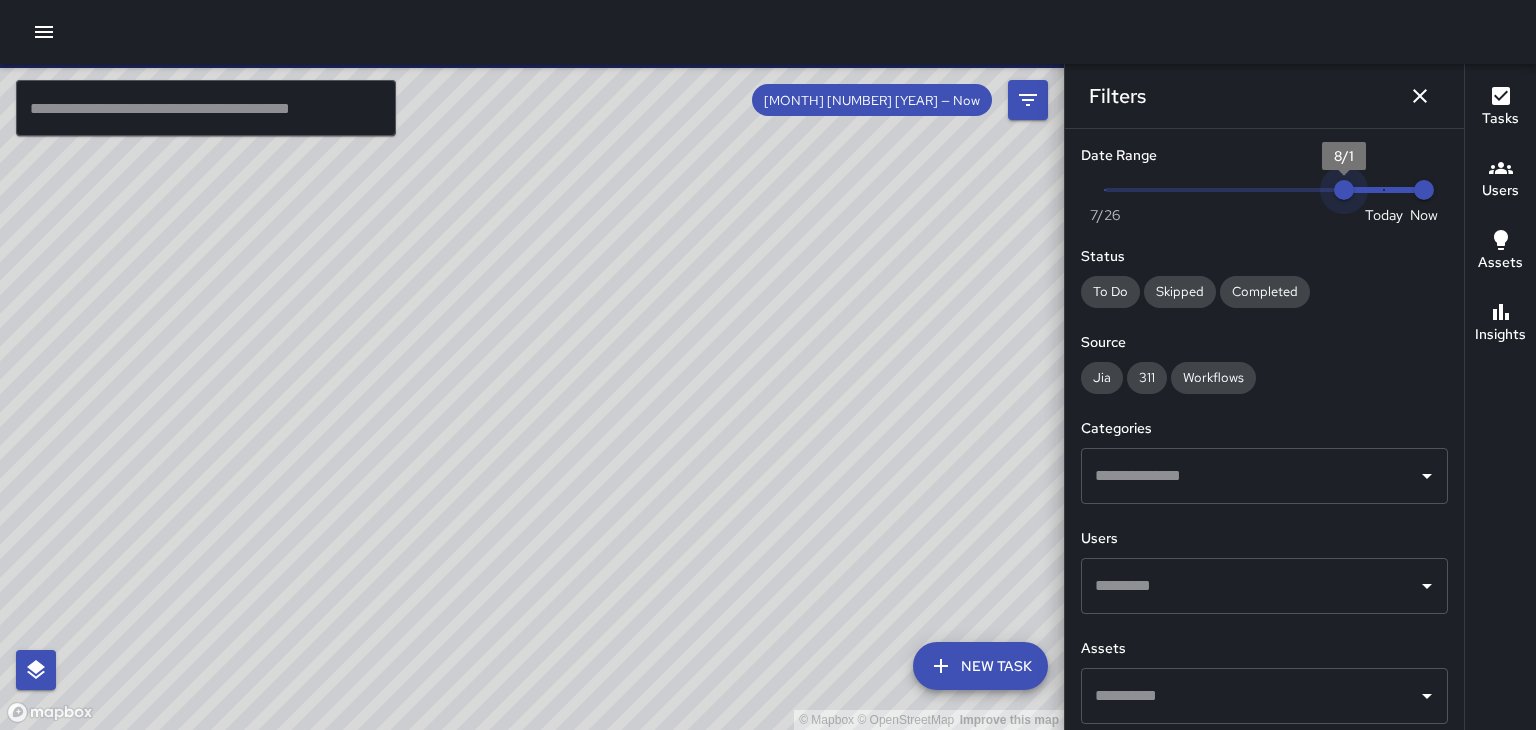 type on "*" 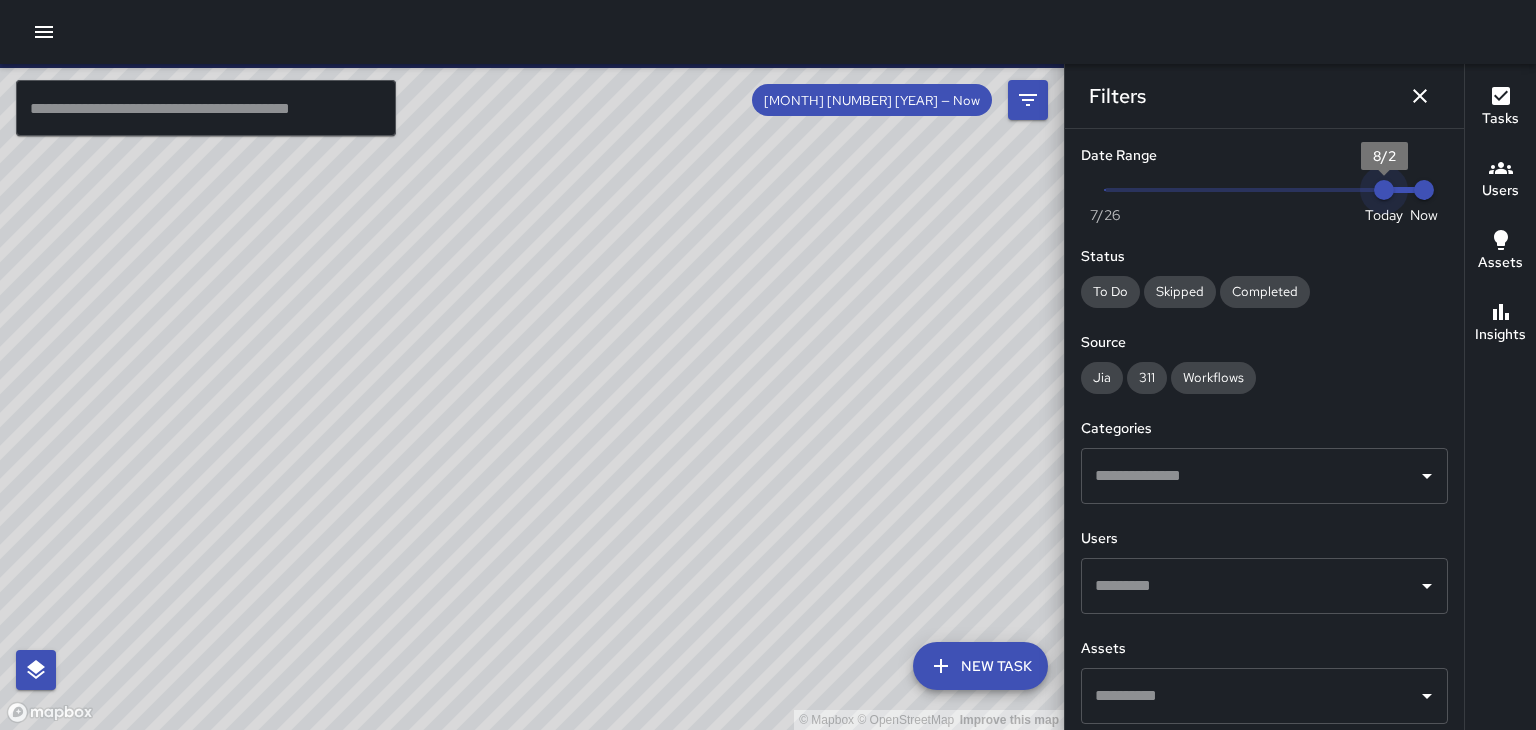 drag, startPoint x: 1349, startPoint y: 194, endPoint x: 1391, endPoint y: 194, distance: 42 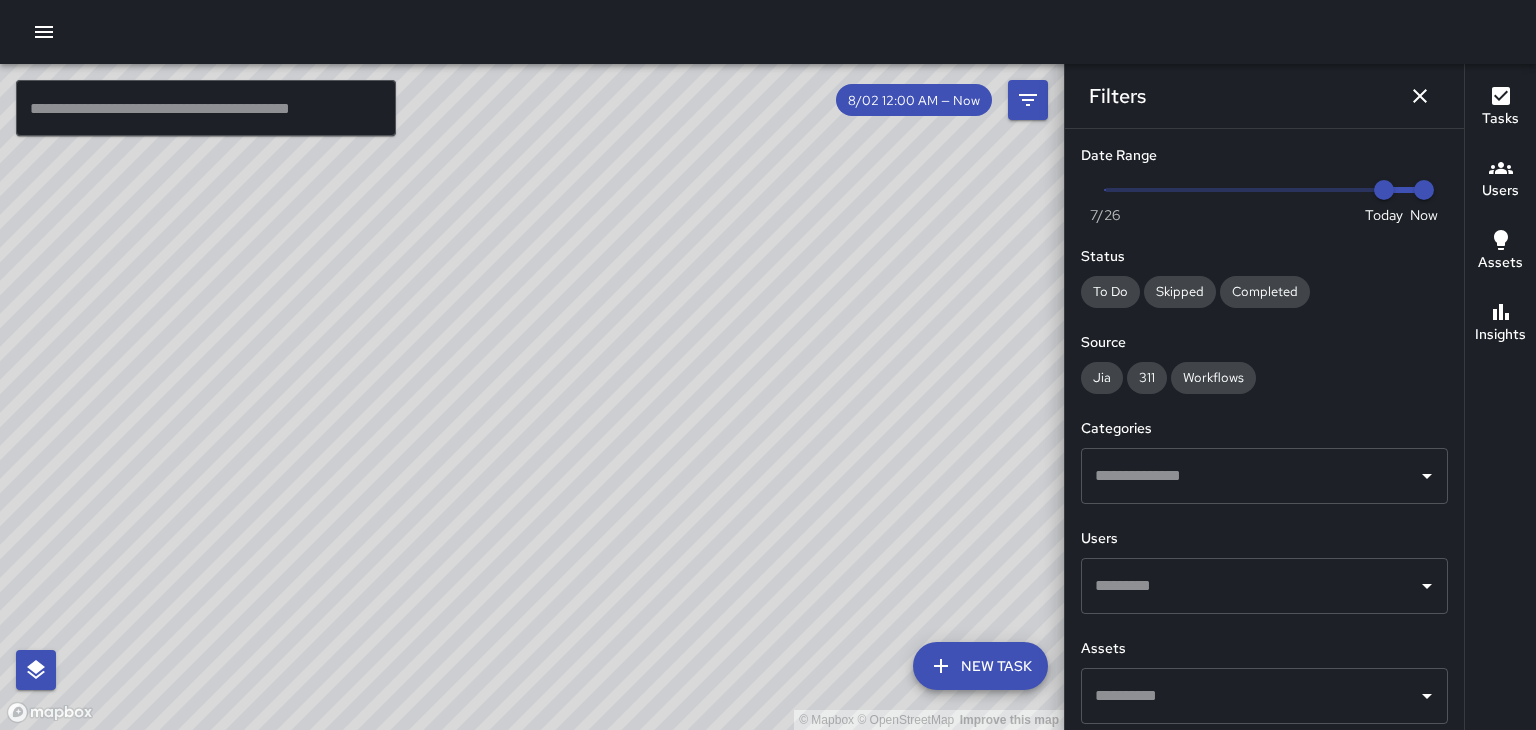 click at bounding box center (1249, 476) 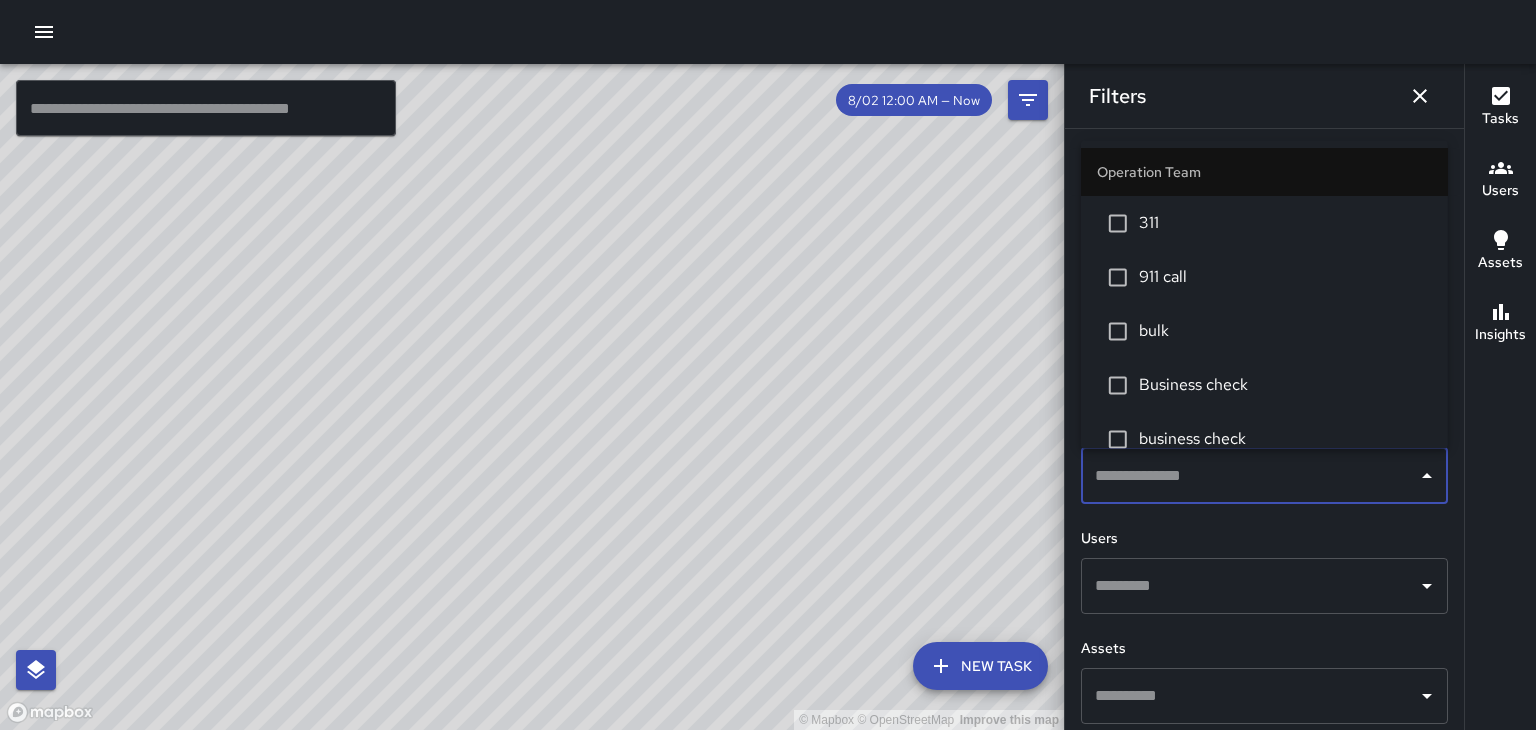 click on "Filters" at bounding box center (1264, 96) 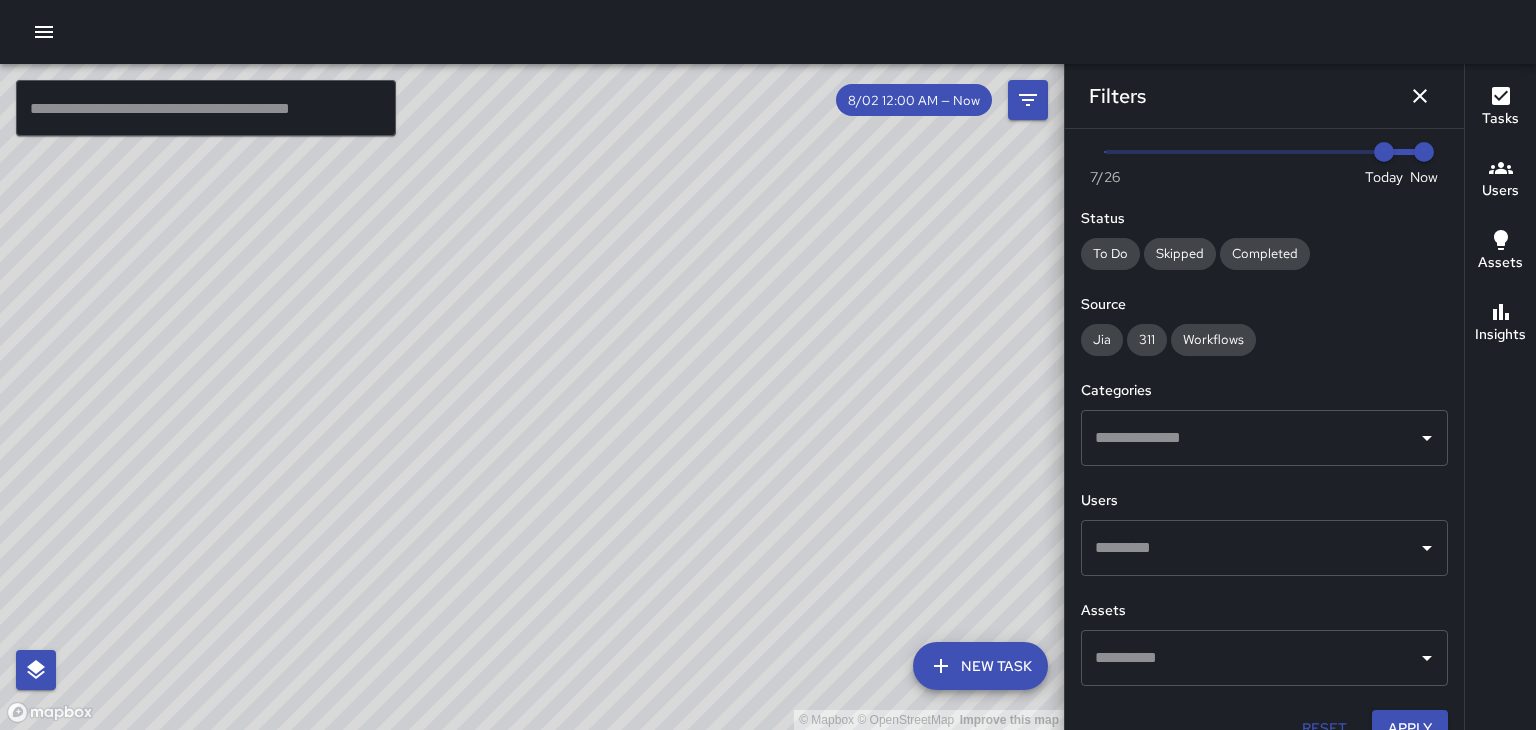 scroll, scrollTop: 71, scrollLeft: 0, axis: vertical 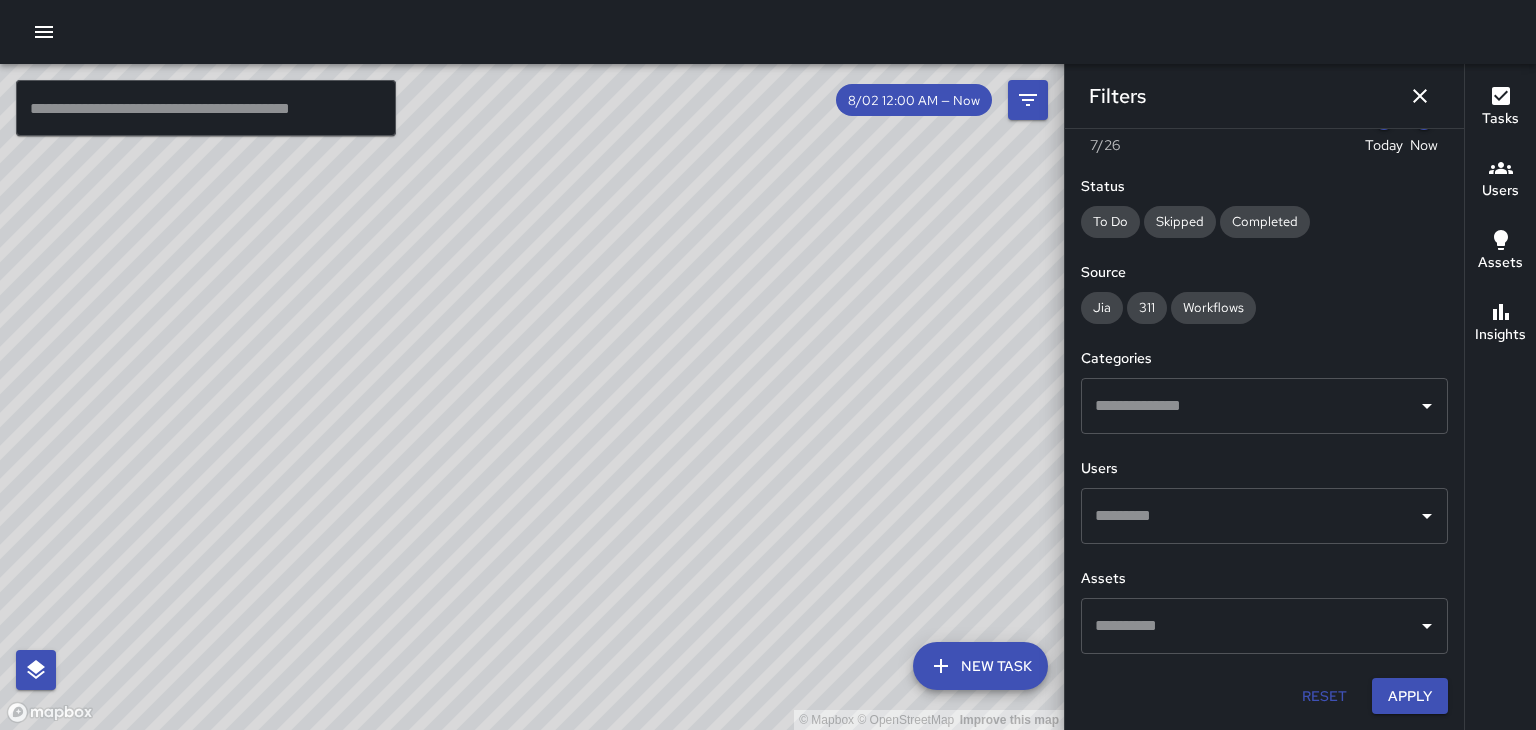 click at bounding box center (1249, 626) 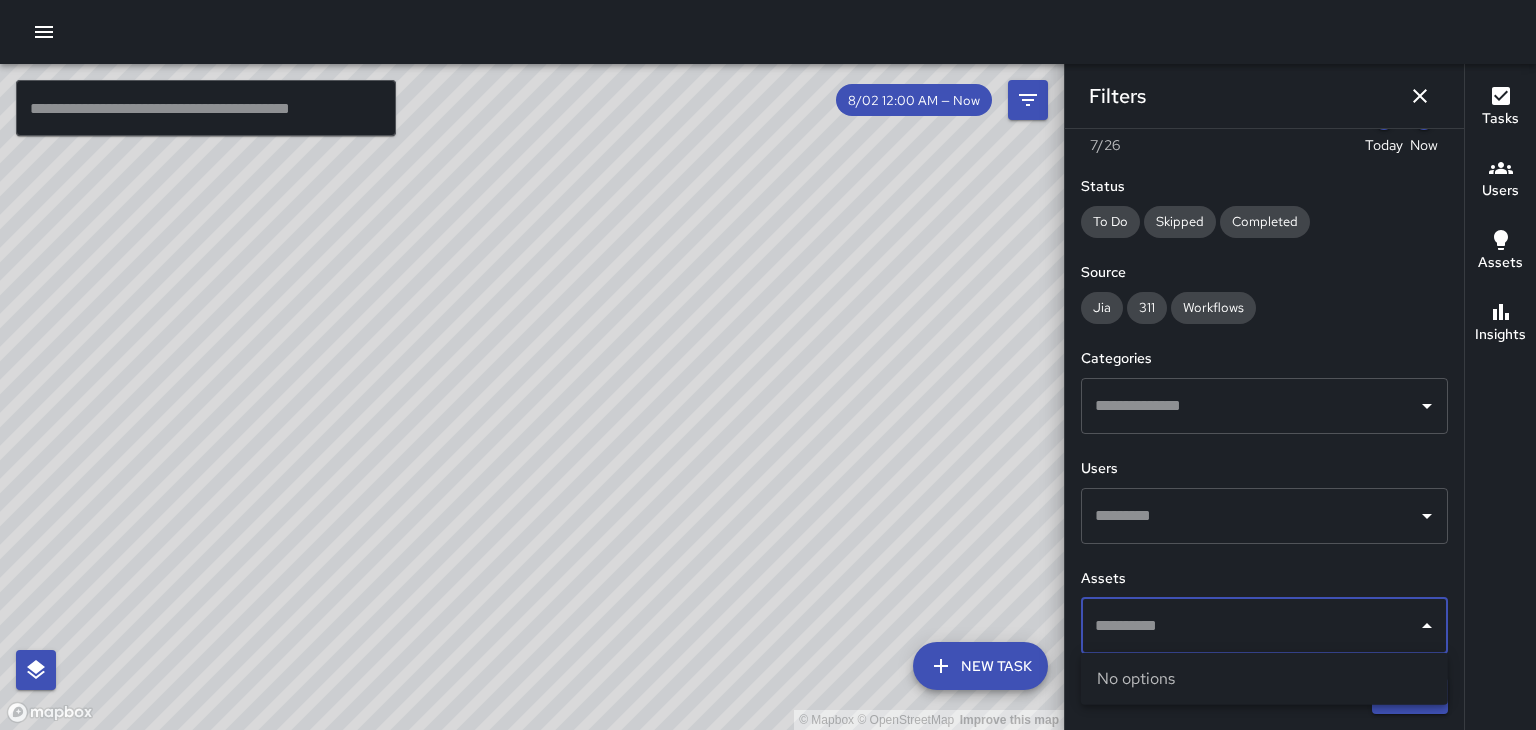 click 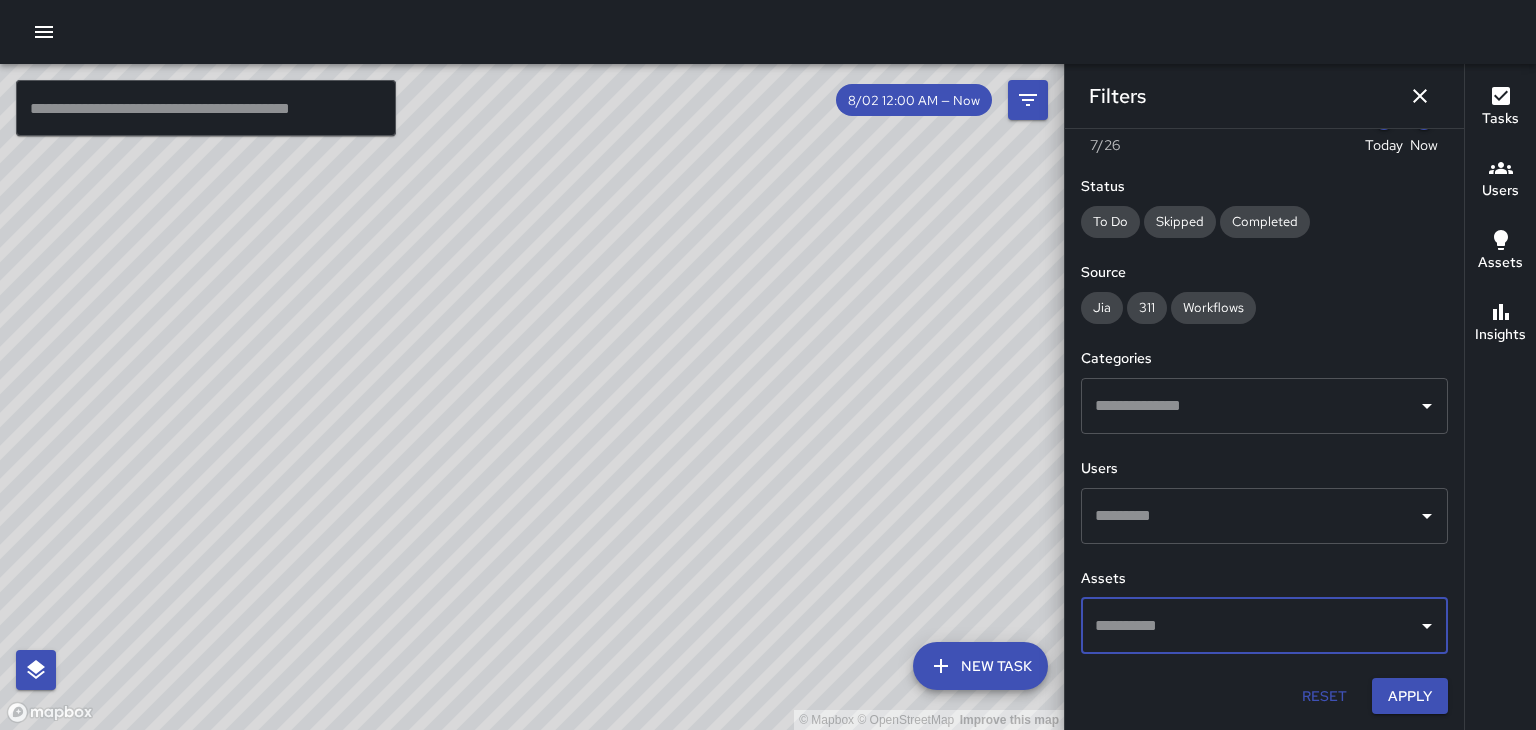 click at bounding box center (1249, 626) 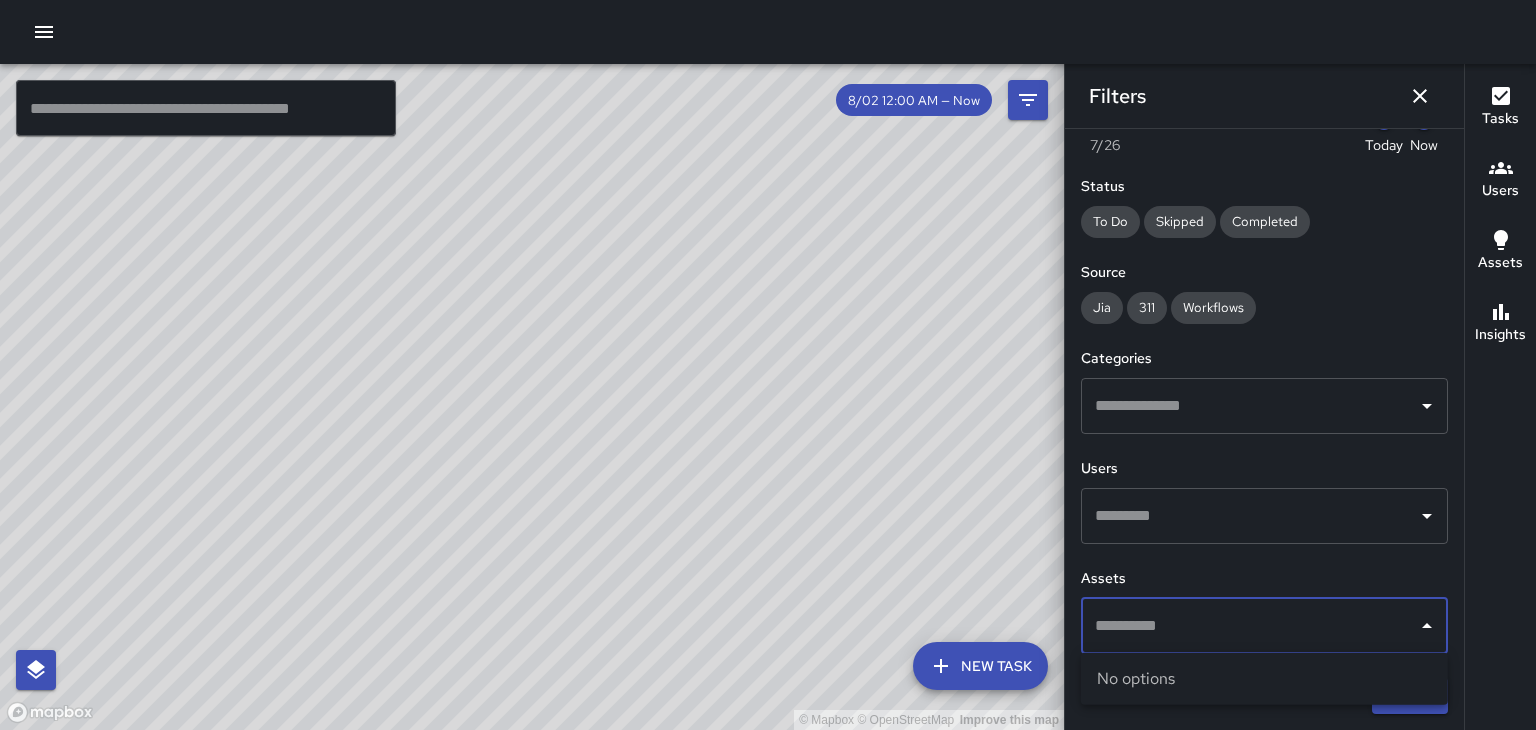 click 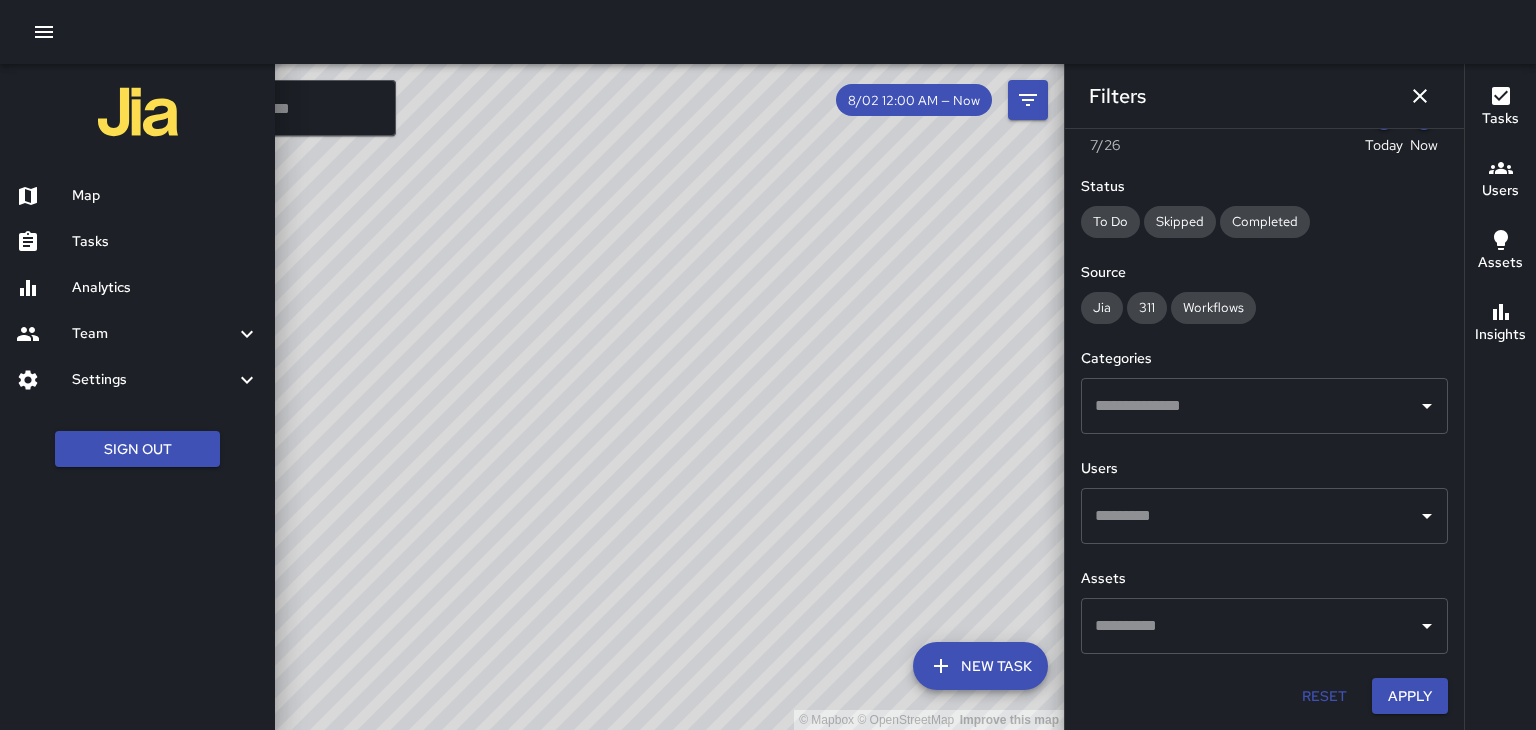 click on "Tasks" at bounding box center (165, 242) 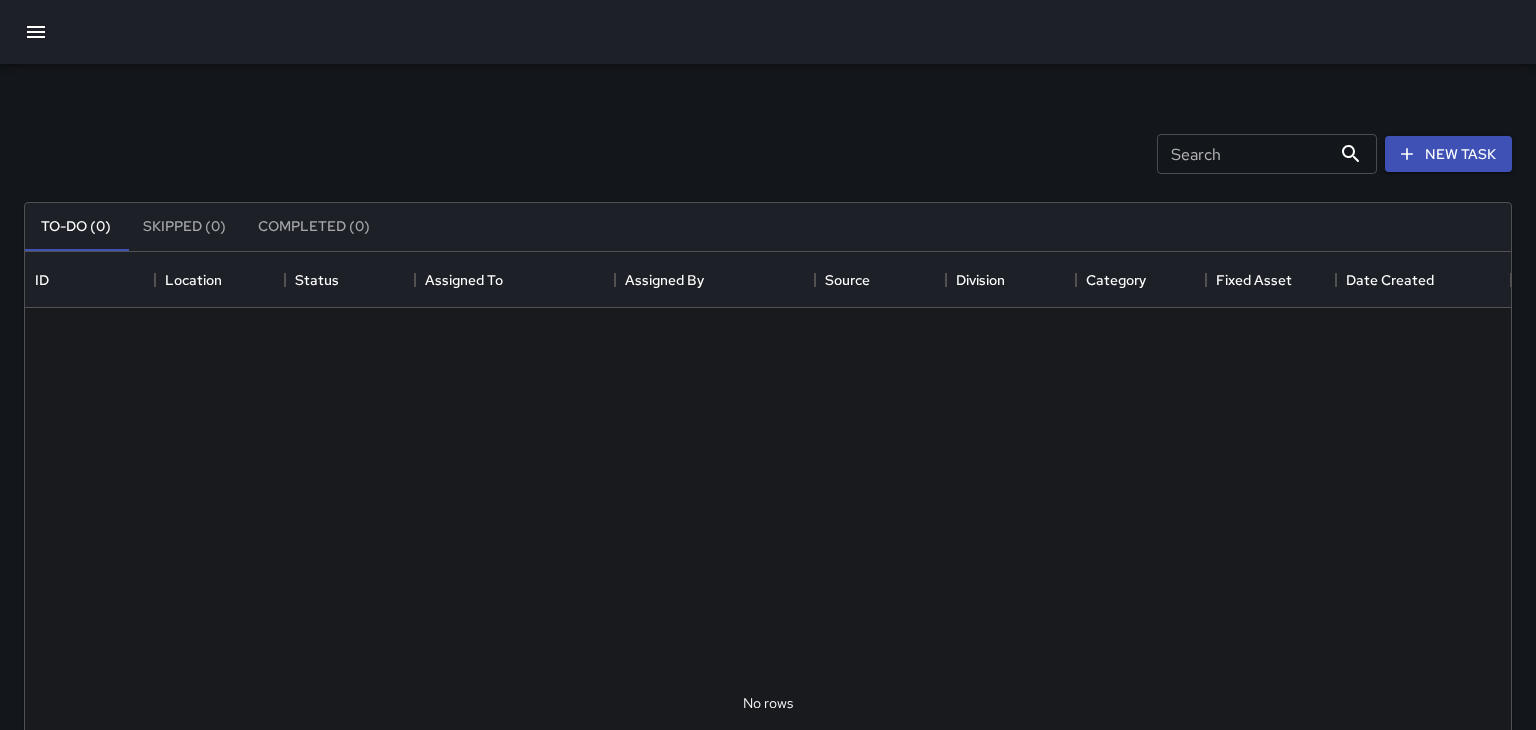 scroll, scrollTop: 0, scrollLeft: 0, axis: both 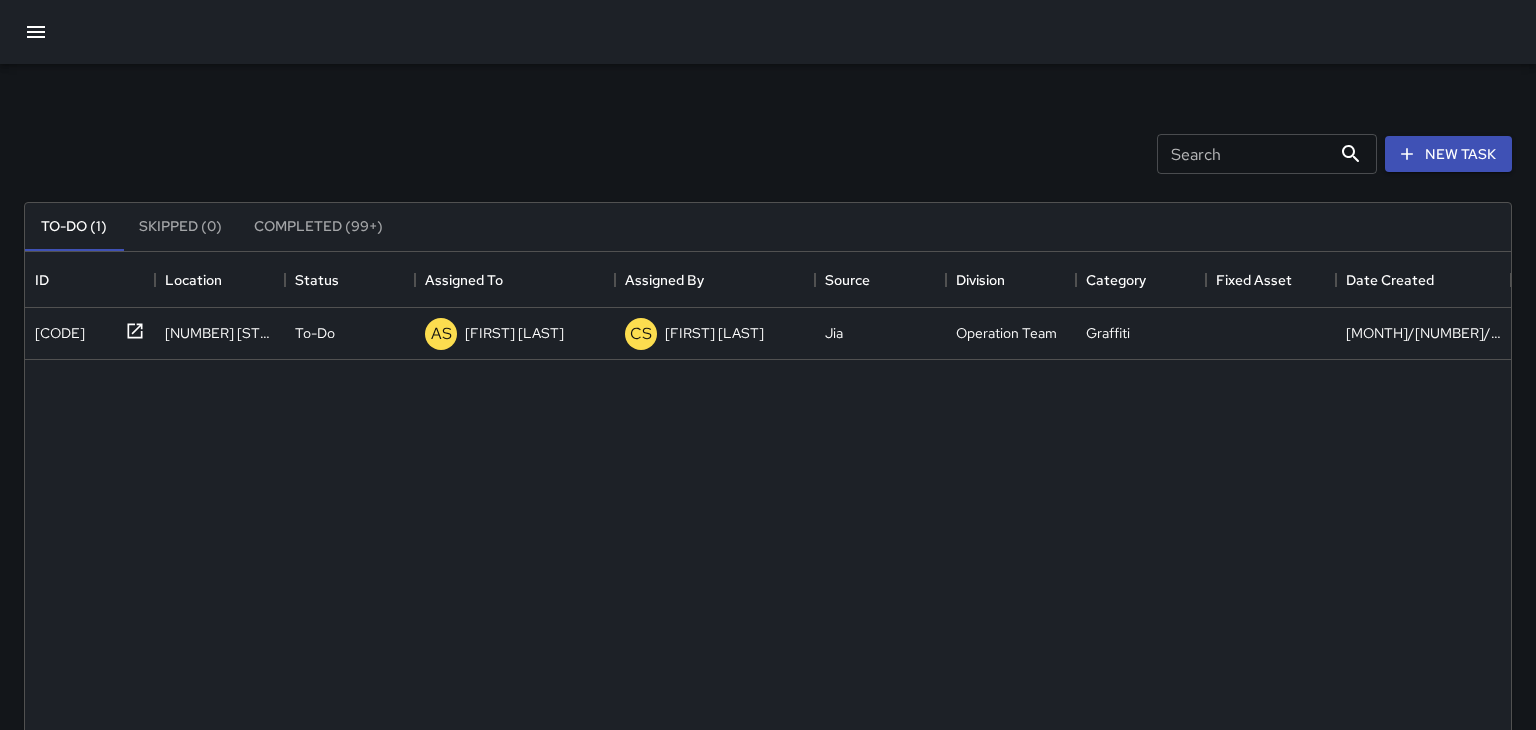 click 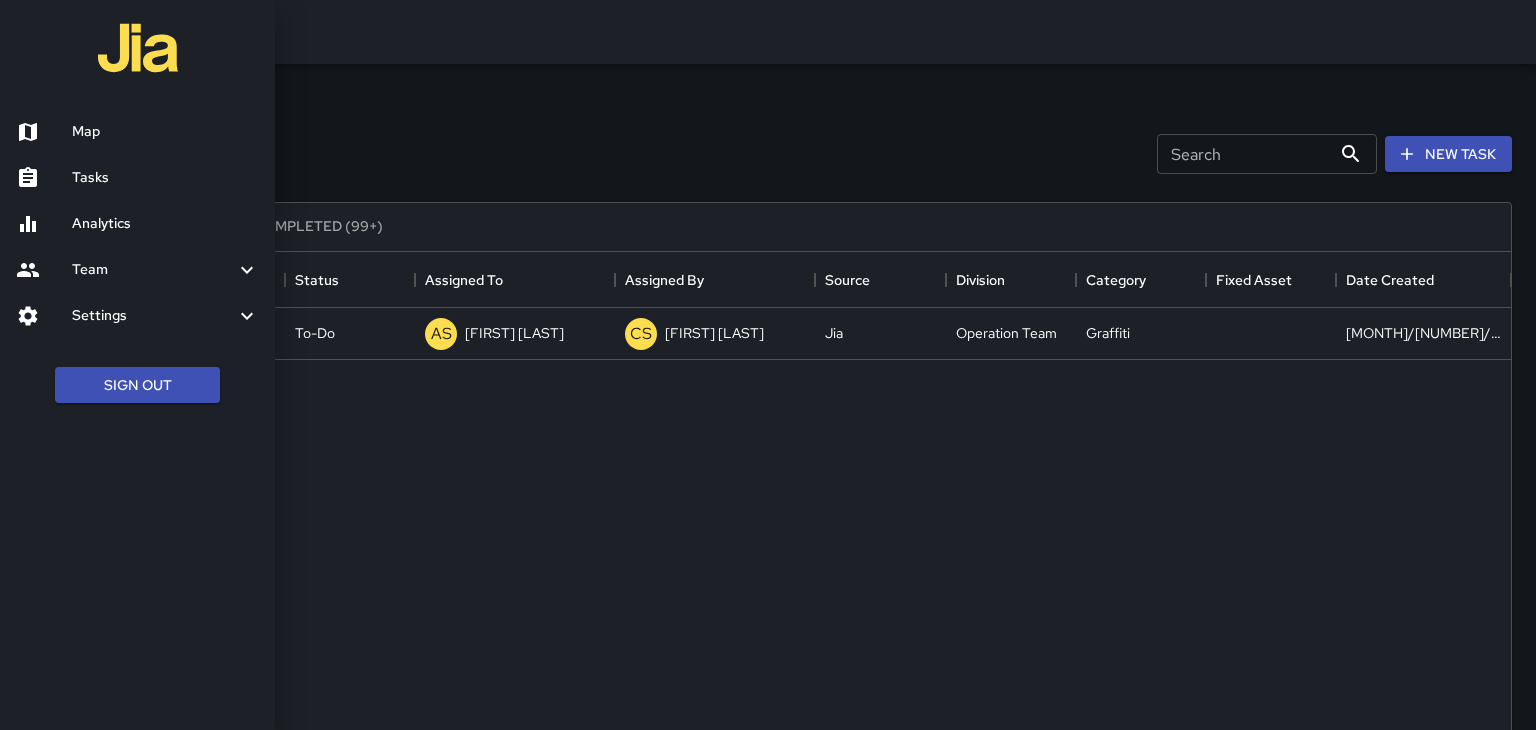 click on "Analytics" at bounding box center (165, 224) 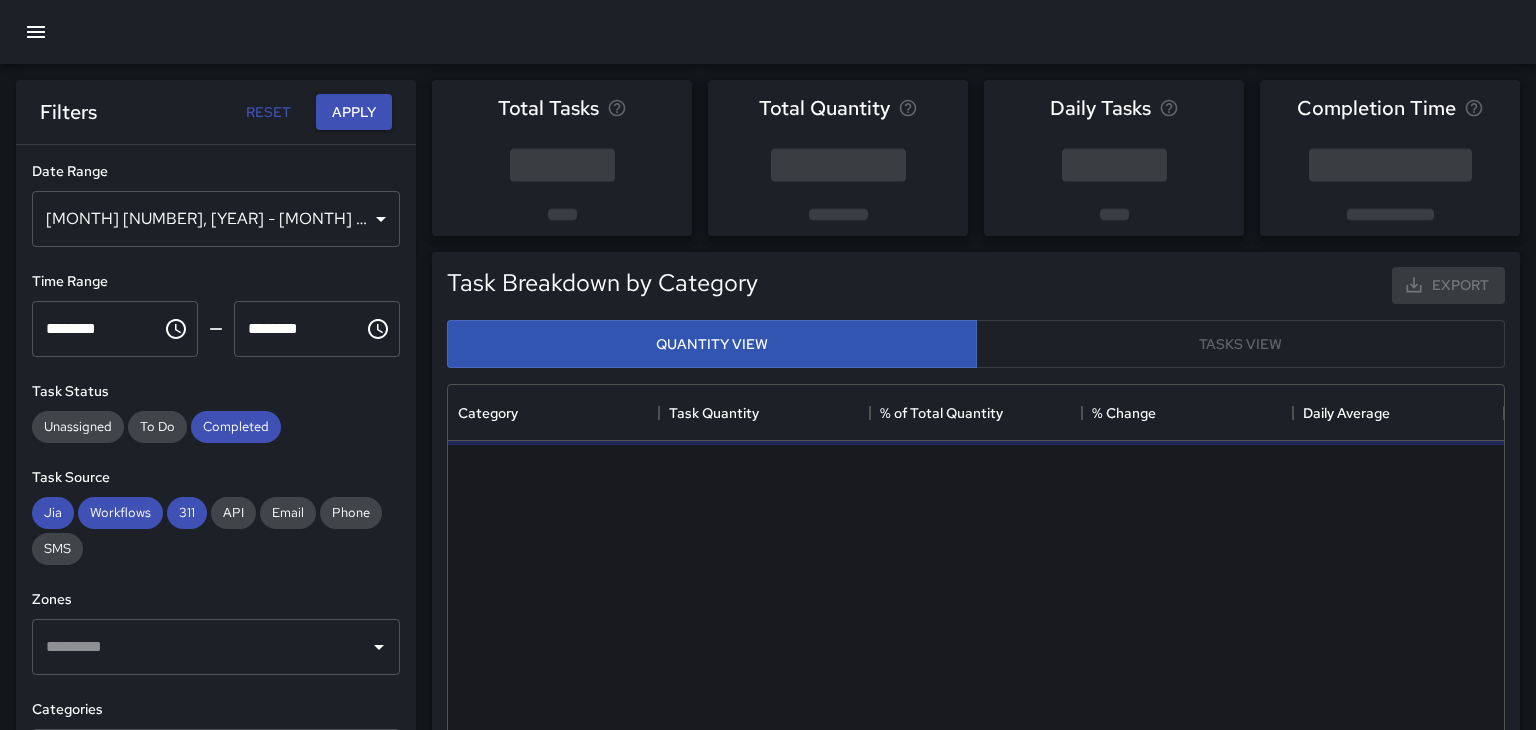 scroll, scrollTop: 0, scrollLeft: 0, axis: both 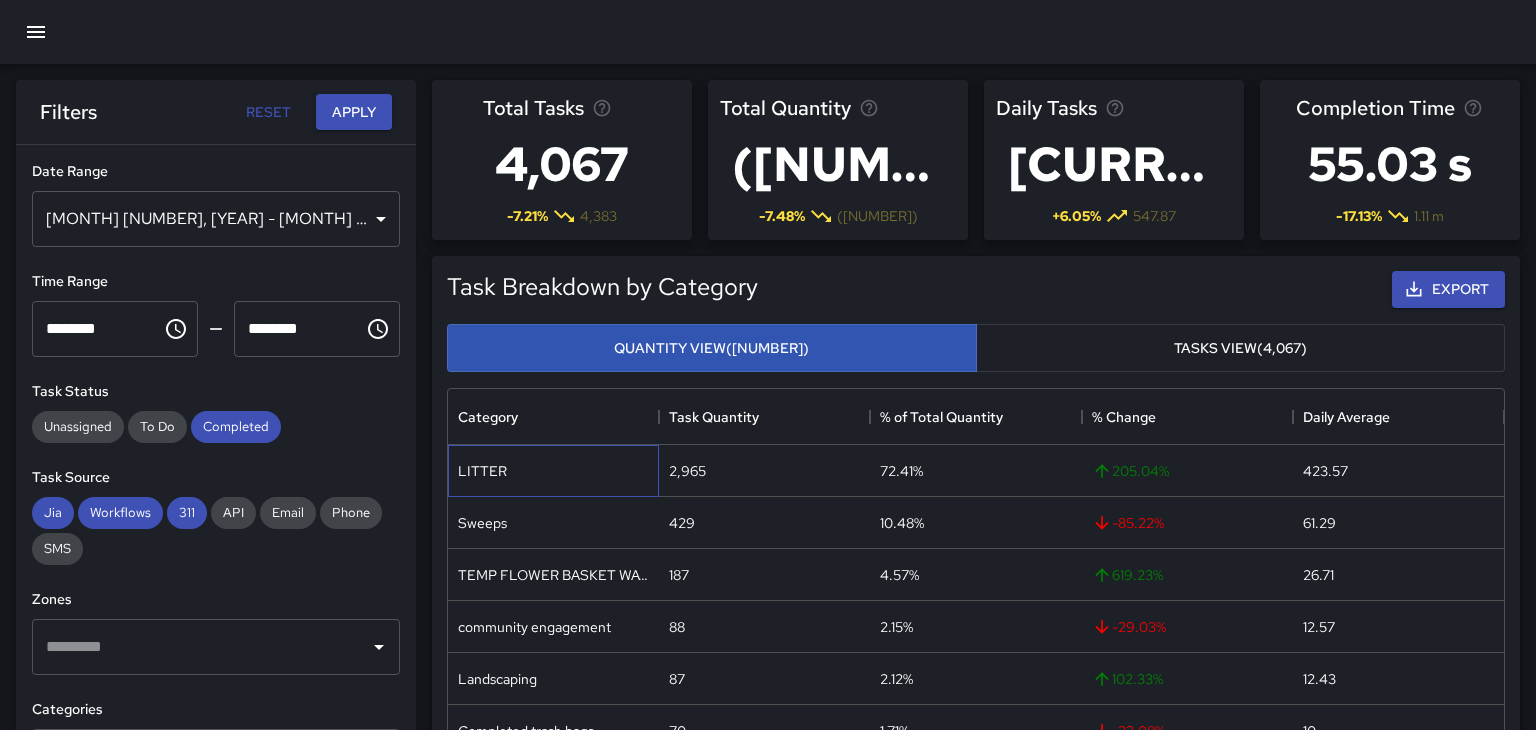 click on "LITTER" at bounding box center [553, 471] 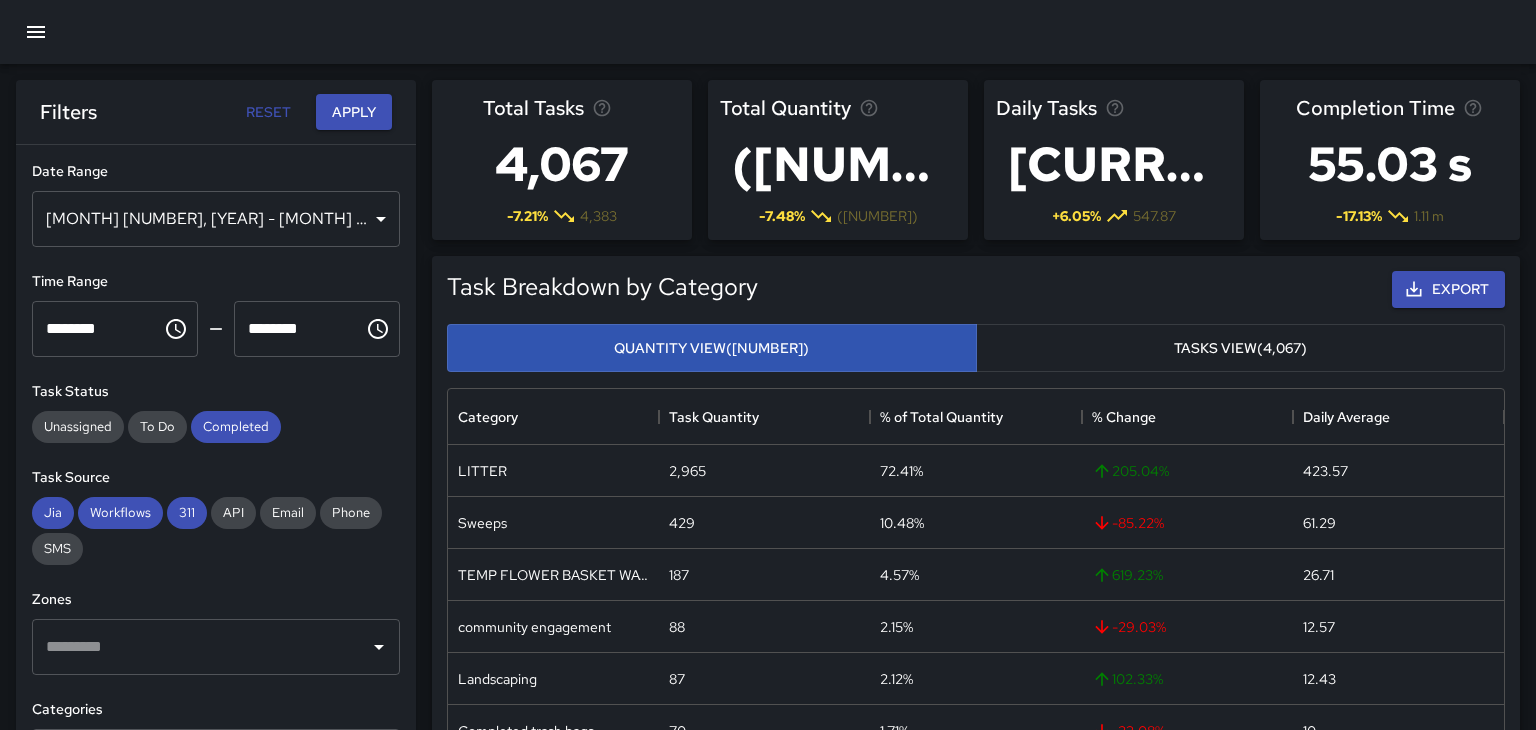 click 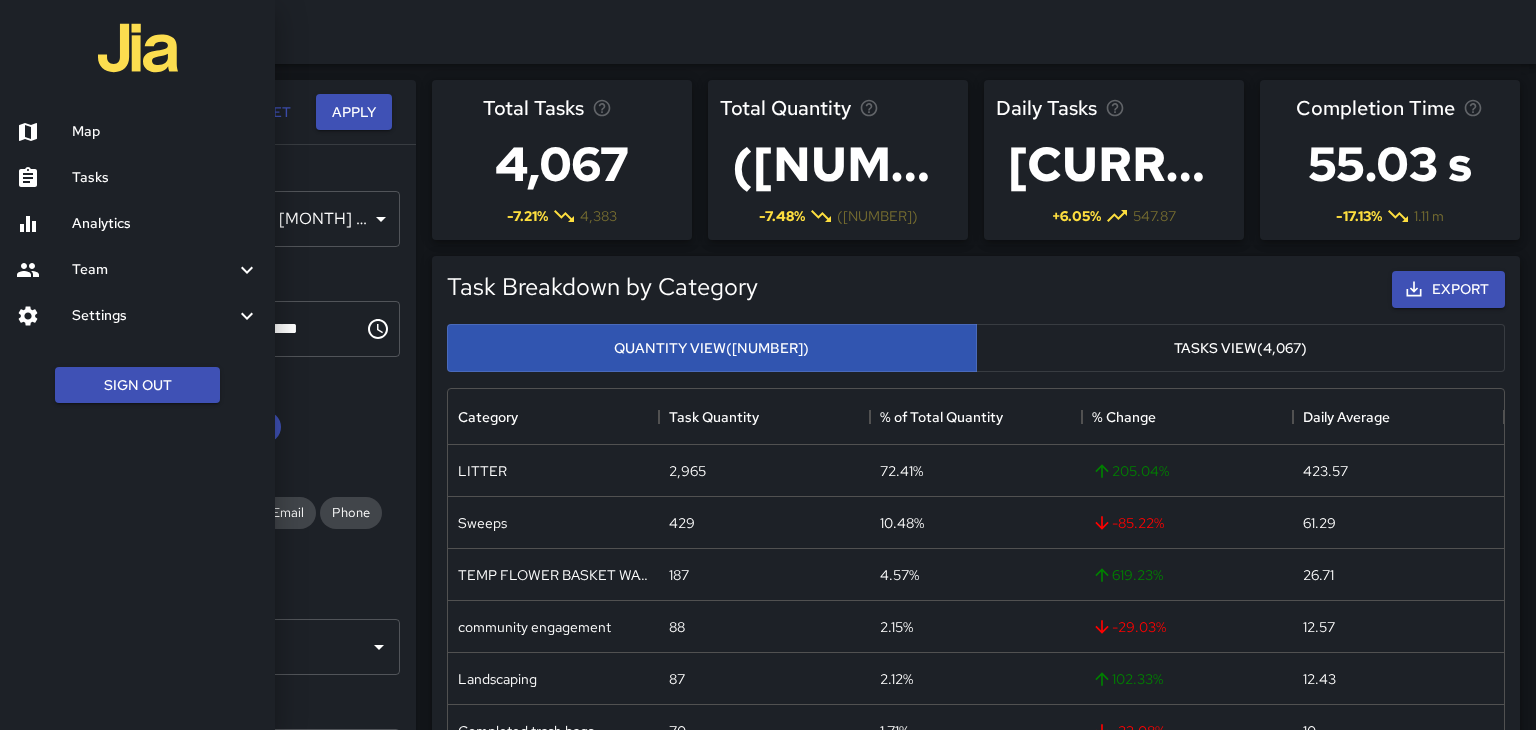 click on "Map" at bounding box center (165, 132) 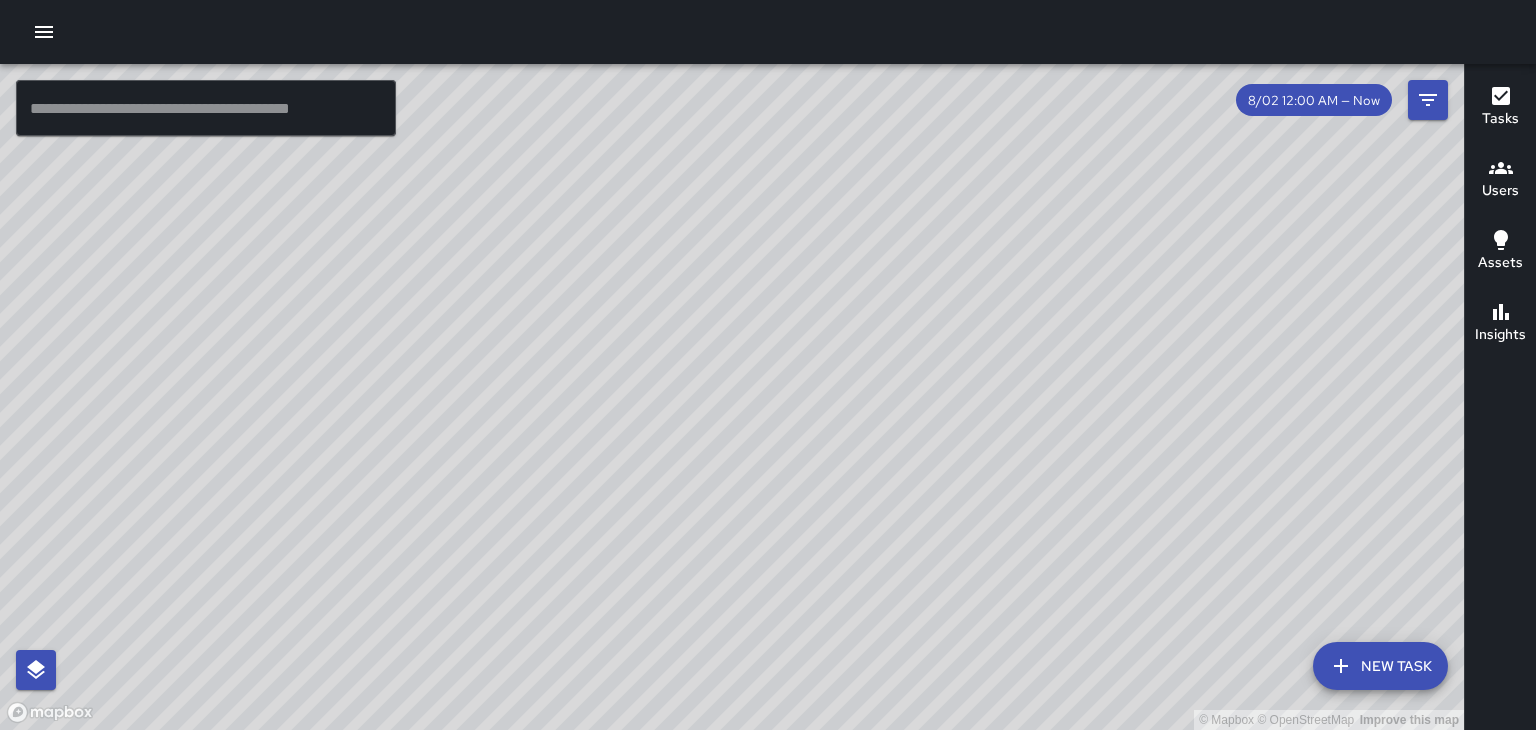 click 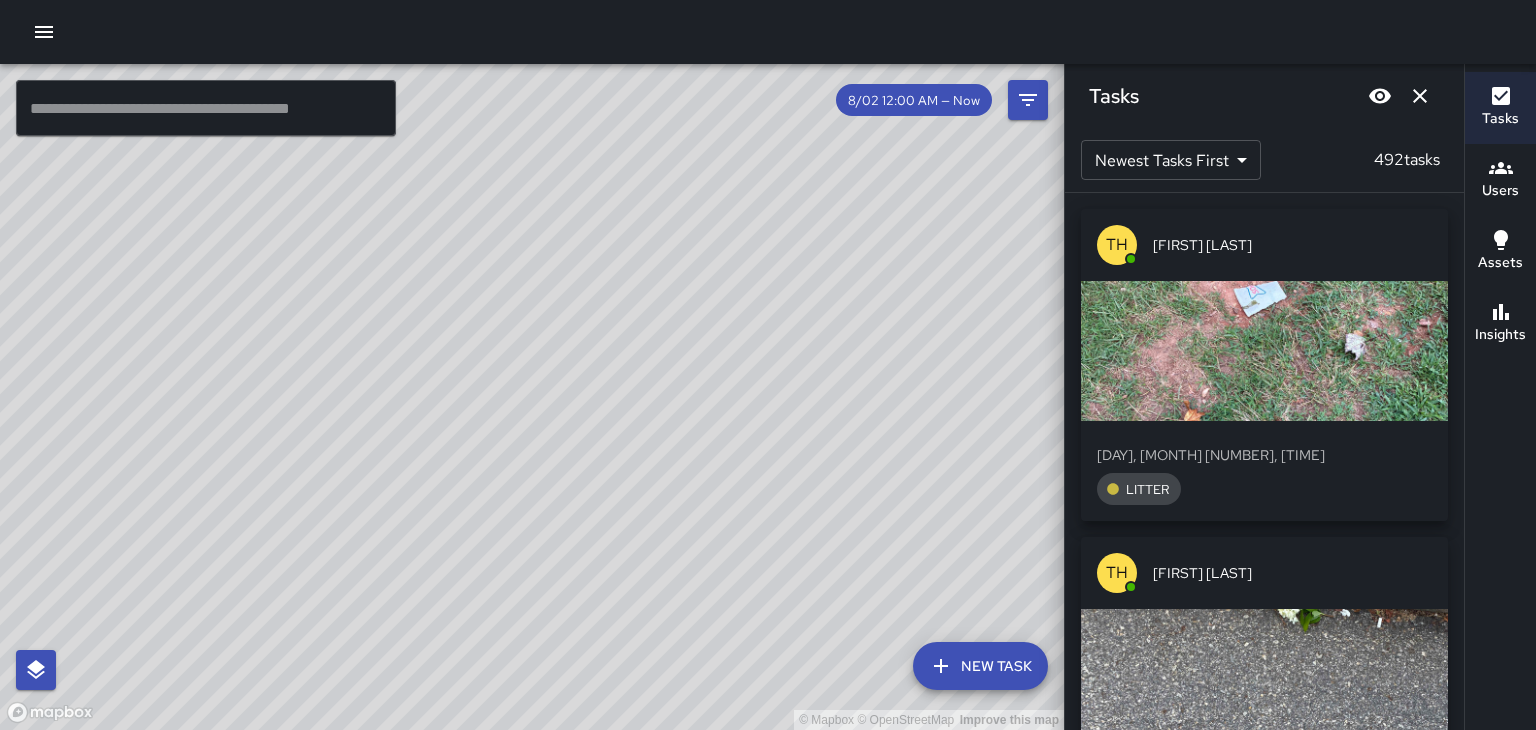 click on "[FIRST] [LAST]" at bounding box center [1292, 245] 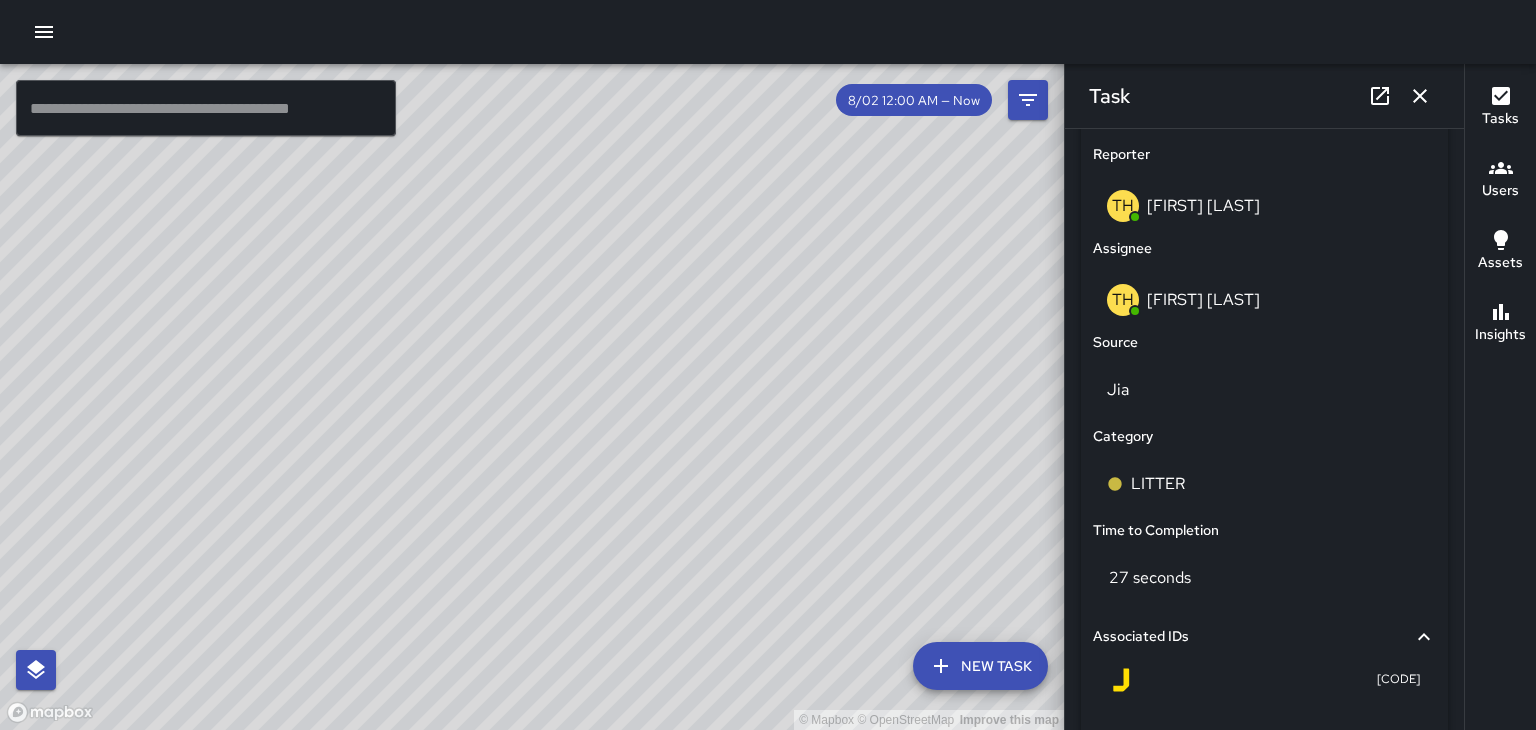 scroll, scrollTop: 1035, scrollLeft: 0, axis: vertical 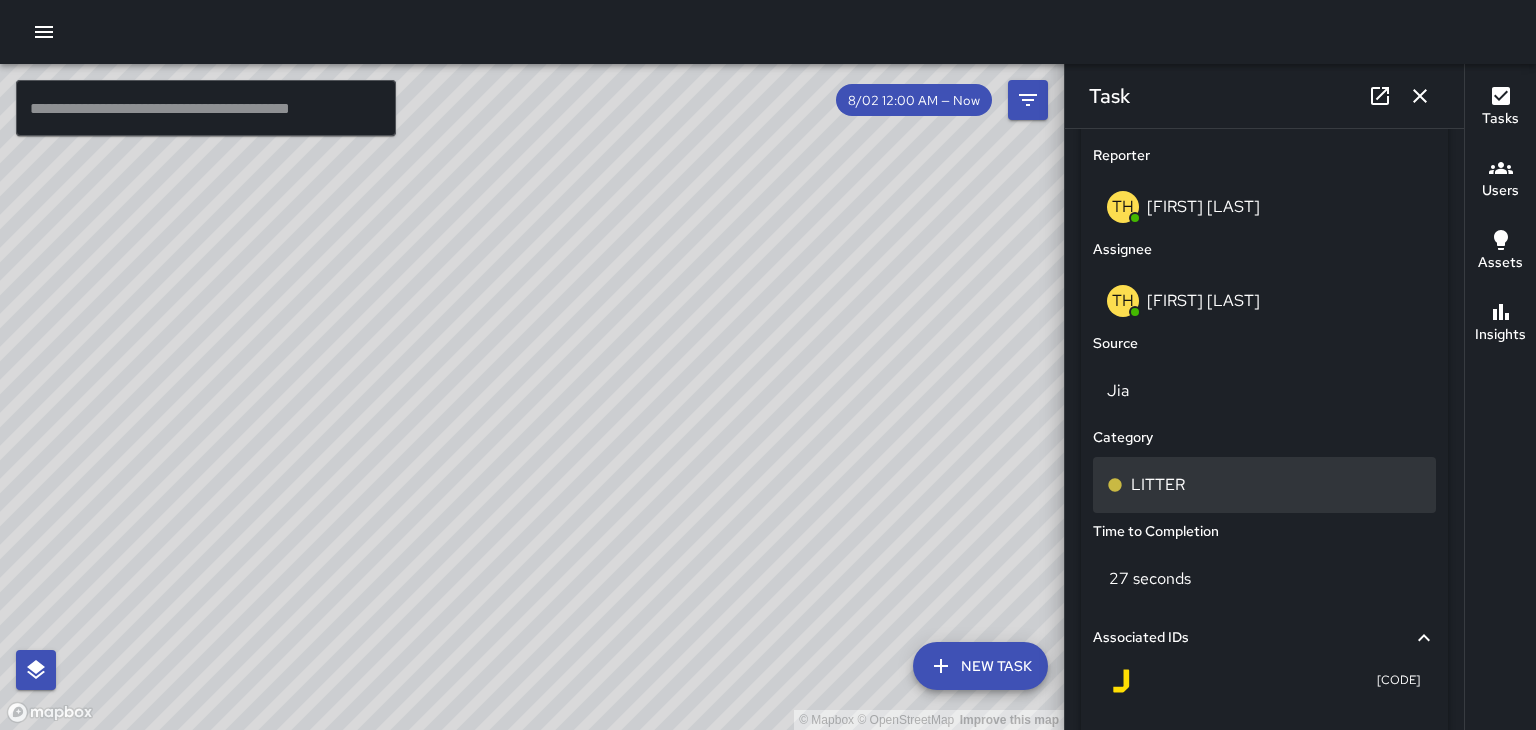 click on "LITTER" at bounding box center [1158, 485] 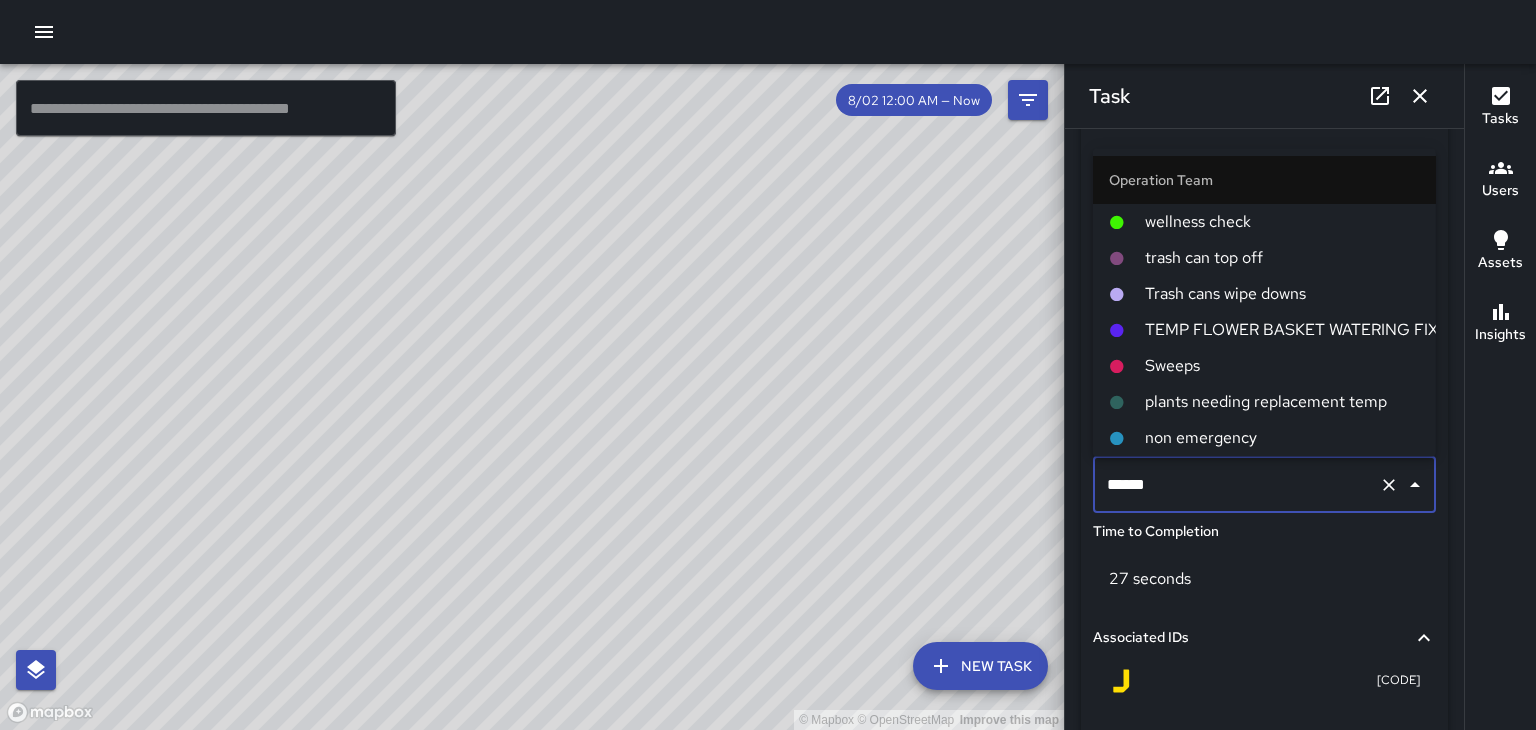 scroll, scrollTop: 72, scrollLeft: 0, axis: vertical 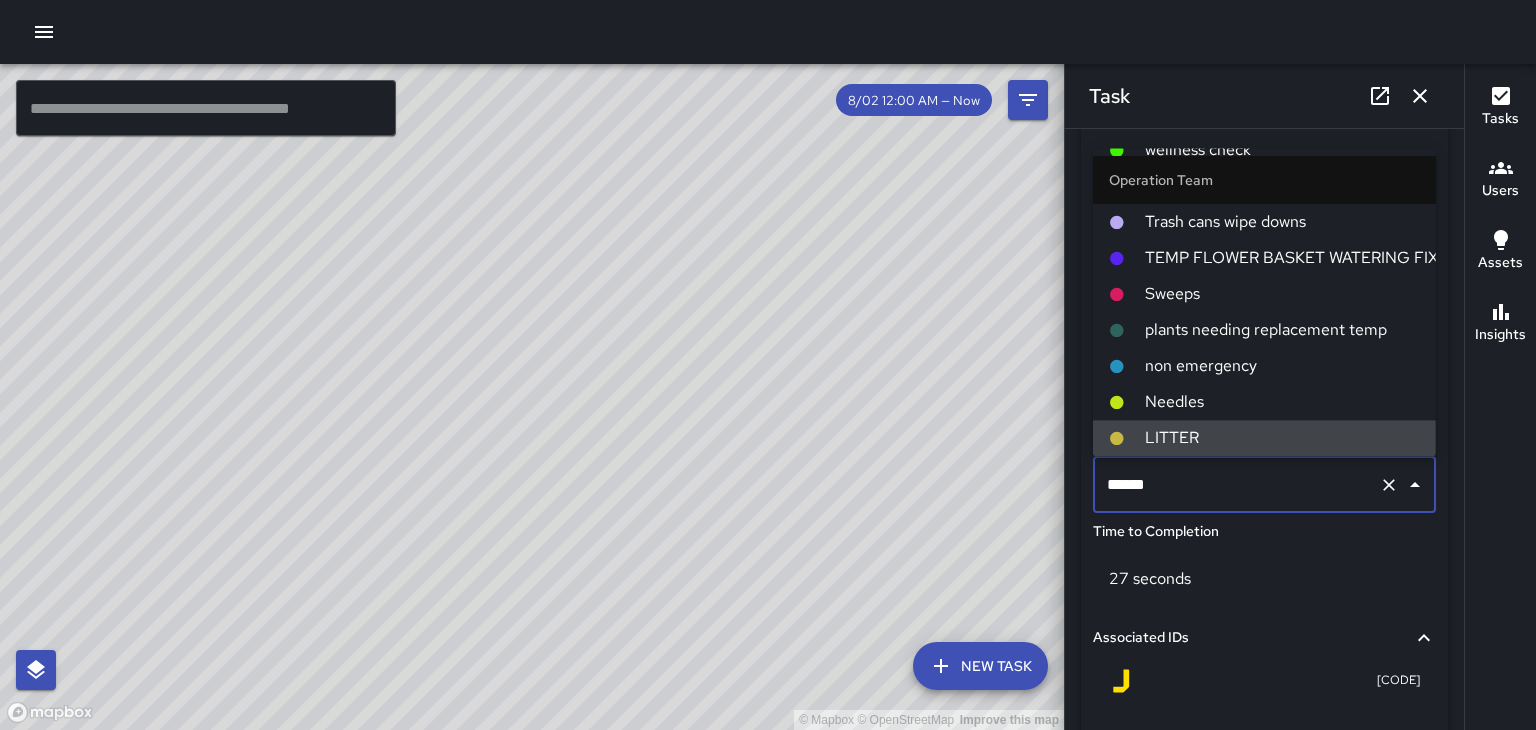 click on "27 seconds" at bounding box center (1264, 579) 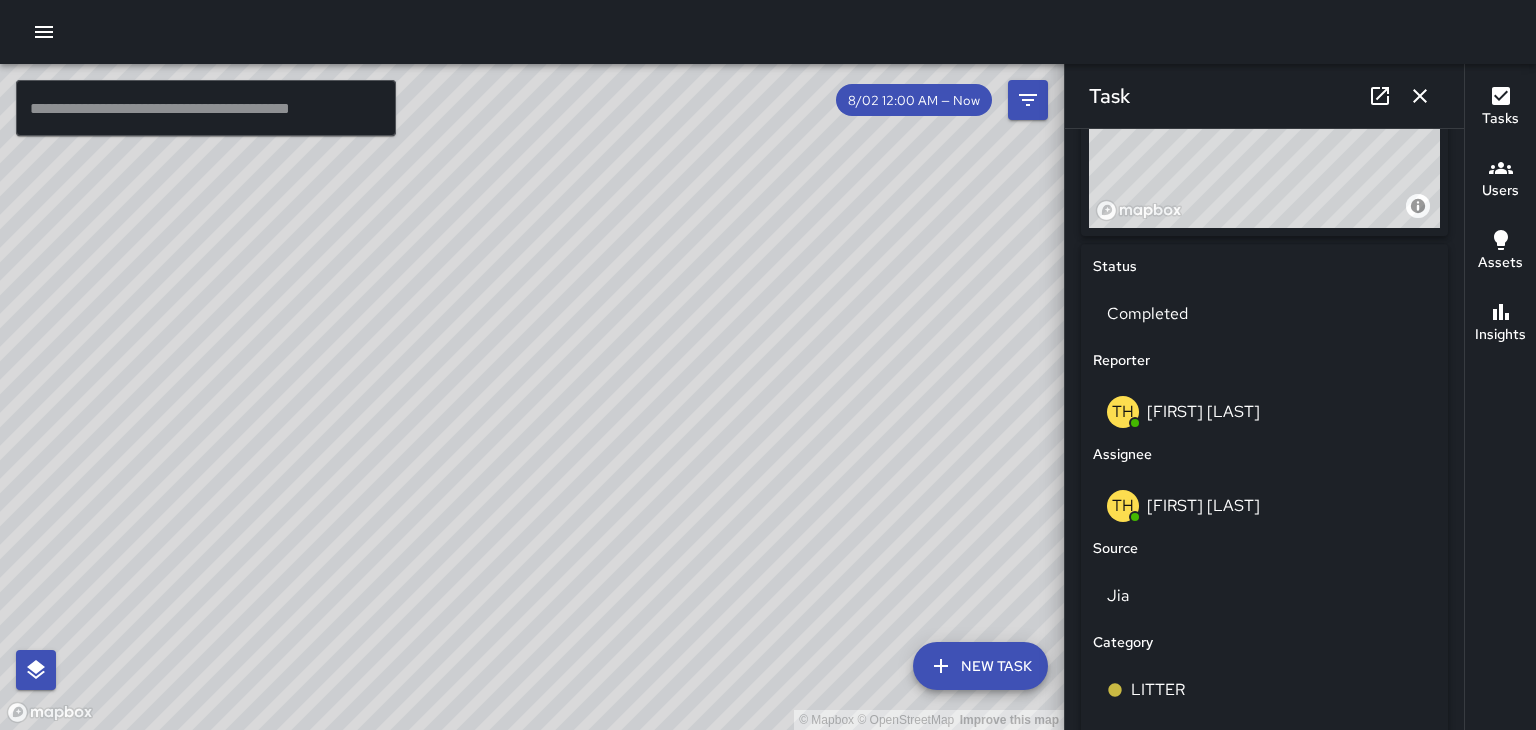 scroll, scrollTop: 836, scrollLeft: 0, axis: vertical 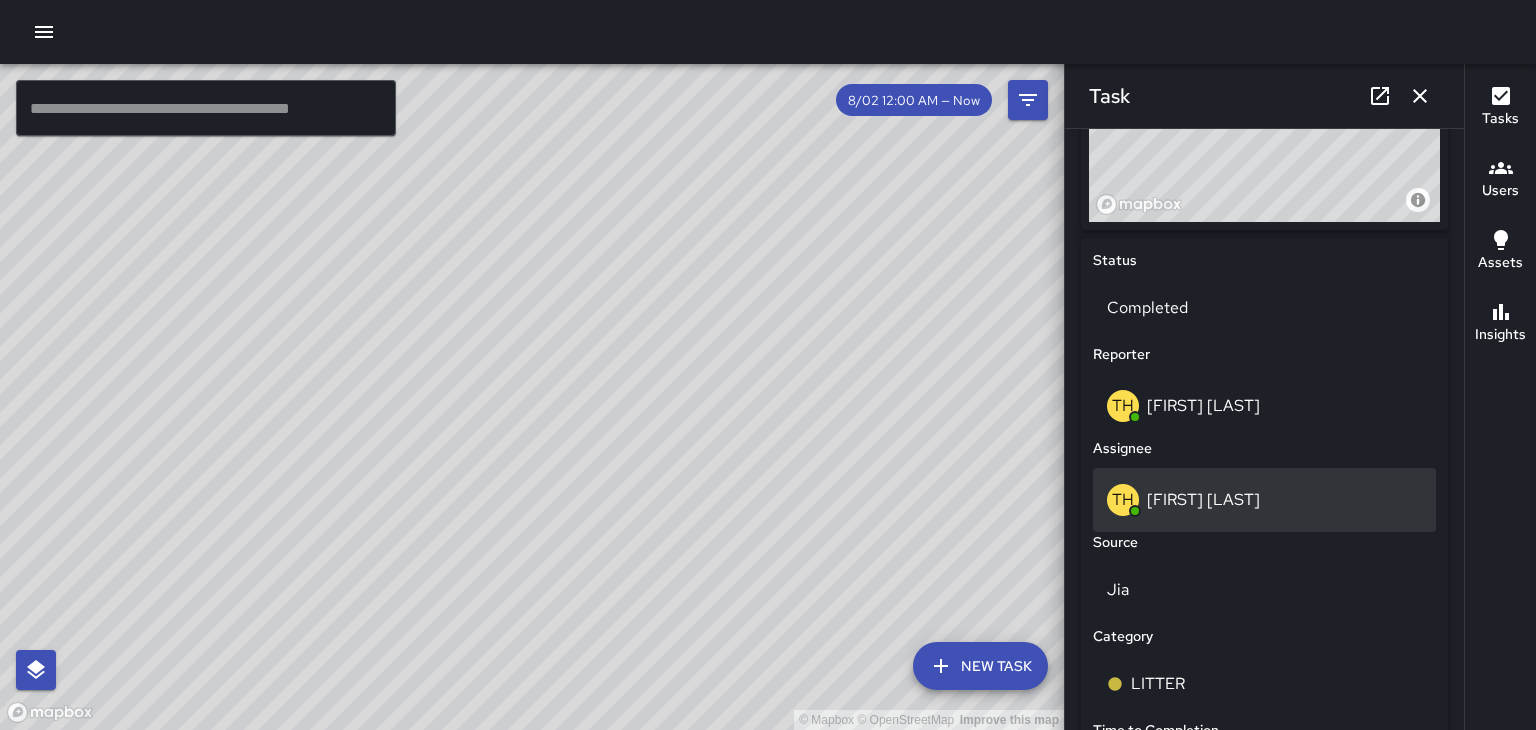click on "[FIRST] [LAST]" at bounding box center [1203, 499] 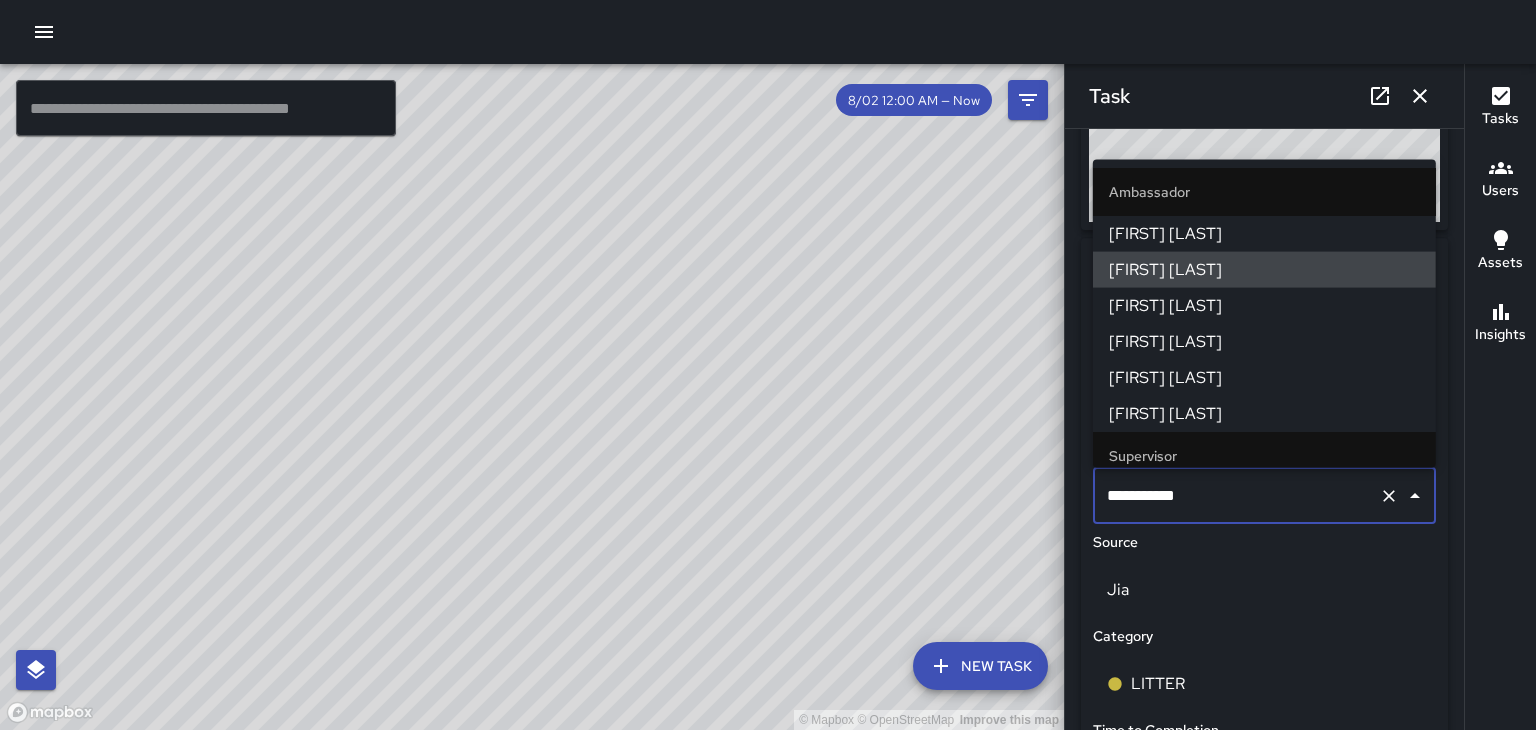 click on "**********" at bounding box center [1236, 496] 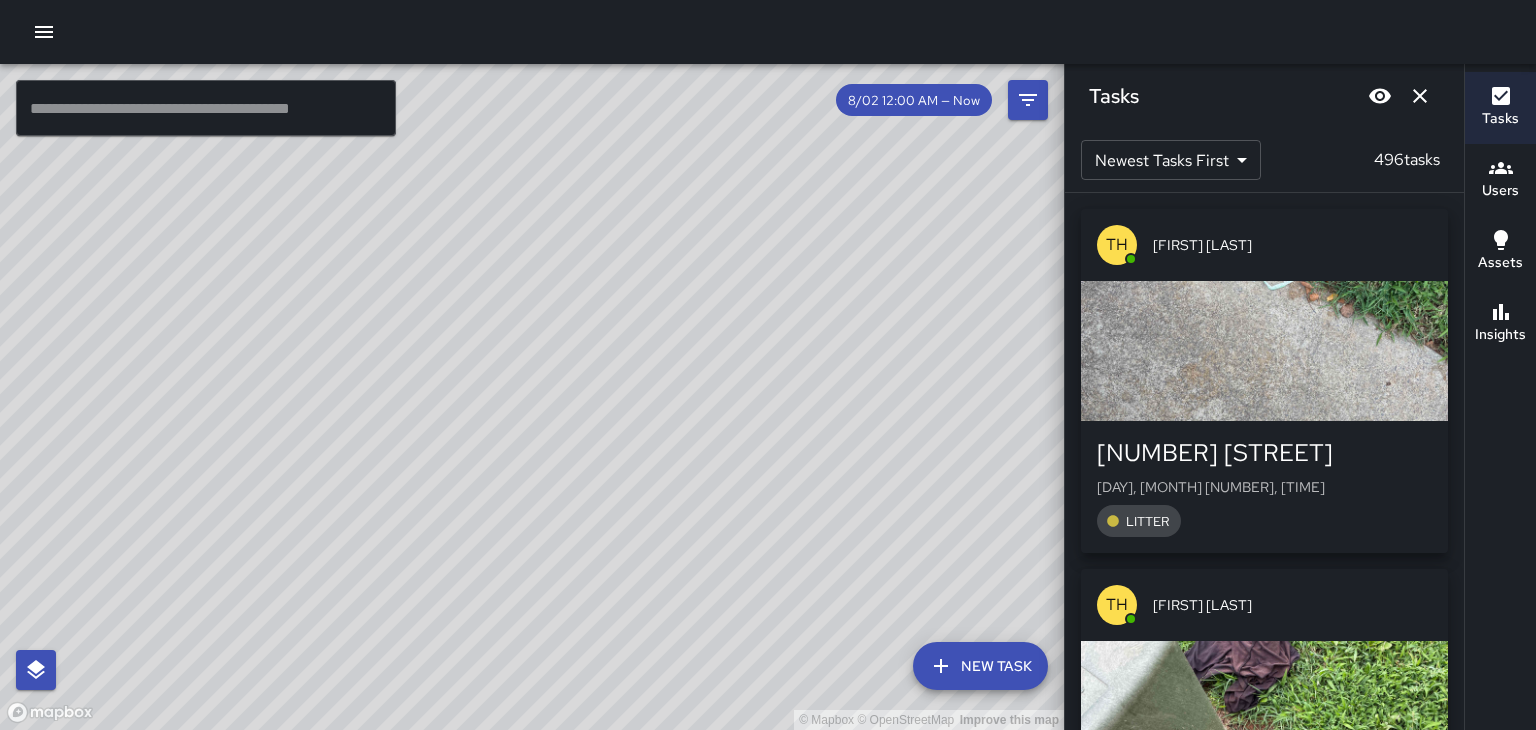 click 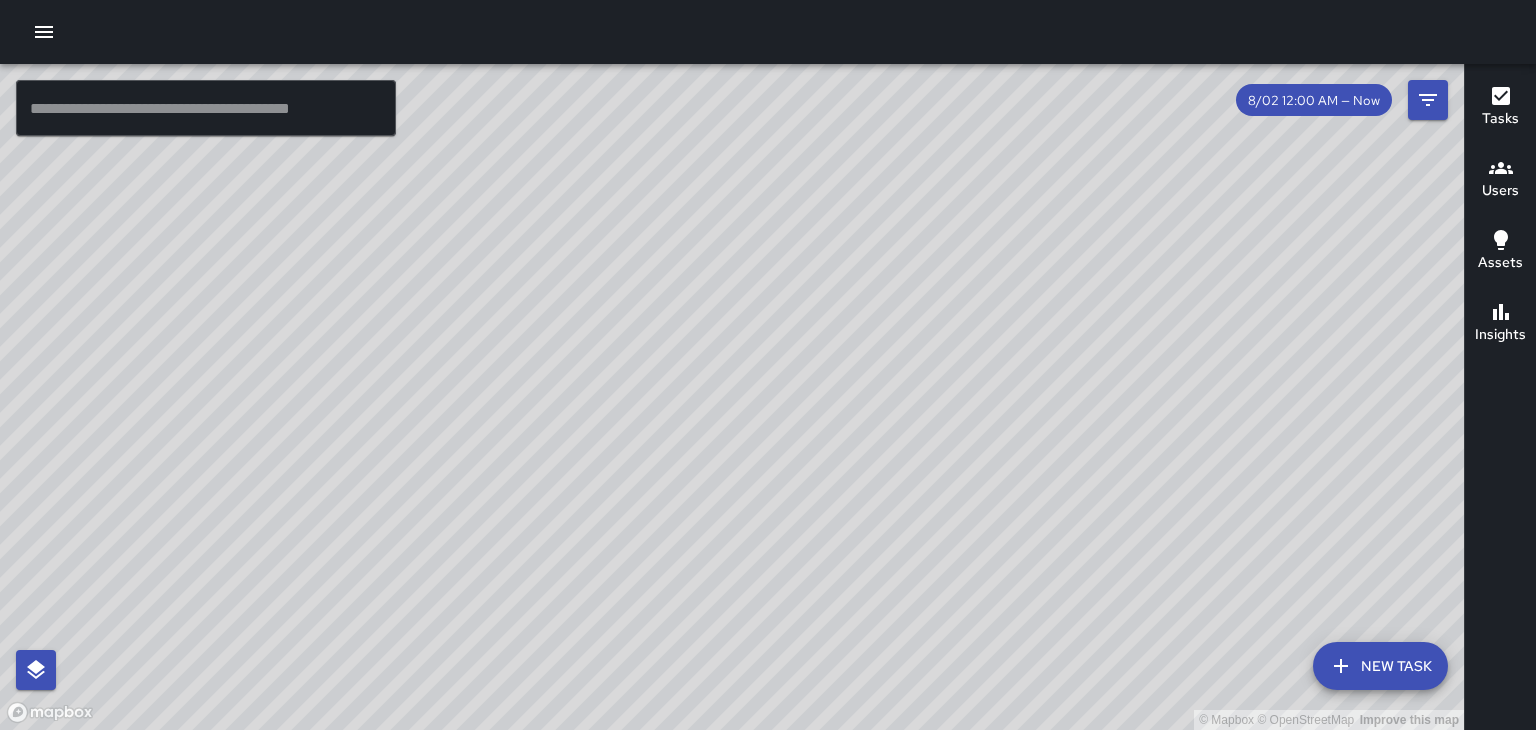 click on "© Mapbox   © OpenStreetMap   Improve this map" at bounding box center (732, 397) 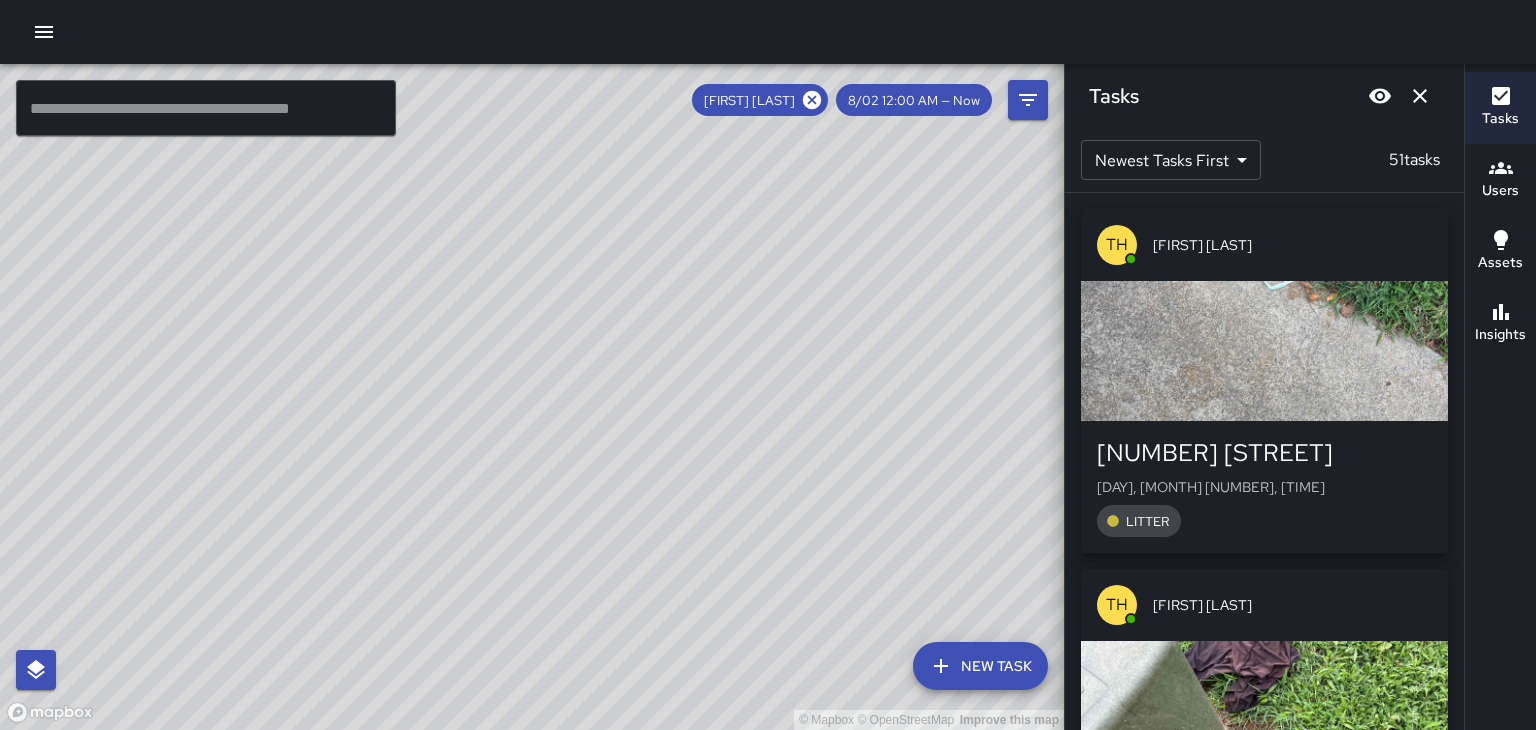 click 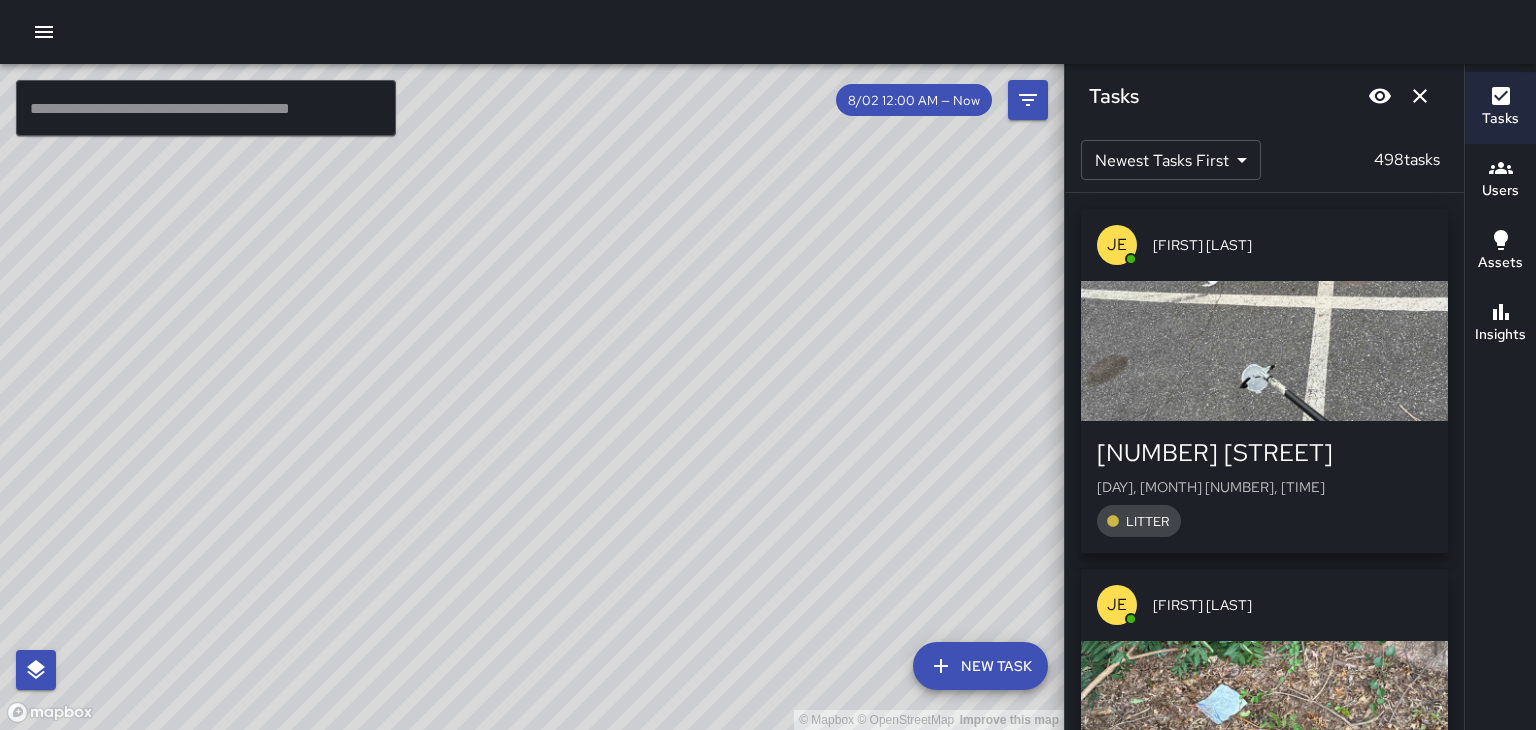 click on "© Mapbox   © OpenStreetMap   Improve this map" at bounding box center [532, 397] 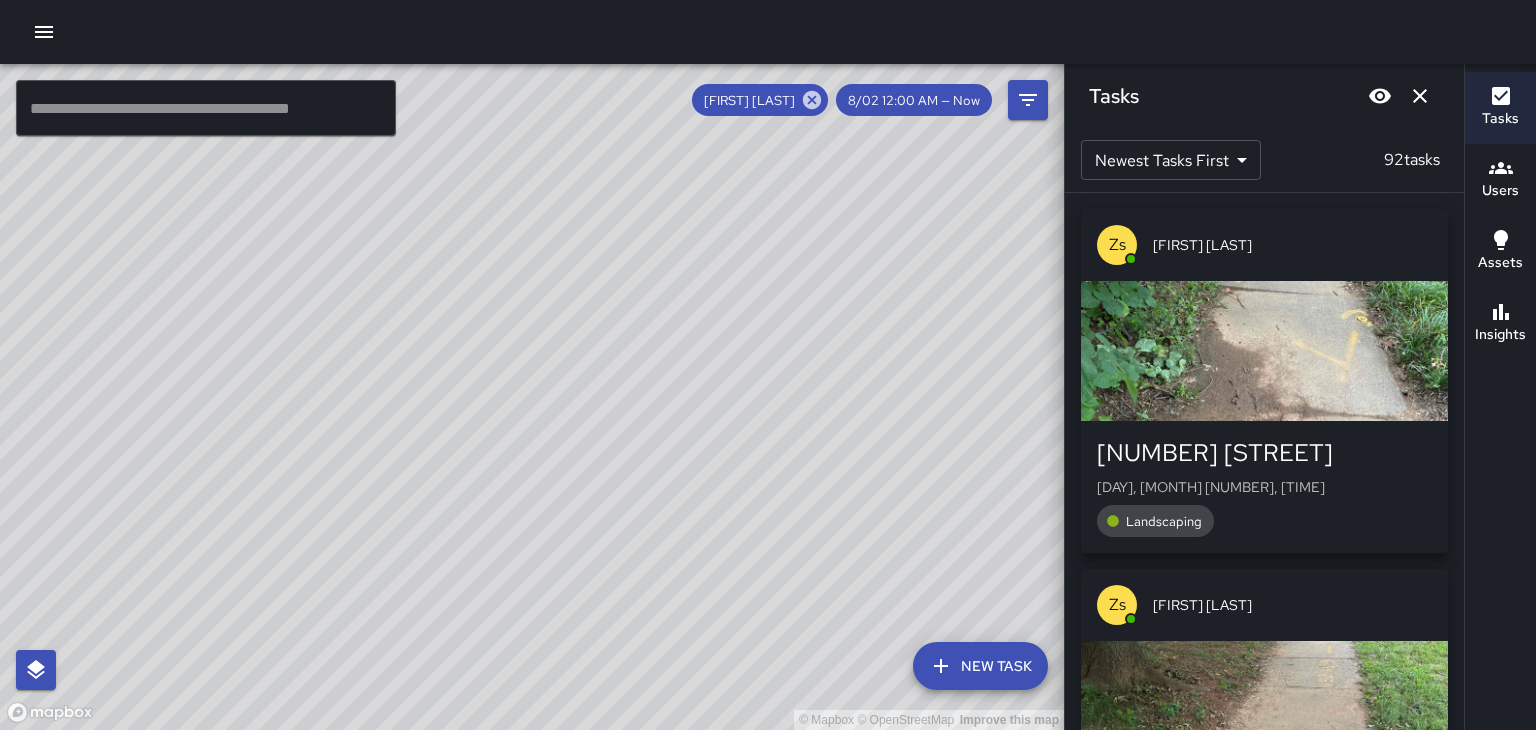click on "© Mapbox   © OpenStreetMap   Improve this map" at bounding box center (532, 397) 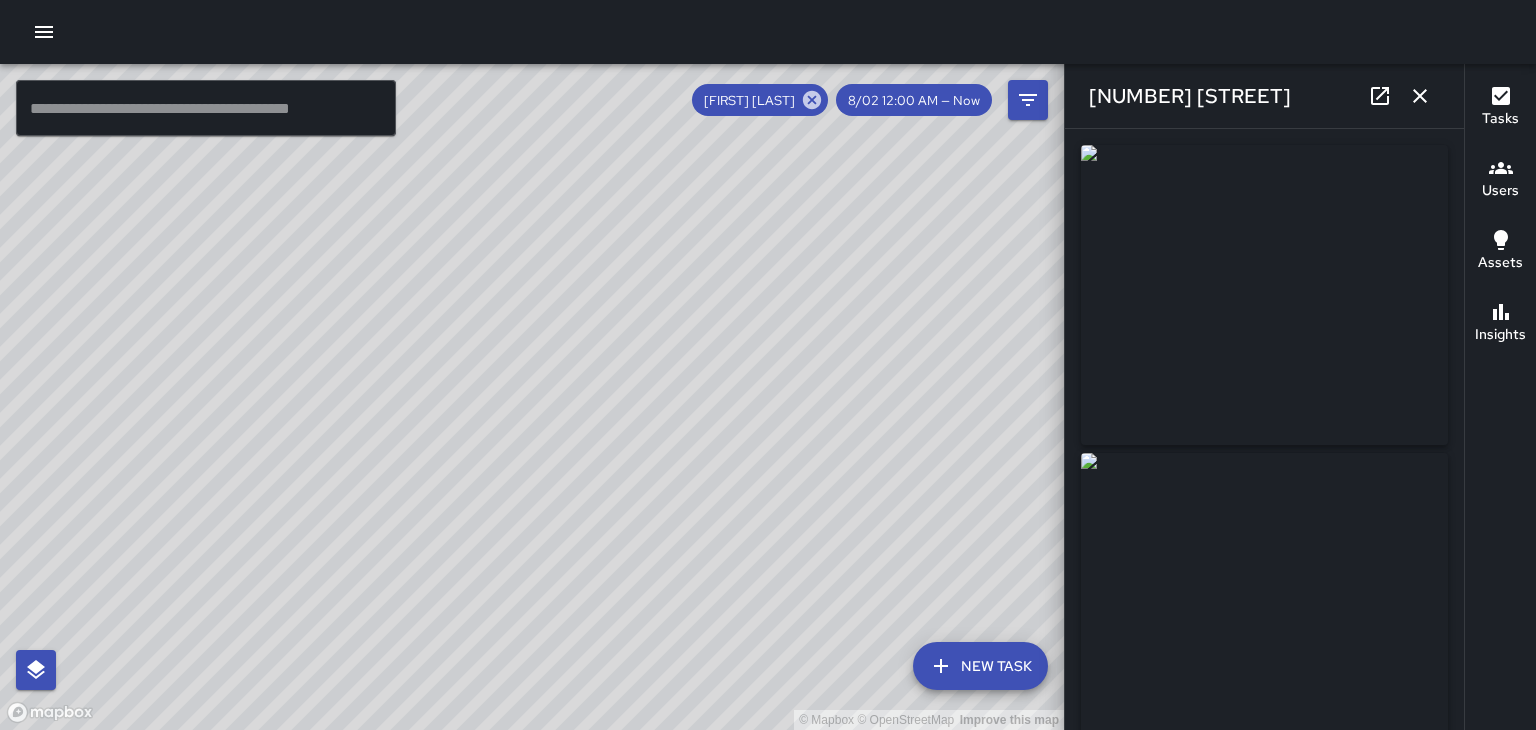 type on "**********" 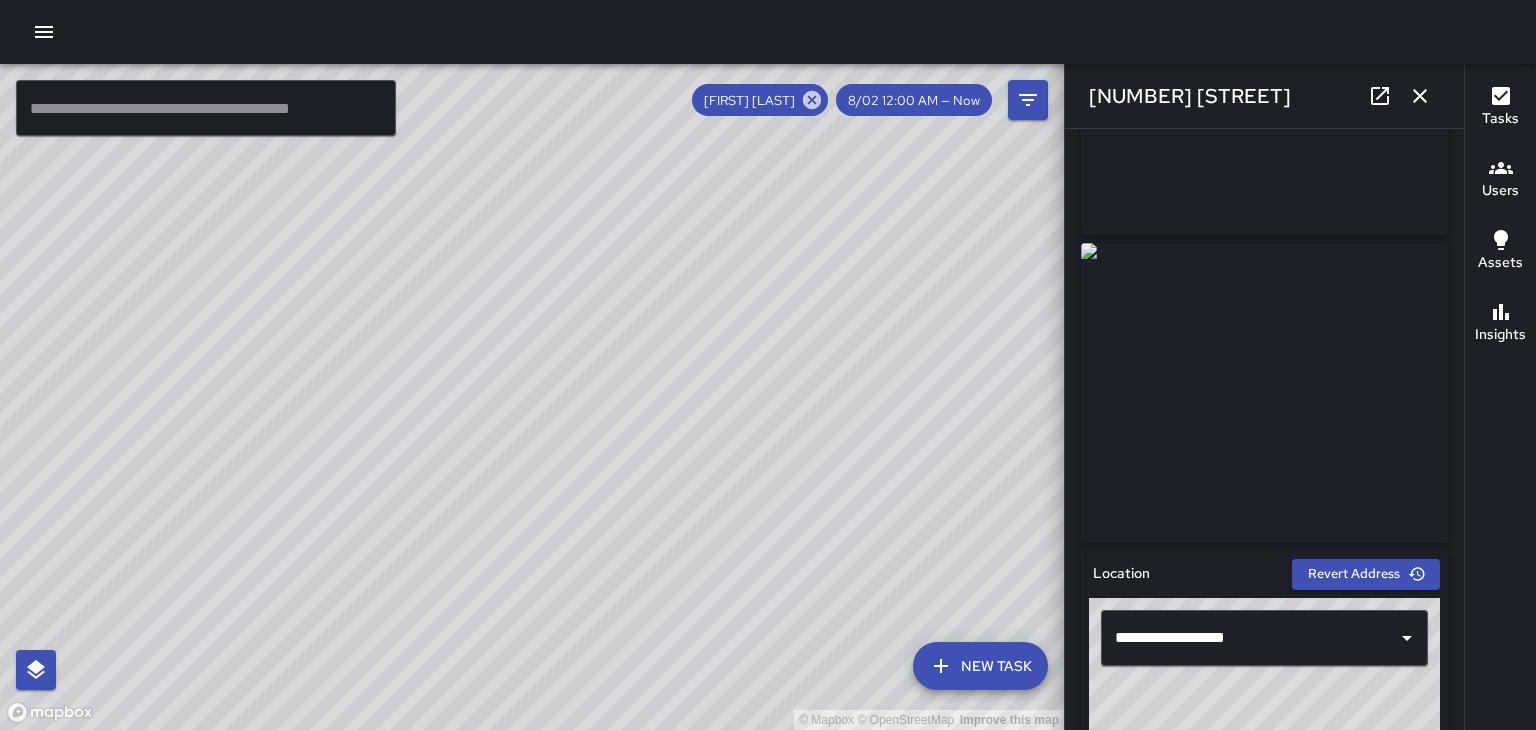 scroll, scrollTop: 213, scrollLeft: 0, axis: vertical 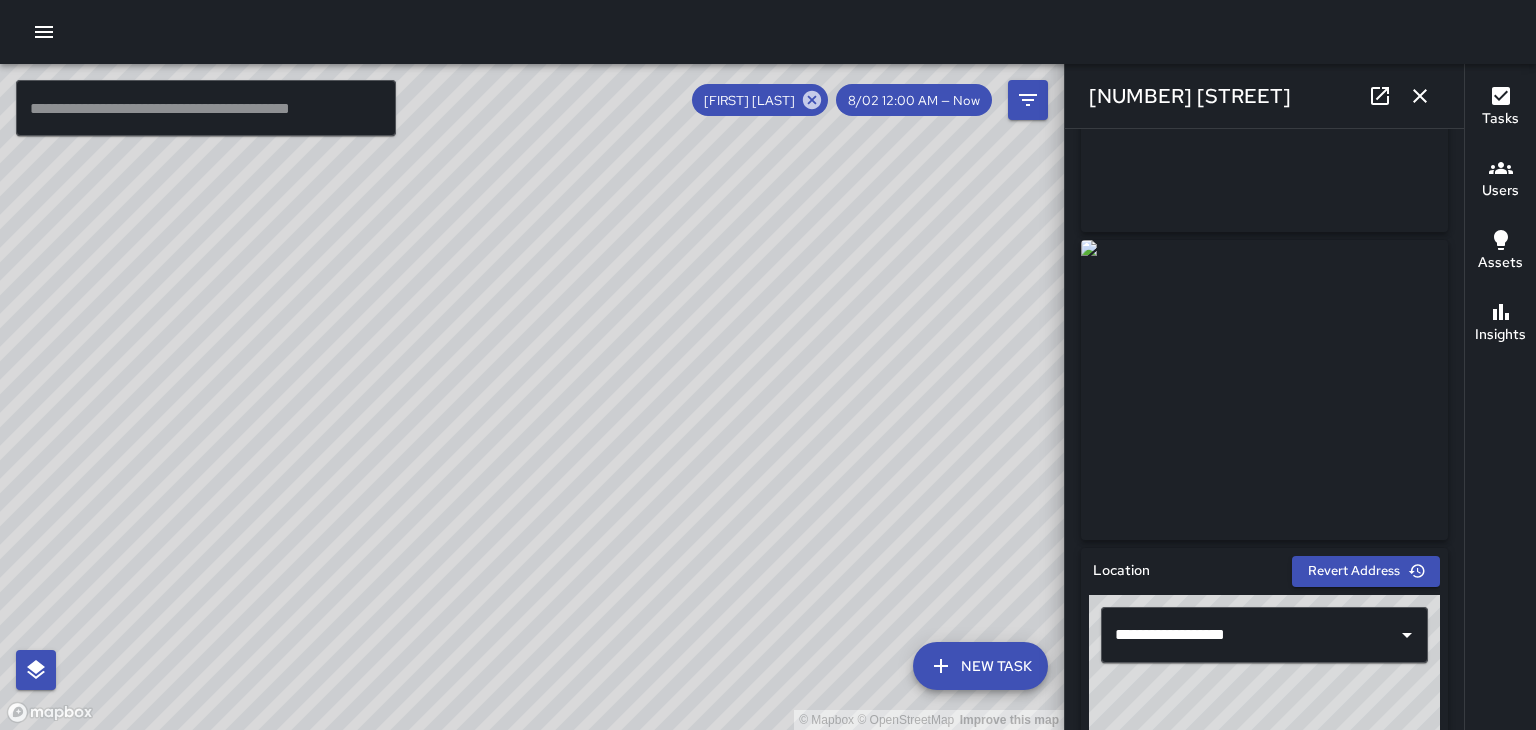 click on "© Mapbox   © OpenStreetMap   Improve this map" at bounding box center (532, 397) 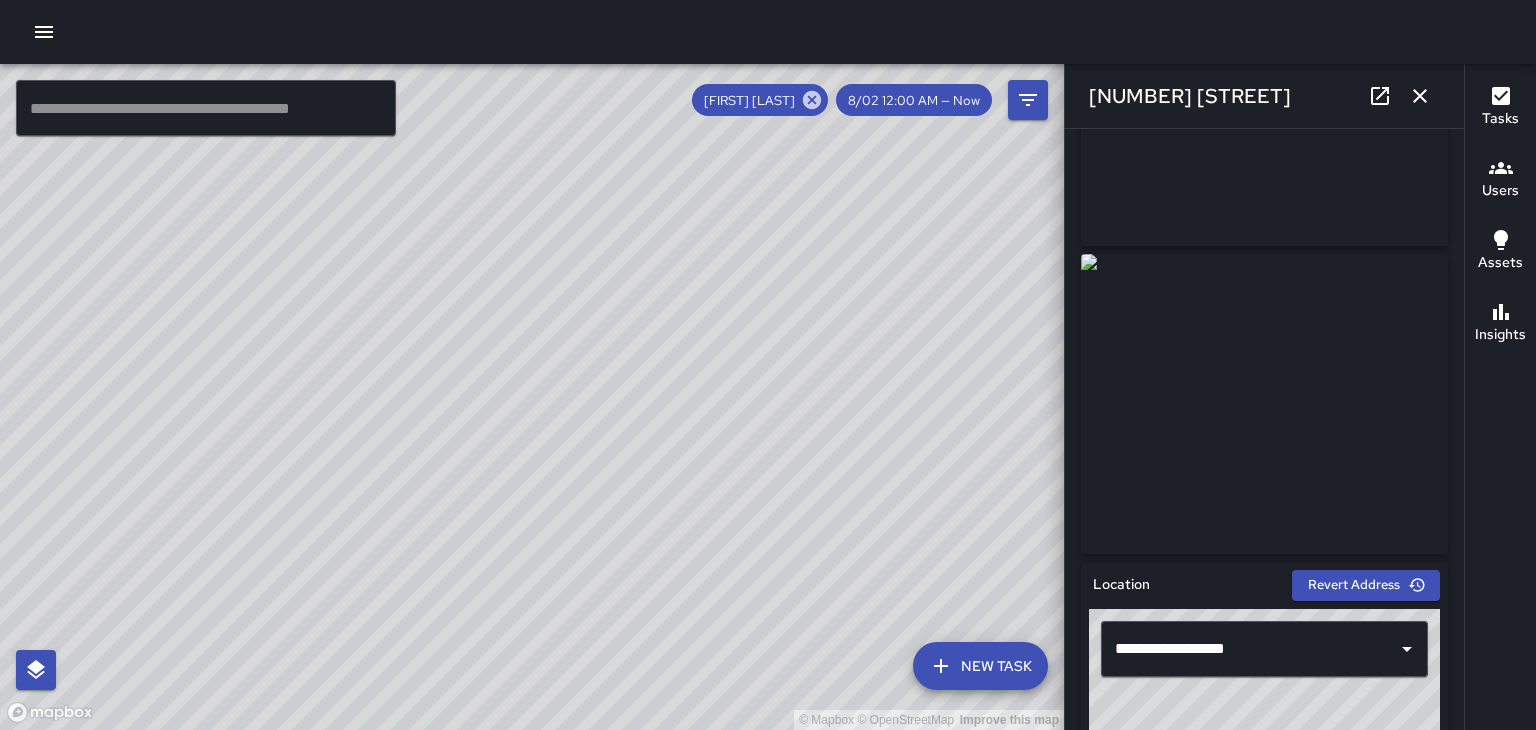 scroll, scrollTop: 200, scrollLeft: 0, axis: vertical 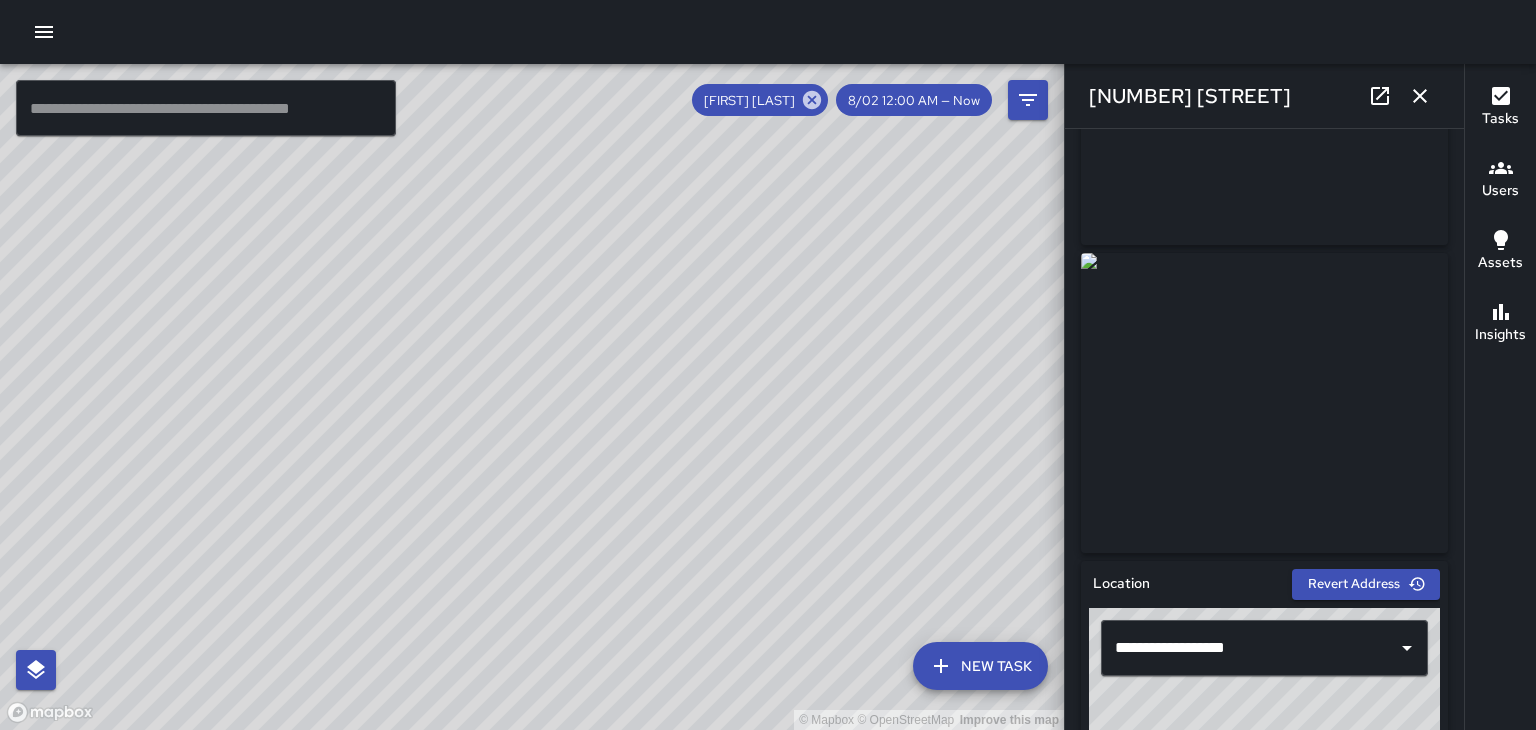 click on "© Mapbox   © OpenStreetMap   Improve this map" at bounding box center (532, 397) 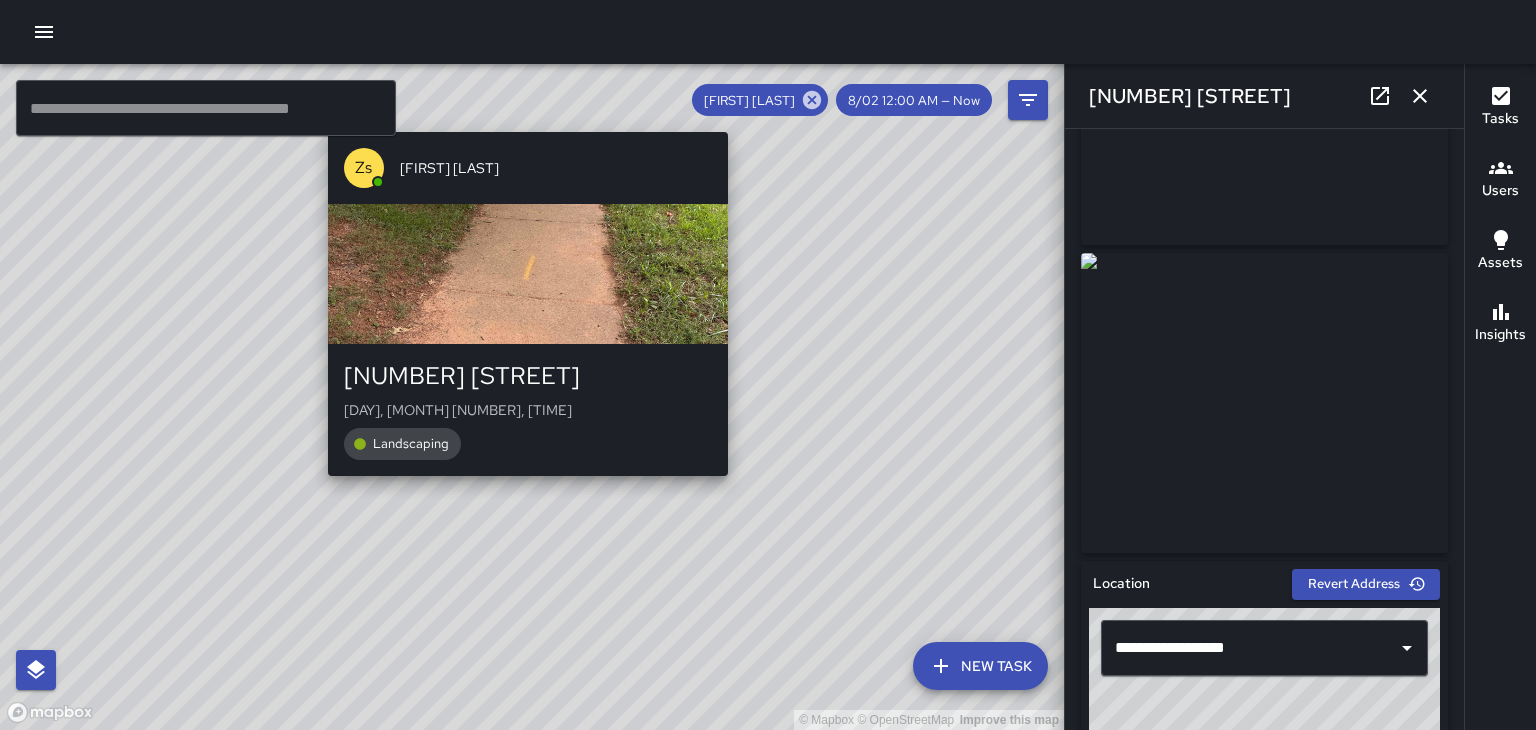 click on "© Mapbox   © OpenStreetMap   Improve this map Zs Zach stamey 301 College Street Sat, Aug 2, 3:08 PM Landscaping" at bounding box center (532, 397) 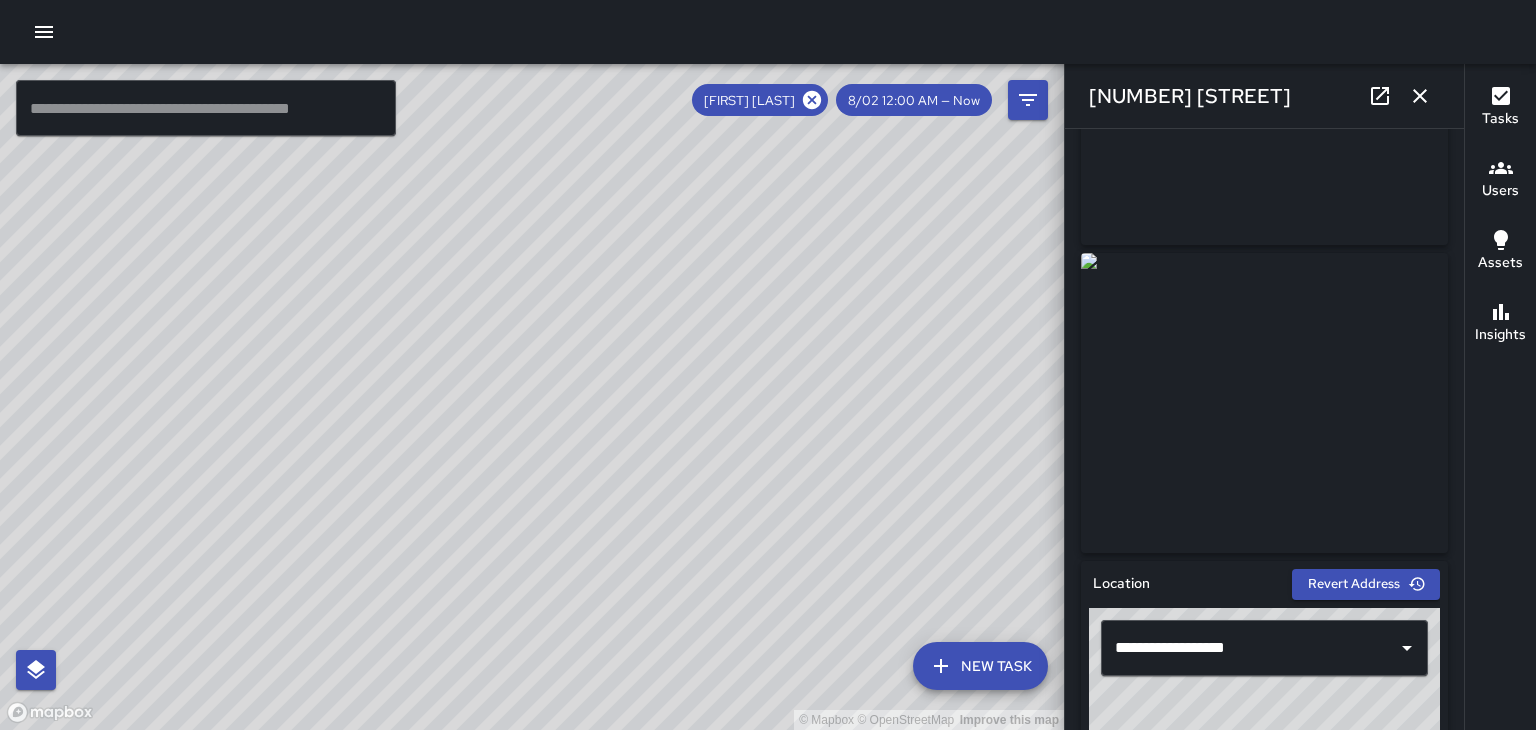 click 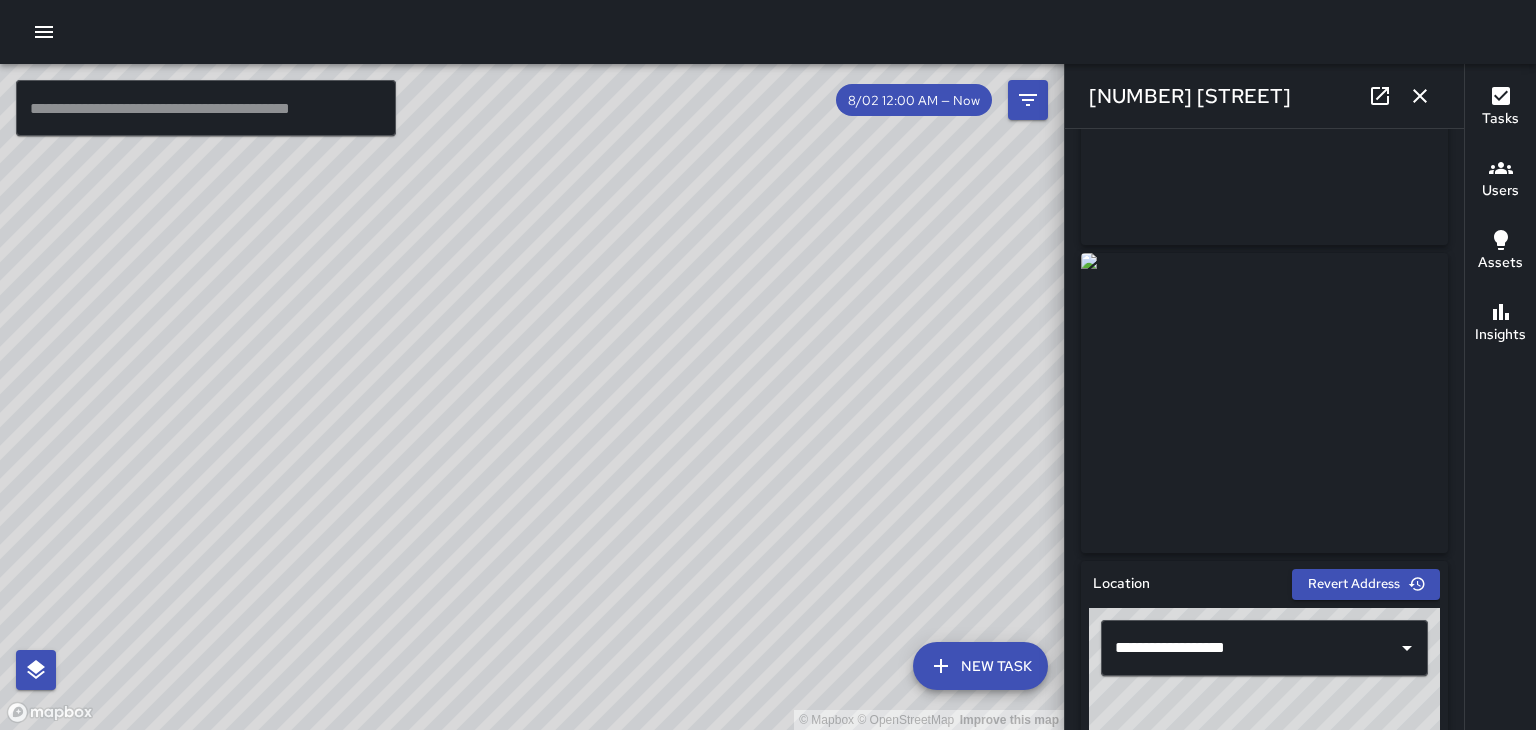 click on "© Mapbox   © OpenStreetMap   Improve this map" at bounding box center (532, 397) 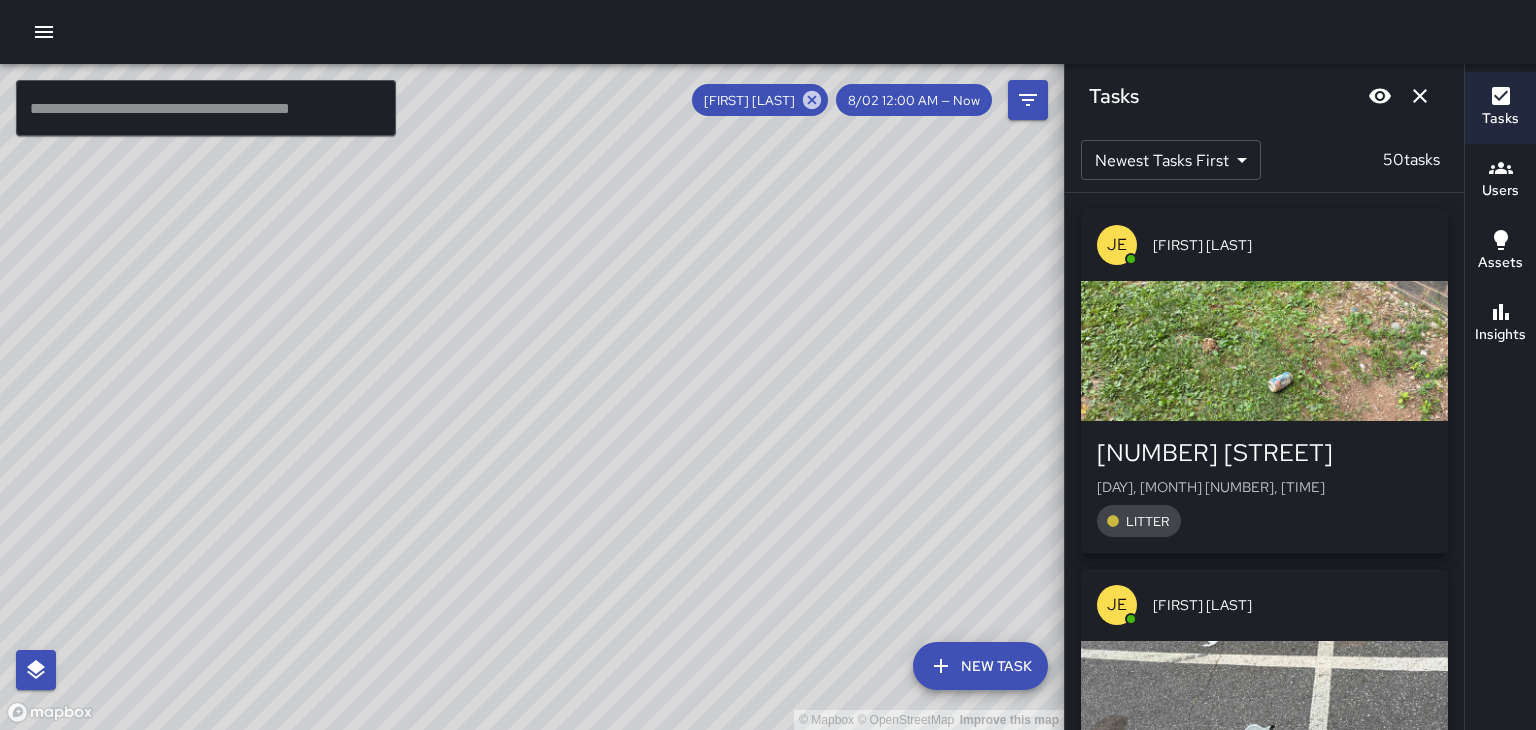 click 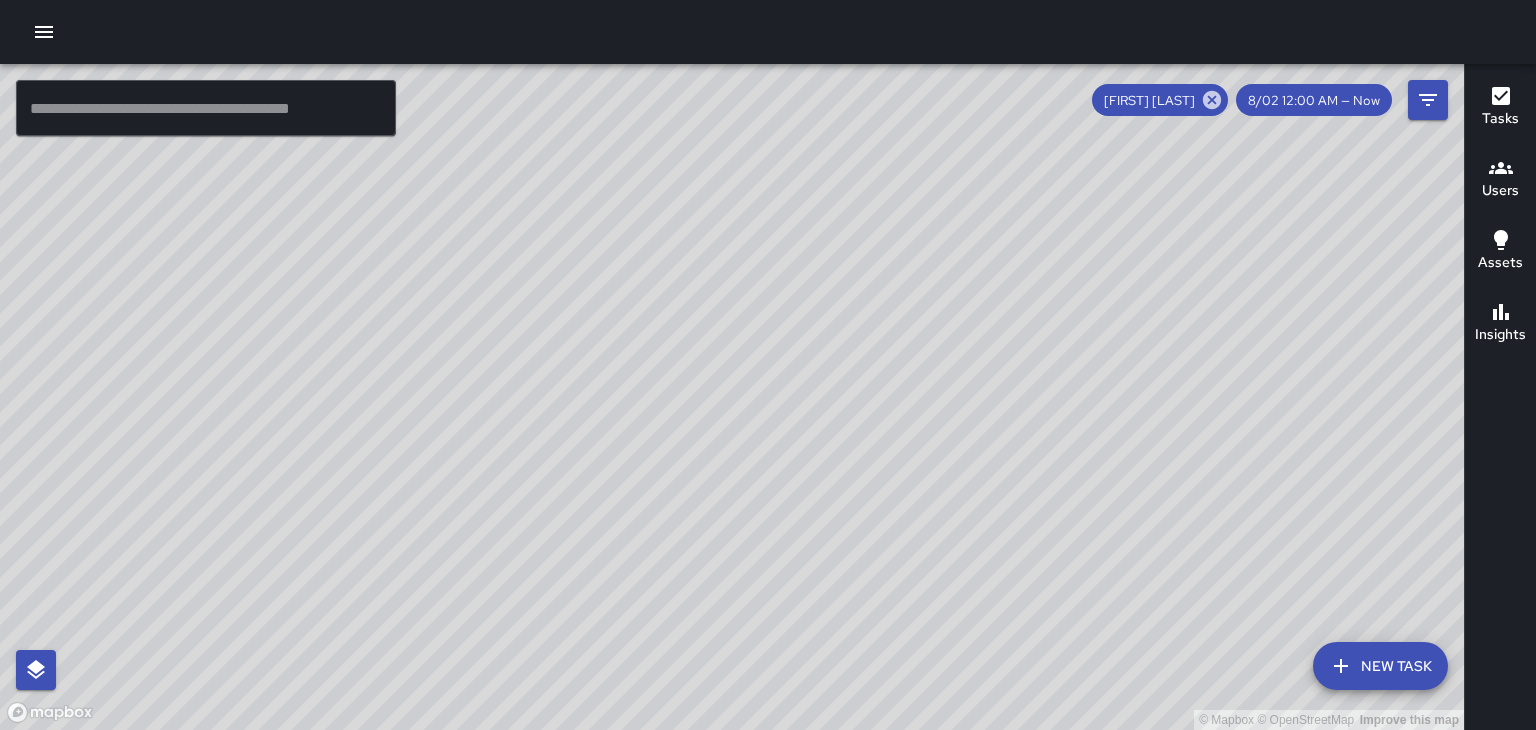 click on "© Mapbox   © OpenStreetMap   Improve this map" at bounding box center (732, 397) 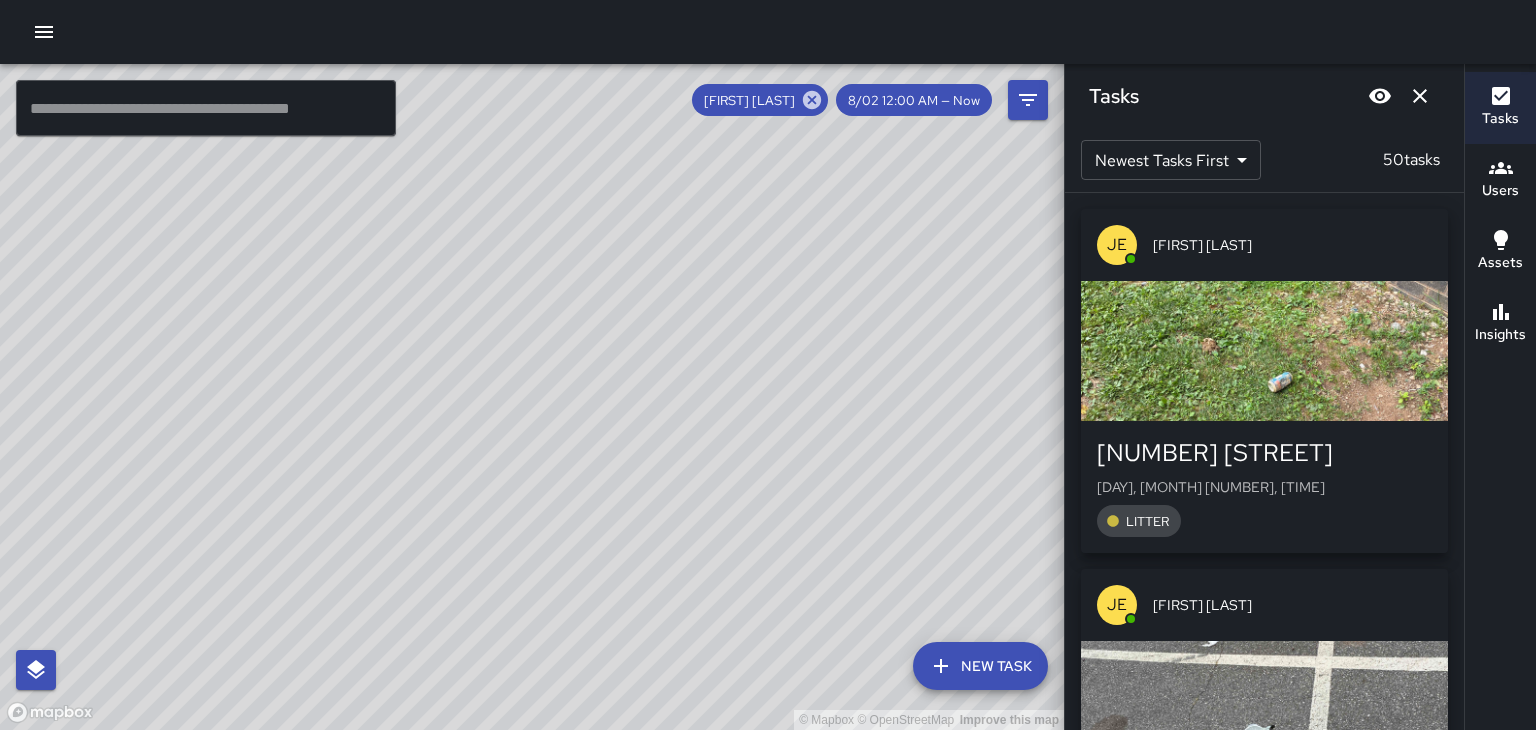 click 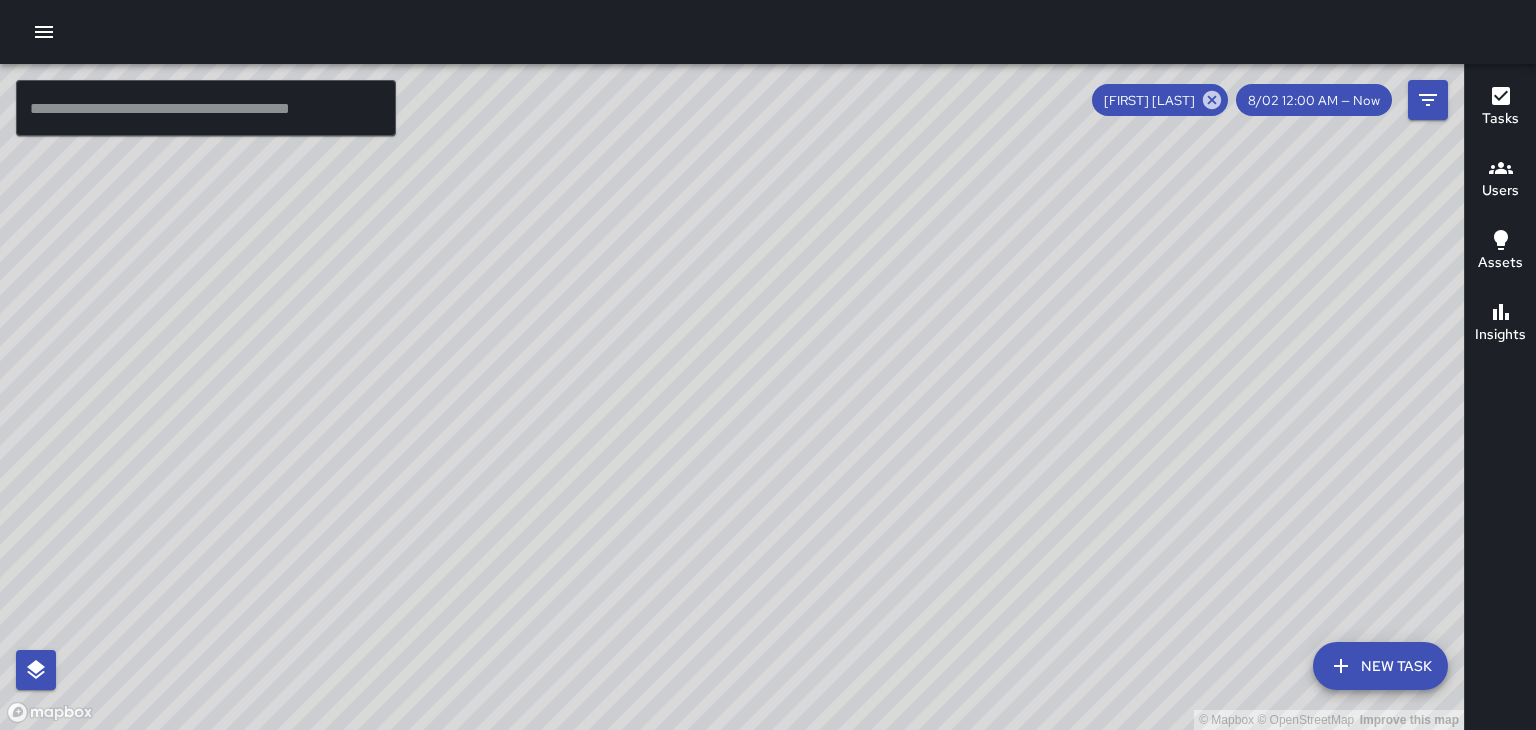 click on "[FIRST] [LAST]" at bounding box center (1160, 100) 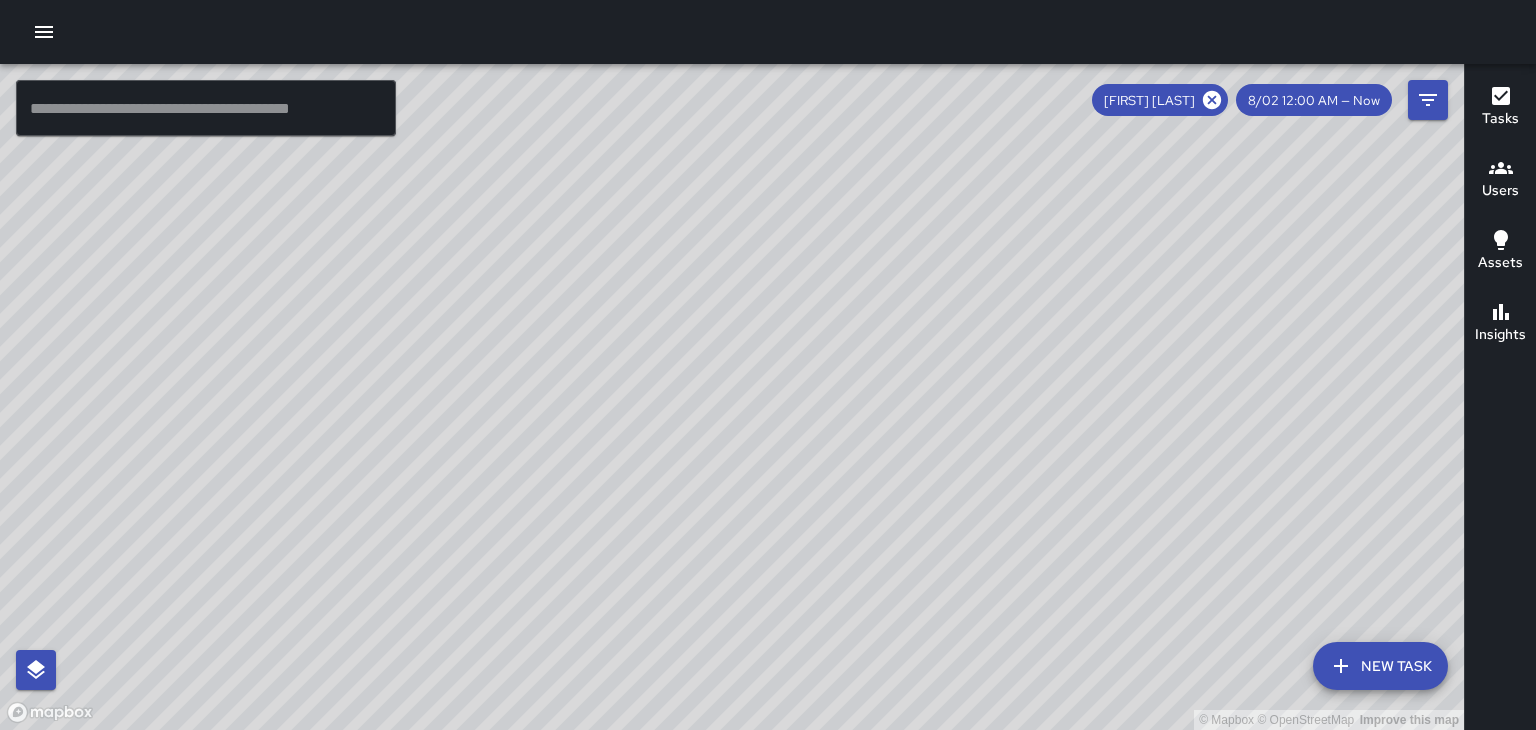 click 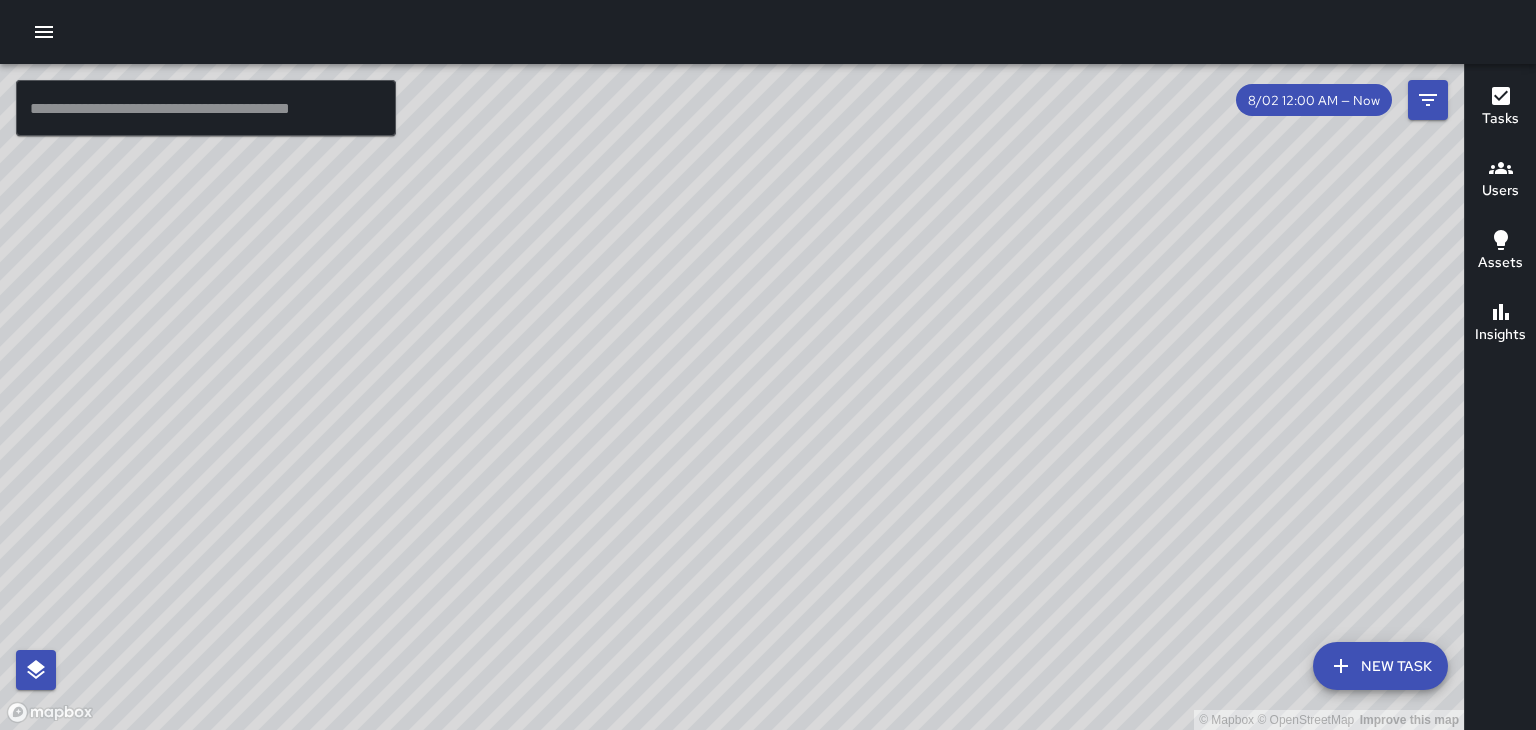 click on "© Mapbox   © OpenStreetMap   Improve this map" at bounding box center [732, 397] 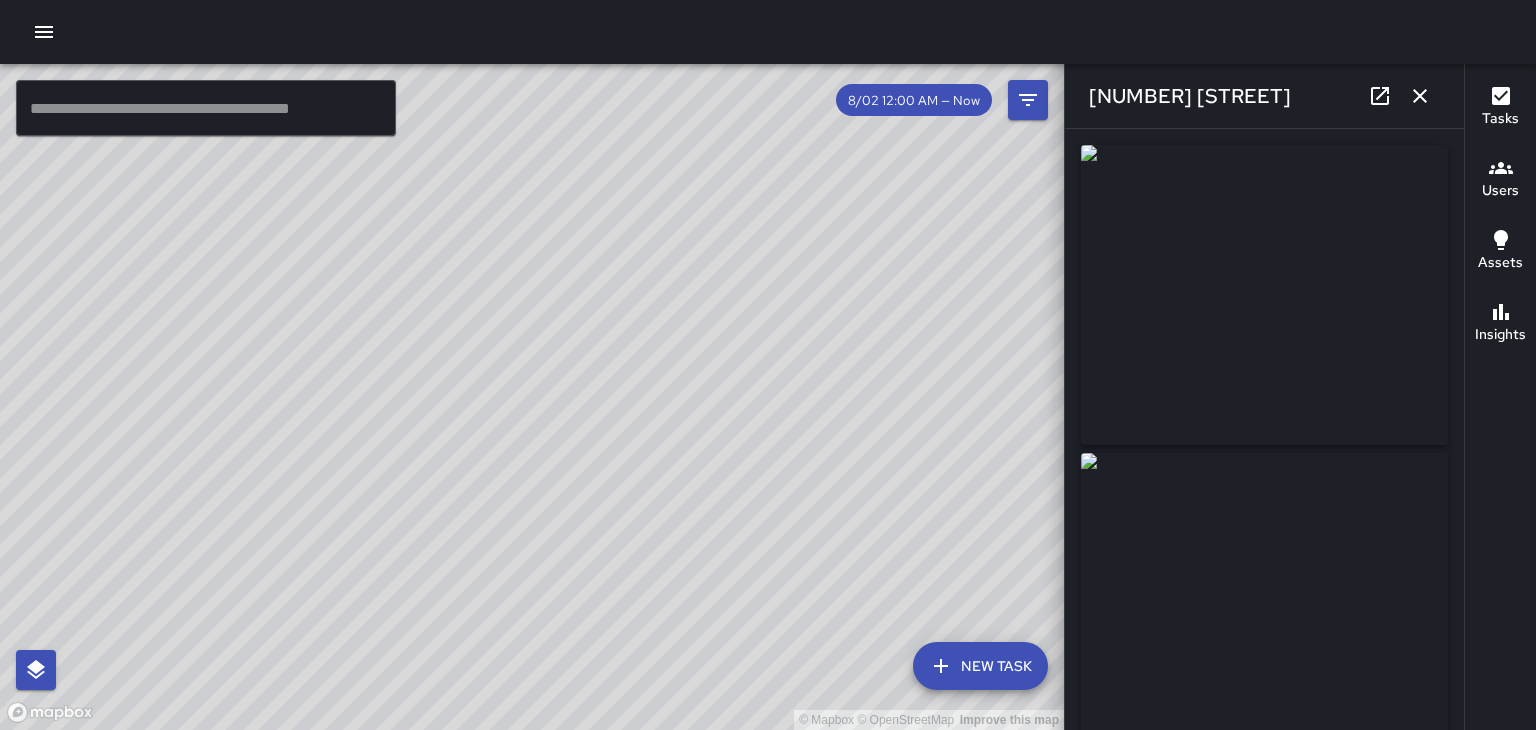 type on "**********" 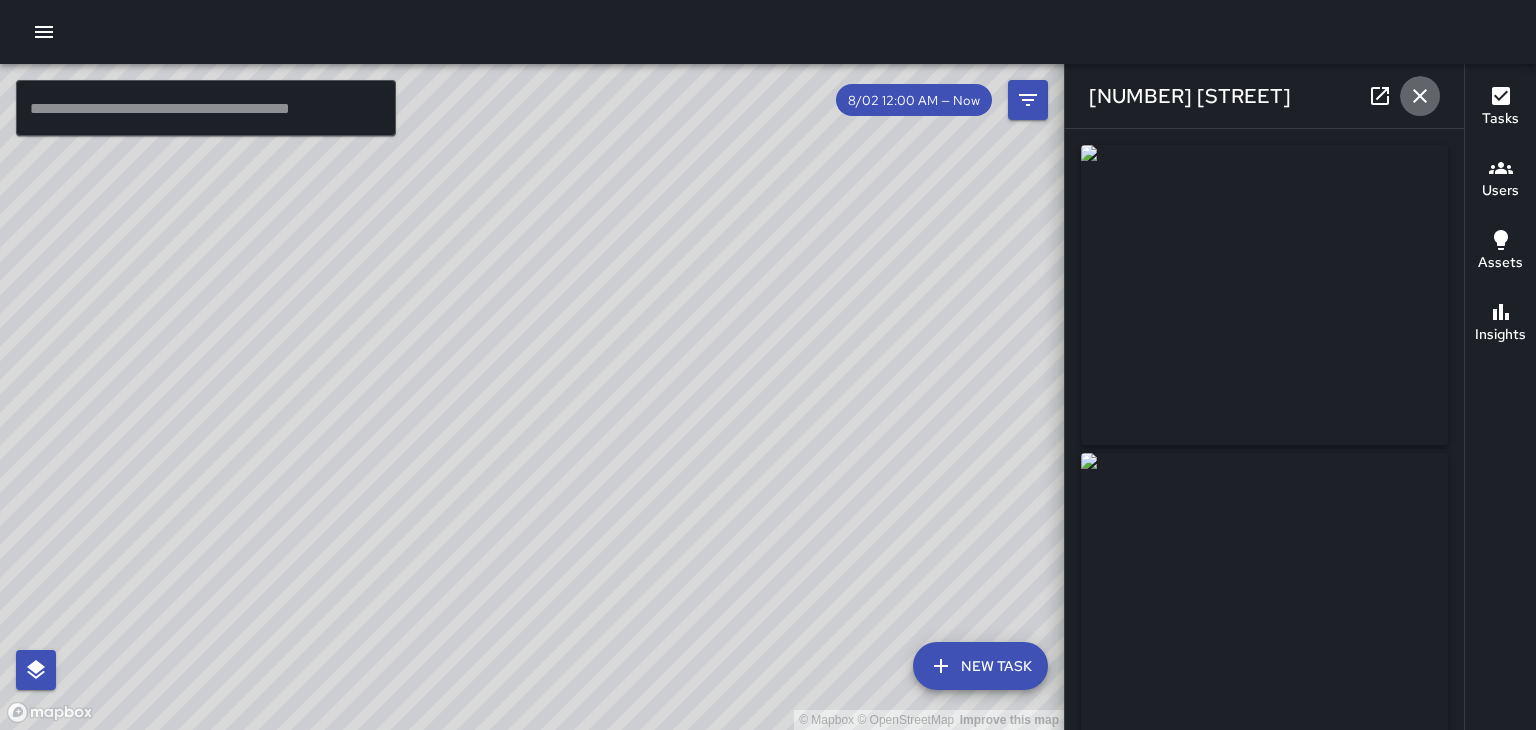 click 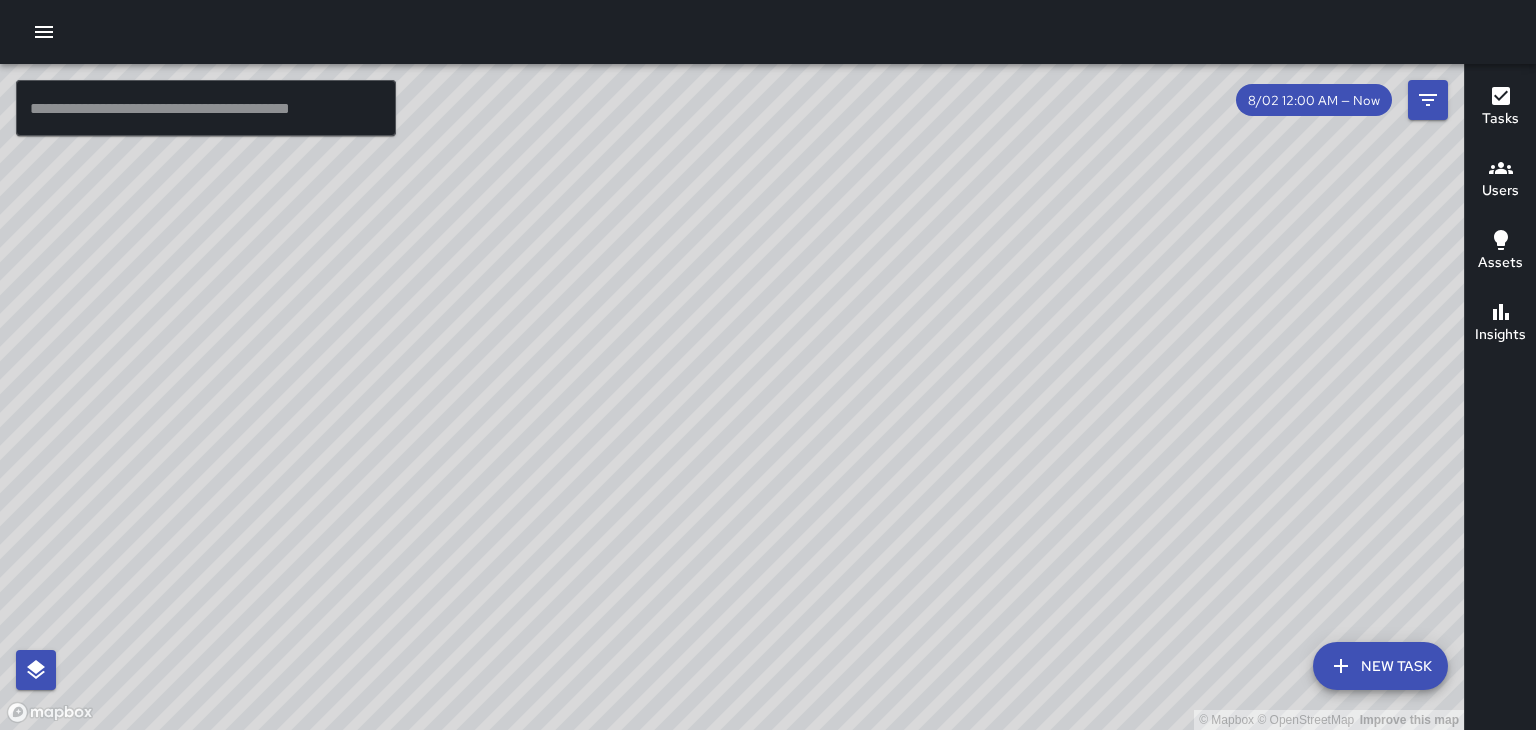 click on "Users" at bounding box center (1500, 191) 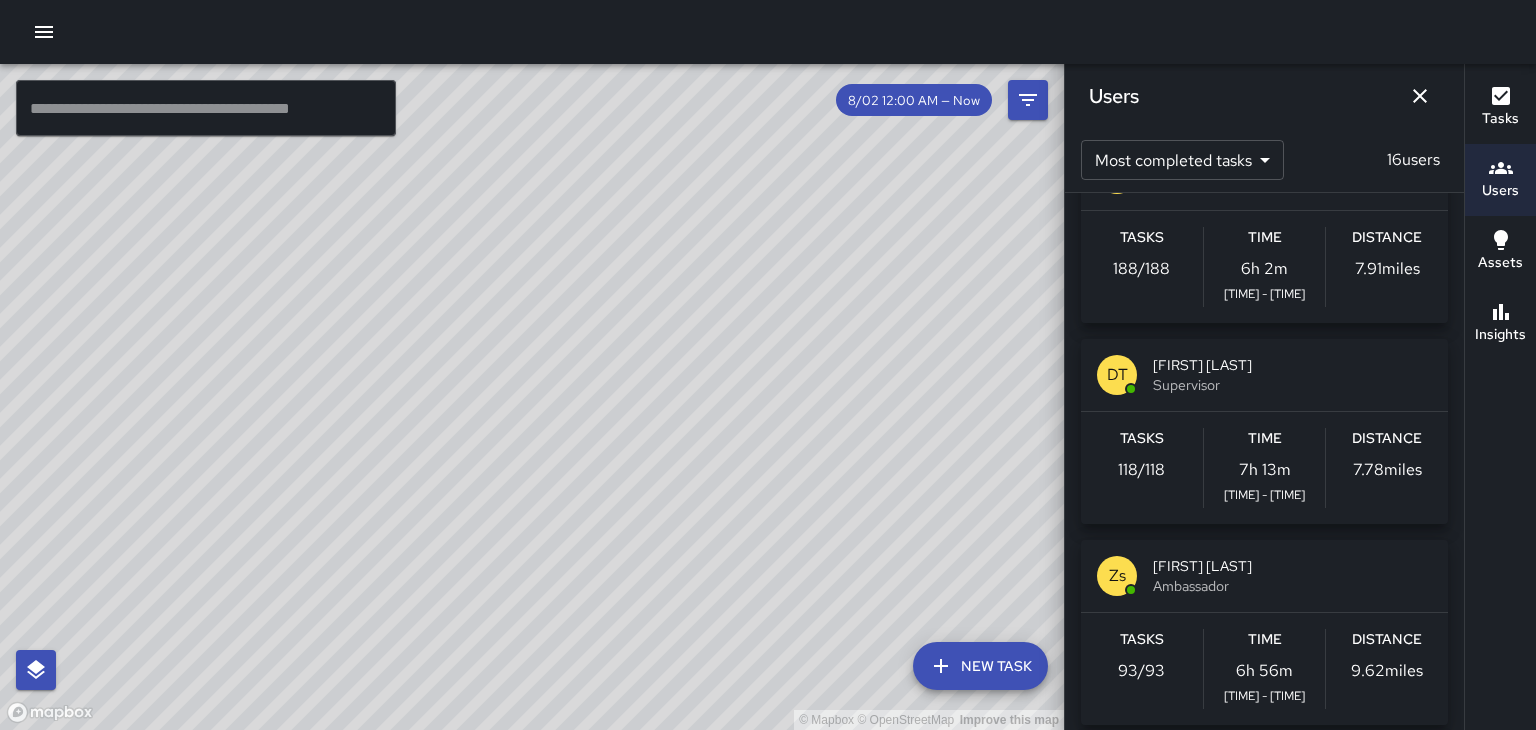 scroll, scrollTop: 95, scrollLeft: 0, axis: vertical 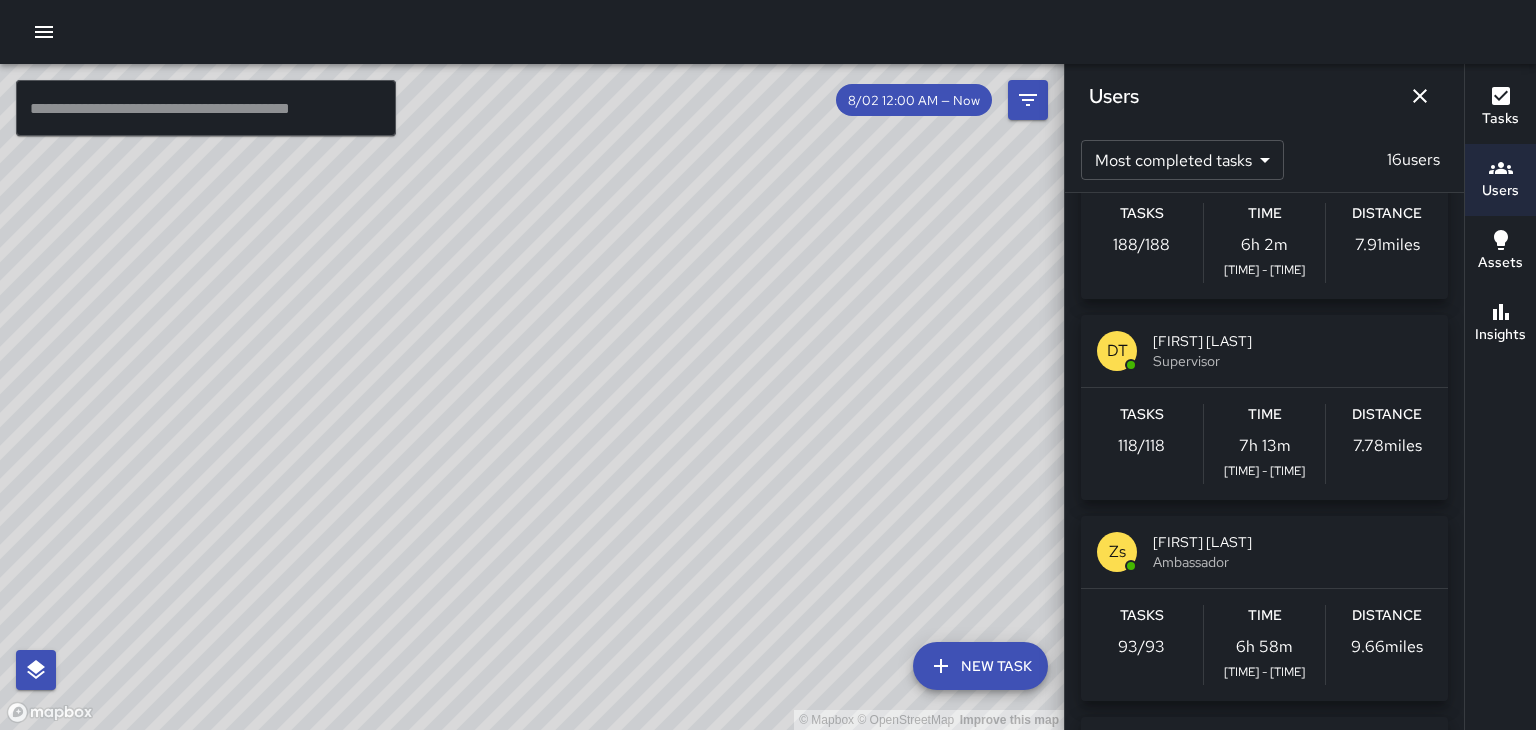 click 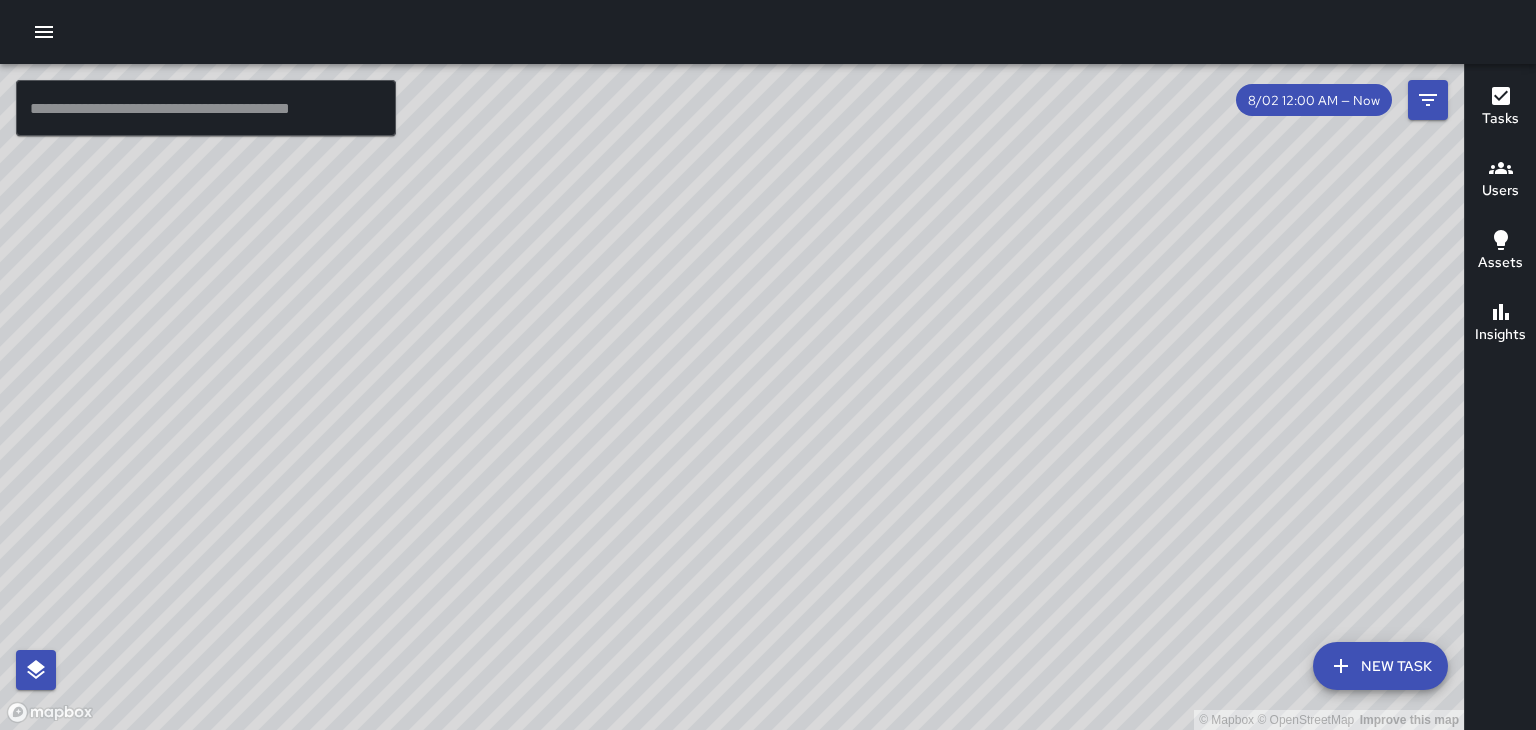 click on "© Mapbox   © OpenStreetMap   Improve this map" at bounding box center [732, 397] 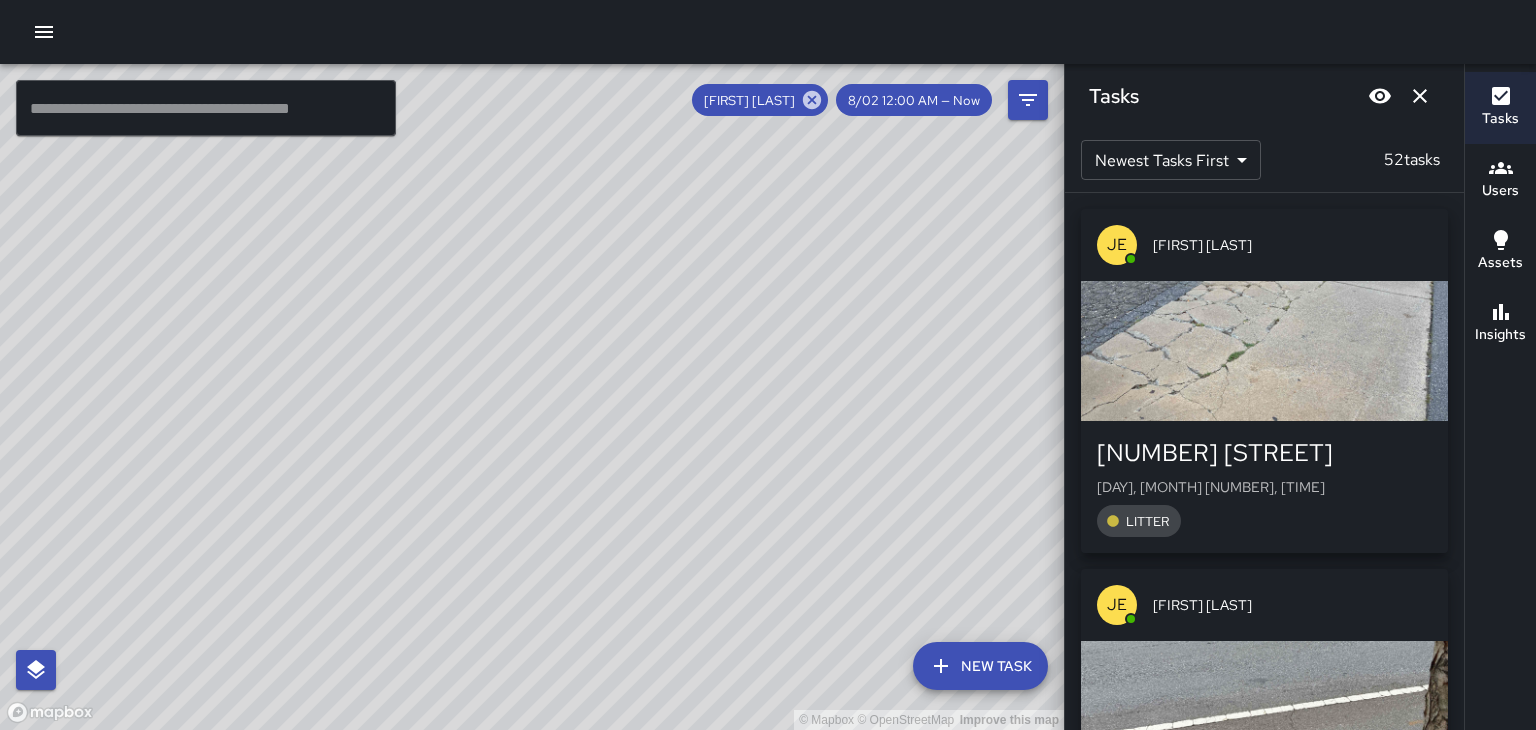 click 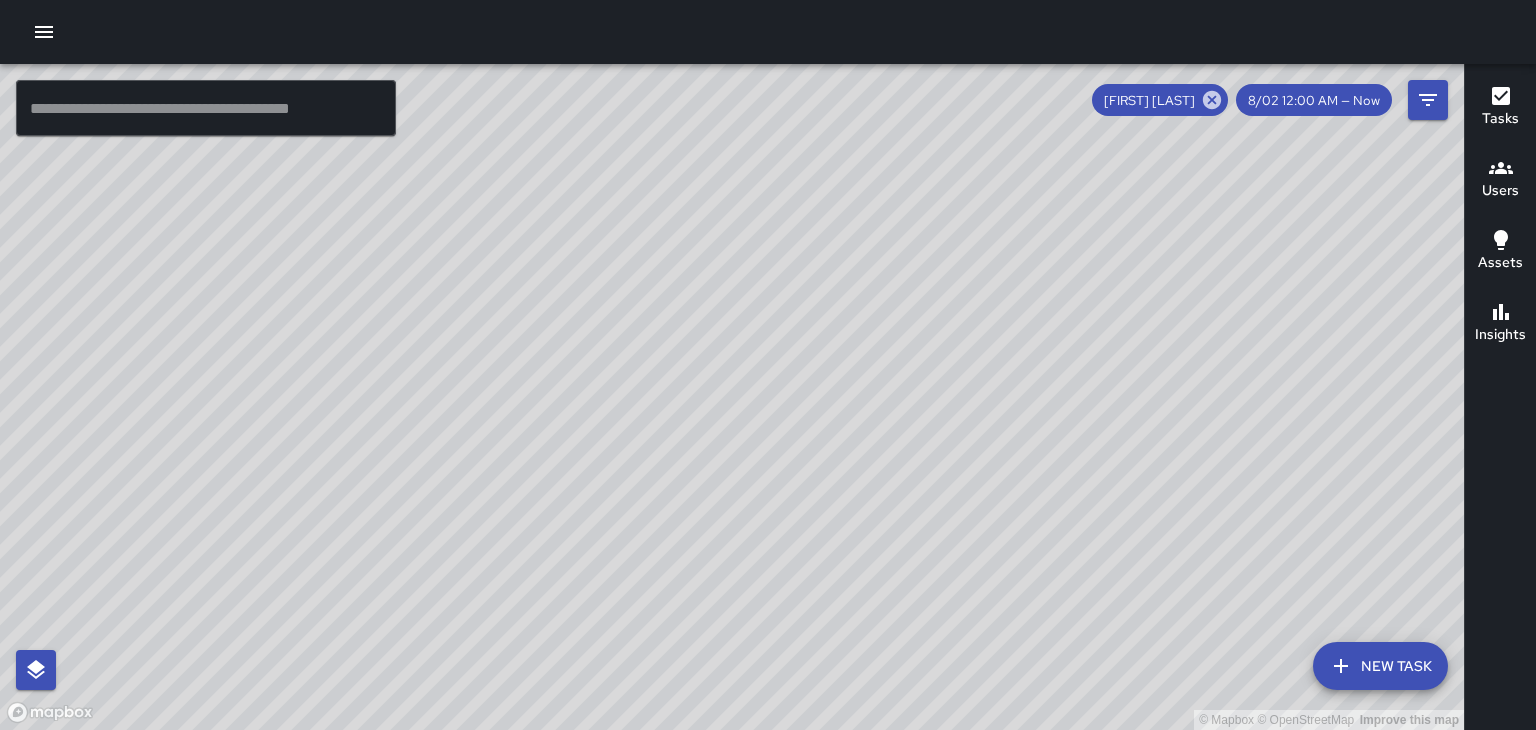 click on "Users" at bounding box center [1500, 180] 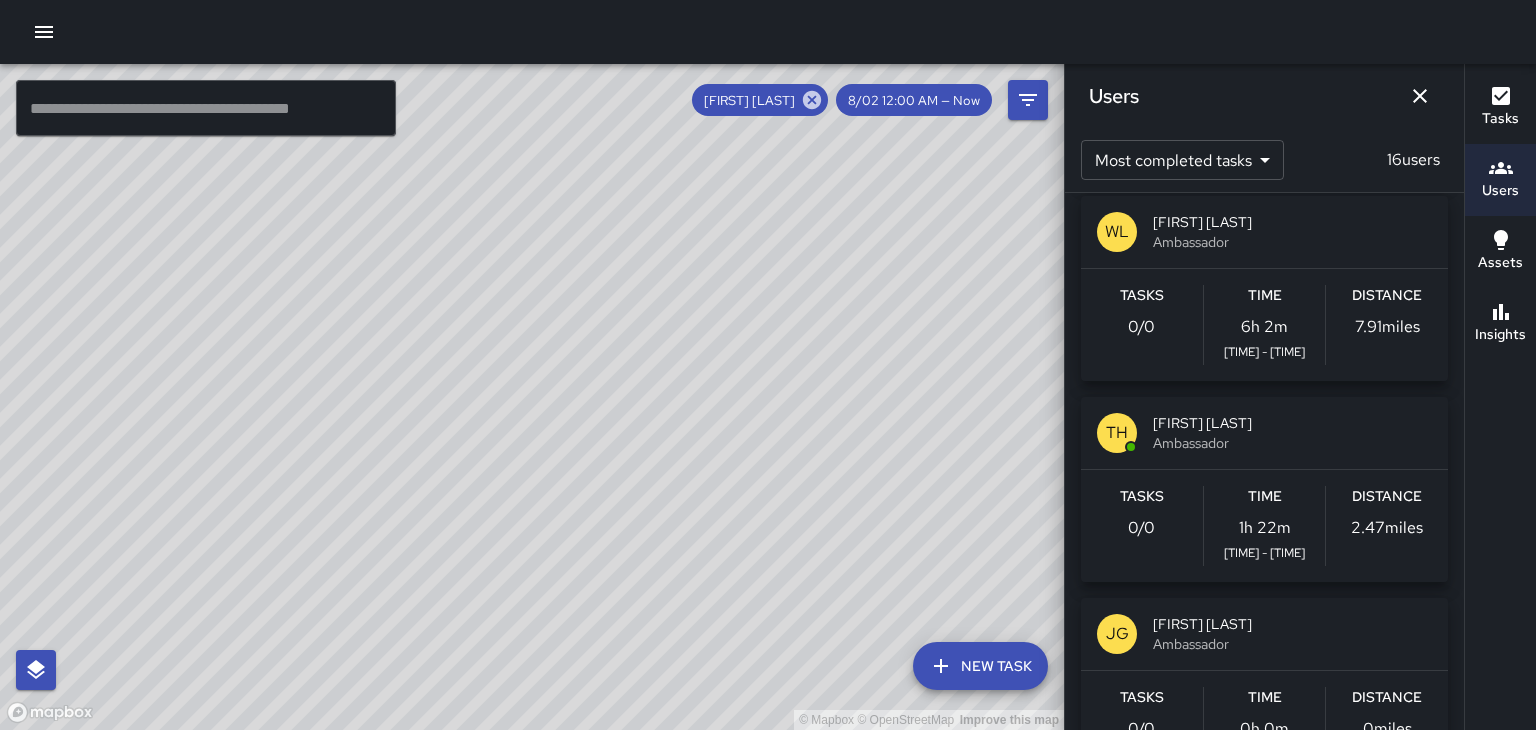 scroll, scrollTop: 215, scrollLeft: 0, axis: vertical 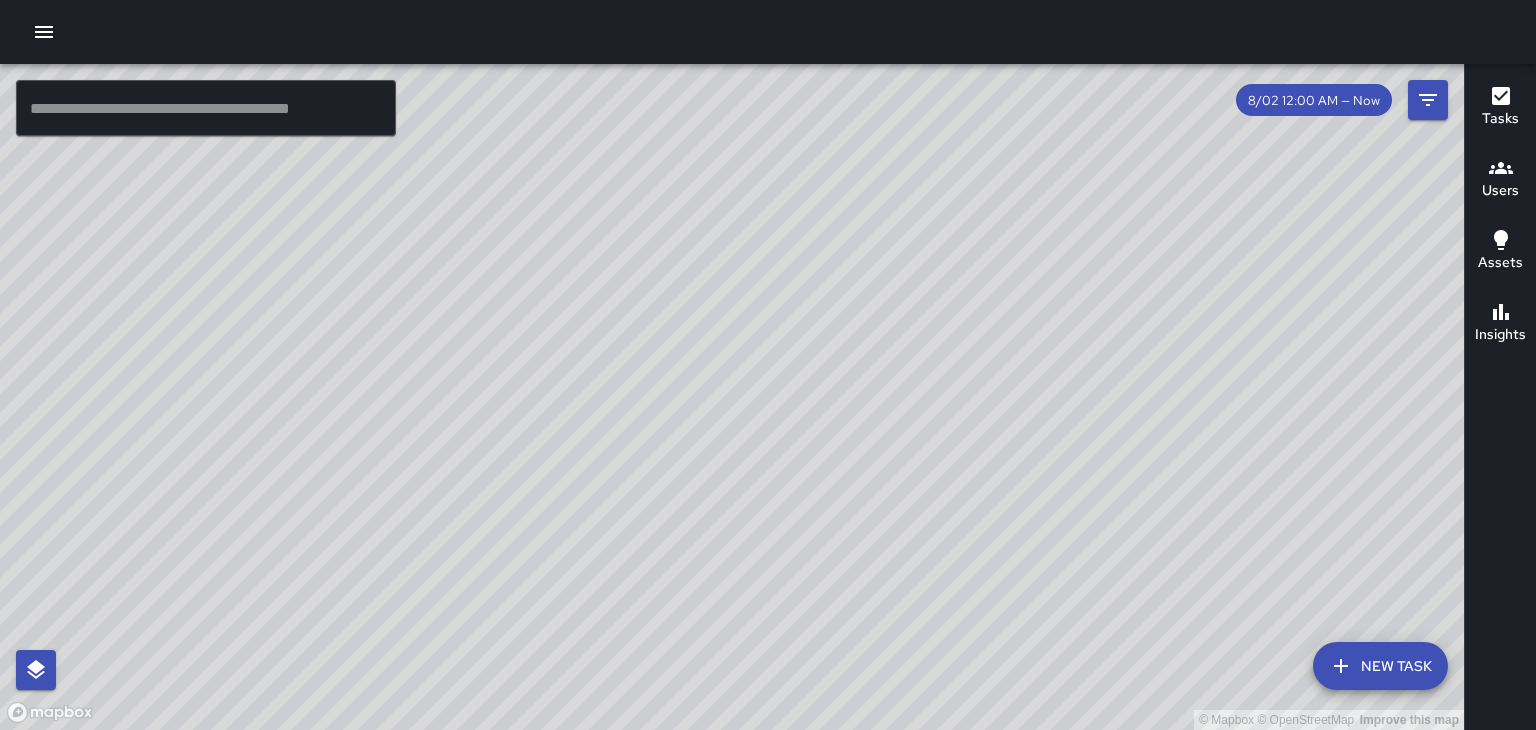 click on "Users" at bounding box center (1500, 191) 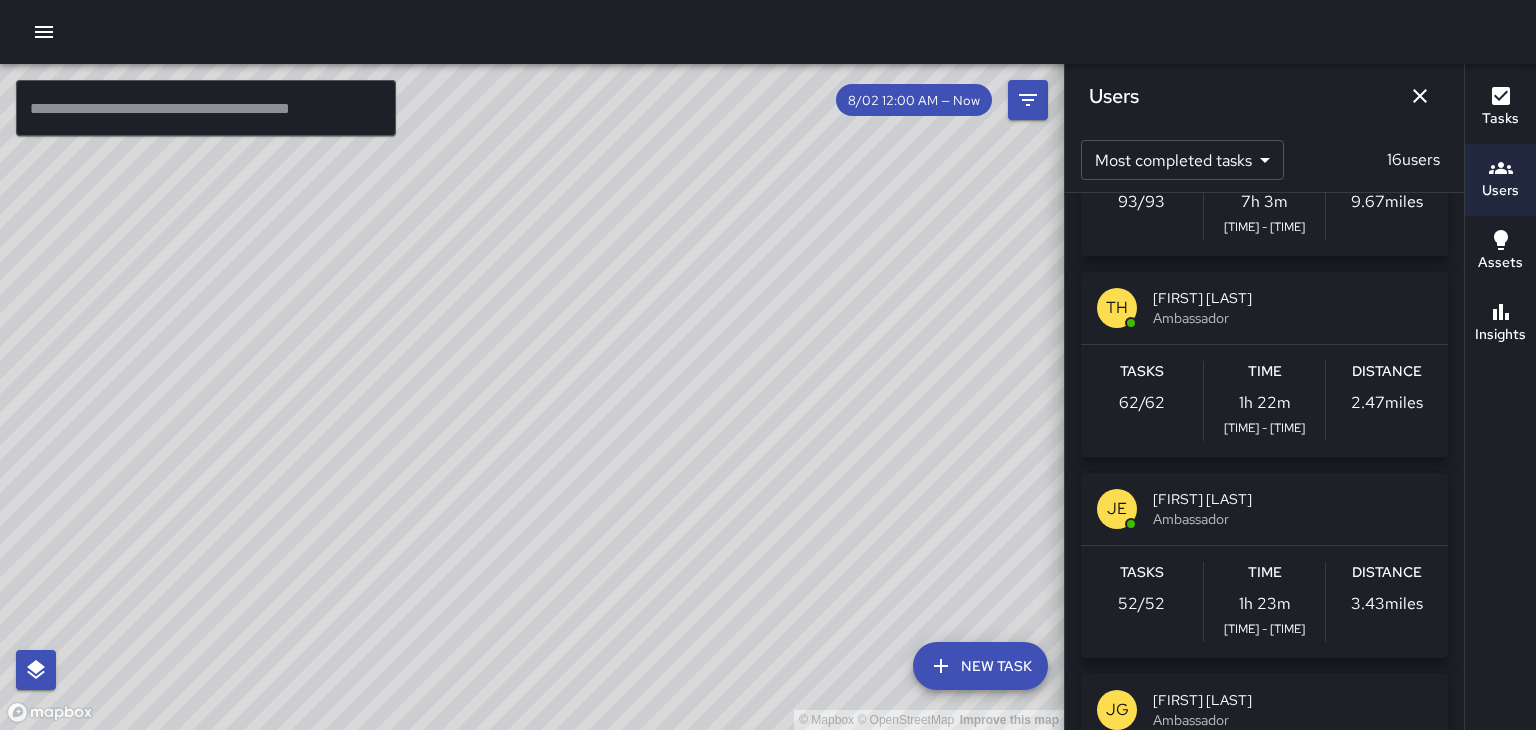 scroll, scrollTop: 607, scrollLeft: 0, axis: vertical 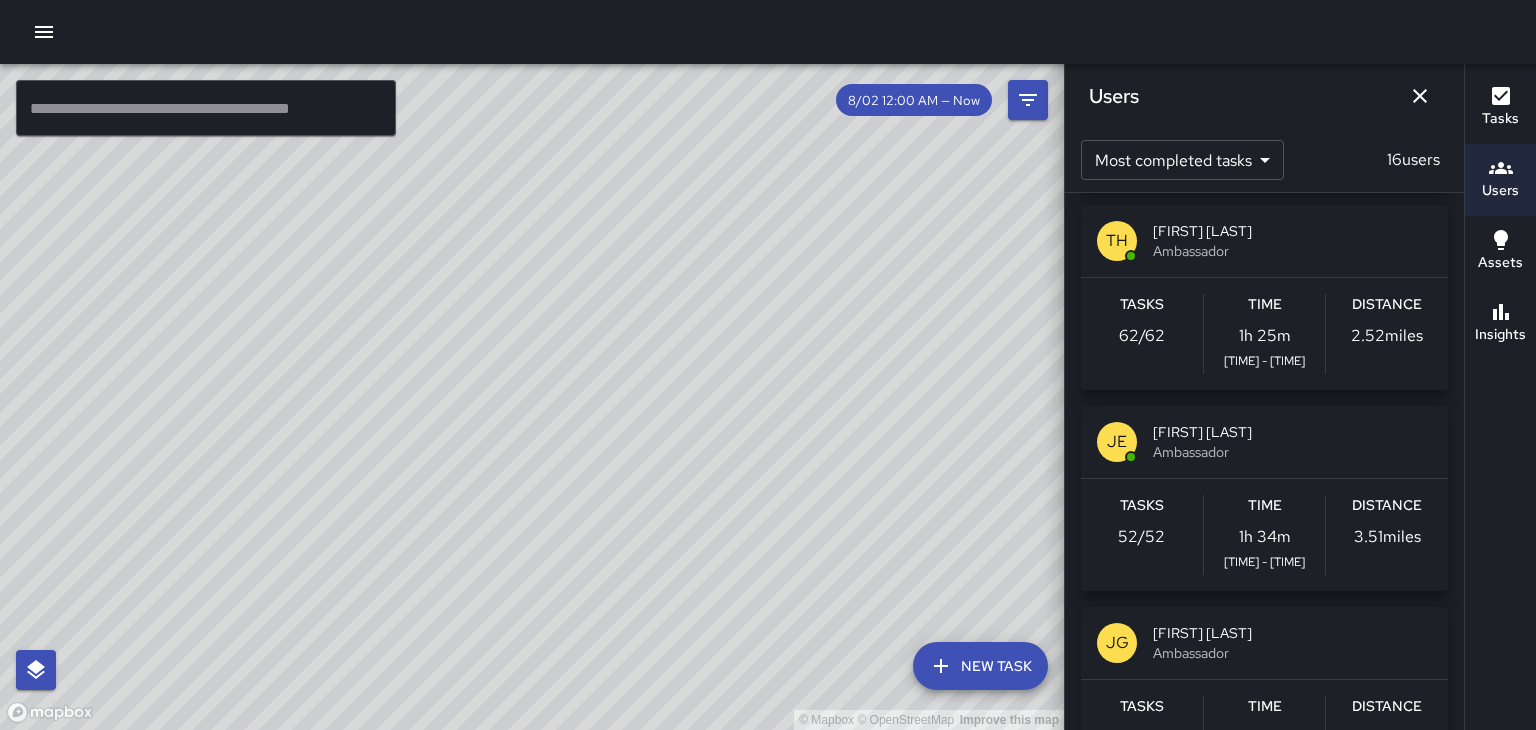 click 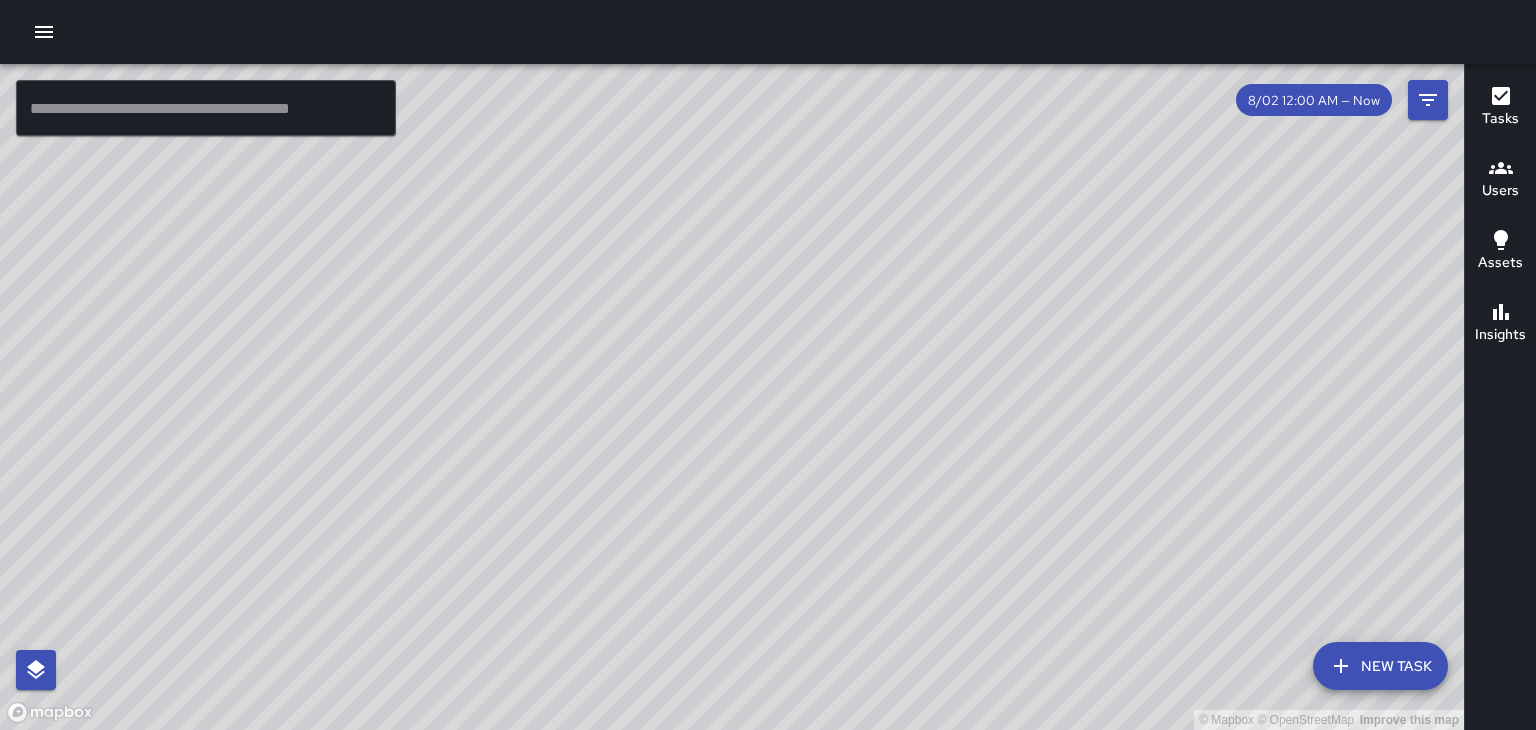 click on "© Mapbox   © OpenStreetMap   Improve this map" at bounding box center [732, 397] 